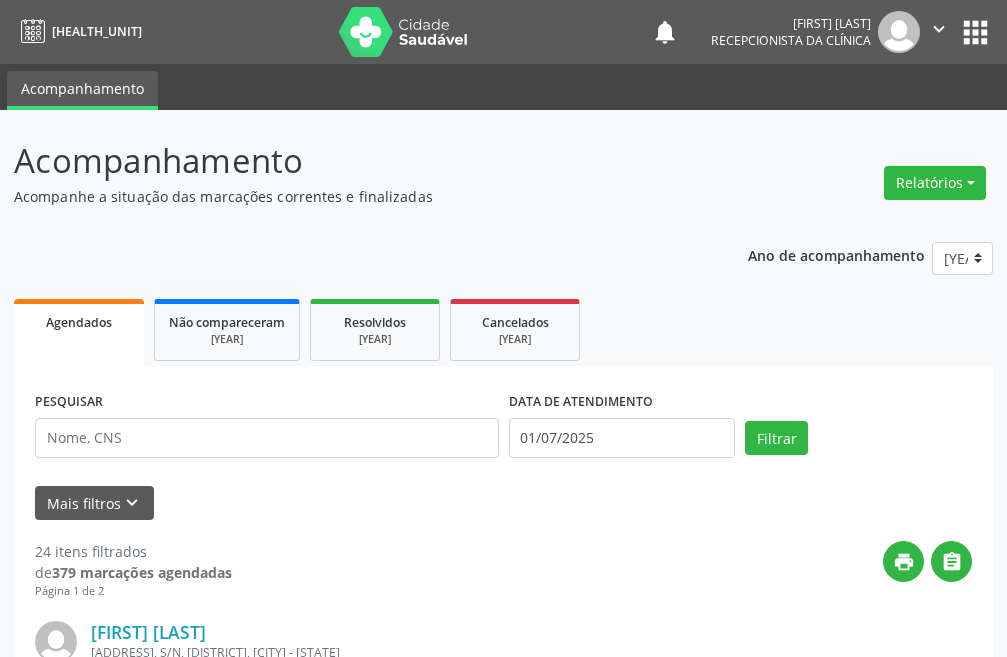 scroll, scrollTop: 0, scrollLeft: 0, axis: both 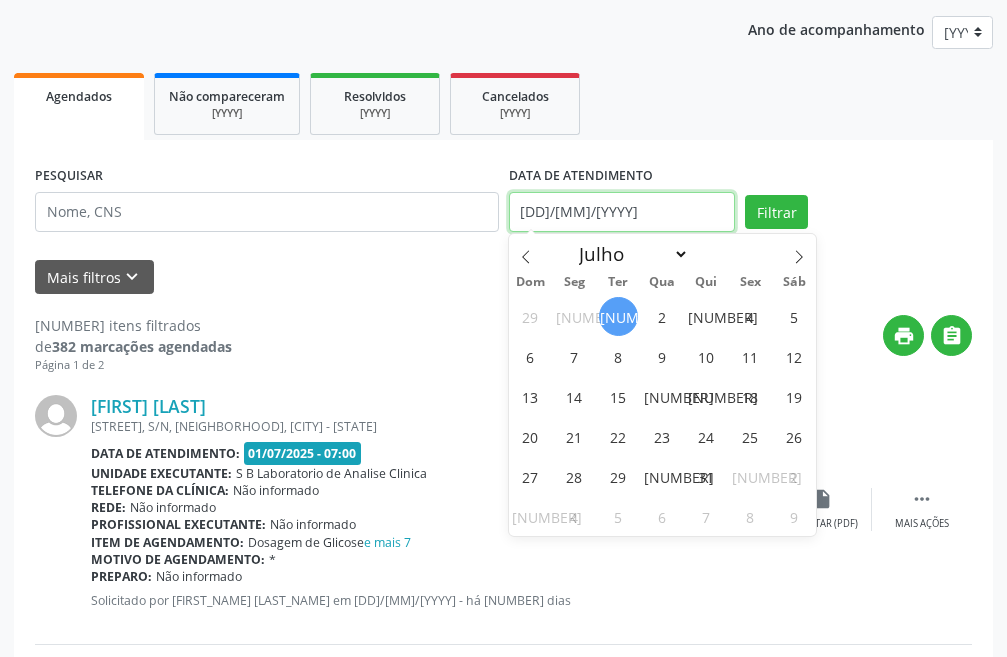 click on "01/07/2025" at bounding box center [622, 212] 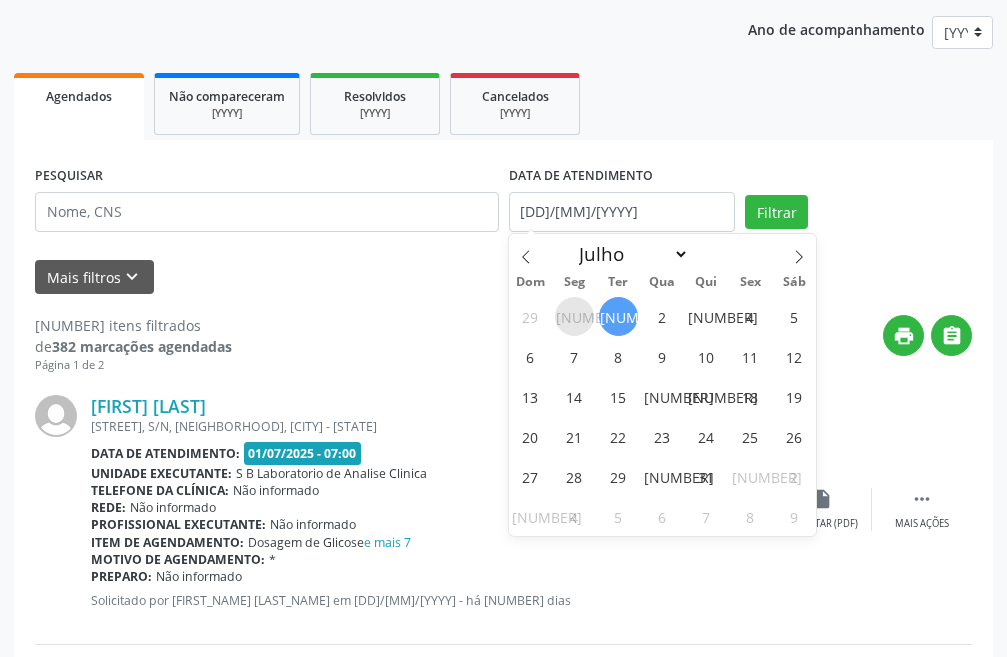 click on "30" at bounding box center [574, 316] 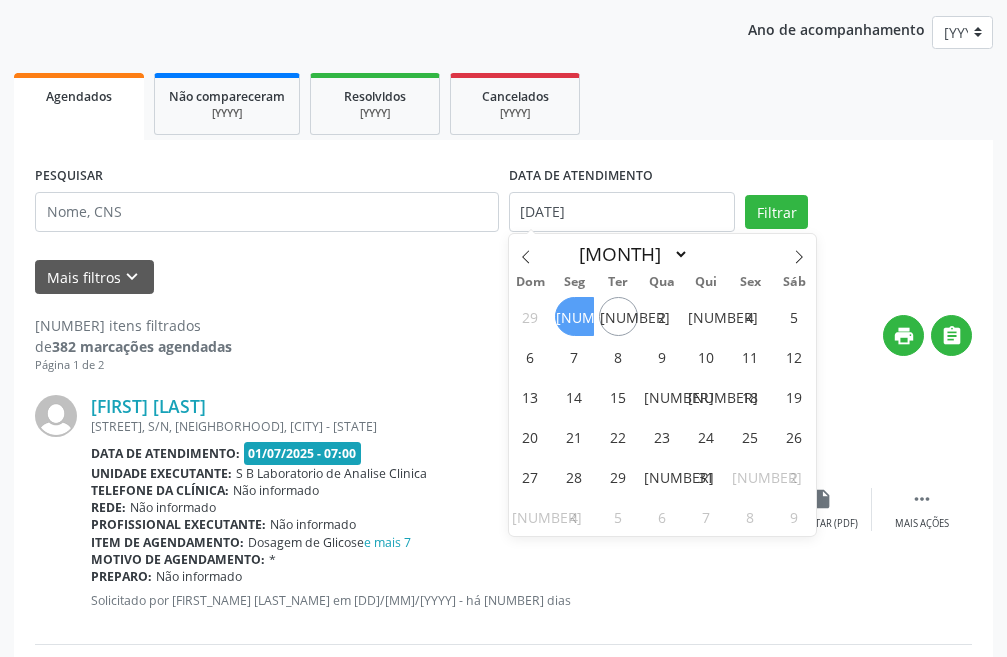 click on "30" at bounding box center (574, 316) 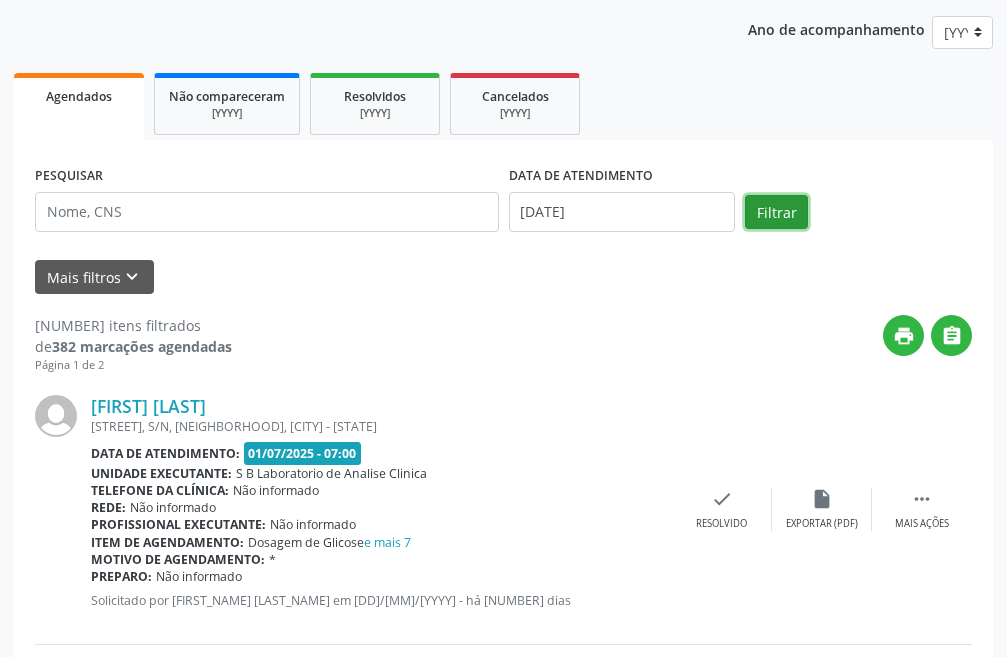 click on "Filtrar" at bounding box center (776, 212) 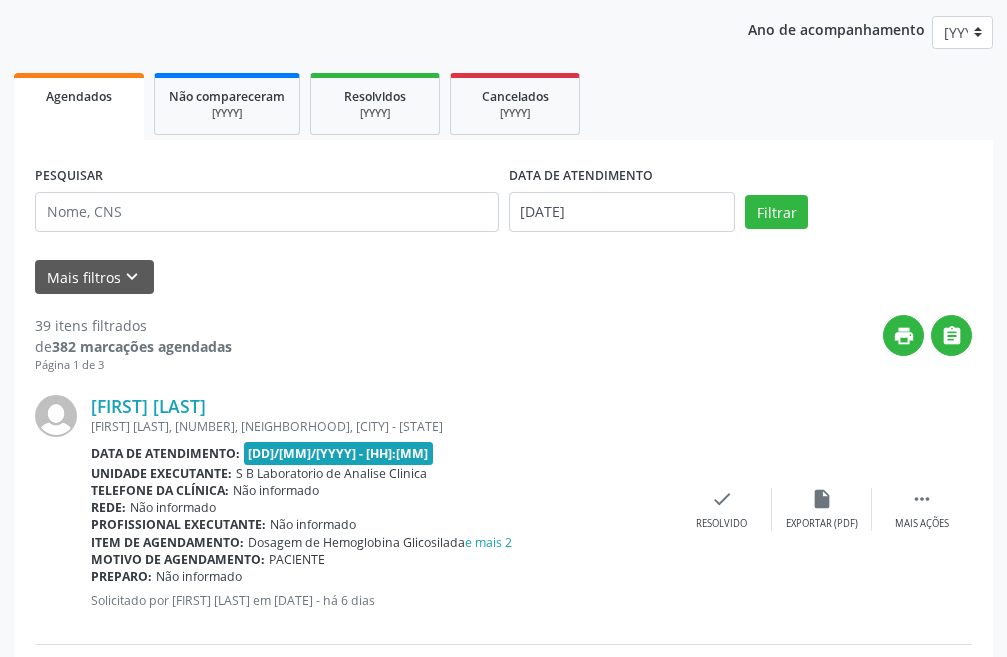scroll, scrollTop: 326, scrollLeft: 0, axis: vertical 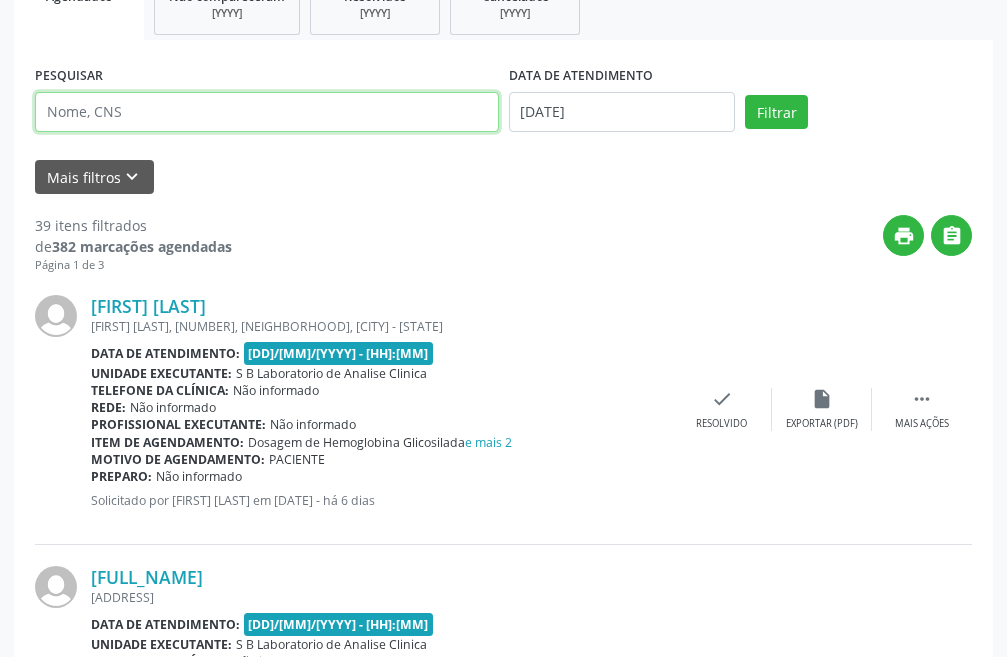 click at bounding box center (267, 112) 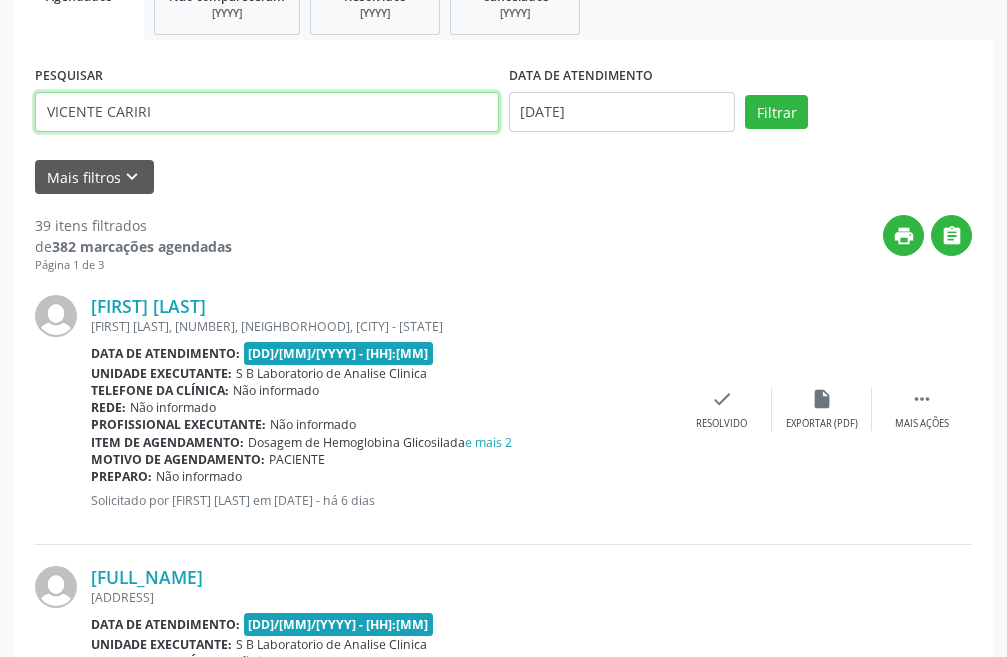 type on "[FULL_NAME]" 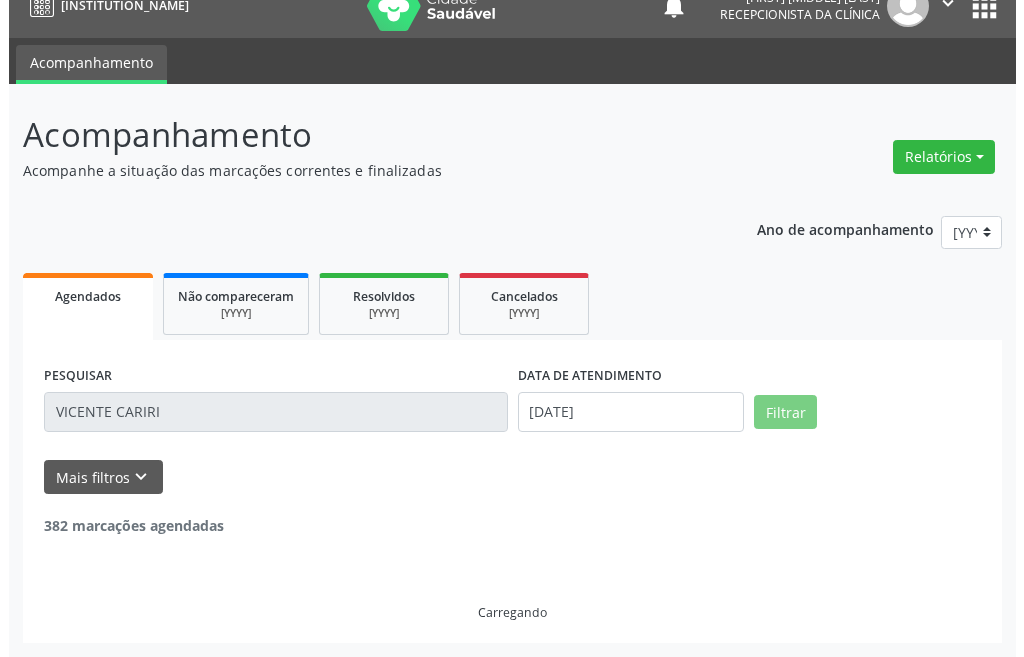 scroll, scrollTop: 0, scrollLeft: 0, axis: both 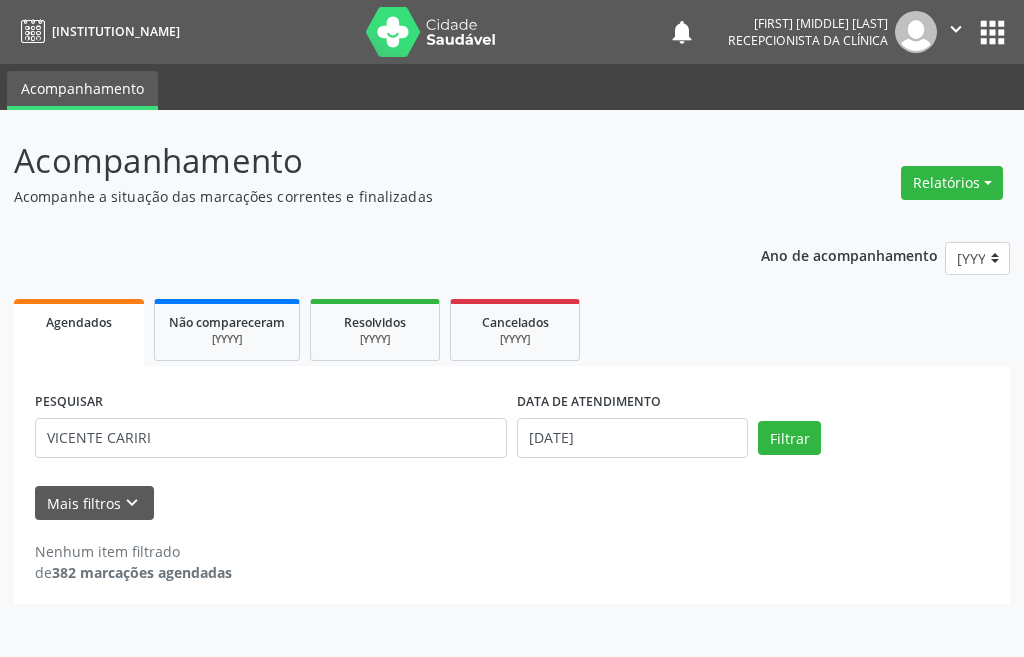 click on "Nenhum item filtrado
de
382 marcações agendadas" at bounding box center (512, 551) 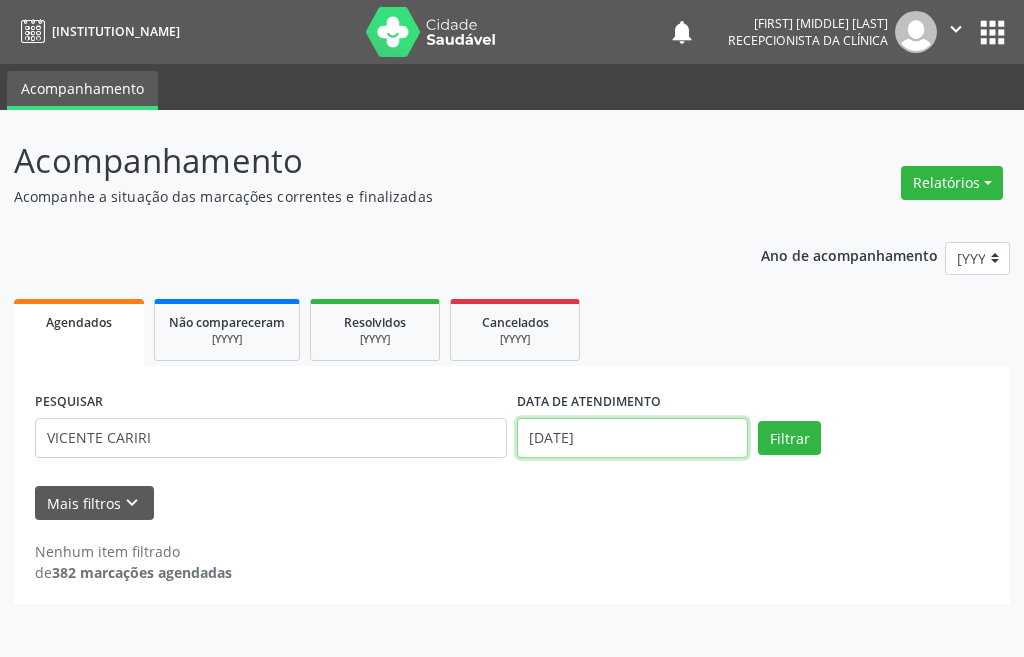 click on "30/06/2025" at bounding box center [632, 438] 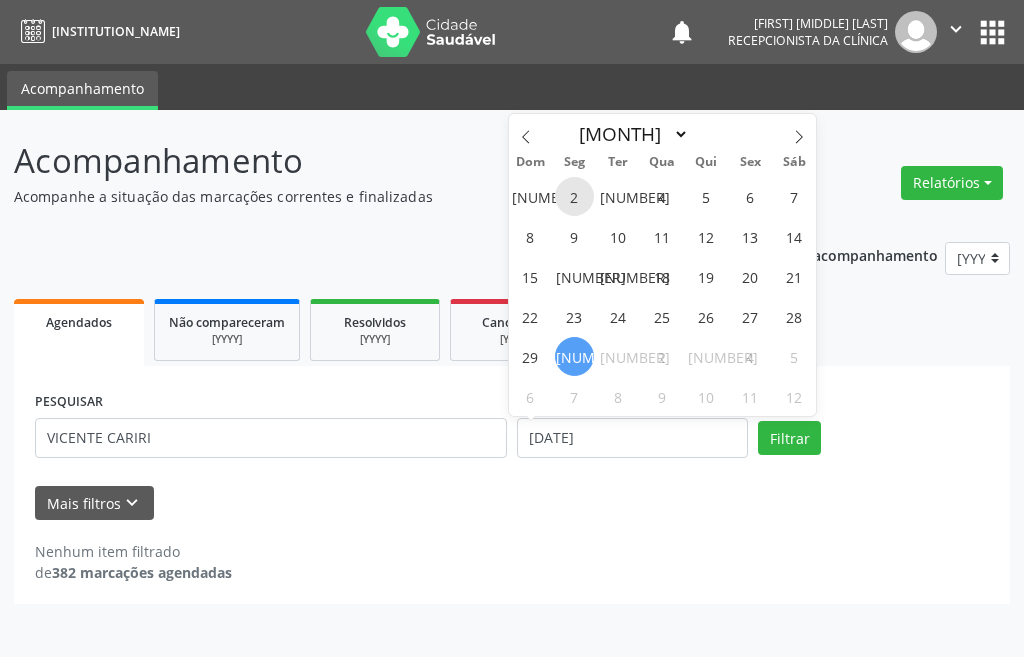click on "2" at bounding box center (574, 196) 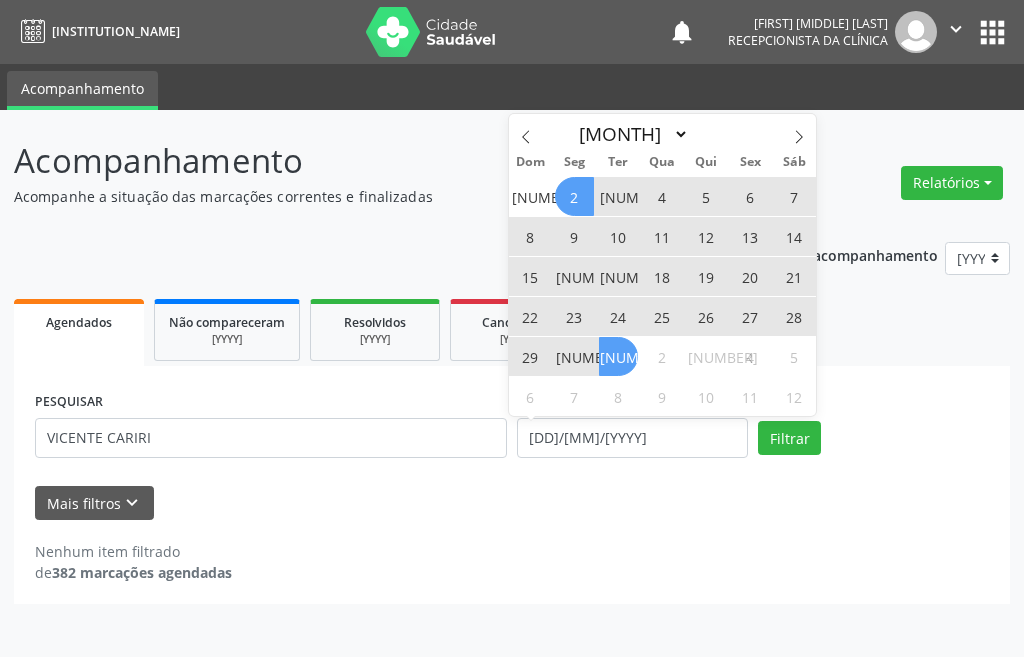 click on "1" at bounding box center [618, 356] 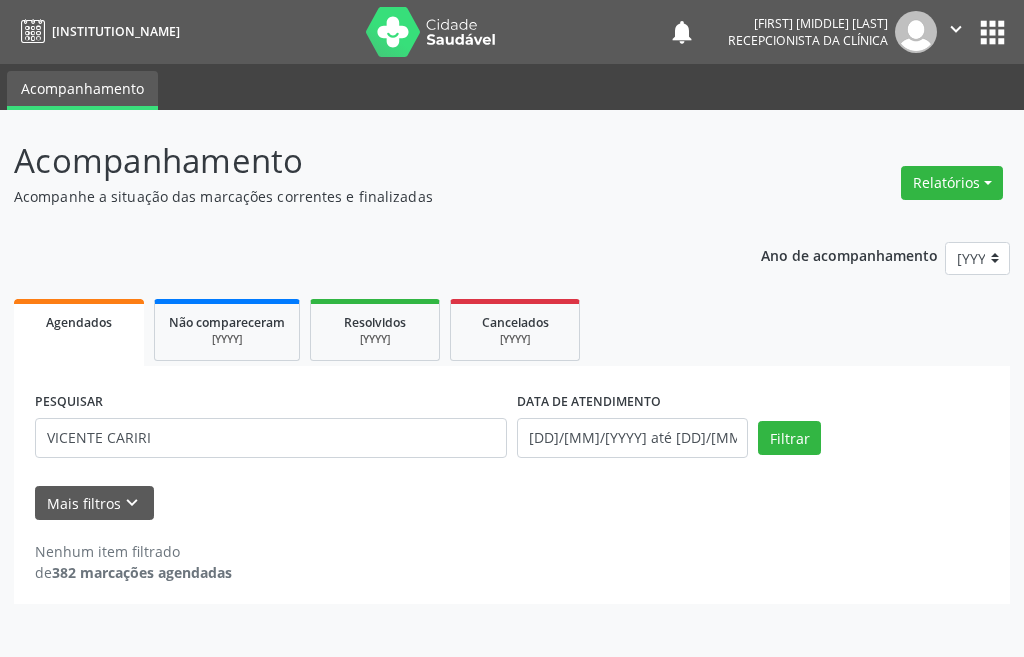 click on "Mais filtros
keyboard_arrow_down" at bounding box center (512, 503) 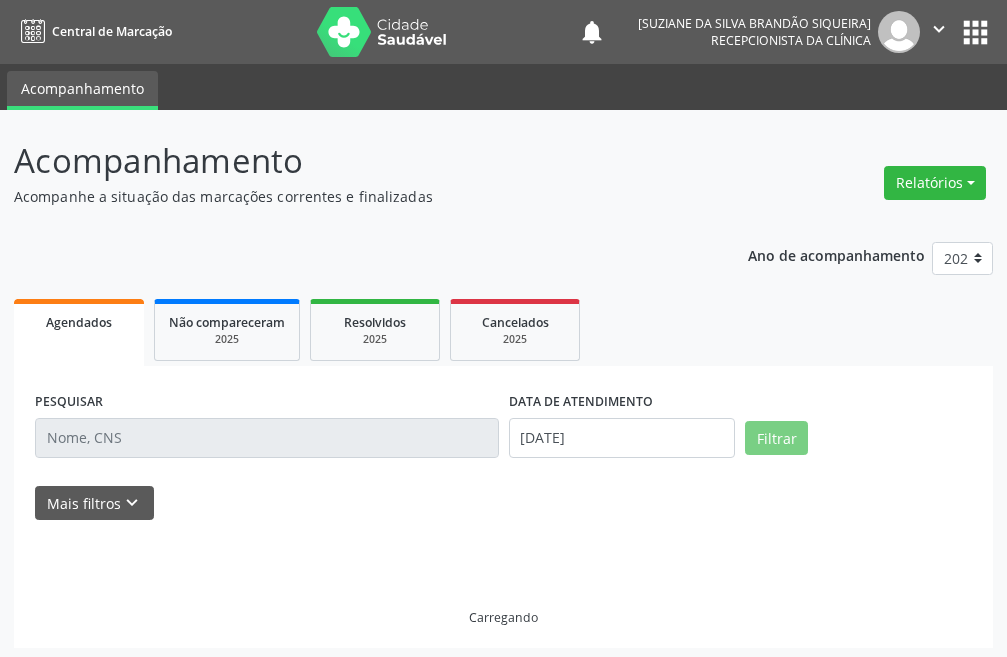 scroll, scrollTop: 0, scrollLeft: 0, axis: both 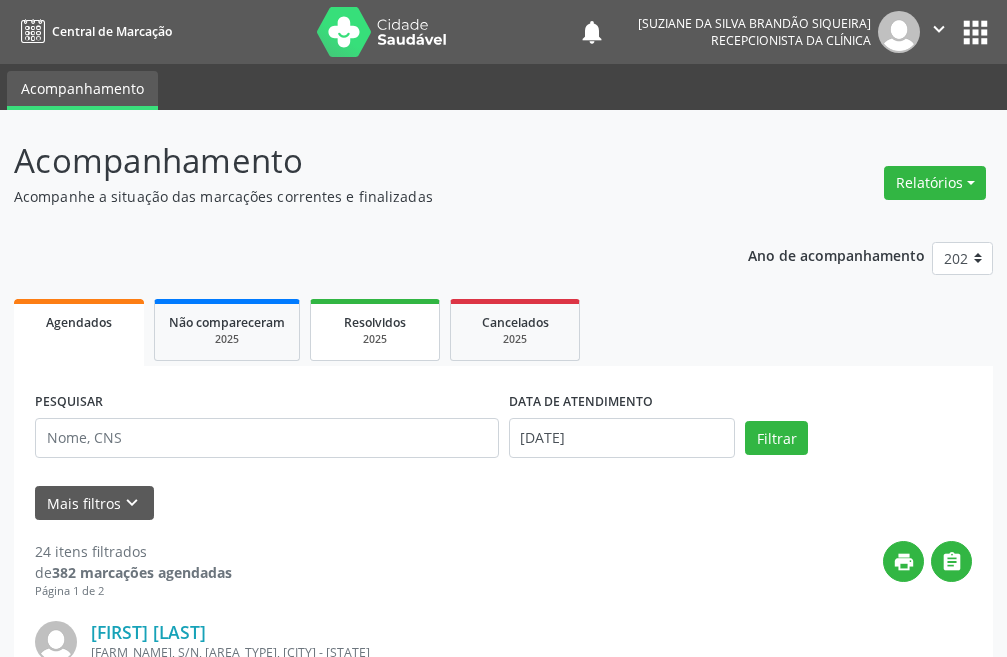 click on "••••" at bounding box center (359, 339) 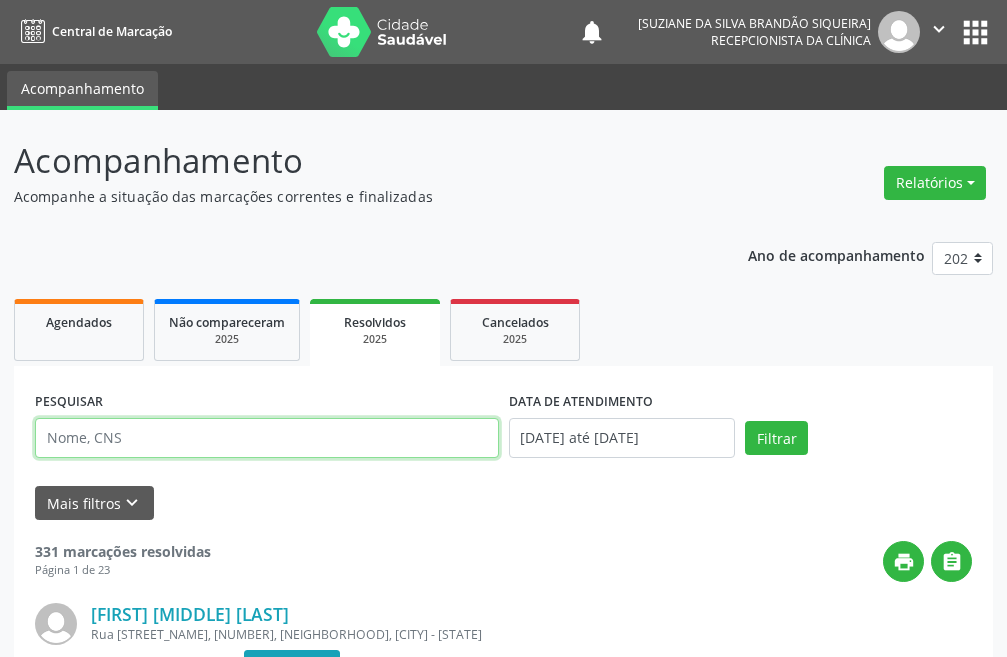 click at bounding box center (267, 438) 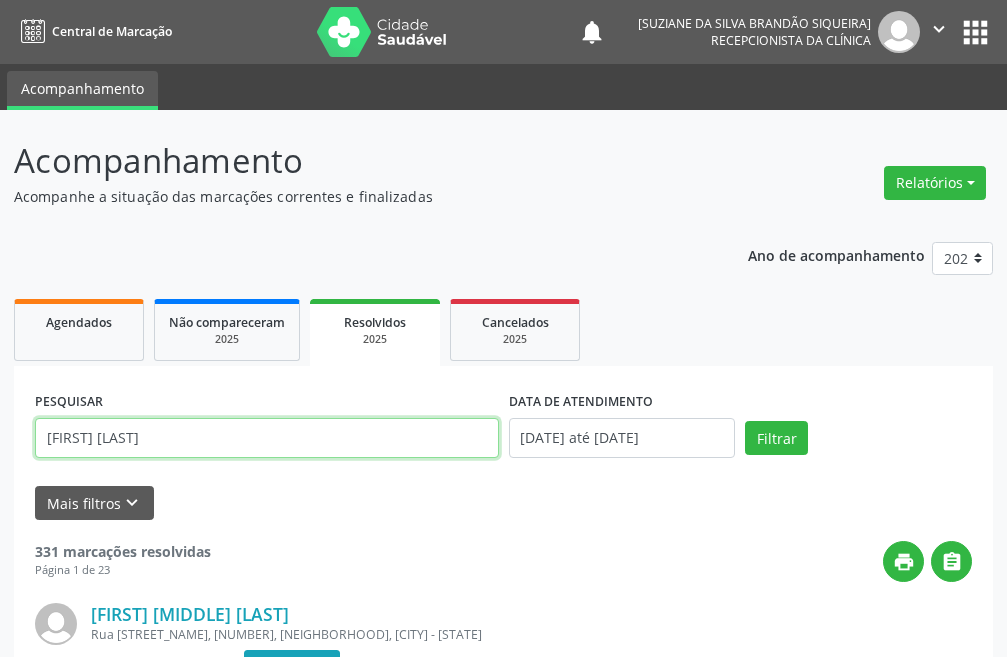 click on "Filtrar" at bounding box center [776, 438] 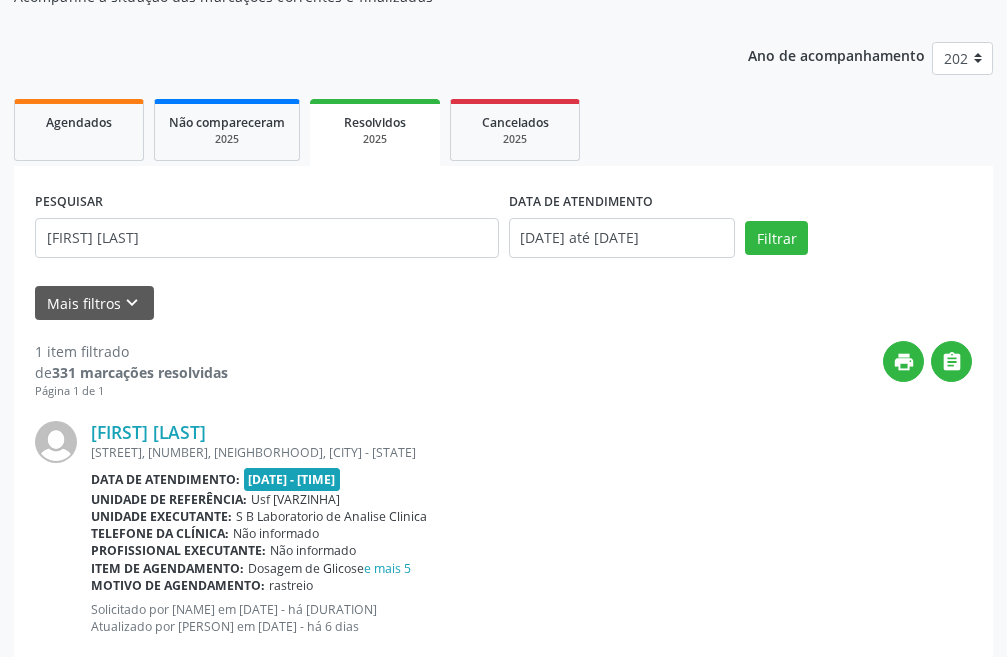 scroll, scrollTop: 248, scrollLeft: 0, axis: vertical 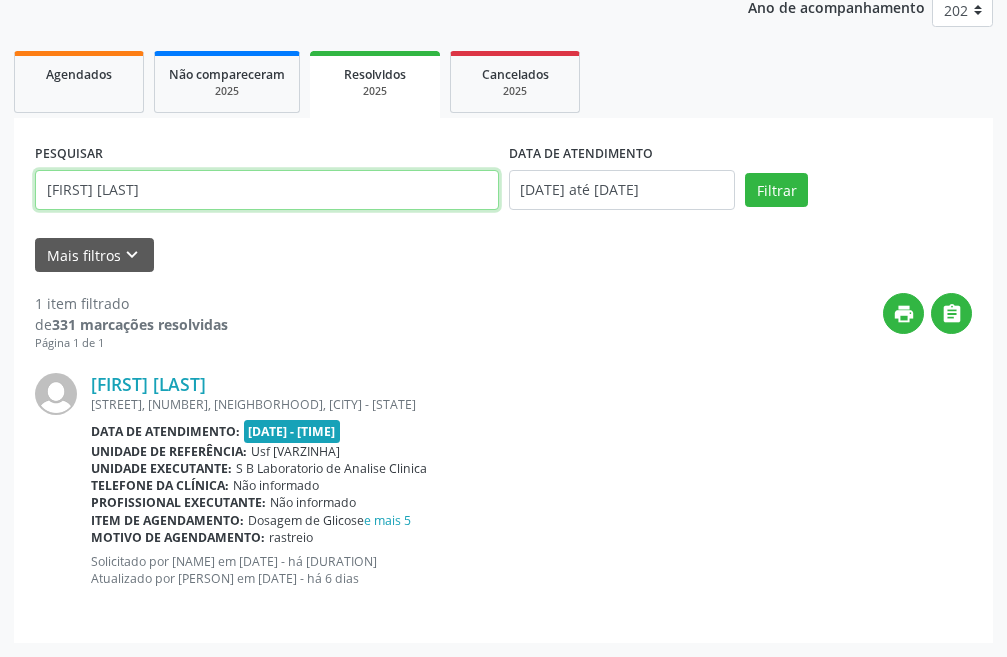 drag, startPoint x: 201, startPoint y: 192, endPoint x: 0, endPoint y: 189, distance: 201.02238 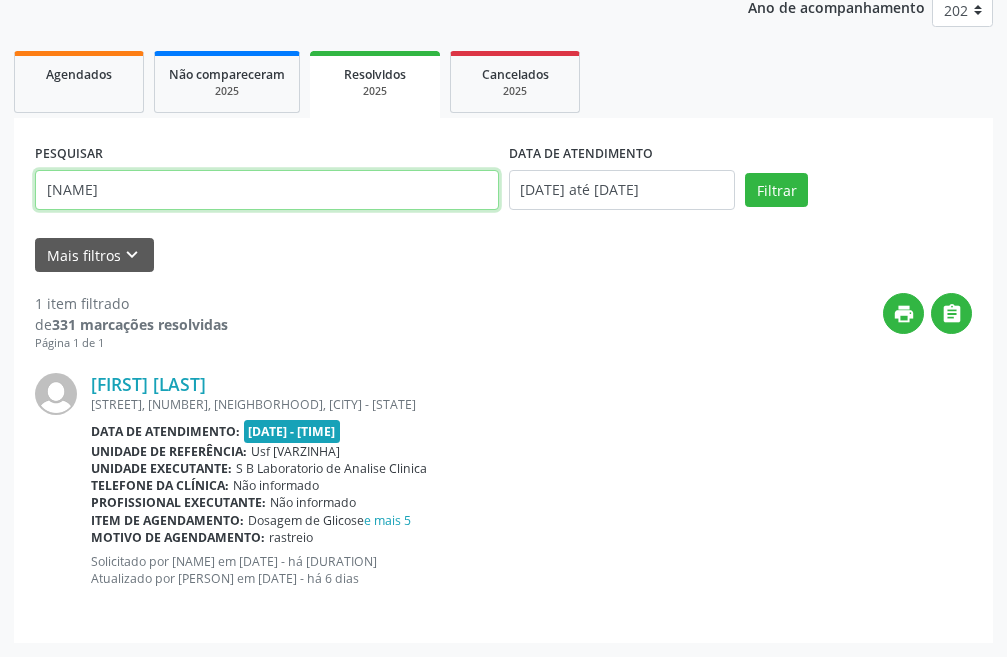 type on "•••••••" 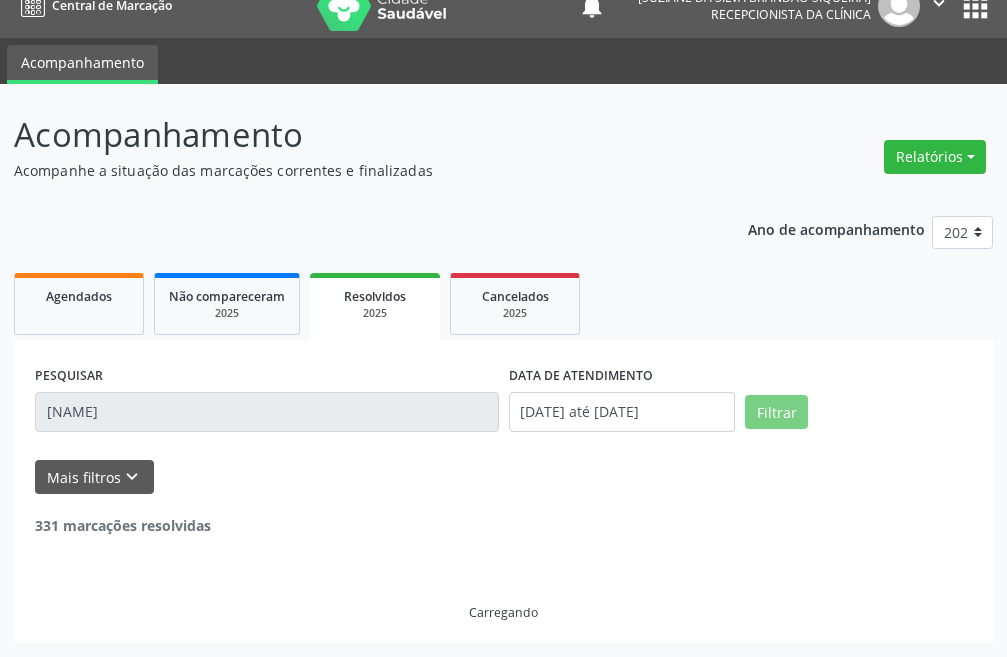 scroll, scrollTop: 248, scrollLeft: 0, axis: vertical 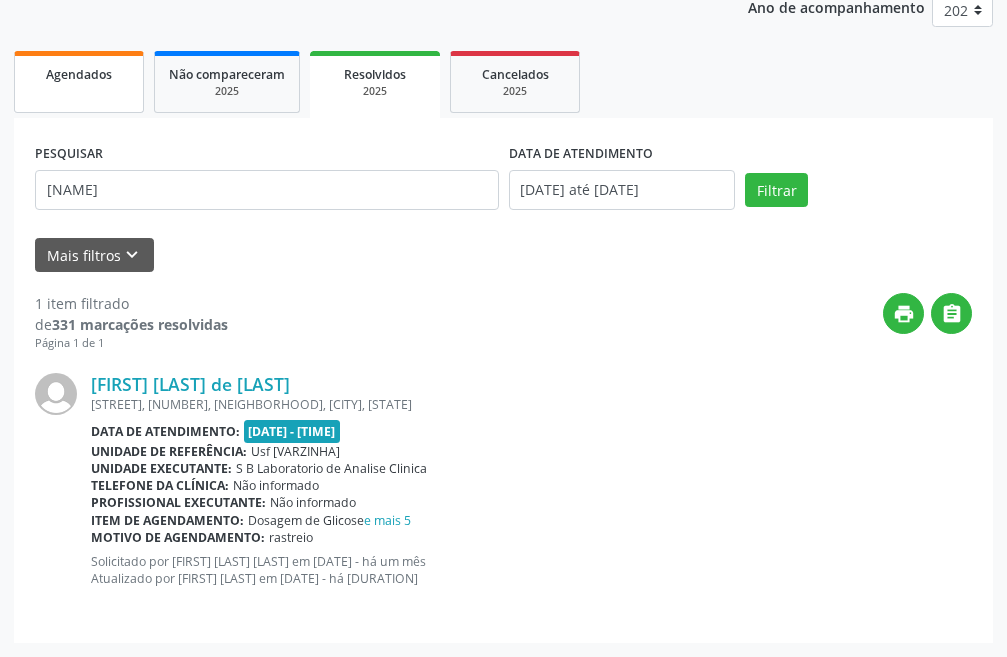 click on "Agendados" at bounding box center [79, 82] 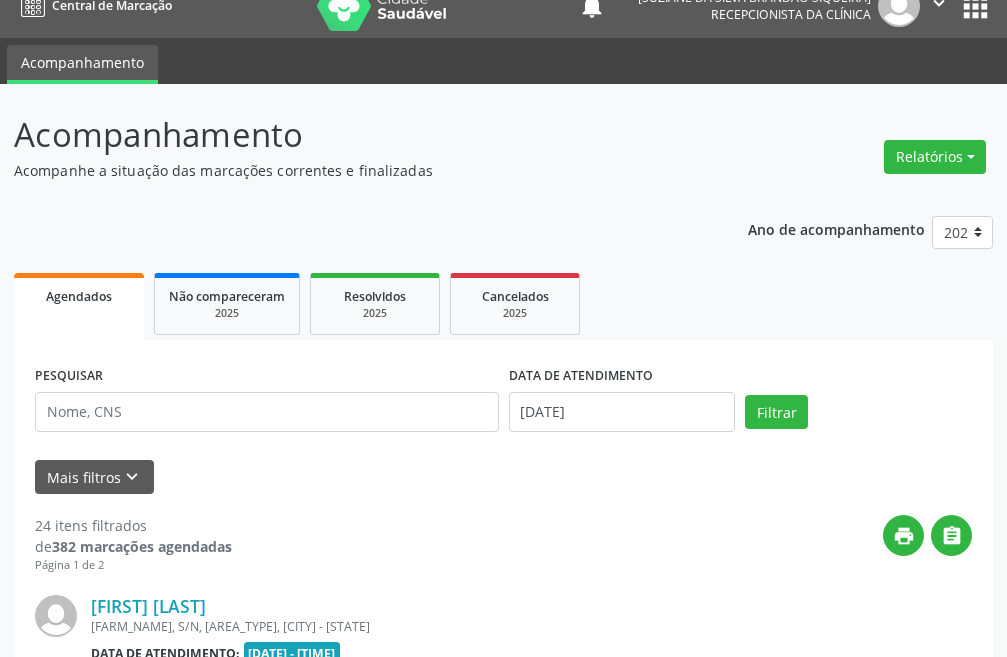 scroll, scrollTop: 248, scrollLeft: 0, axis: vertical 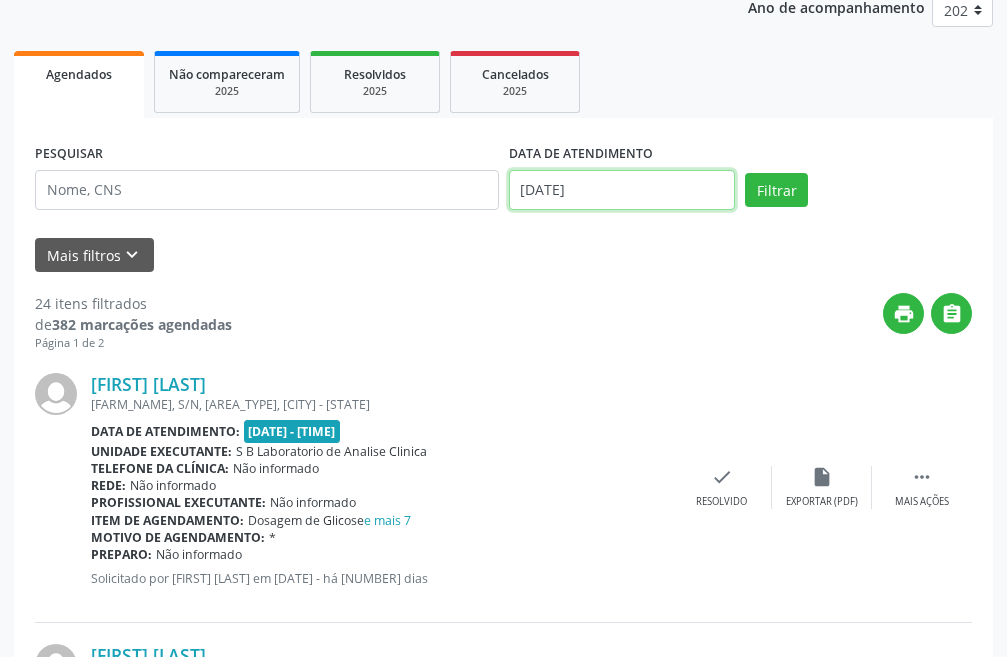click on "[DATE]" at bounding box center (622, 190) 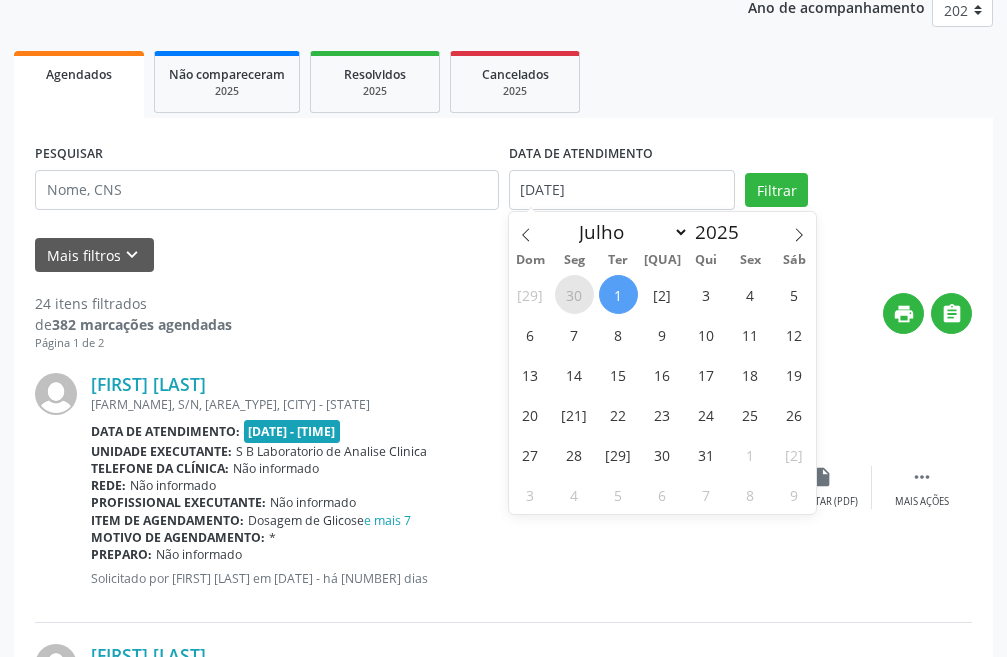 click on "30" at bounding box center [574, 294] 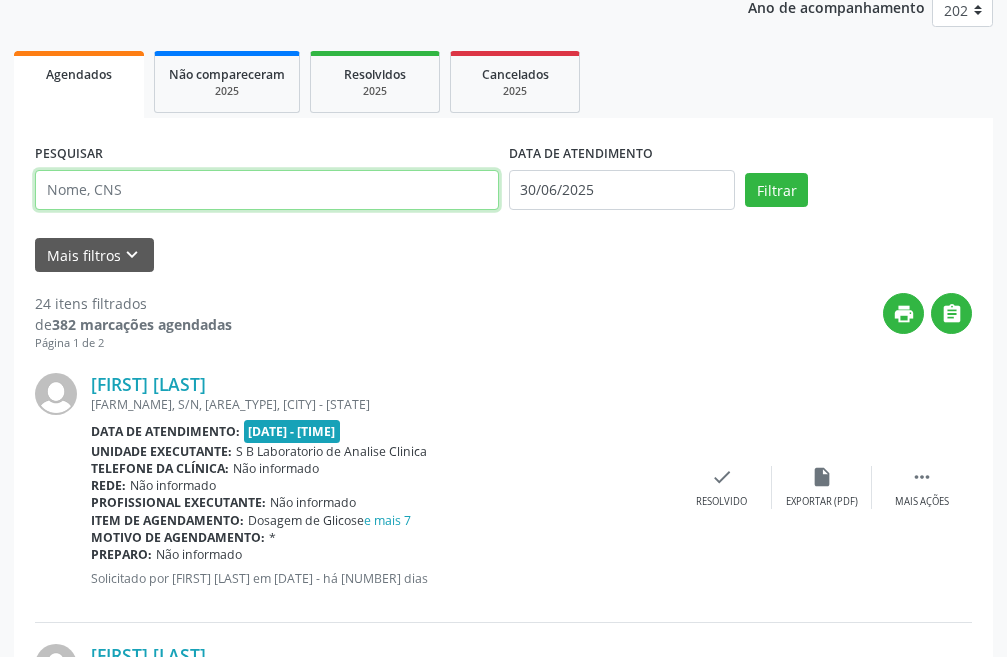 click at bounding box center (267, 190) 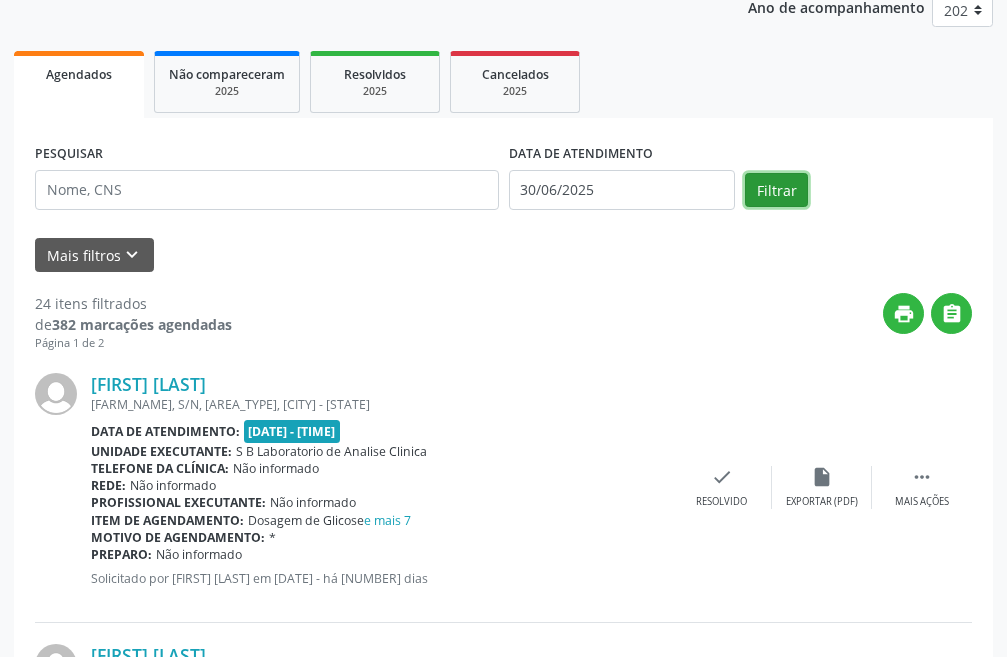 drag, startPoint x: 805, startPoint y: 184, endPoint x: 789, endPoint y: 184, distance: 16 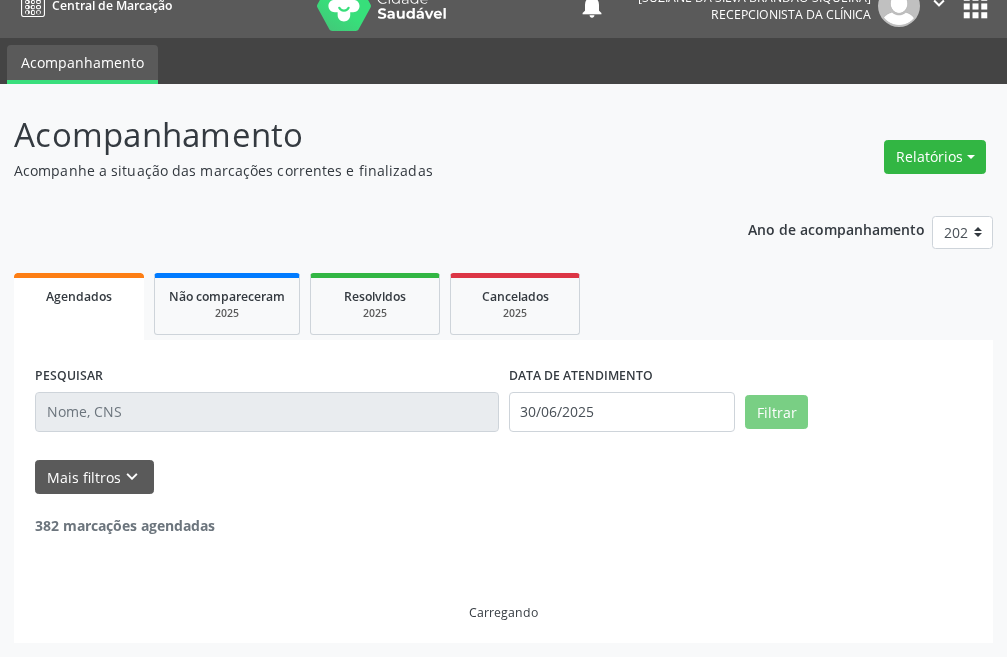 scroll, scrollTop: 248, scrollLeft: 0, axis: vertical 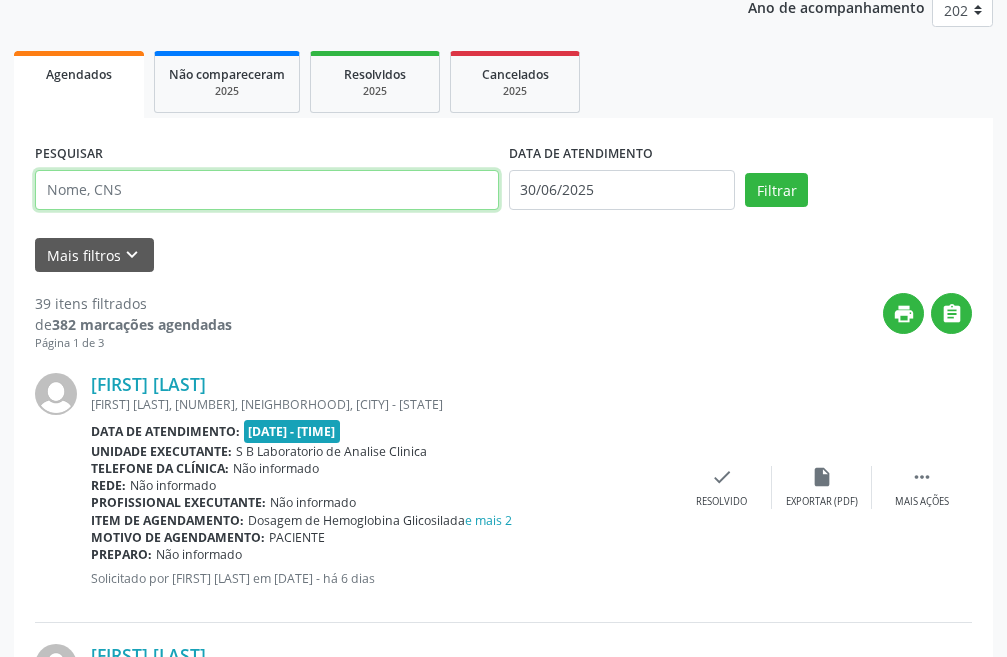 click at bounding box center (267, 190) 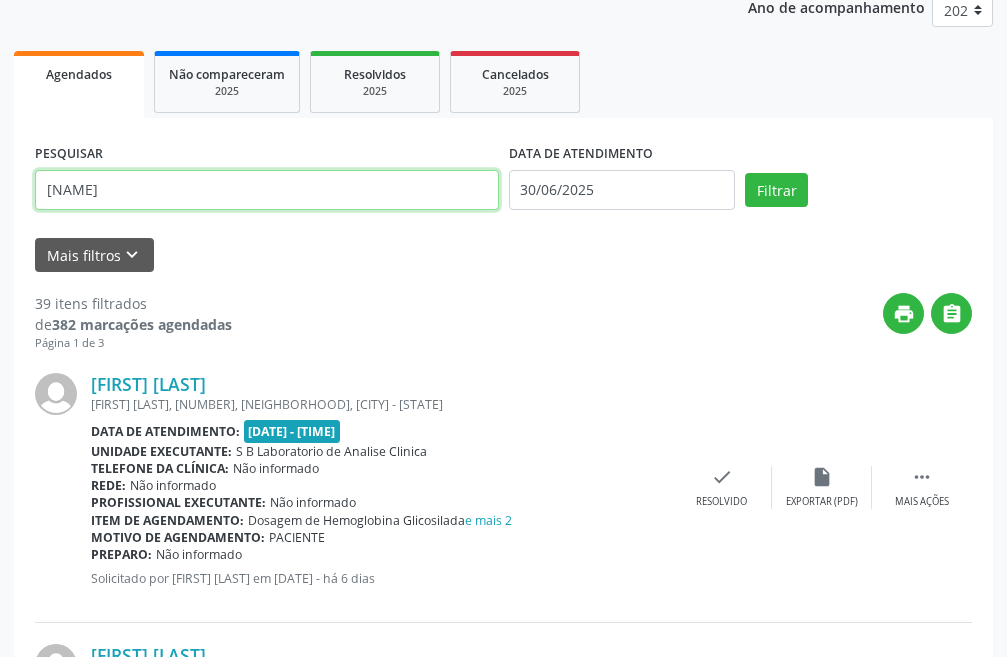 type on "•••••••" 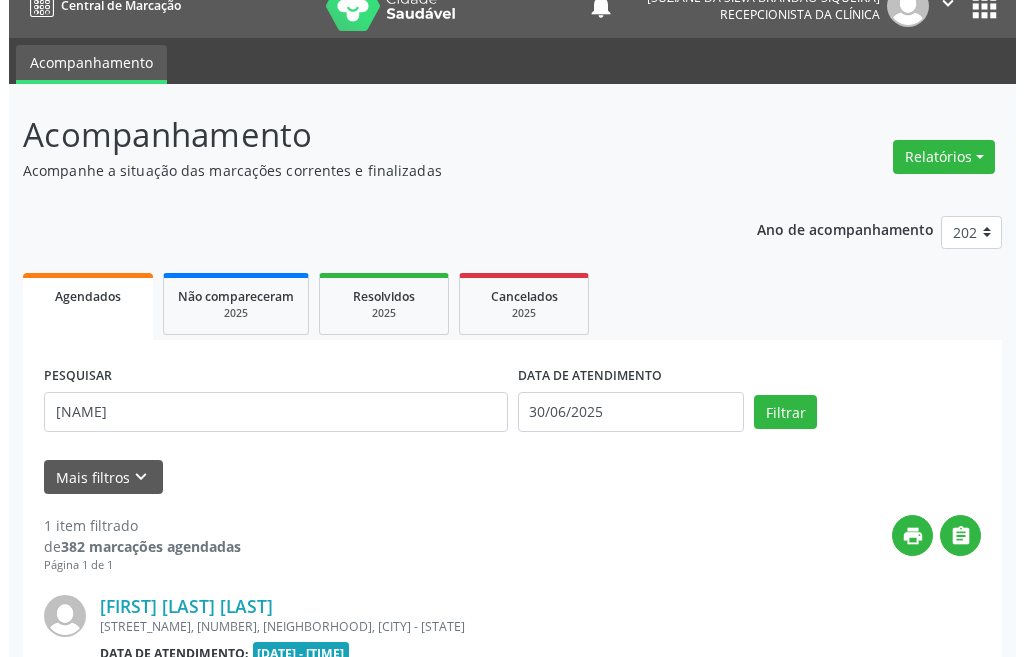 scroll, scrollTop: 248, scrollLeft: 0, axis: vertical 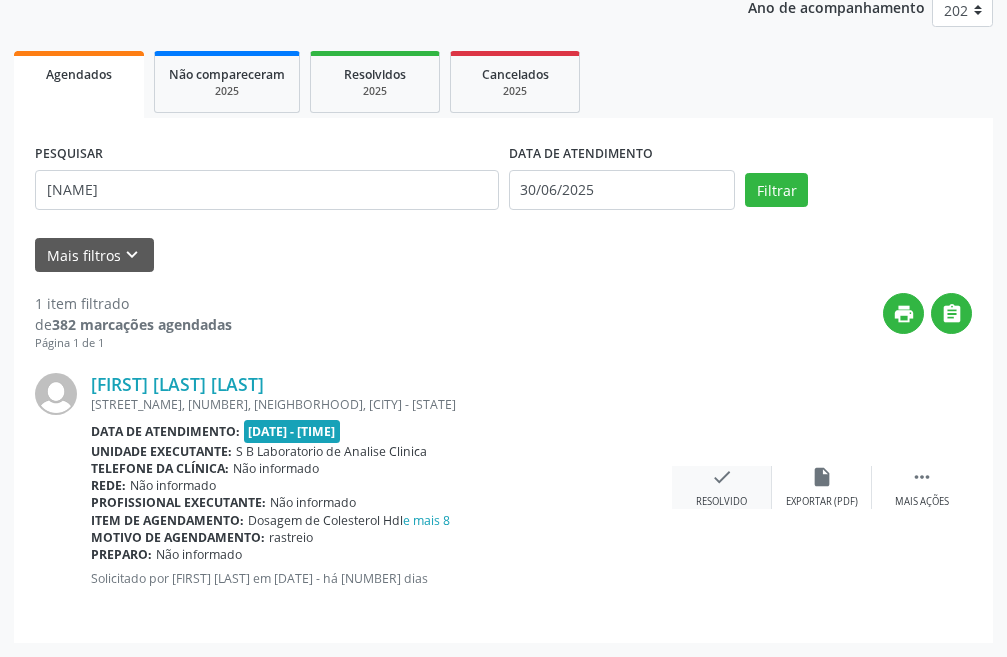 click on "check" at bounding box center (822, 477) 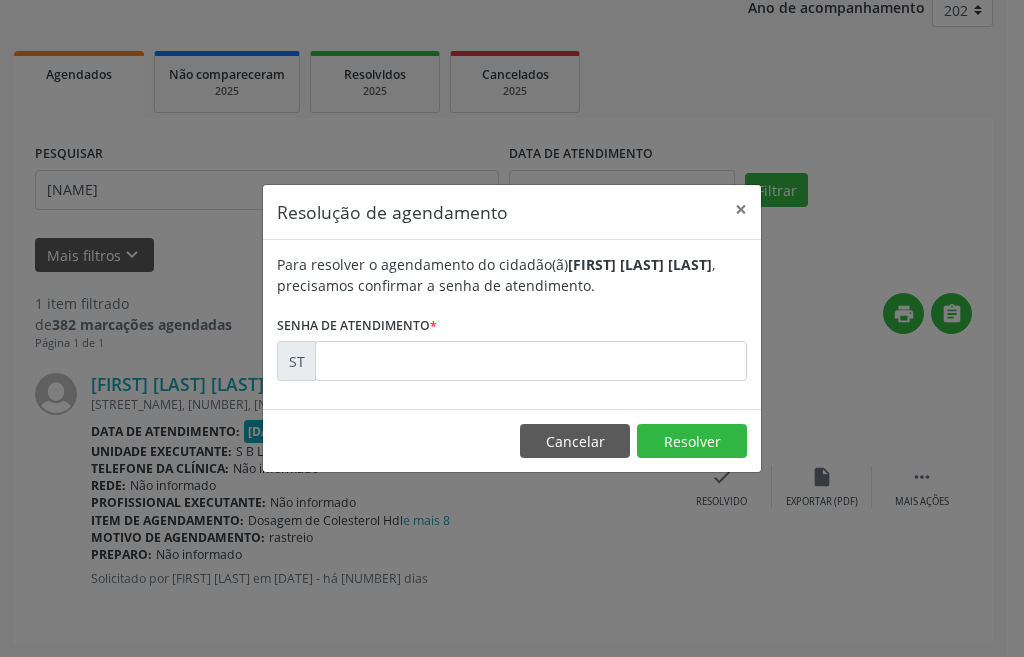 click on "Resolução de agendamento ×
Para resolver o agendamento do cidadão(ã)  [FULL_NAME] ,
precisamos confirmar a senha de atendimento.
Senha de atendimento
*
ST     Cancelar Resolver" at bounding box center [512, 328] 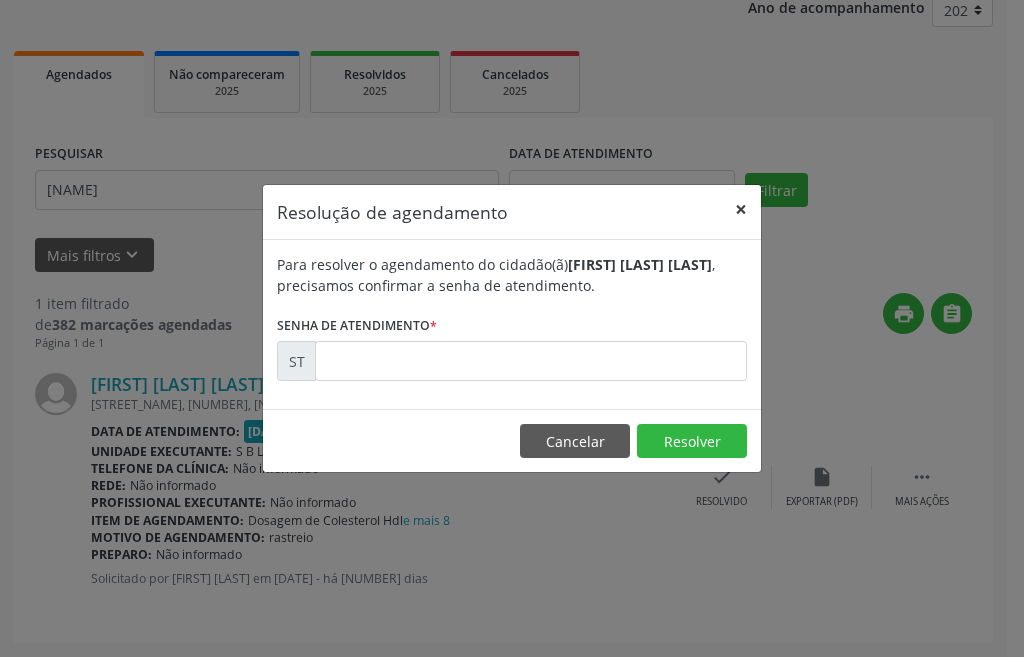 click on "•" at bounding box center [743, 209] 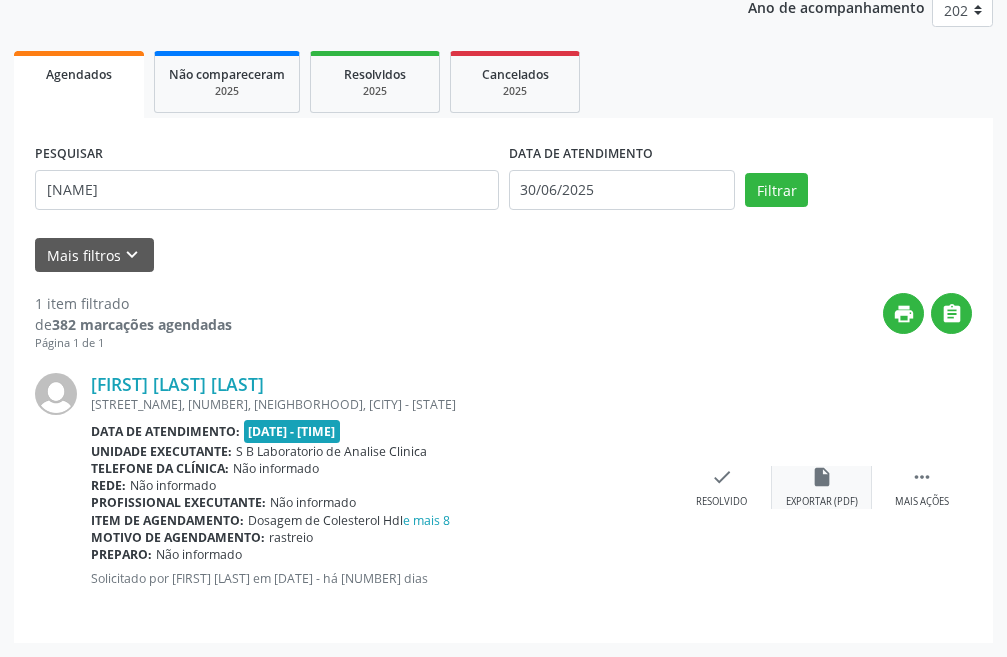 click on "•••••••••••••••••
•••••••• •••••" at bounding box center [822, 487] 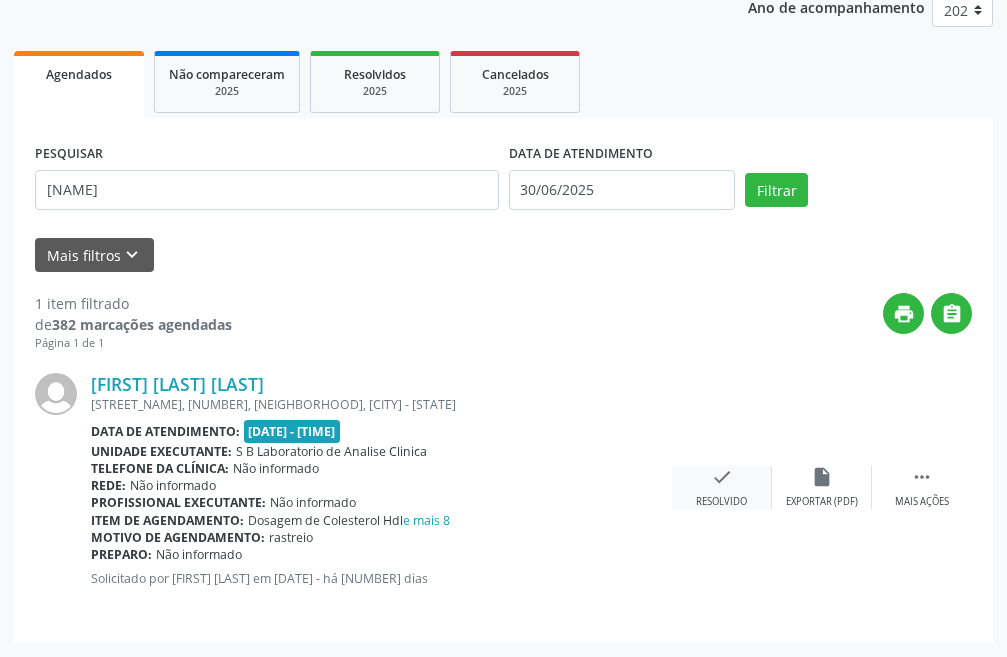 click on "Resolvido" at bounding box center (822, 502) 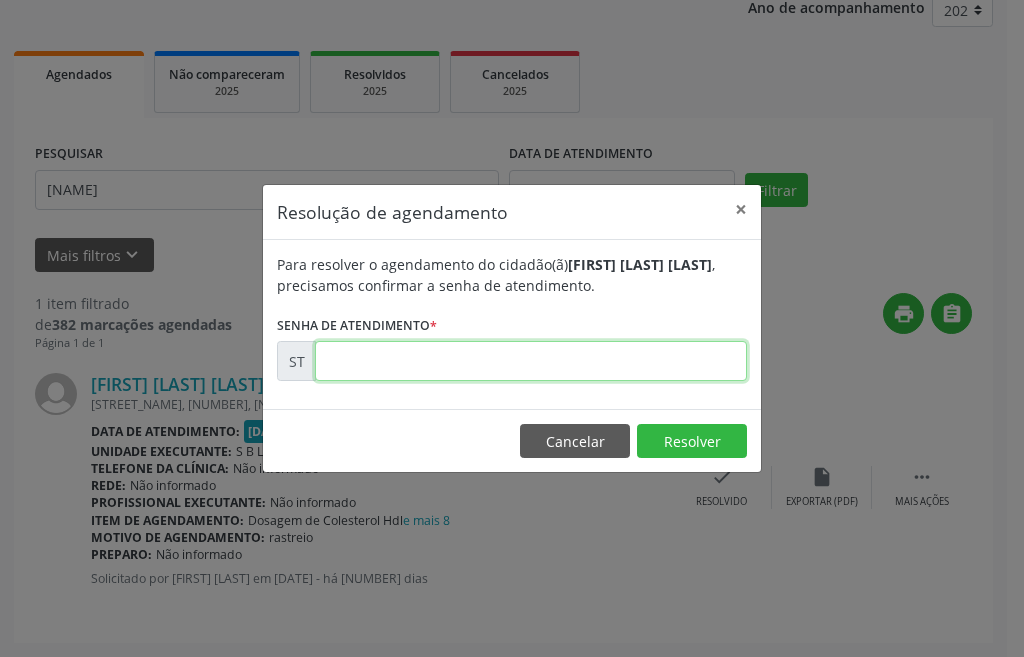 click at bounding box center [528, 361] 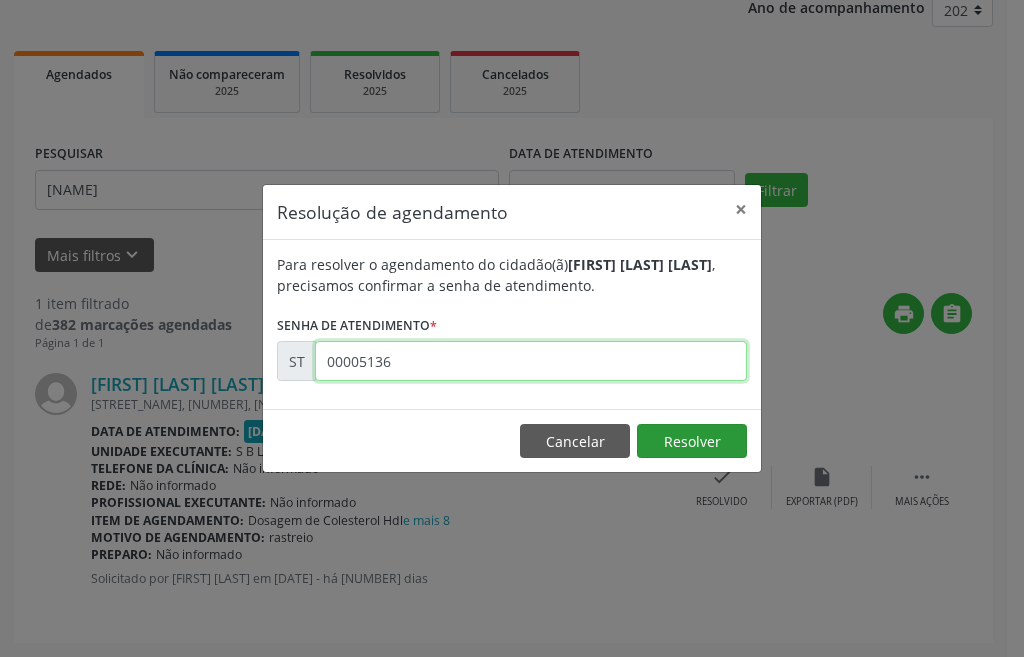 type on "00005136" 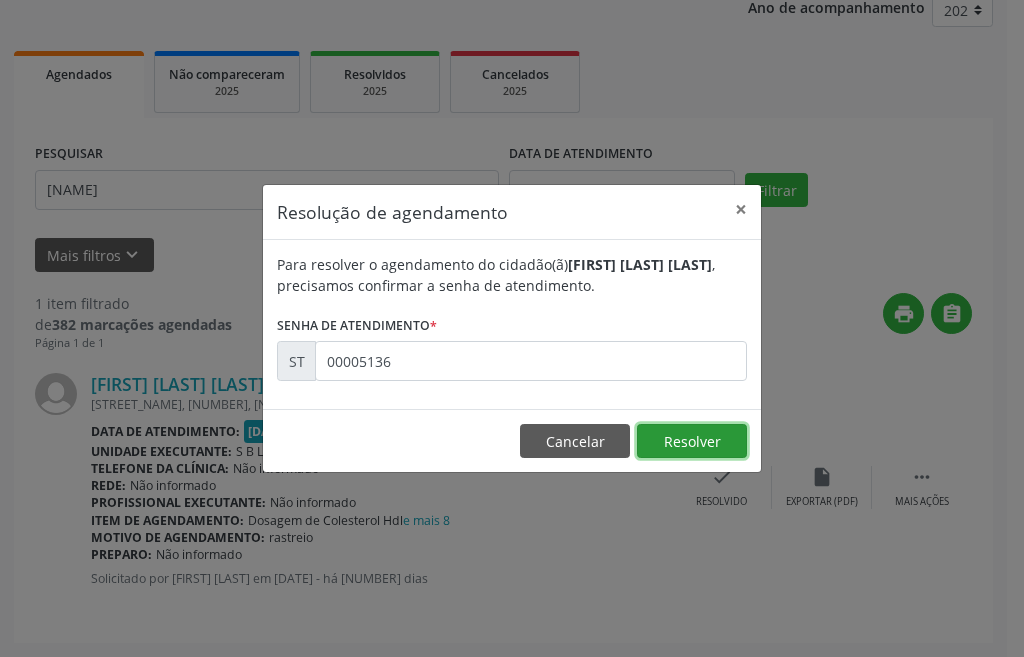 click on "••••••••" at bounding box center [692, 441] 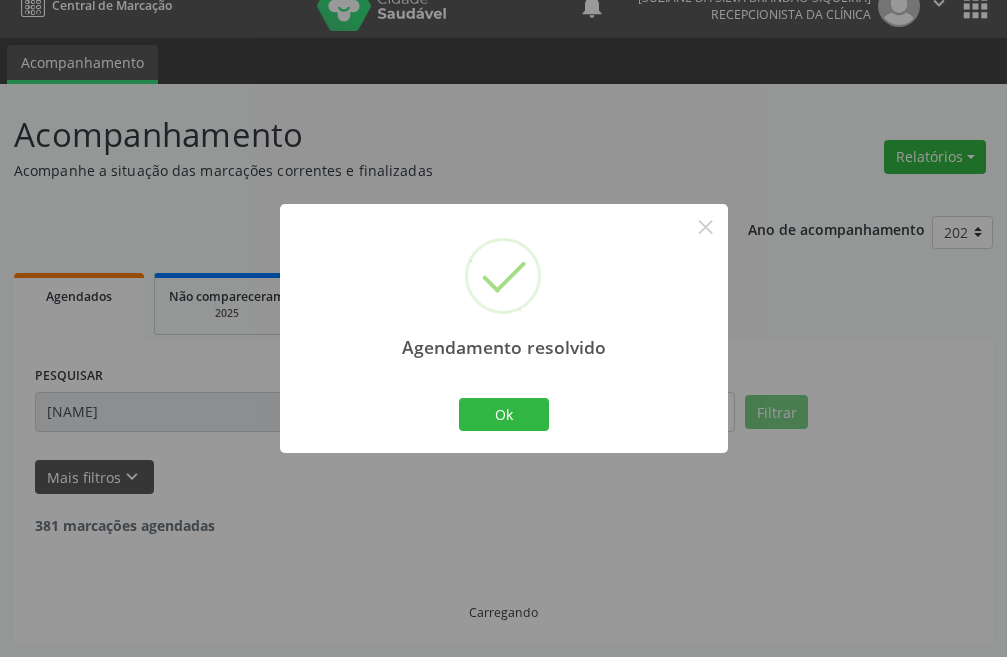 scroll, scrollTop: 0, scrollLeft: 0, axis: both 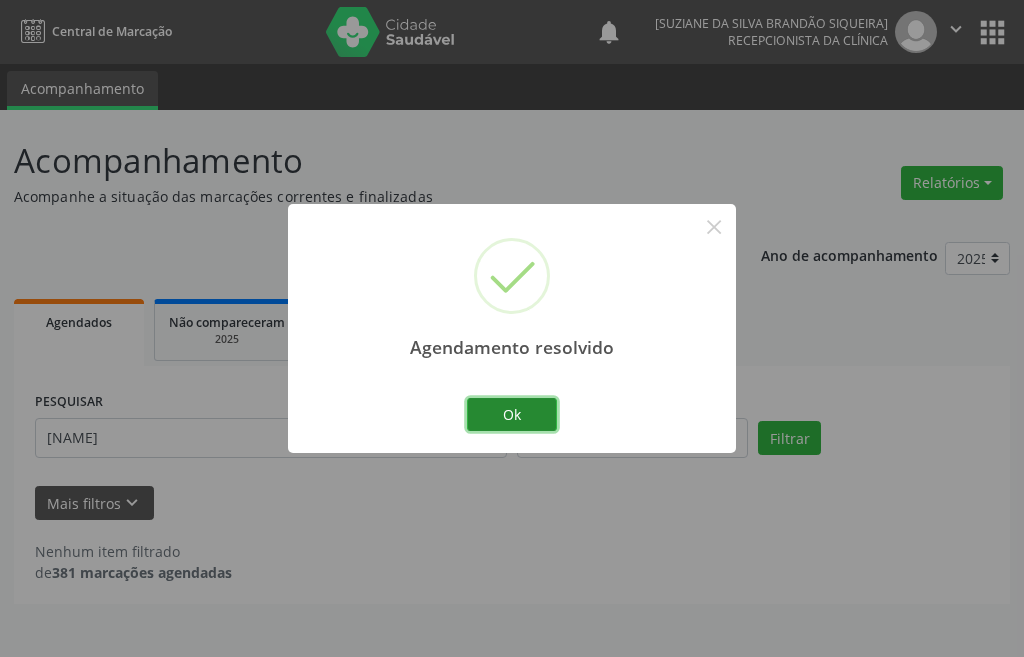 click on "Ok" at bounding box center (512, 415) 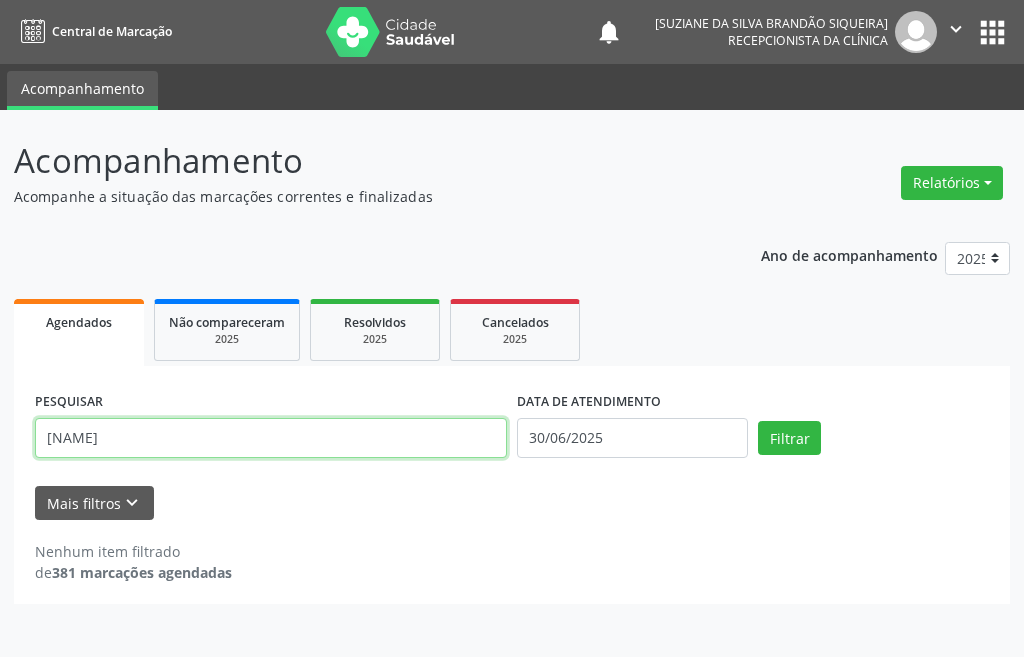 drag, startPoint x: 149, startPoint y: 435, endPoint x: 0, endPoint y: 440, distance: 149.08386 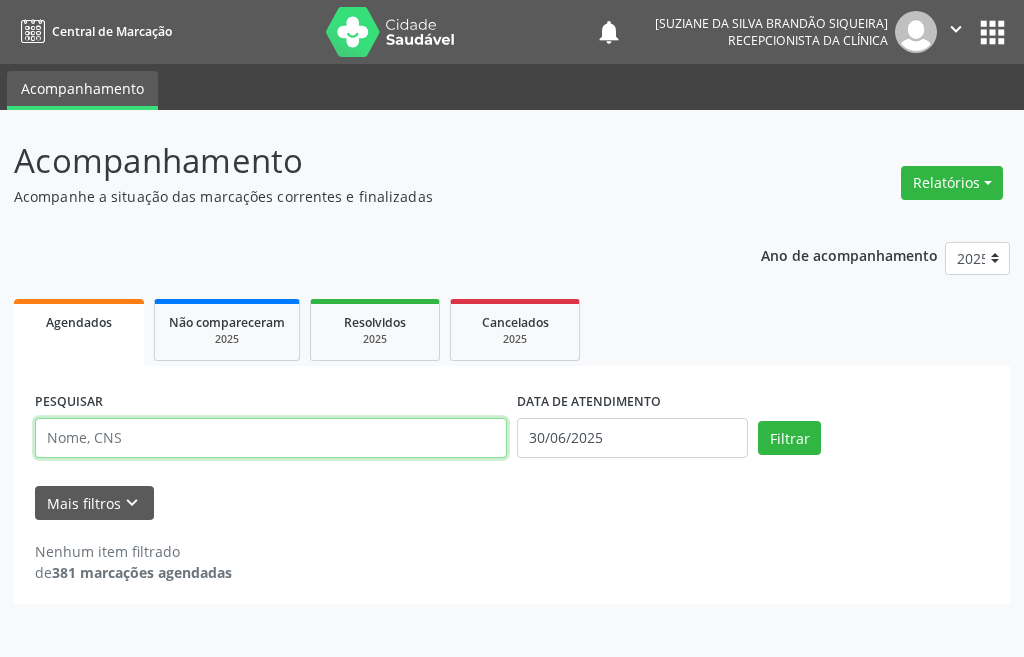 click at bounding box center (271, 438) 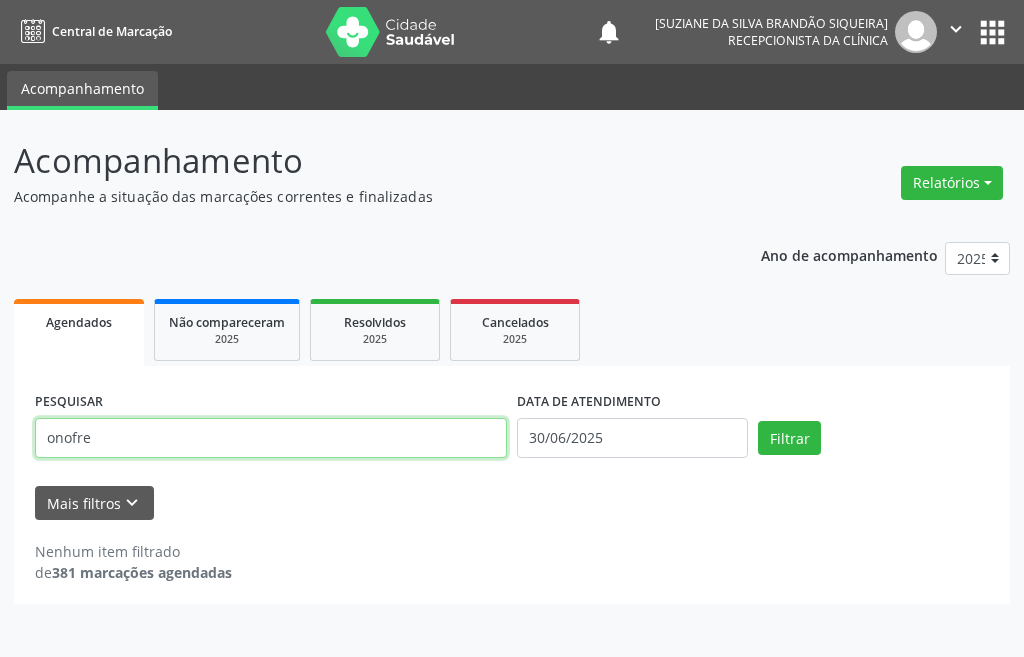 type on "[LAST]" 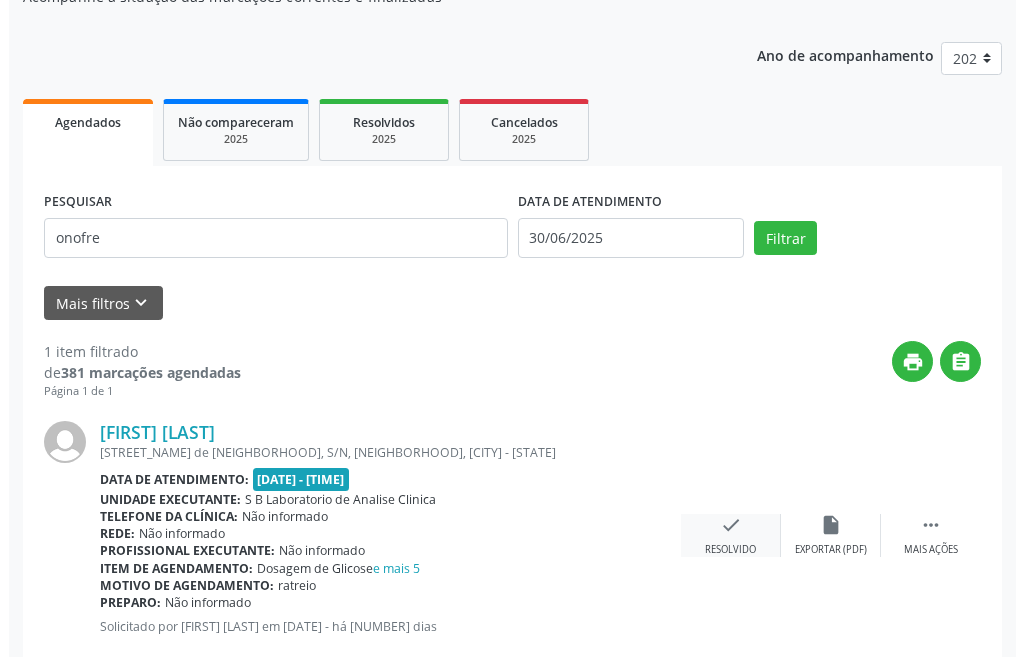 scroll, scrollTop: 248, scrollLeft: 0, axis: vertical 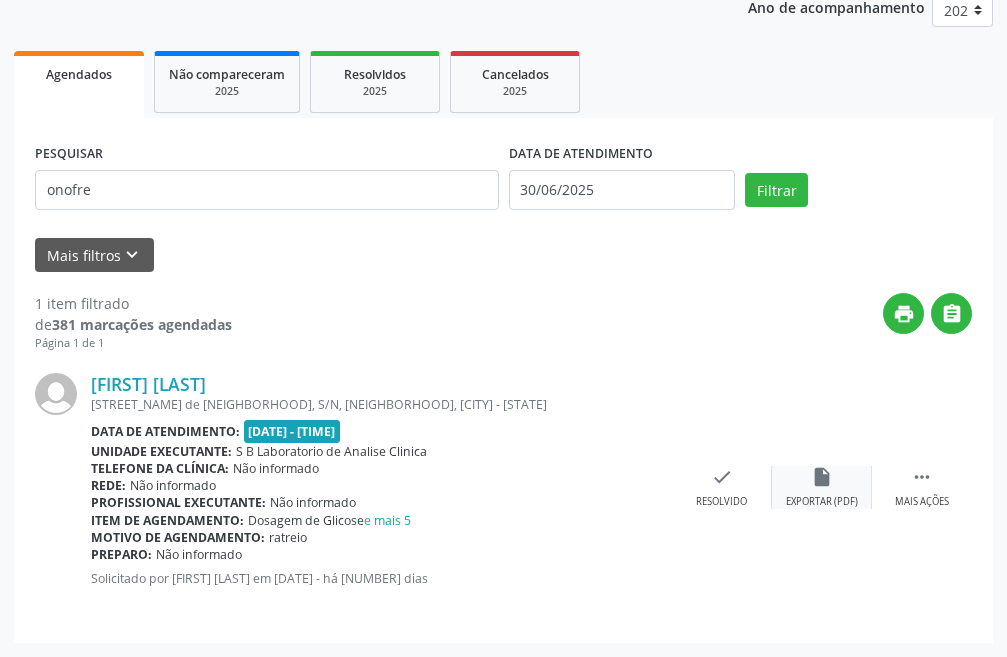 click on "•••••••••••••••••
•••••••• •••••" at bounding box center [822, 487] 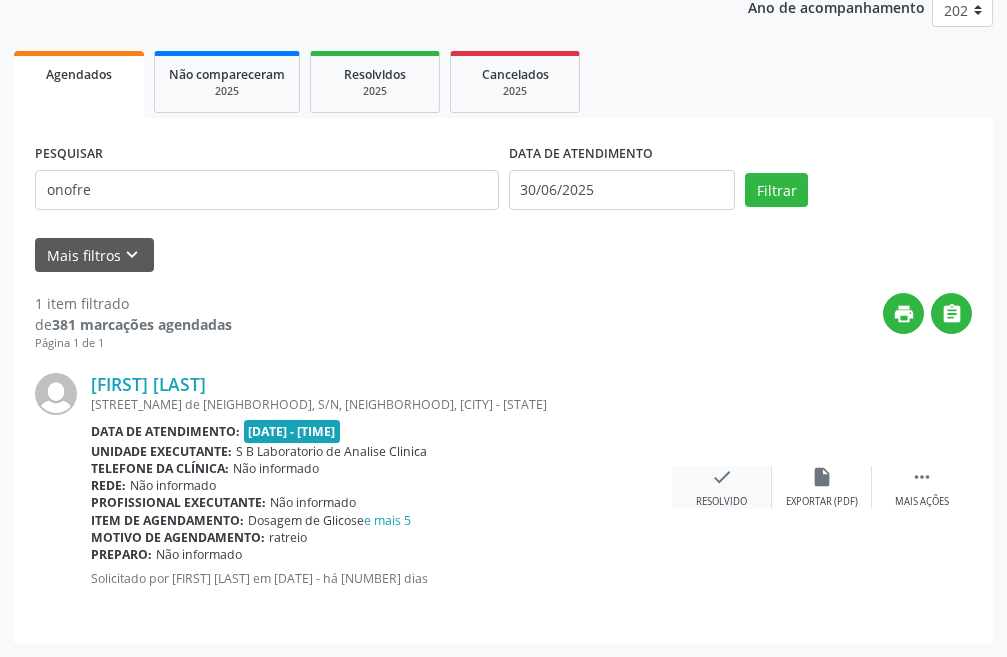 click on "check" at bounding box center [822, 477] 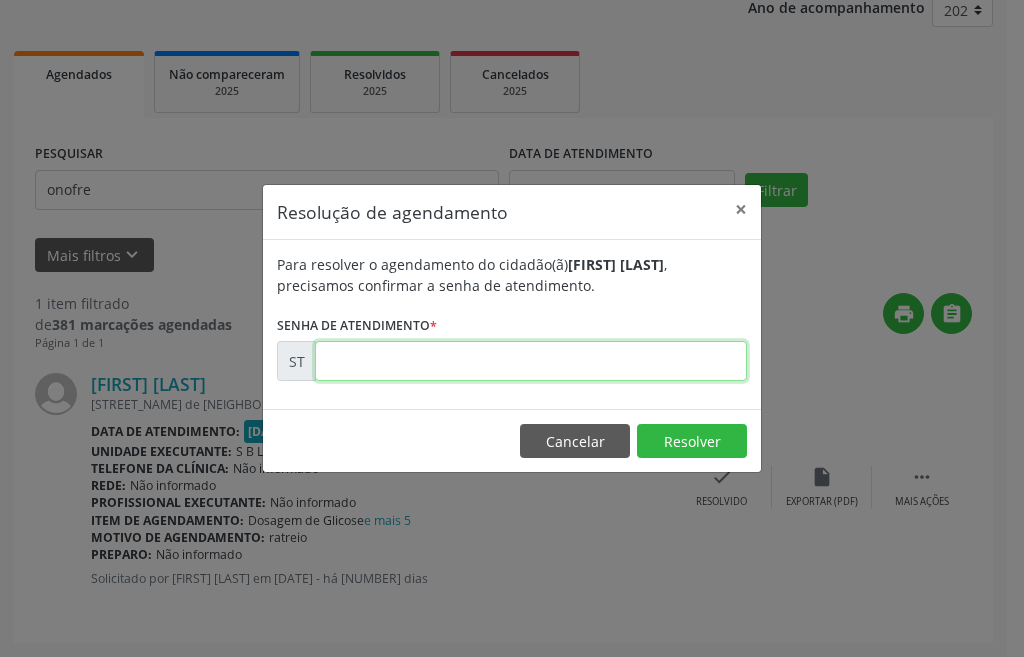 click at bounding box center (528, 361) 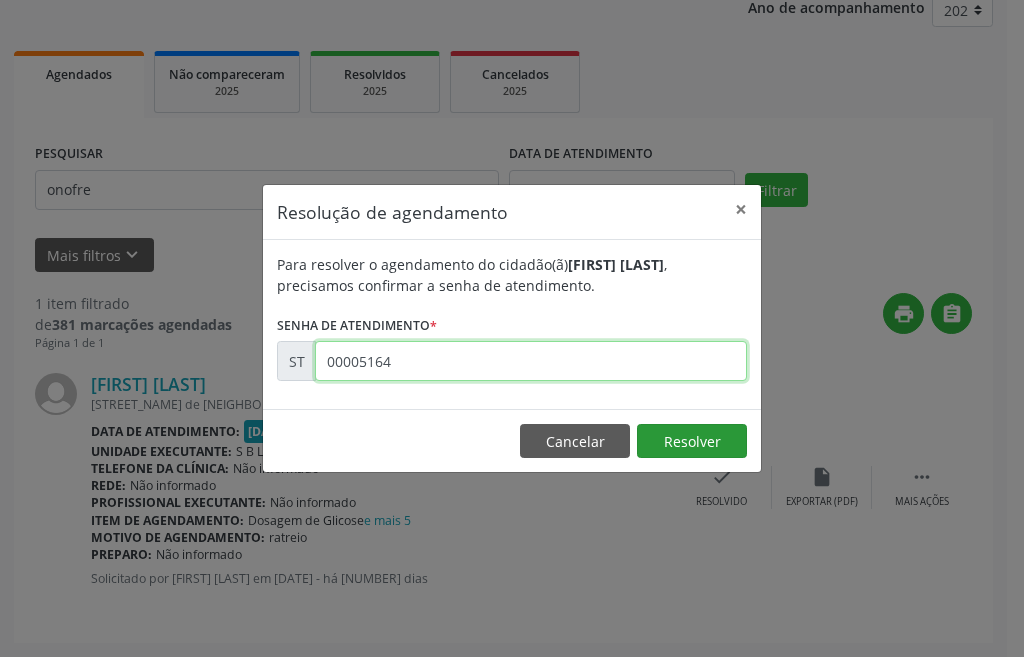 type on "••••••••" 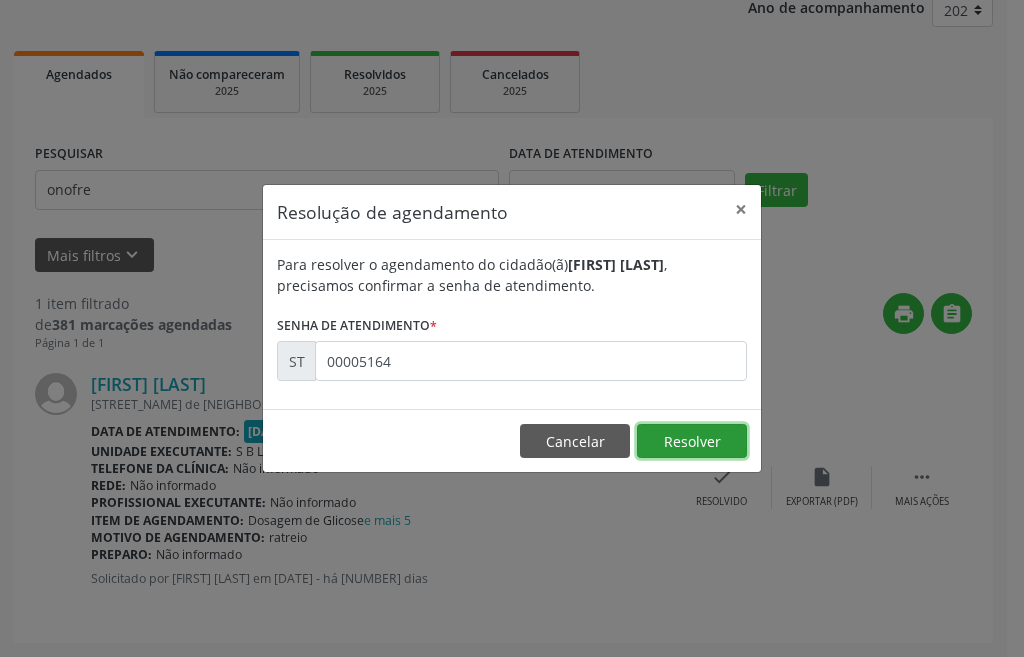 click on "••••••••" at bounding box center (692, 441) 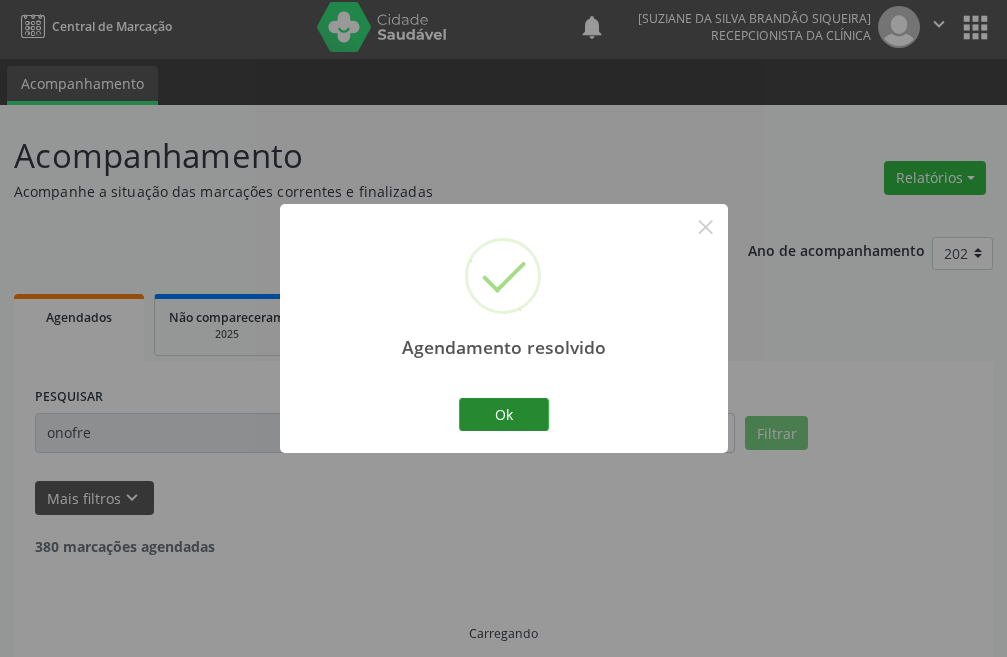 scroll, scrollTop: 26, scrollLeft: 0, axis: vertical 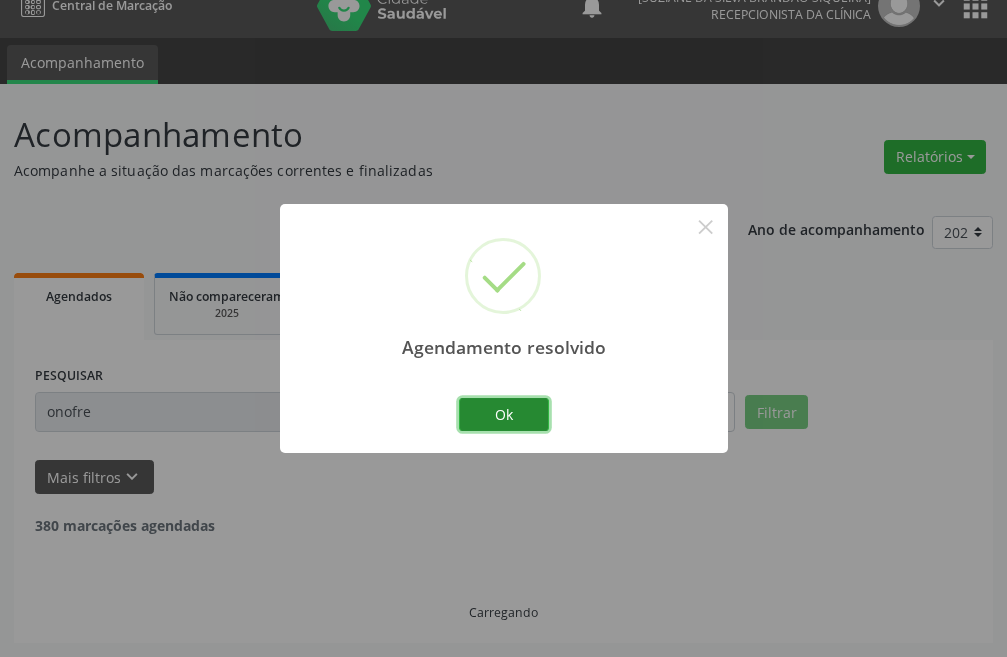 click on "Ok" at bounding box center [504, 415] 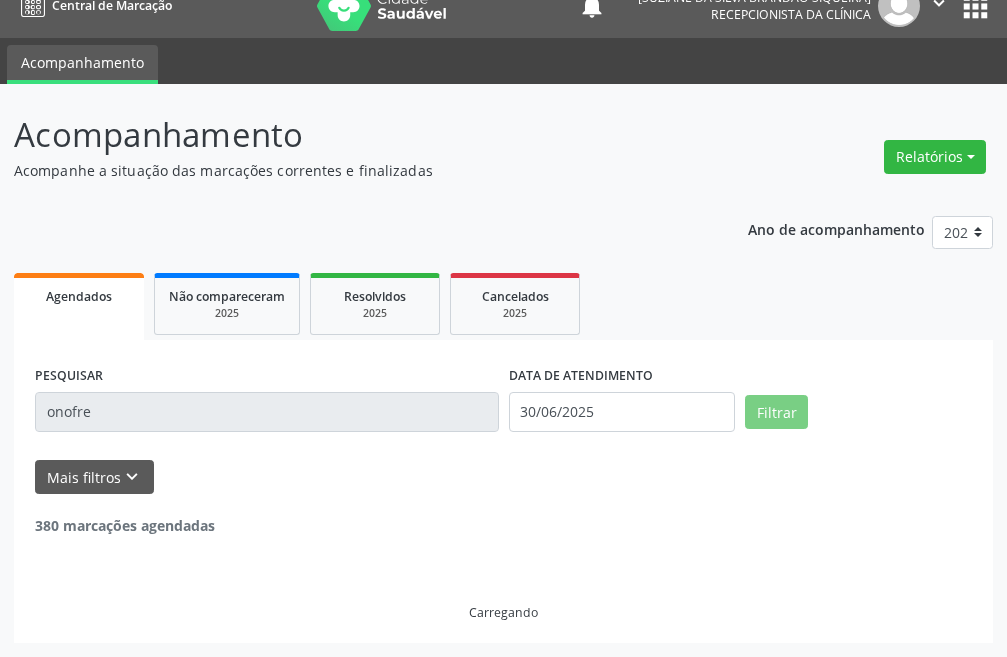 scroll, scrollTop: 0, scrollLeft: 0, axis: both 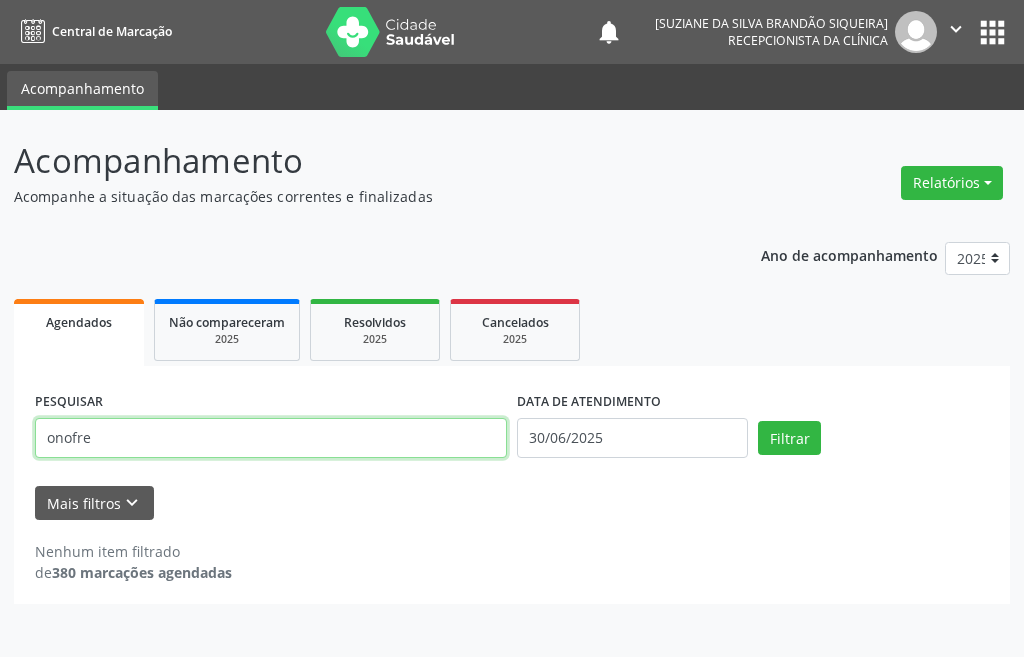 drag, startPoint x: 142, startPoint y: 439, endPoint x: 0, endPoint y: 426, distance: 142.59383 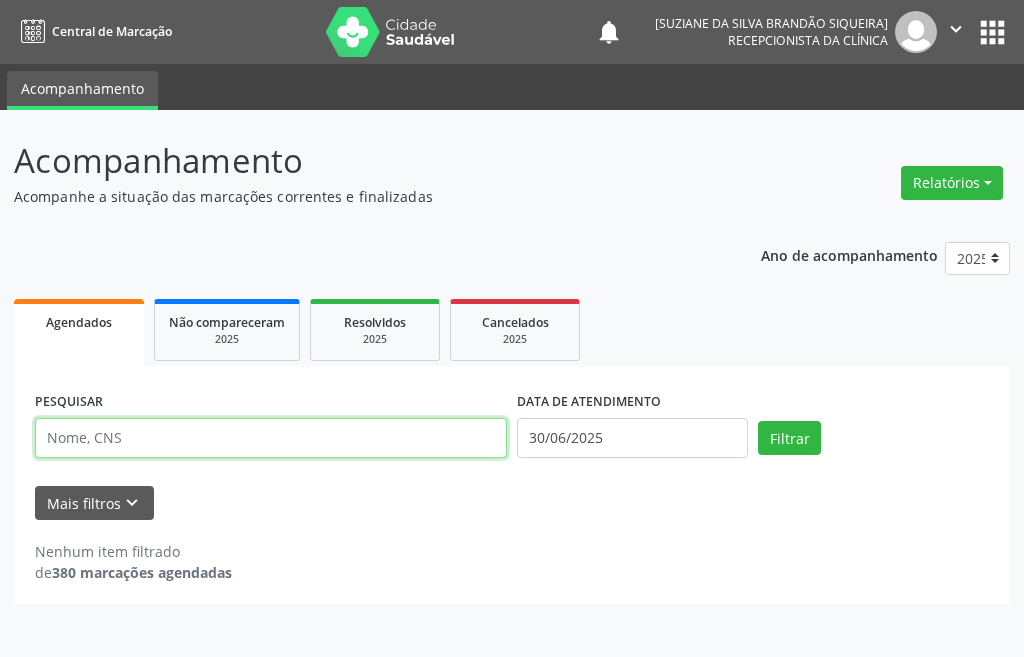 click at bounding box center (271, 438) 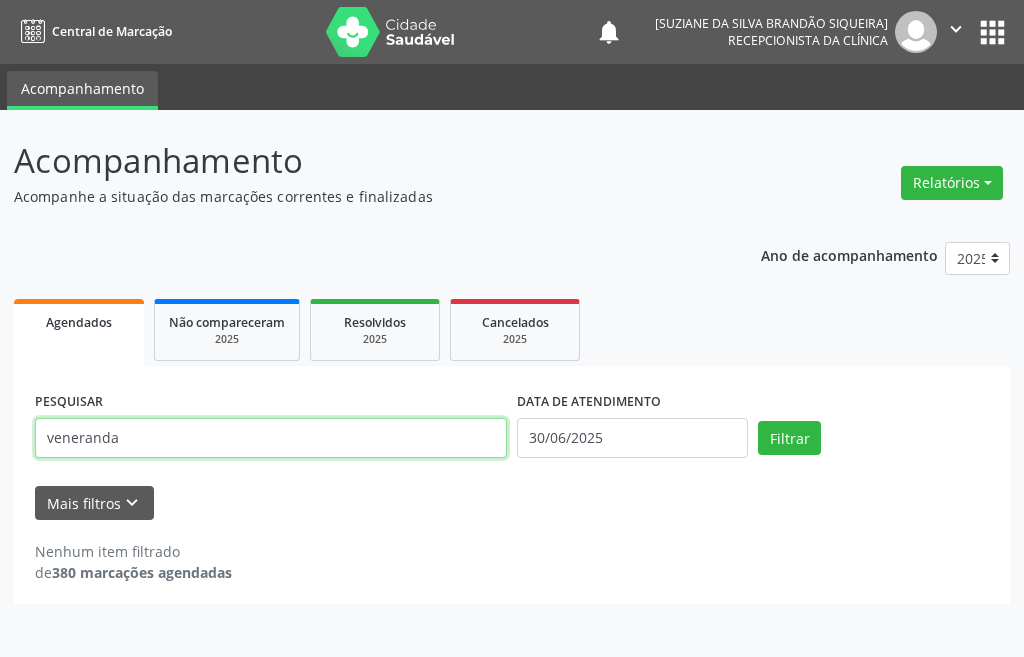 type on "•••••••••" 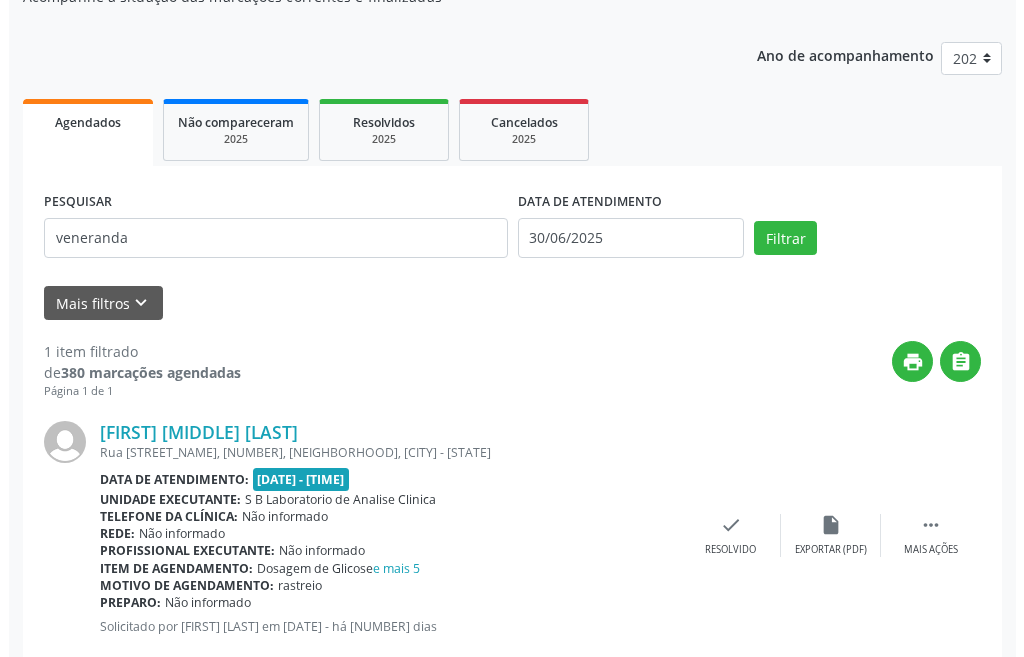 scroll, scrollTop: 248, scrollLeft: 0, axis: vertical 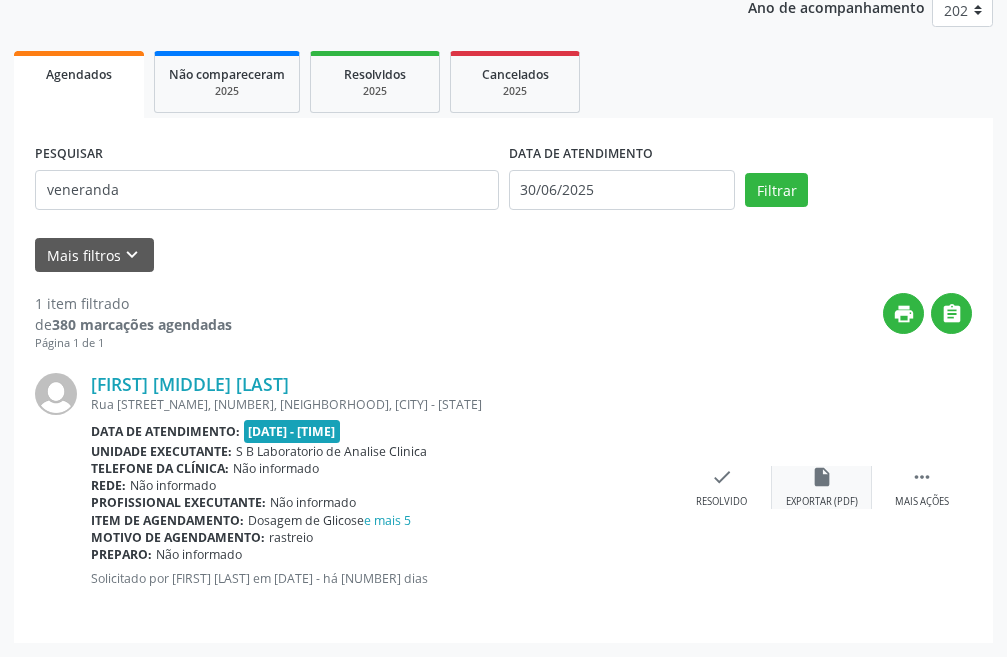 click on "Exportar (PDF)" at bounding box center (822, 502) 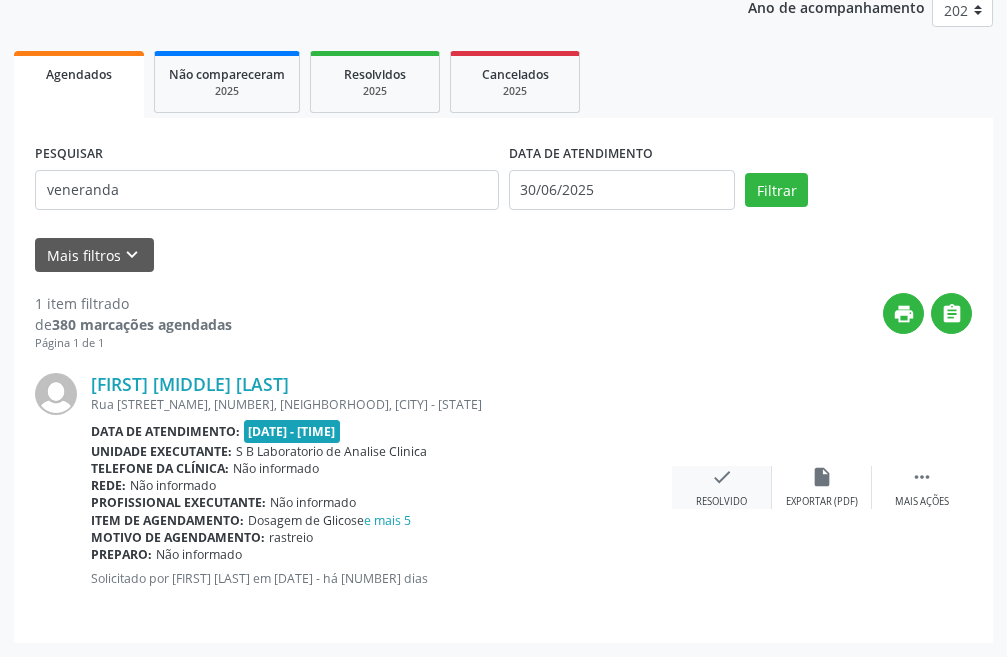 click on "•••••
•••••••••" at bounding box center [722, 487] 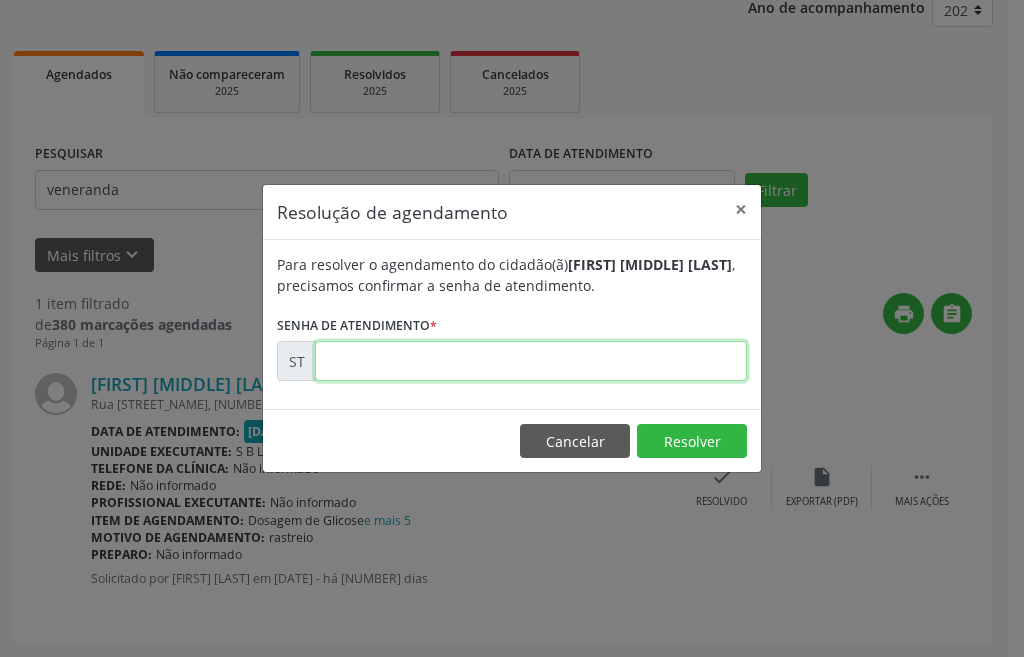 click at bounding box center (528, 361) 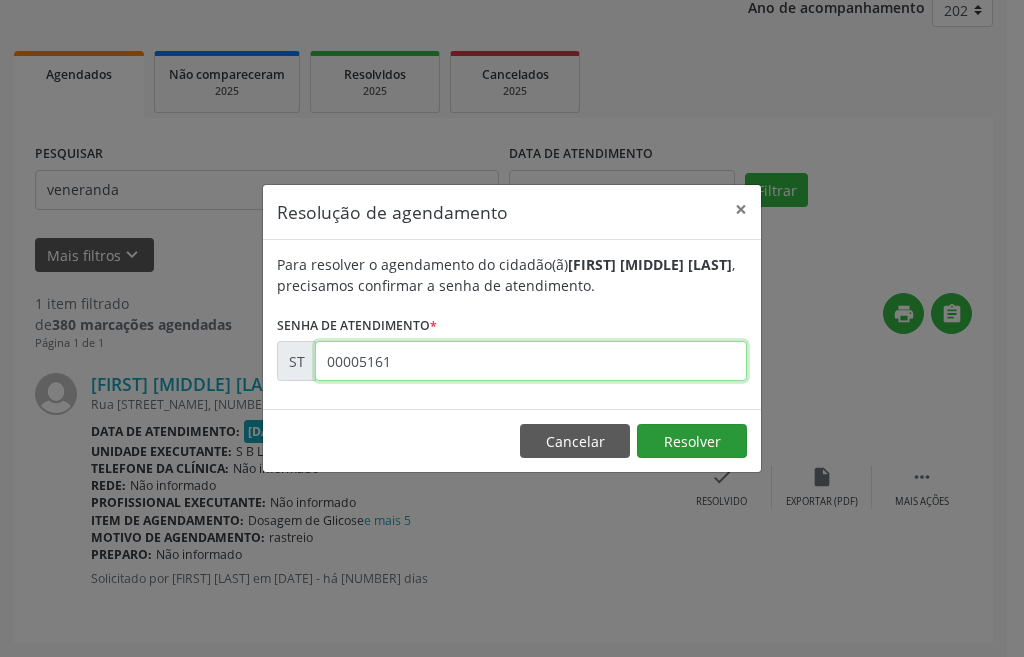 type on "00005161" 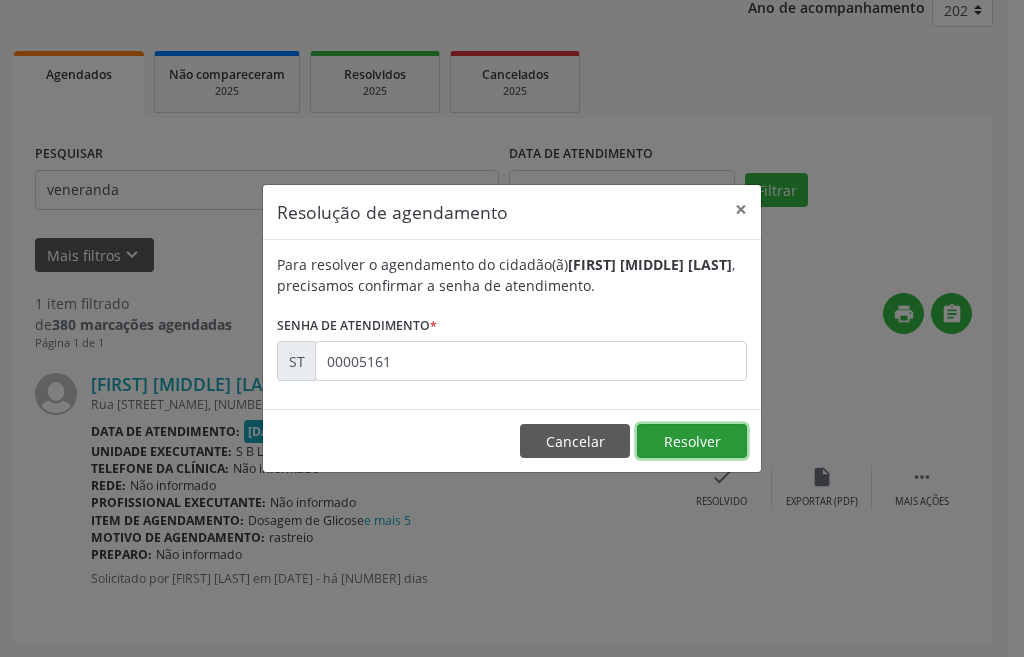 click on "••••••••" at bounding box center (692, 441) 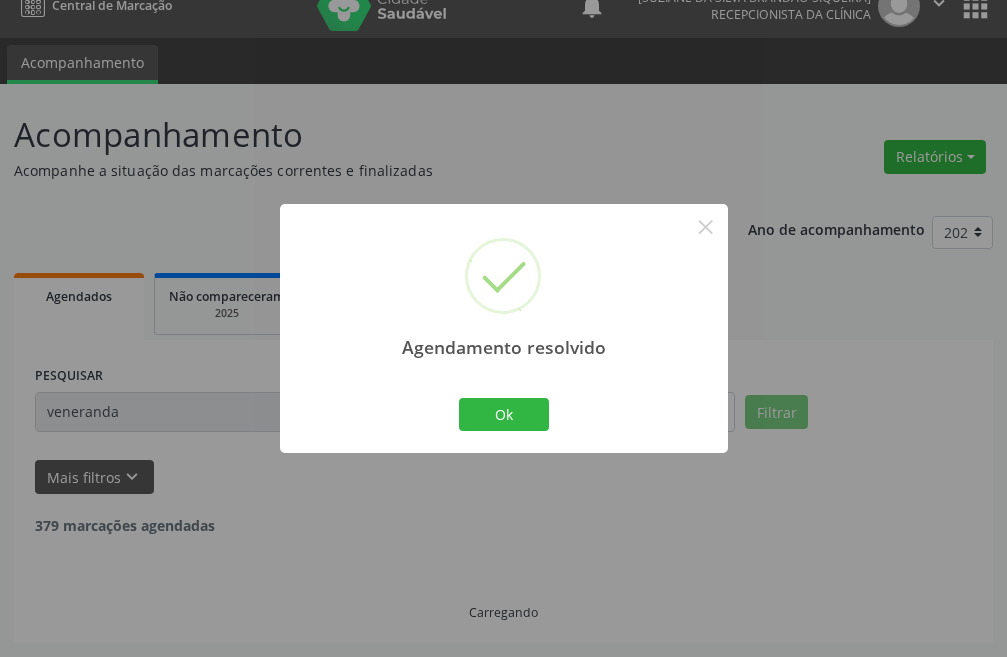 scroll, scrollTop: 0, scrollLeft: 0, axis: both 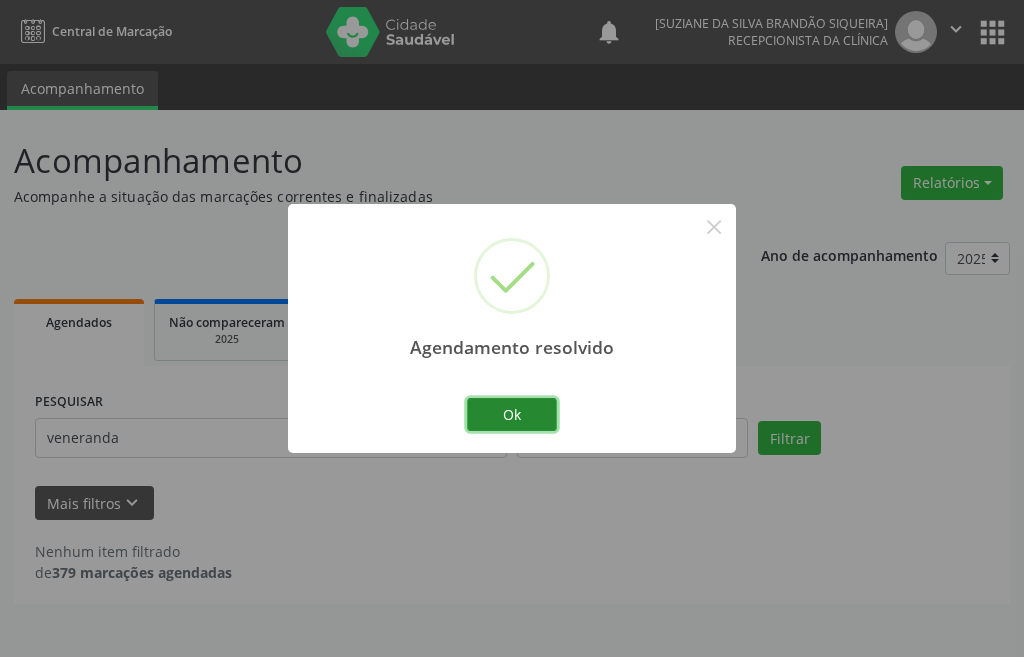 click on "Ok" at bounding box center [512, 415] 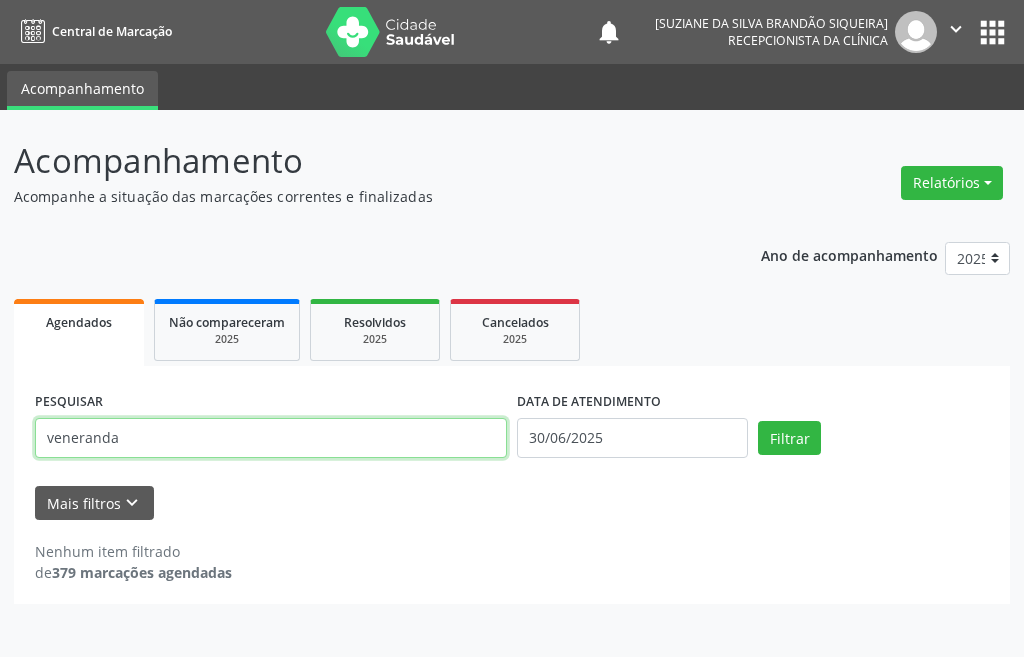 drag, startPoint x: 165, startPoint y: 442, endPoint x: 0, endPoint y: 412, distance: 167.7051 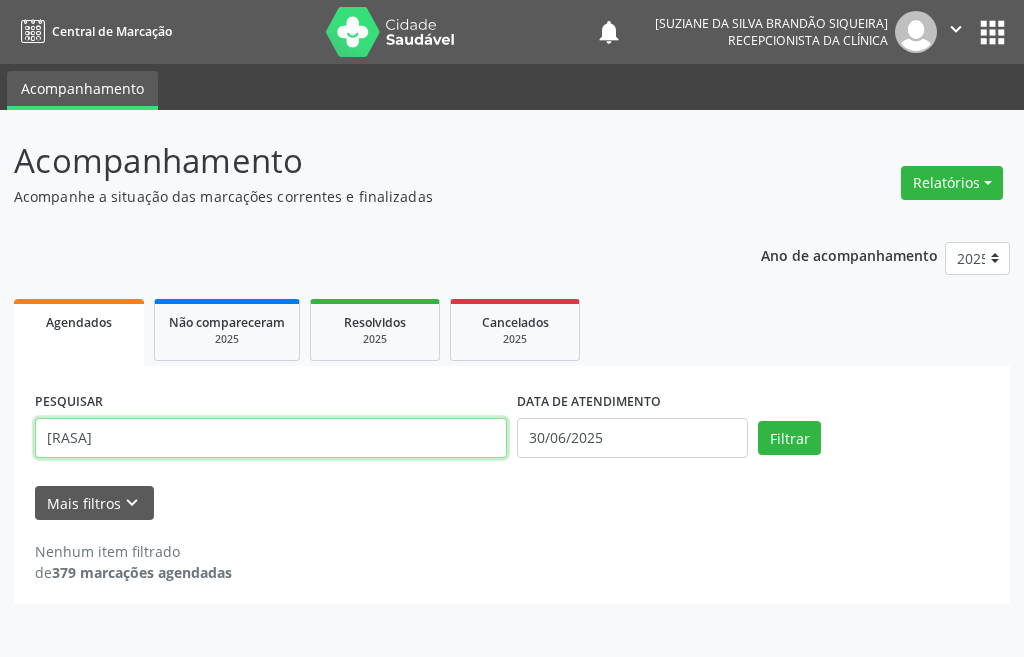 click on "Filtrar" at bounding box center [789, 438] 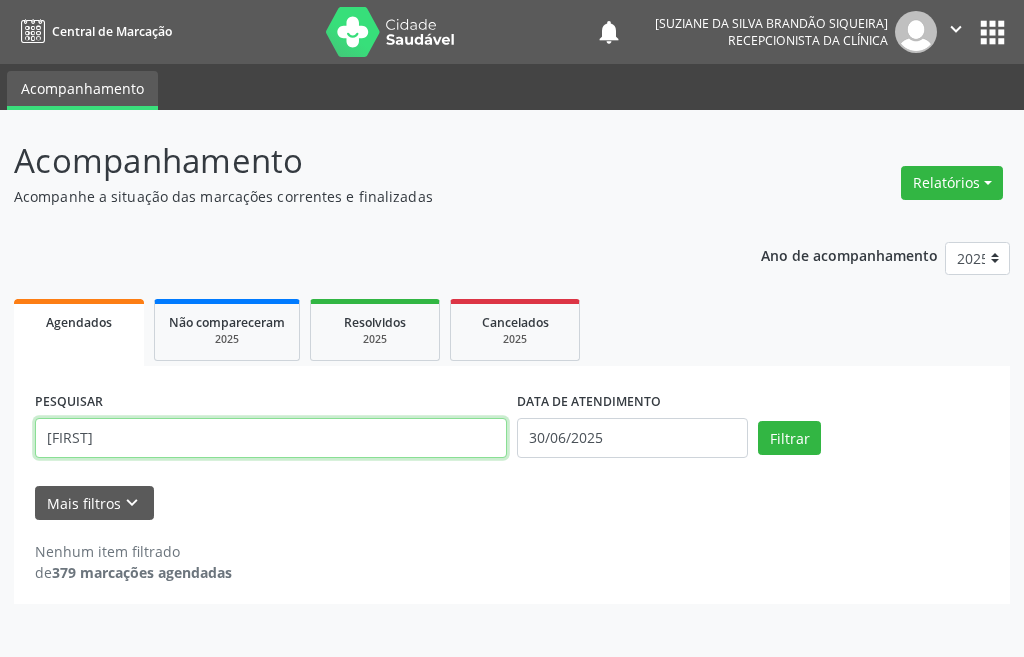 type on "••••" 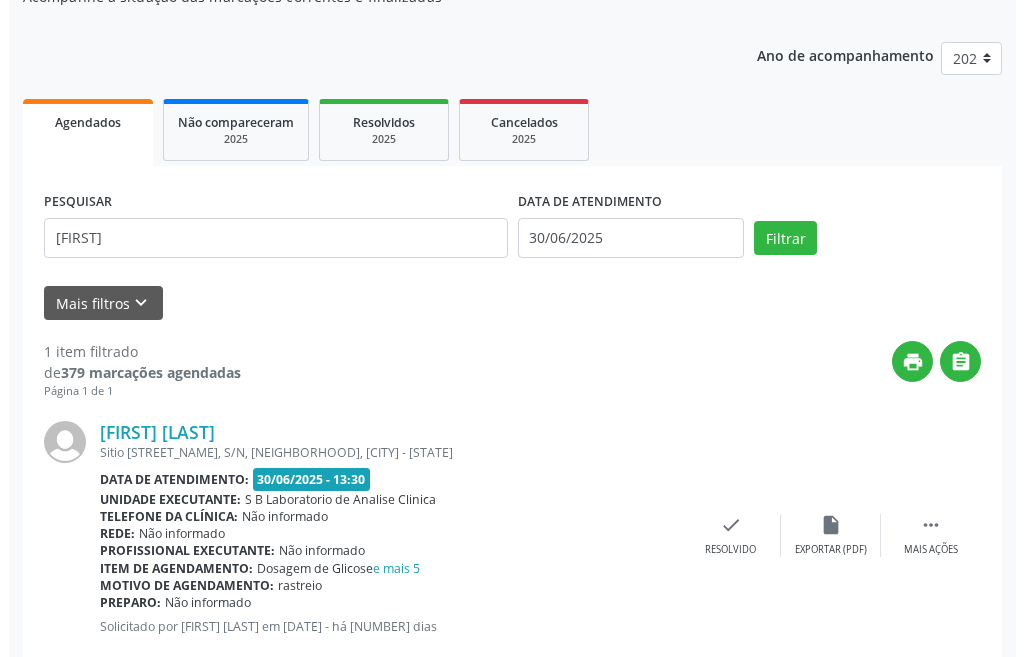 scroll, scrollTop: 248, scrollLeft: 0, axis: vertical 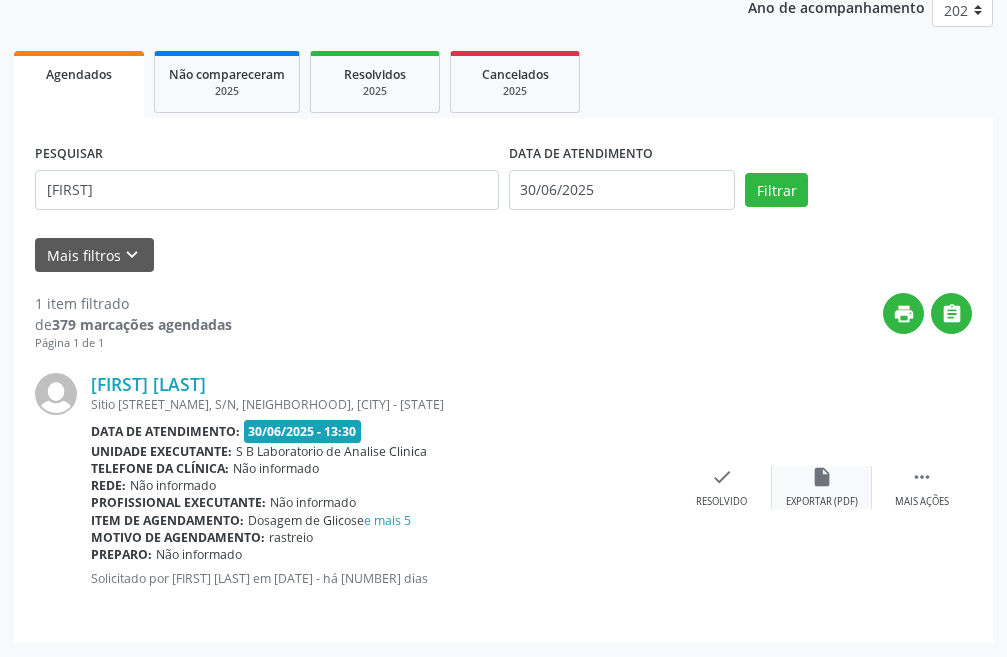 click on "Exportar (PDF)" at bounding box center (822, 502) 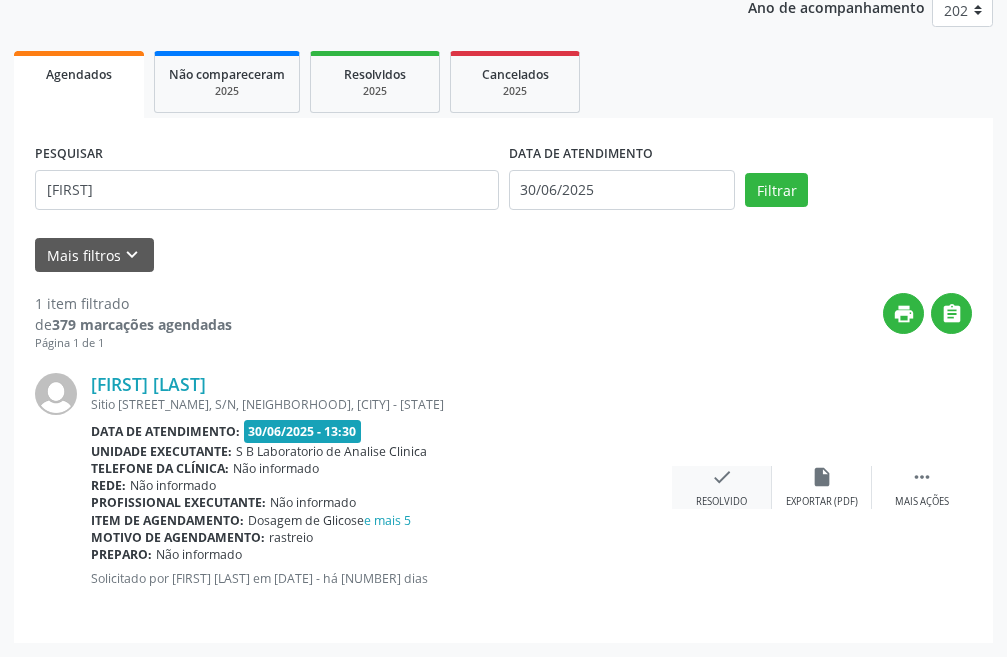 click on "check" at bounding box center (822, 477) 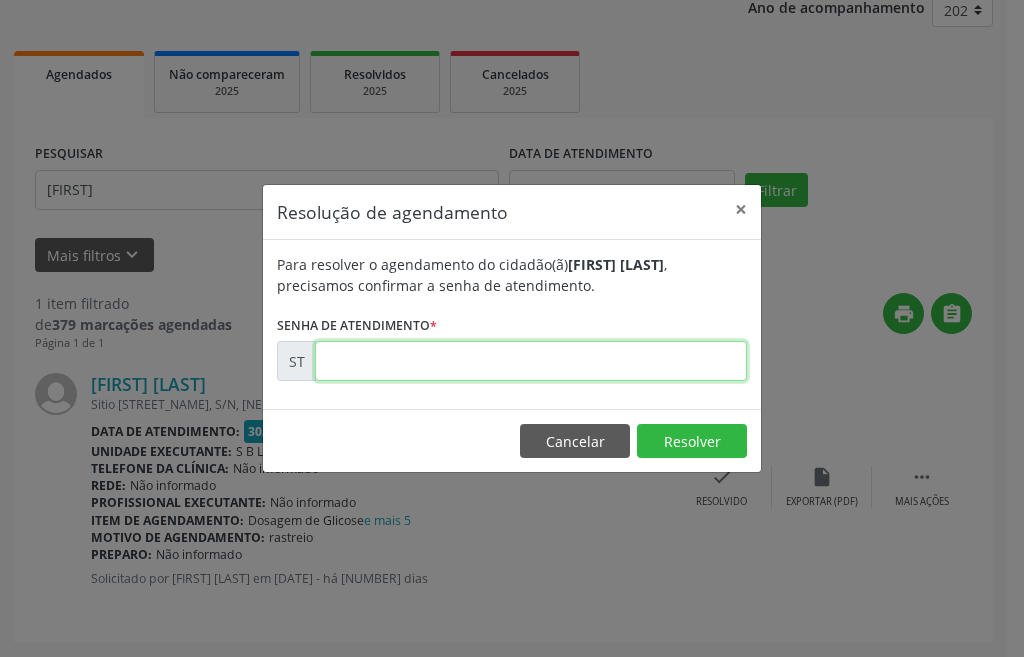 click at bounding box center (528, 361) 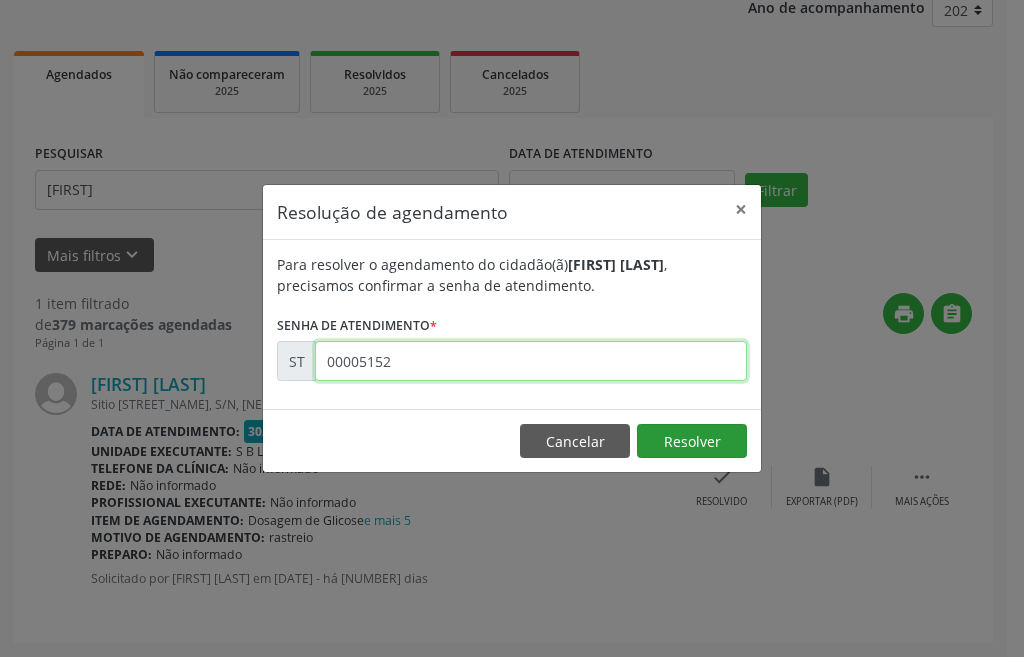 type on "••••••••" 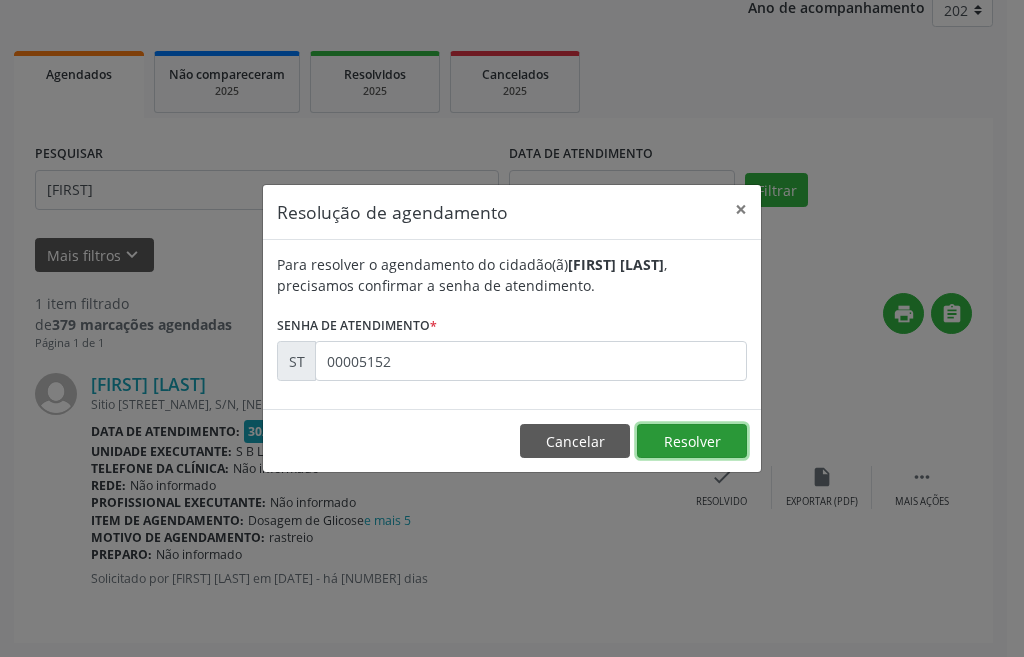 click on "••••••••" at bounding box center [692, 441] 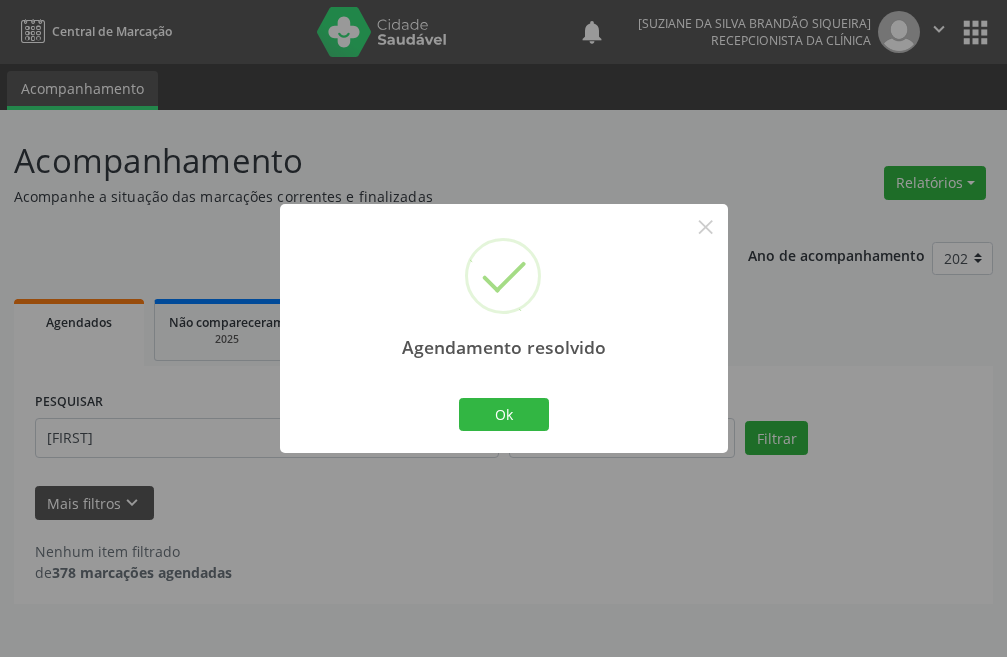 scroll, scrollTop: 0, scrollLeft: 0, axis: both 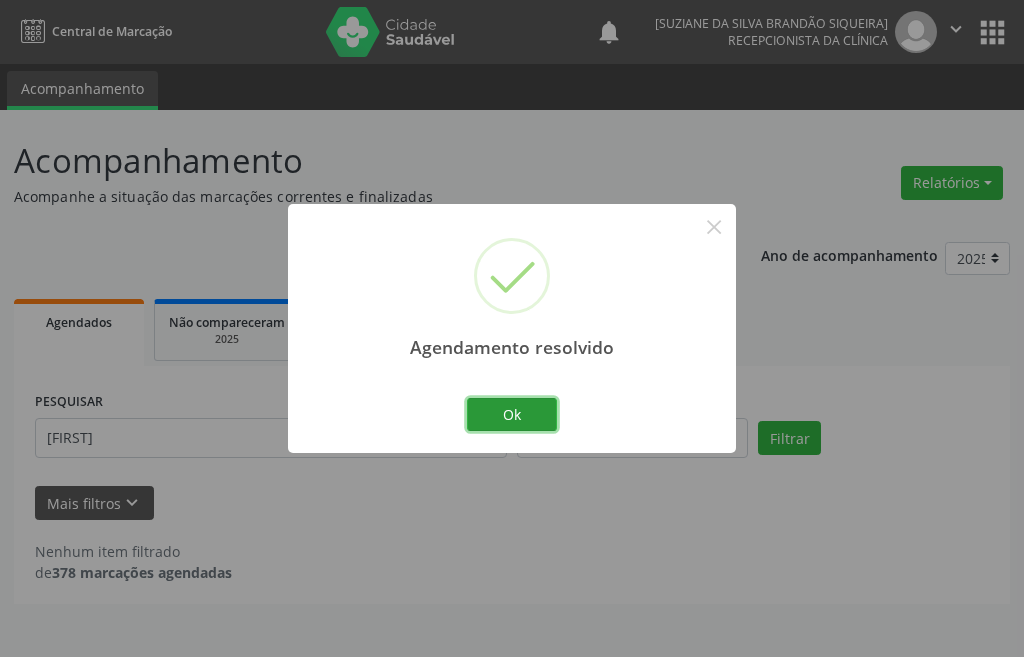drag, startPoint x: 505, startPoint y: 416, endPoint x: 266, endPoint y: 452, distance: 241.69609 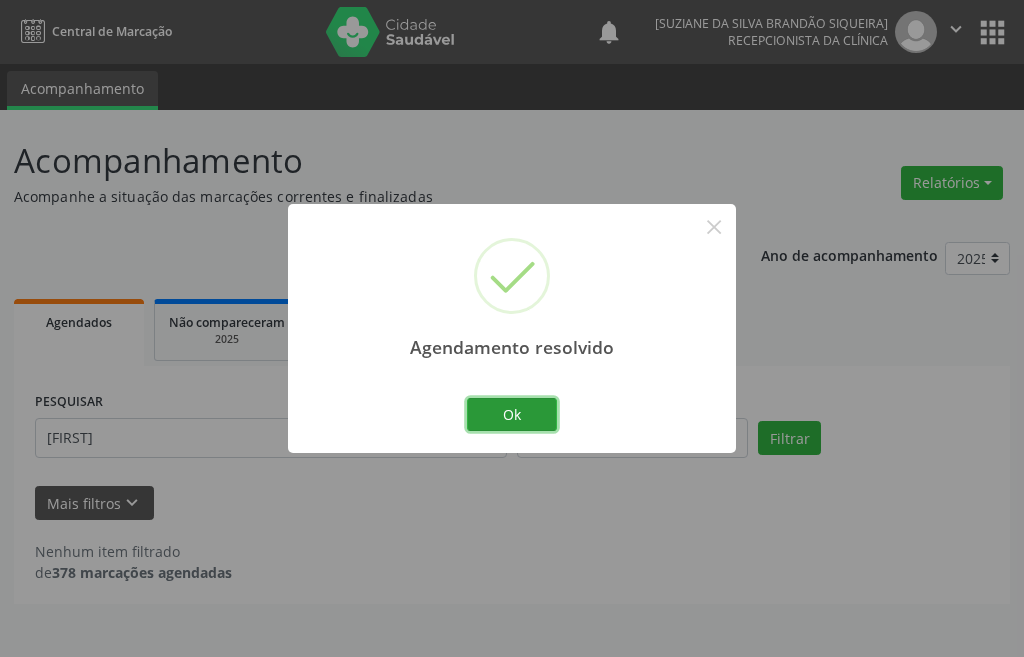 click on "Ok" at bounding box center (512, 415) 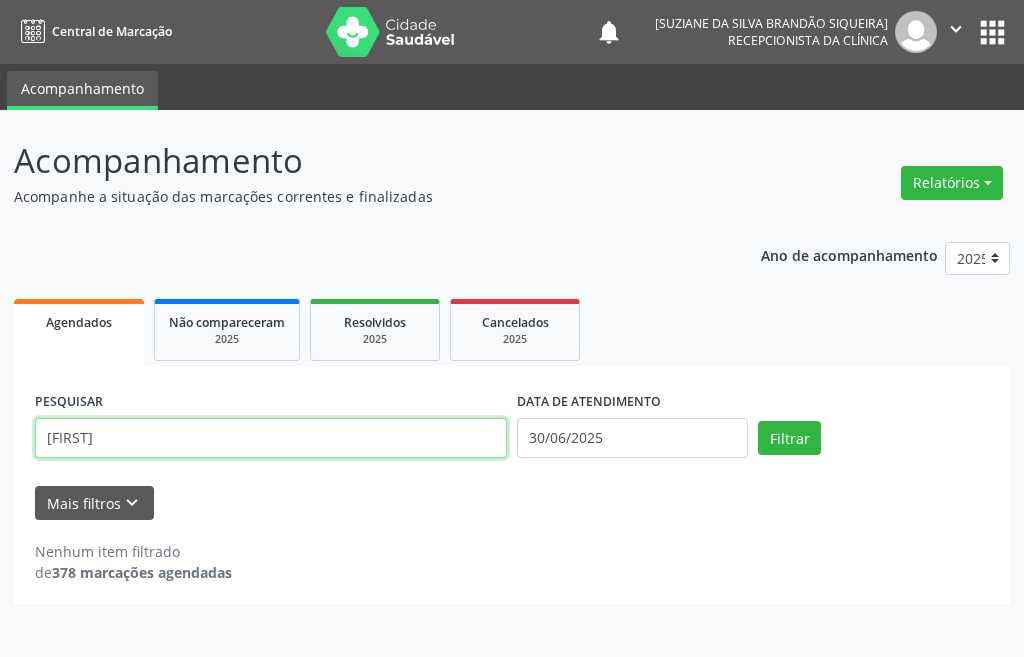 drag, startPoint x: 145, startPoint y: 453, endPoint x: 0, endPoint y: 406, distance: 152.42703 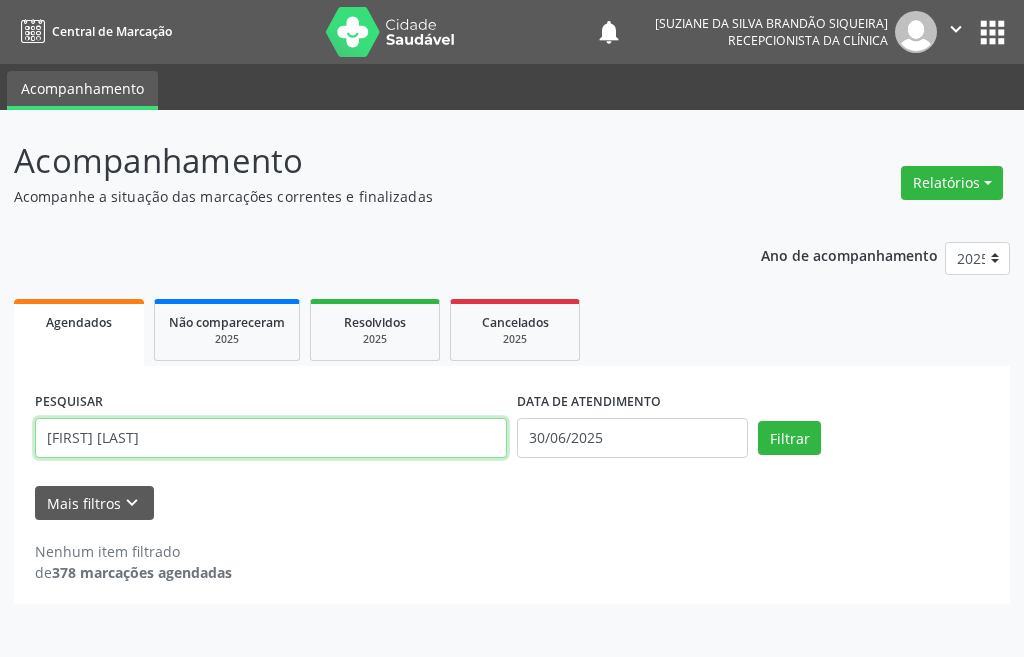 type on "••• •••••" 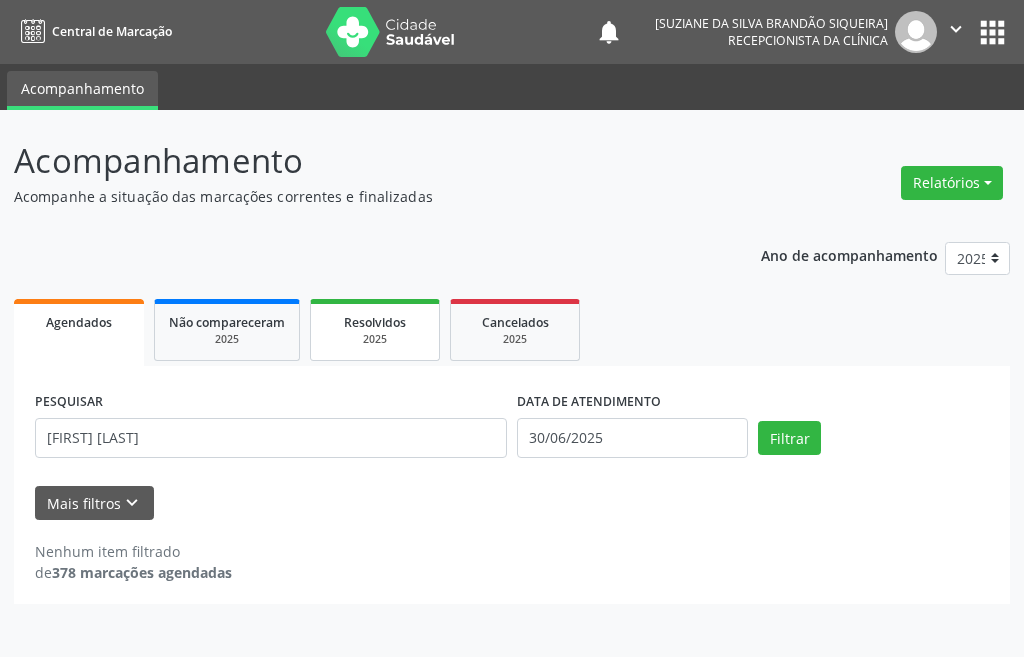 click on "••••" at bounding box center [359, 339] 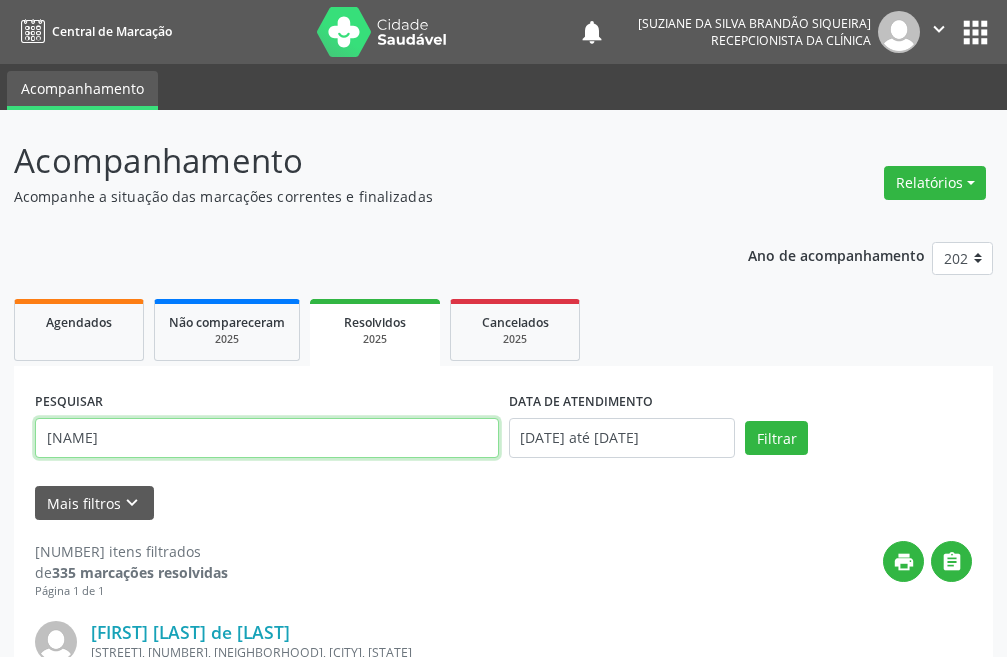 drag, startPoint x: 271, startPoint y: 444, endPoint x: 0, endPoint y: 438, distance: 271.0664 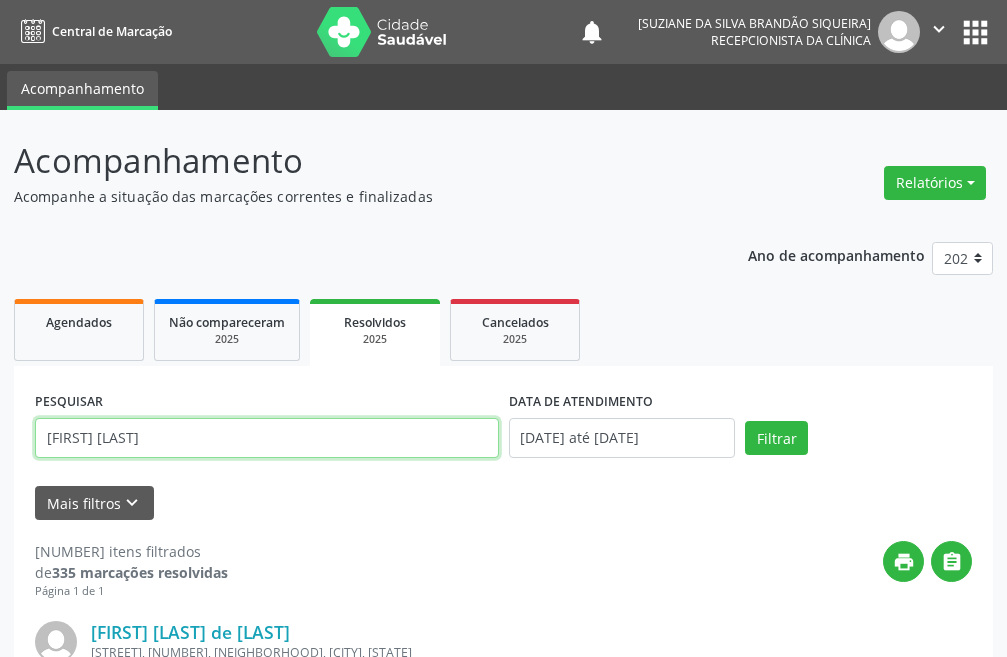 type on "••• •••••" 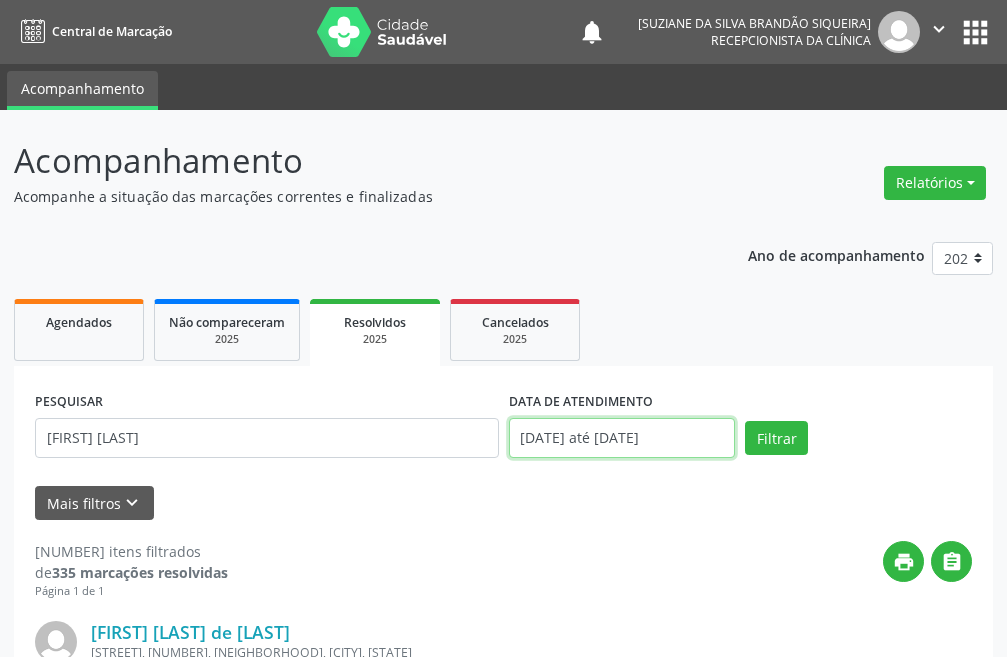 click on "[DATE] até [DATE]" at bounding box center [622, 438] 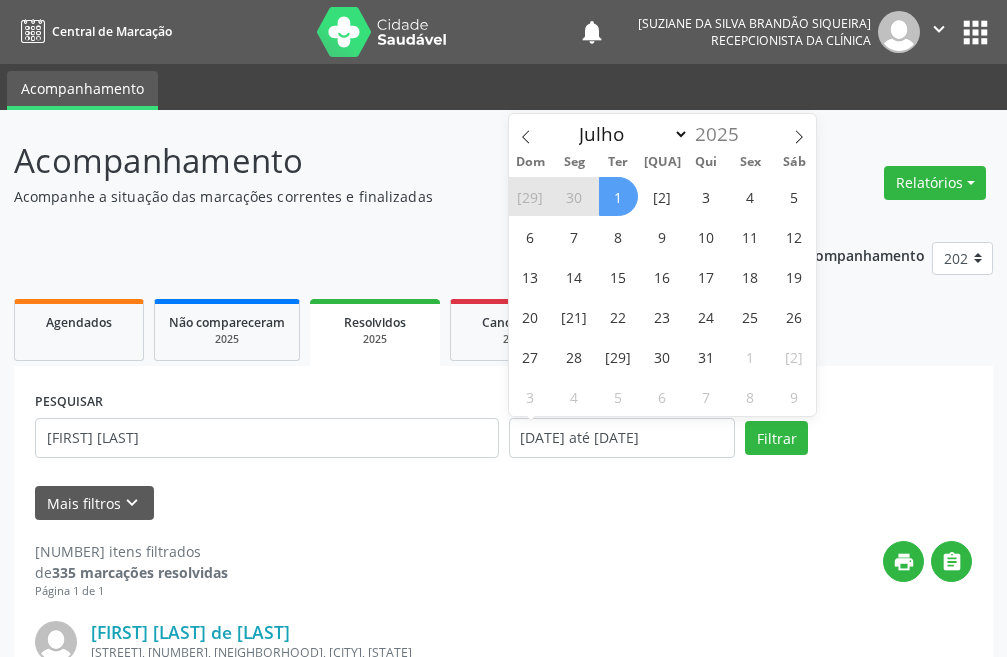 click on "30" at bounding box center [574, 196] 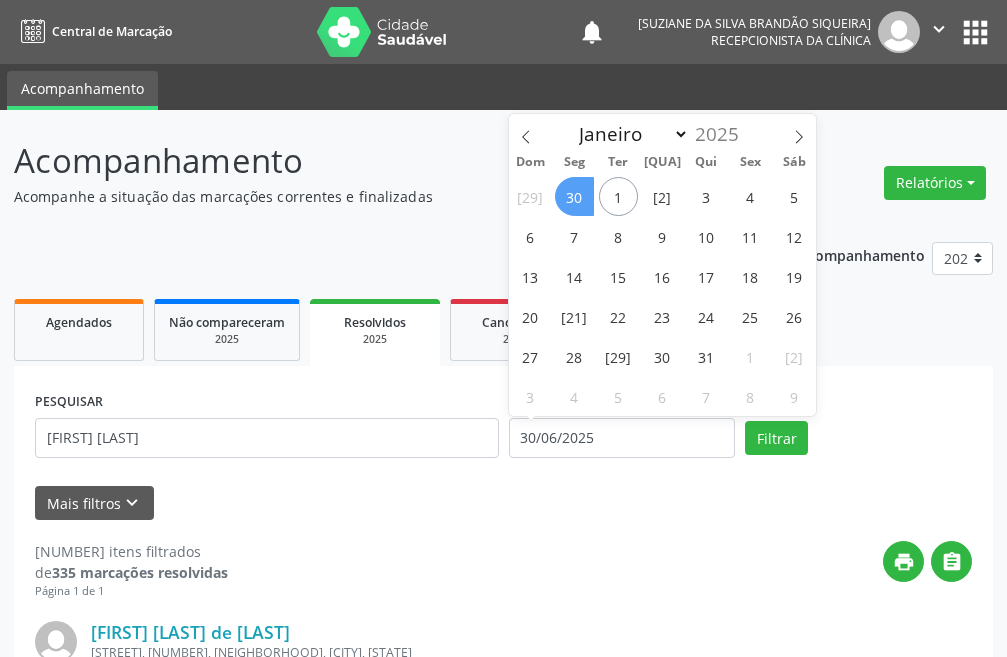 click on "30" at bounding box center [574, 196] 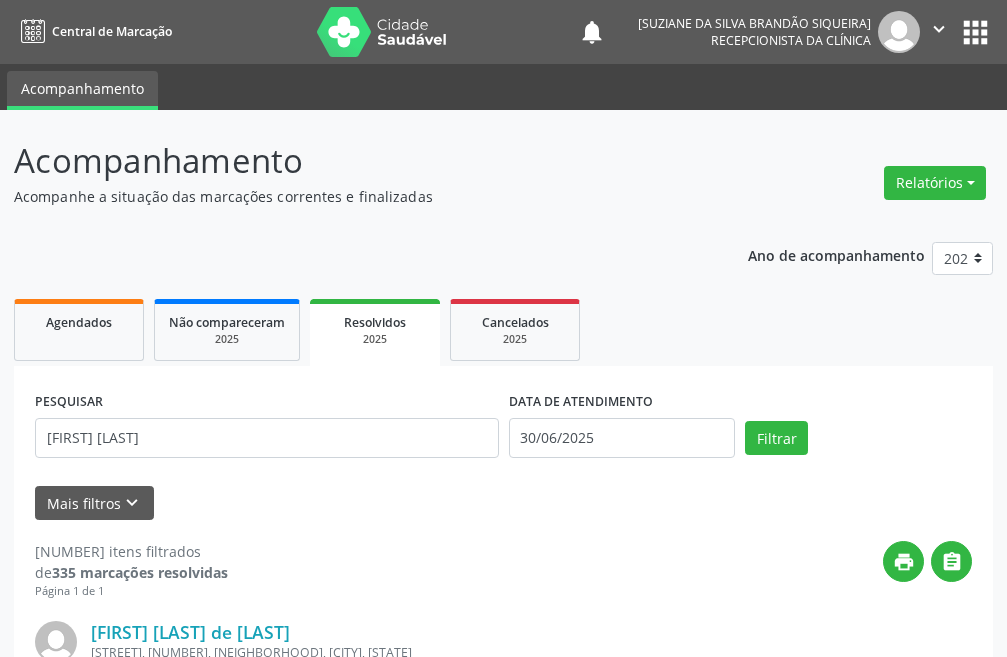 click on "Acompanhe a situação das marcações correntes e finalizadas" at bounding box center (356, 196) 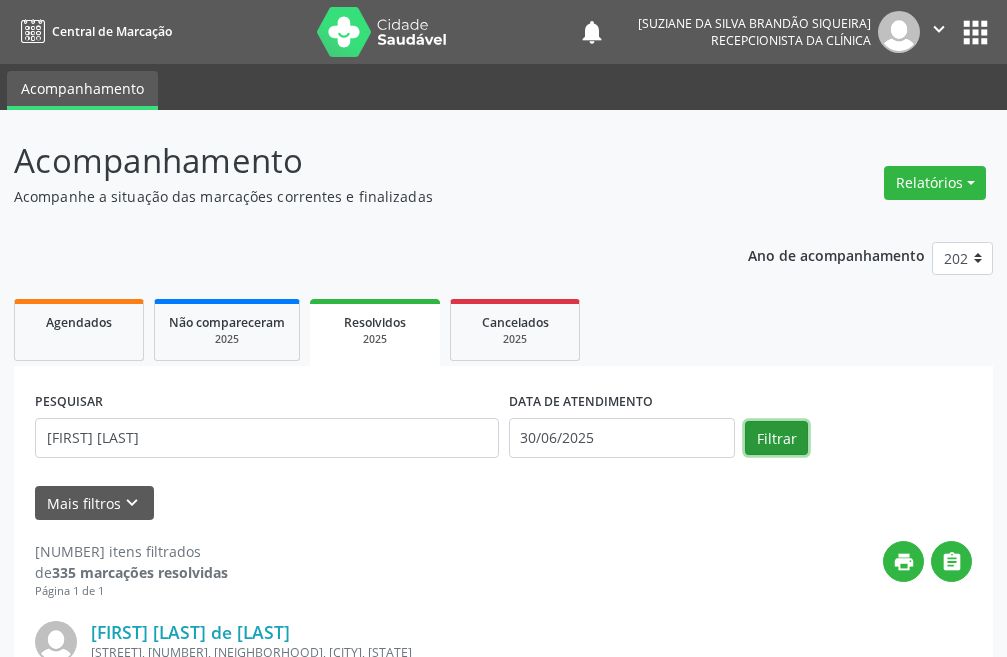 click on "Filtrar" at bounding box center [776, 438] 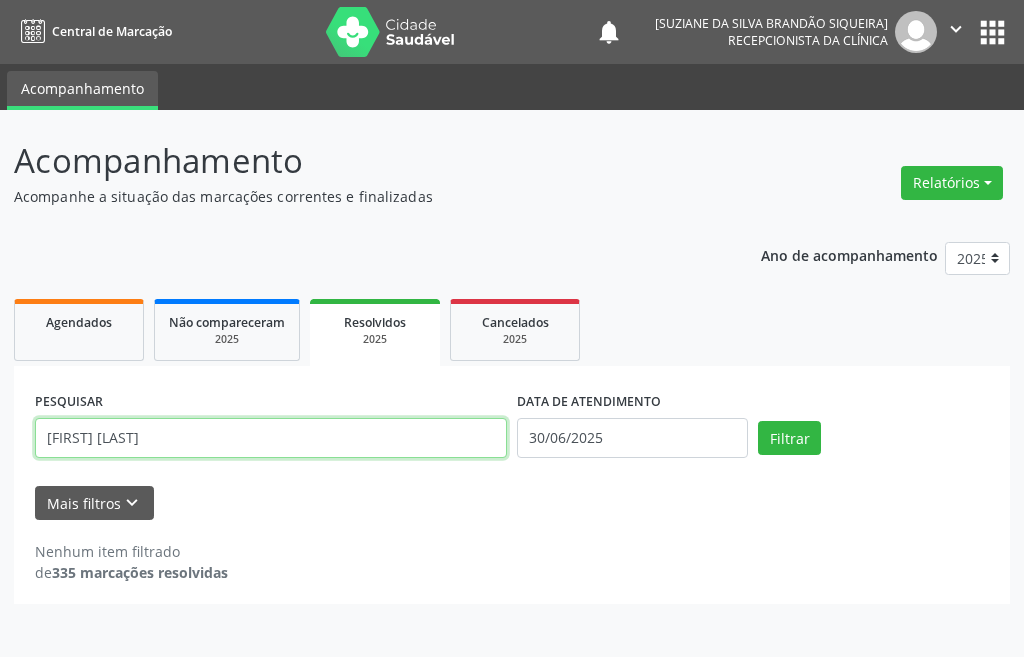 click on "••• •••••" at bounding box center [271, 438] 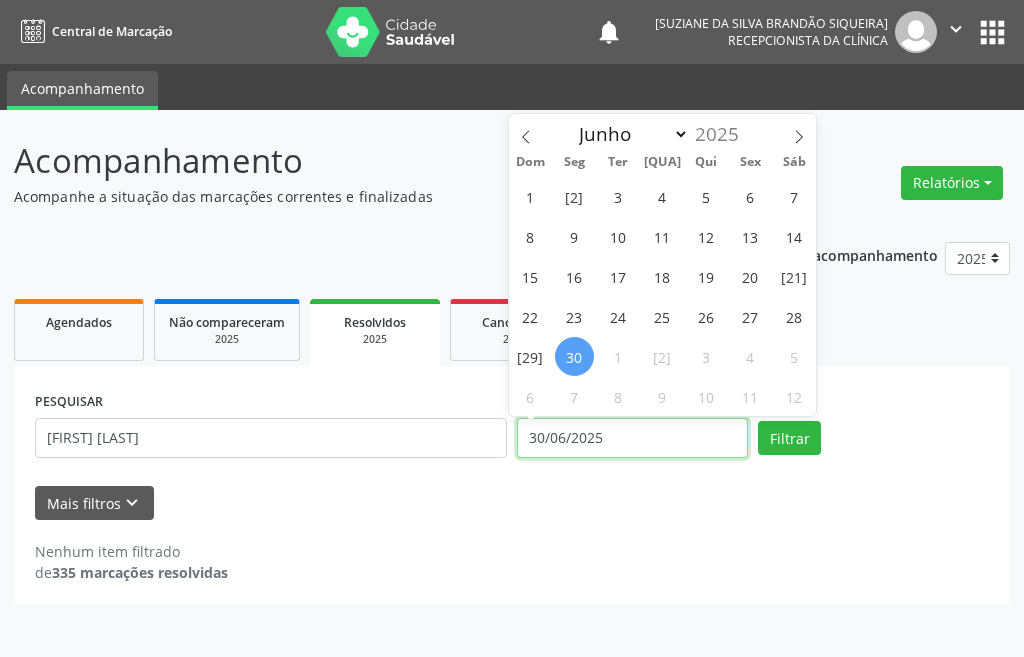 click on "••••••••••" at bounding box center [632, 438] 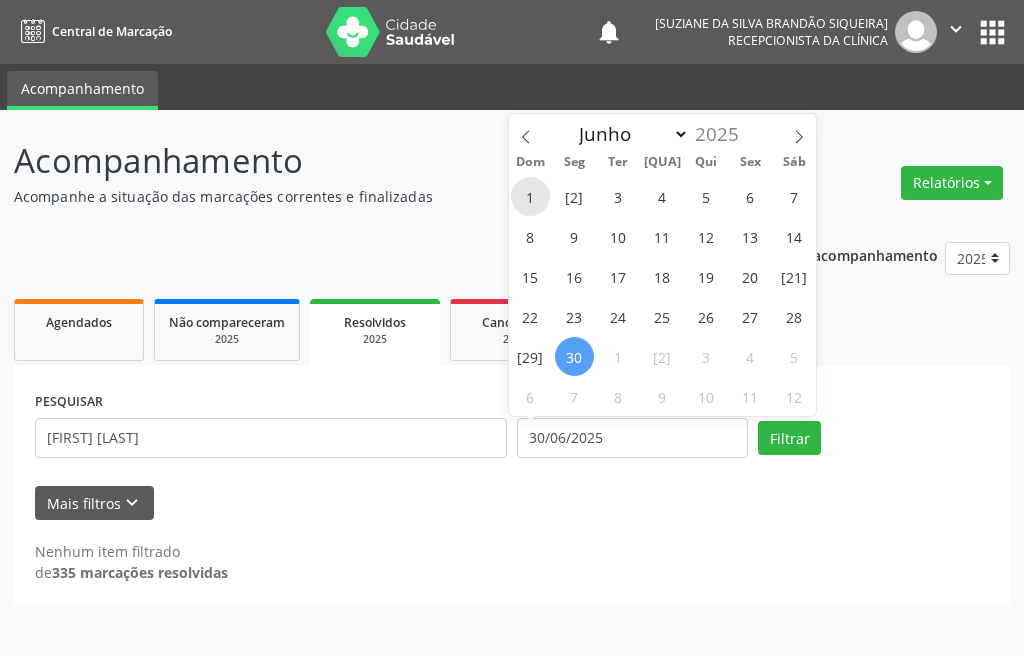 click on "1" at bounding box center [530, 196] 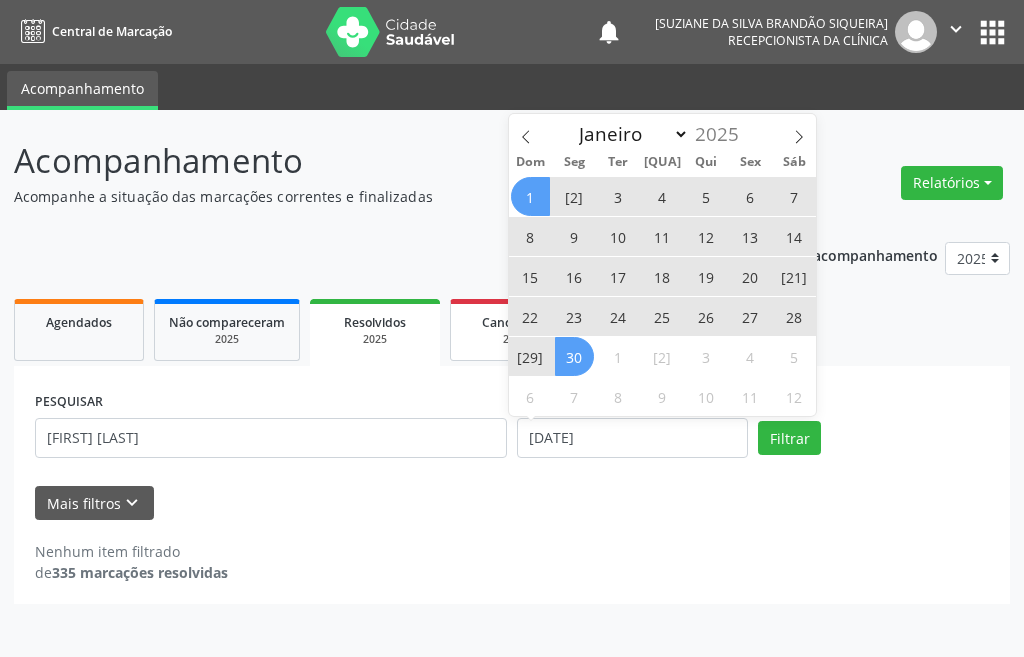 click on "30" at bounding box center [574, 356] 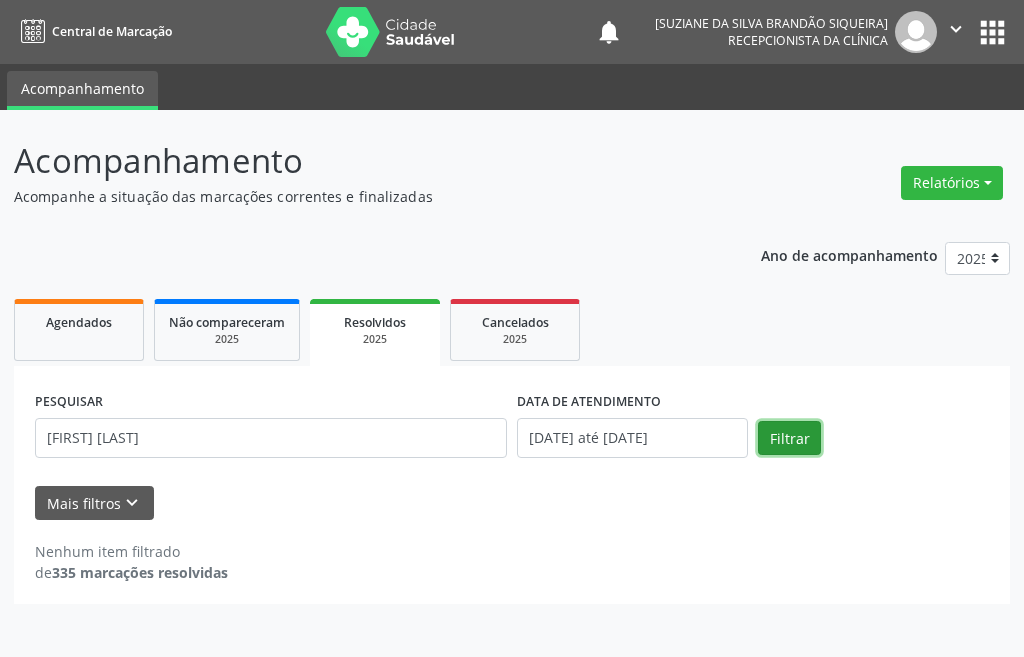 click on "Filtrar" at bounding box center (789, 438) 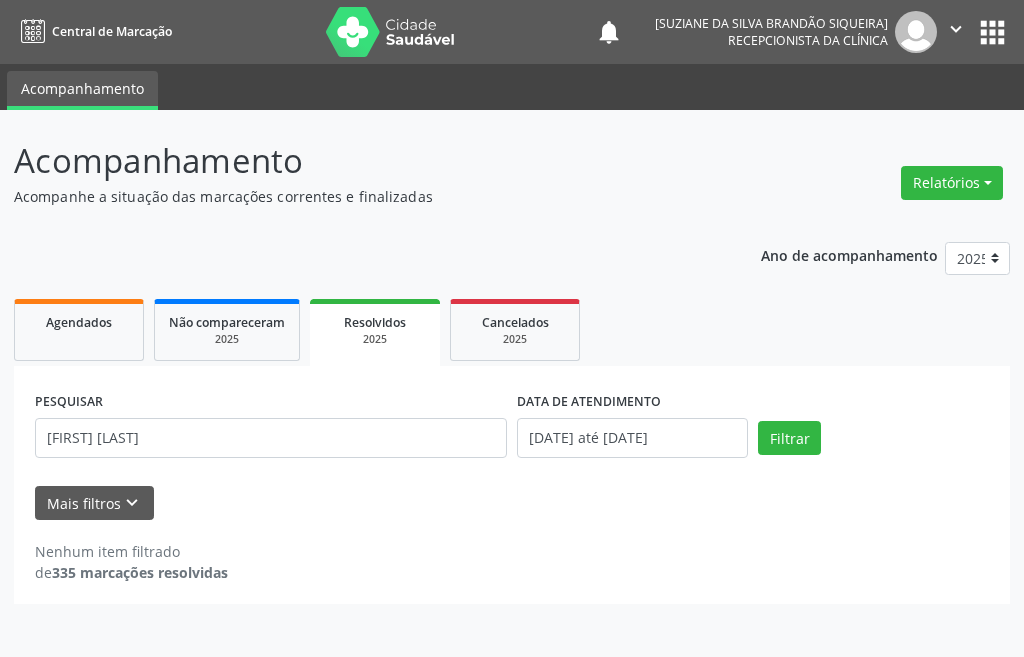 drag, startPoint x: 112, startPoint y: 345, endPoint x: 150, endPoint y: 357, distance: 39.849716 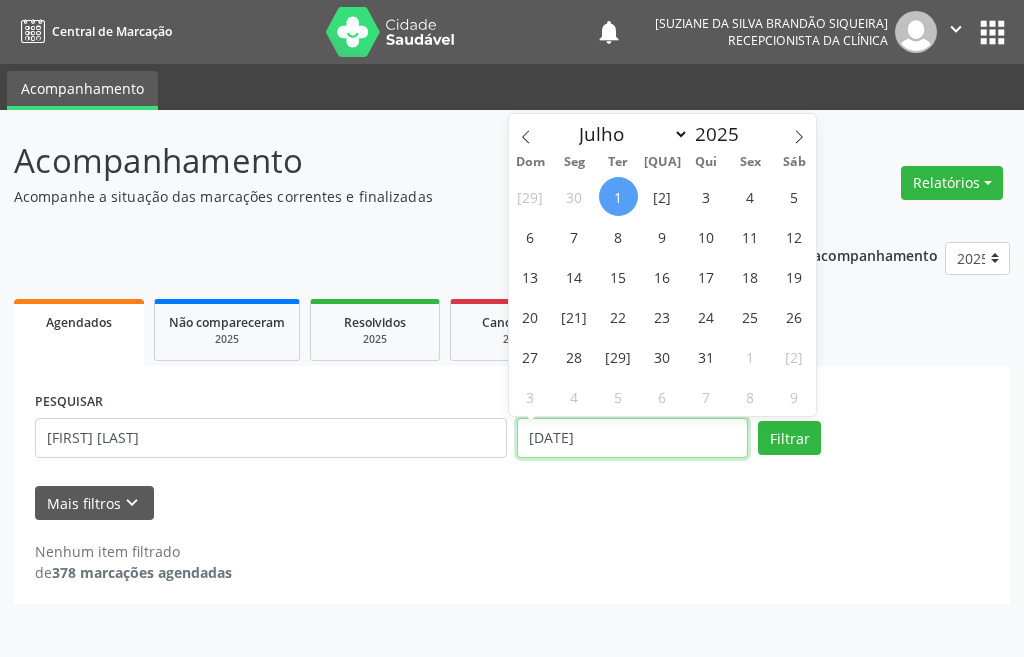 click on "[DATE]" at bounding box center [632, 438] 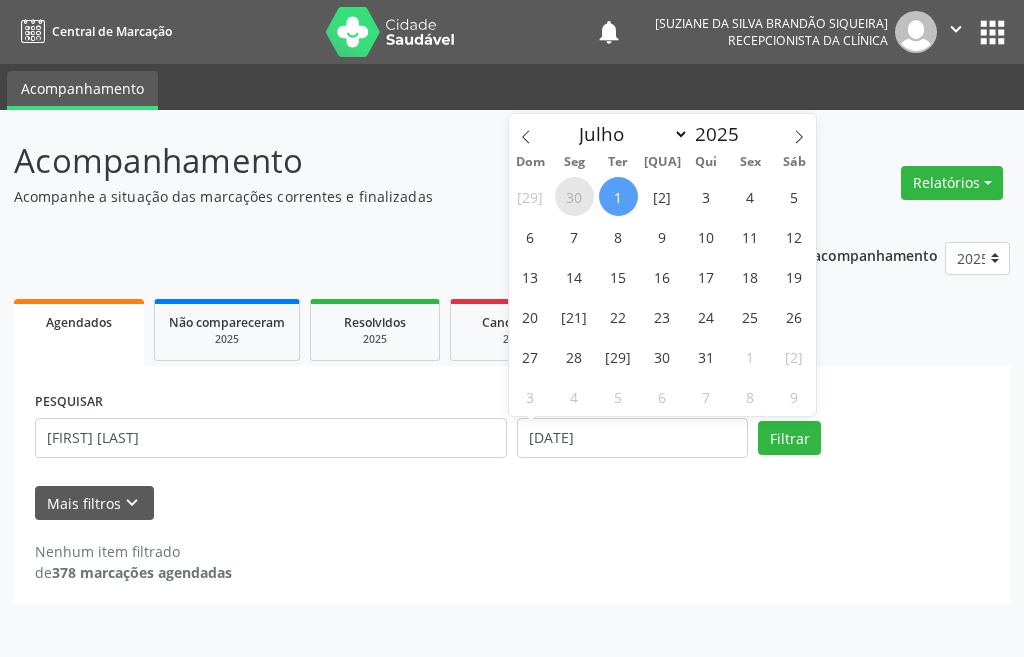 click on "30" at bounding box center [574, 196] 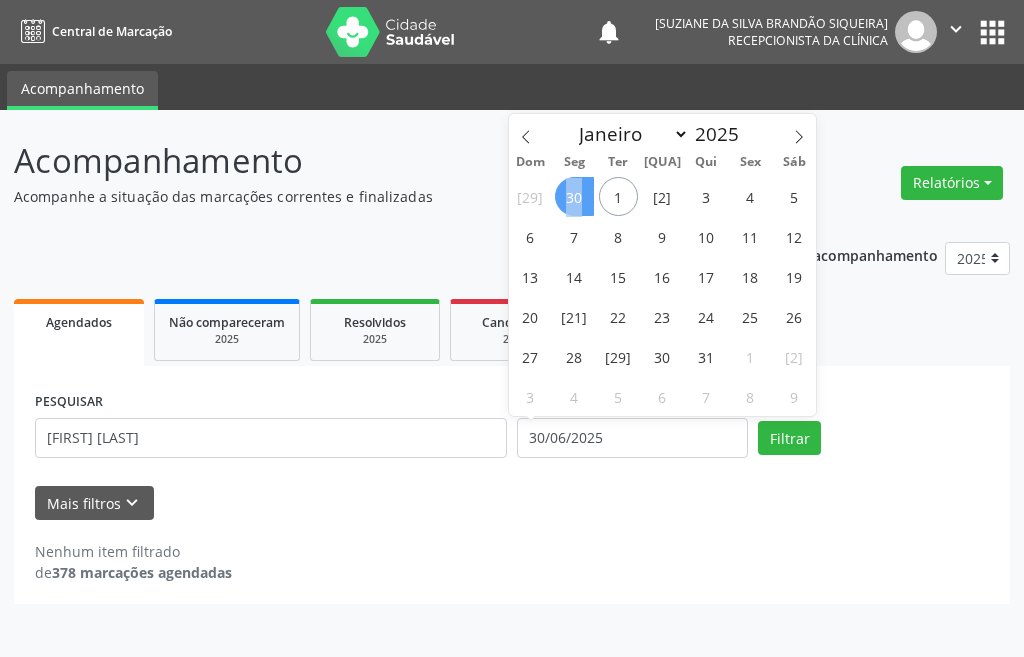 click on "30" at bounding box center (574, 196) 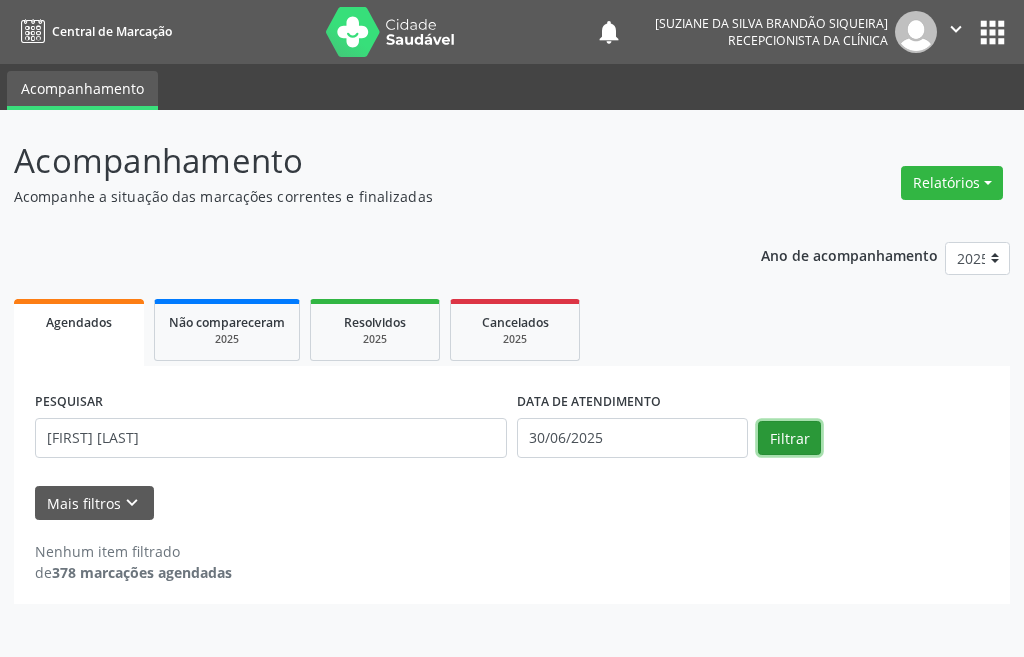 click on "Filtrar" at bounding box center (789, 438) 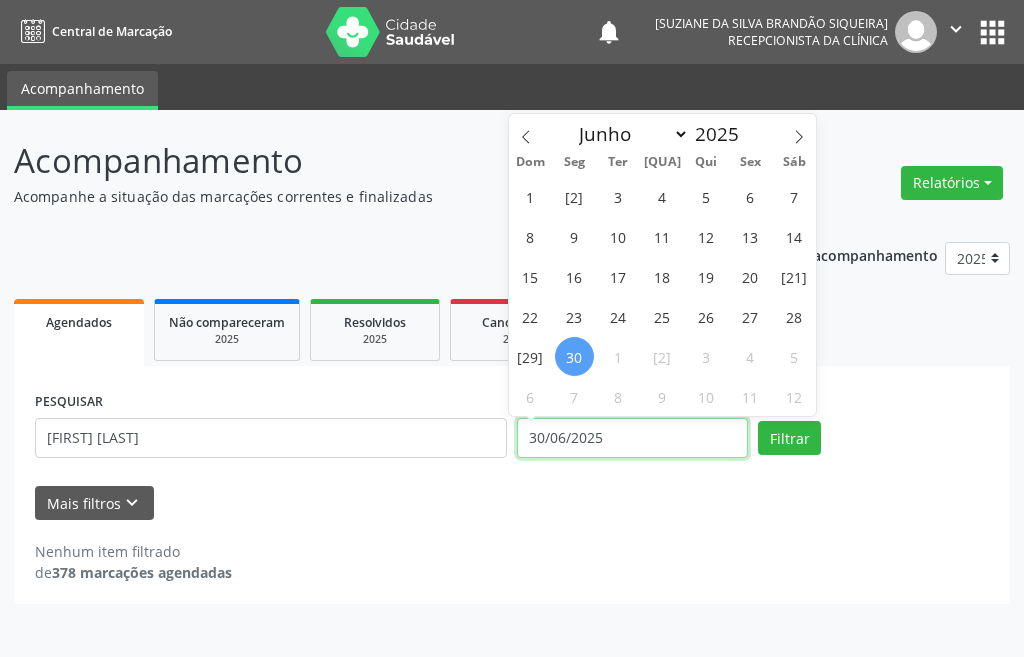 click on "••••••••••" at bounding box center [632, 438] 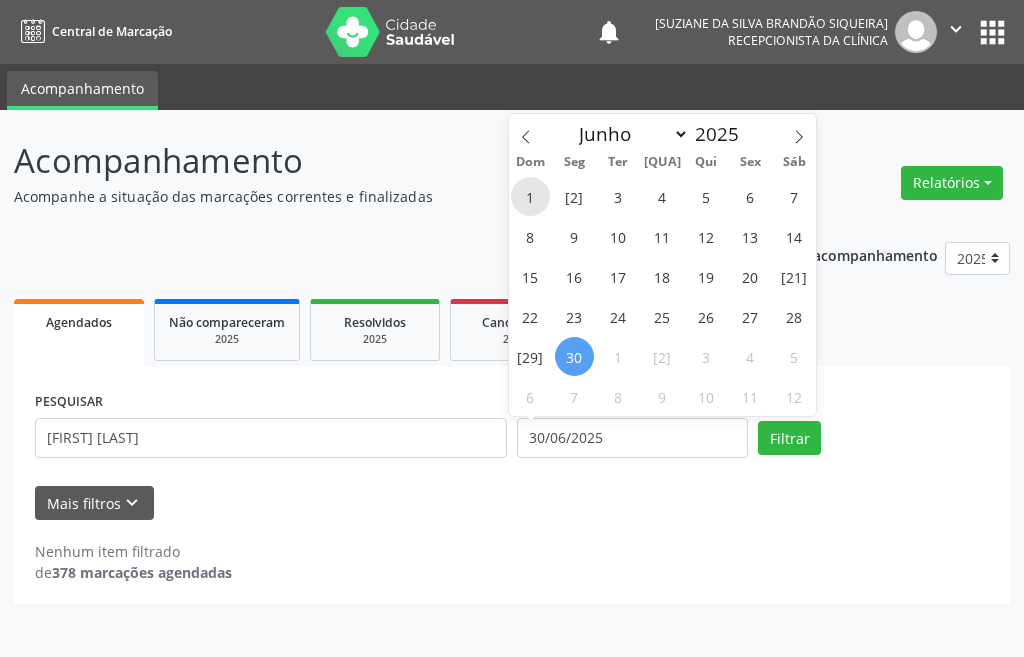 click on "1" at bounding box center [530, 196] 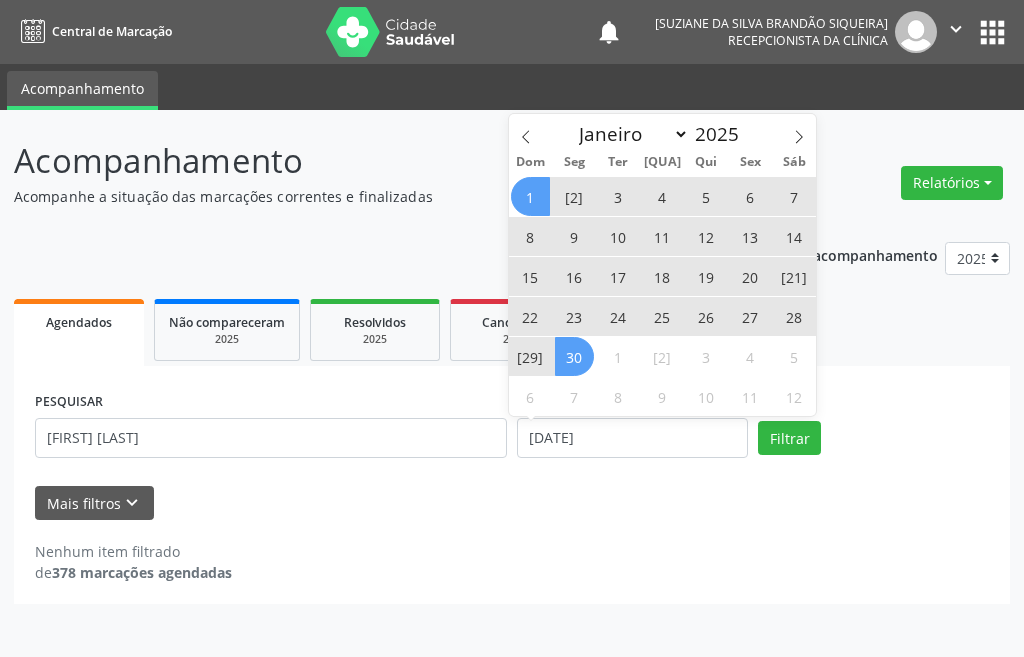 click on "30" at bounding box center [574, 356] 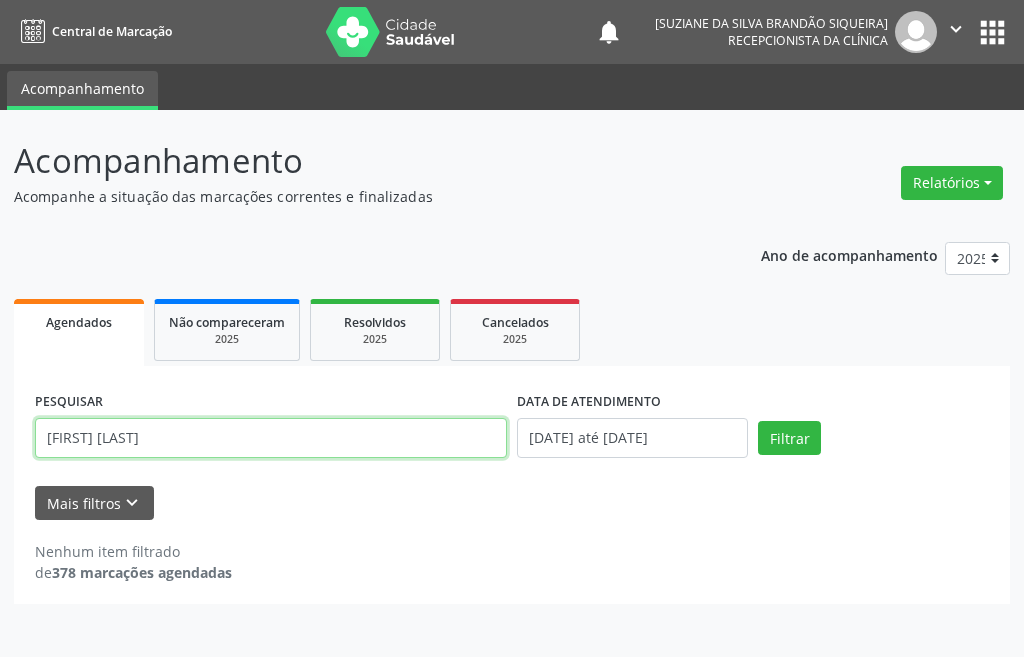 click on "••• •••••" at bounding box center (271, 438) 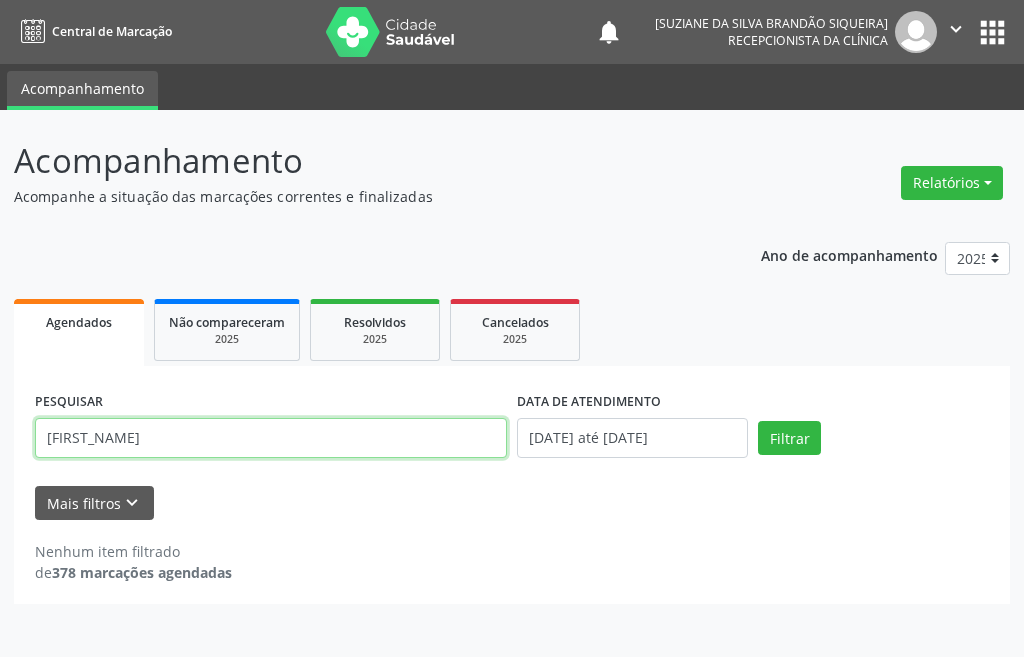 type on "[FIRST_NAME]" 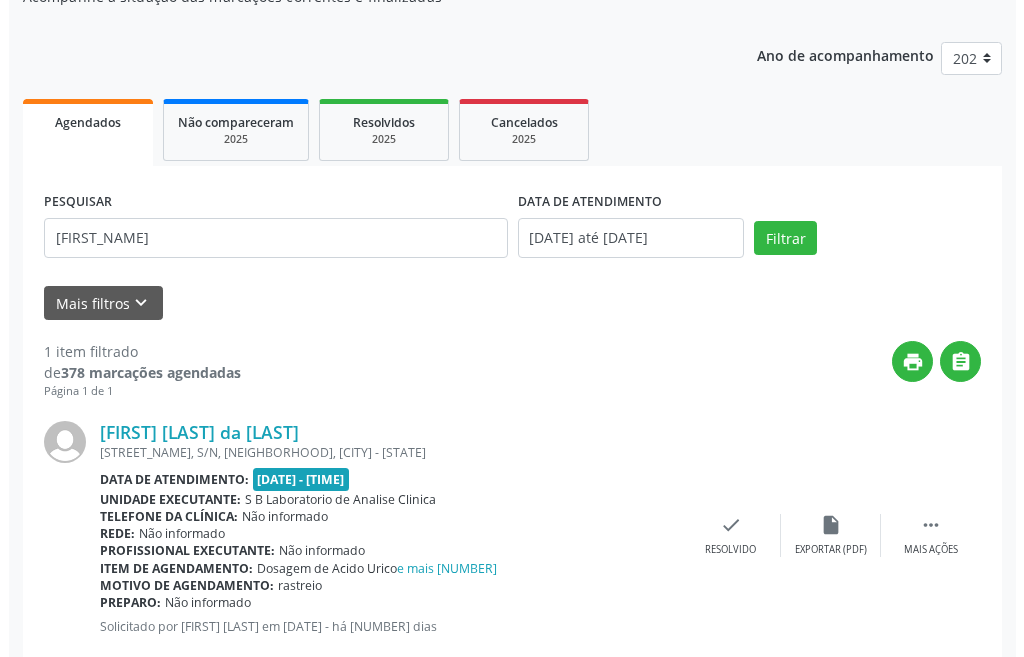 scroll, scrollTop: 248, scrollLeft: 0, axis: vertical 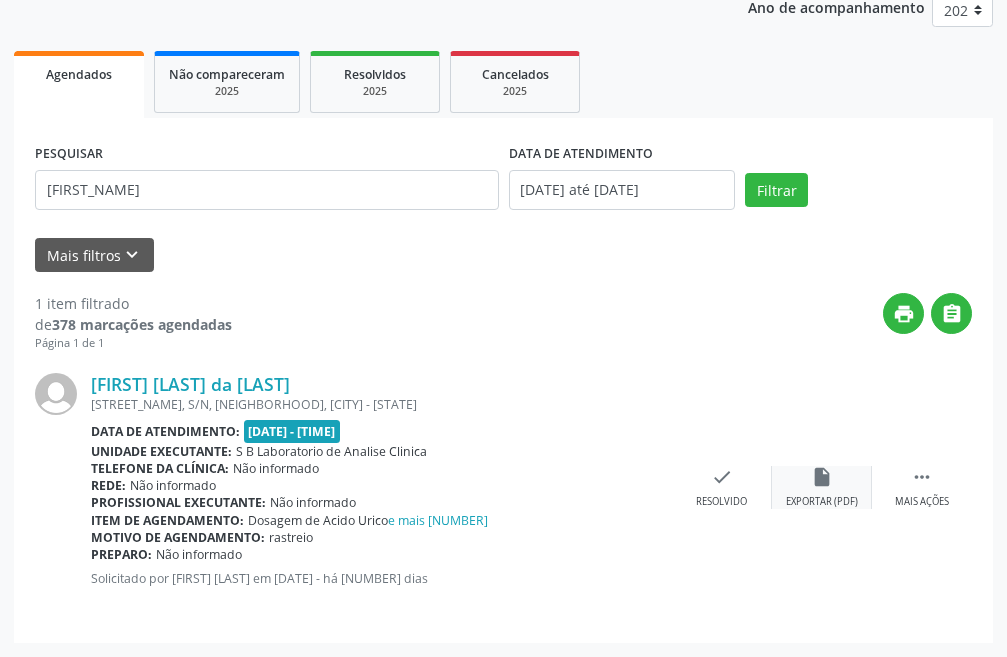 click on "•••••••••••••••••
•••••••• •••••" at bounding box center (822, 487) 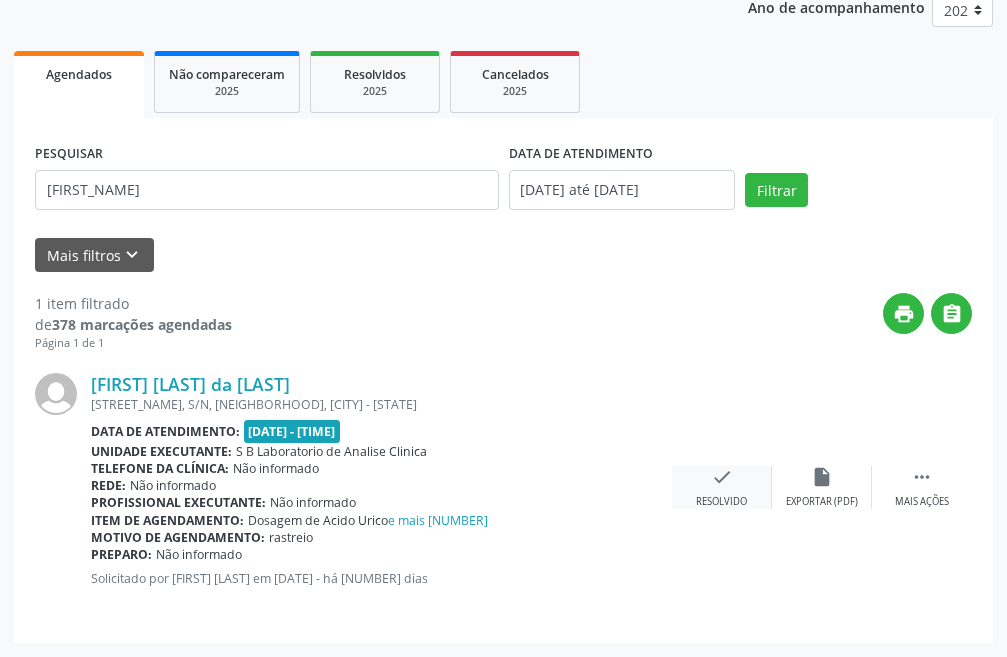 click on "check" at bounding box center (822, 477) 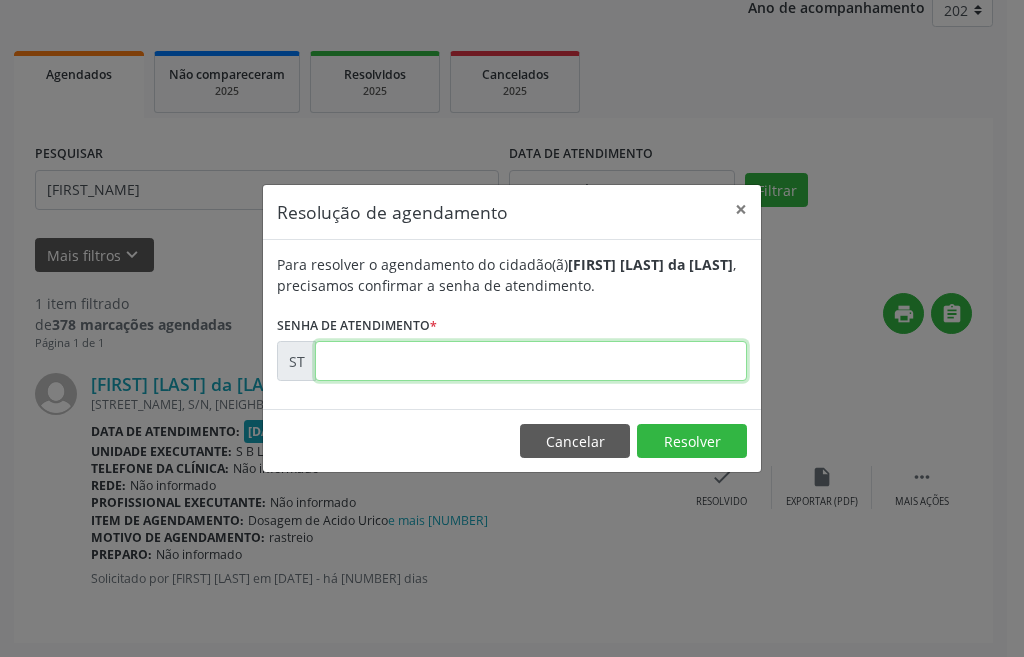 click at bounding box center (528, 361) 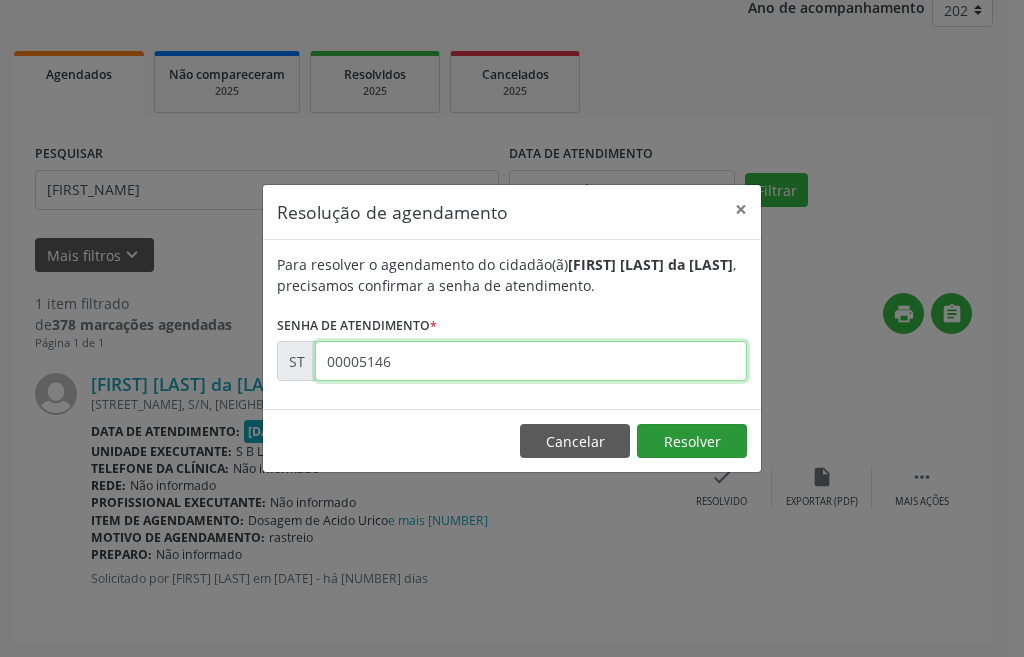 type on "00005146" 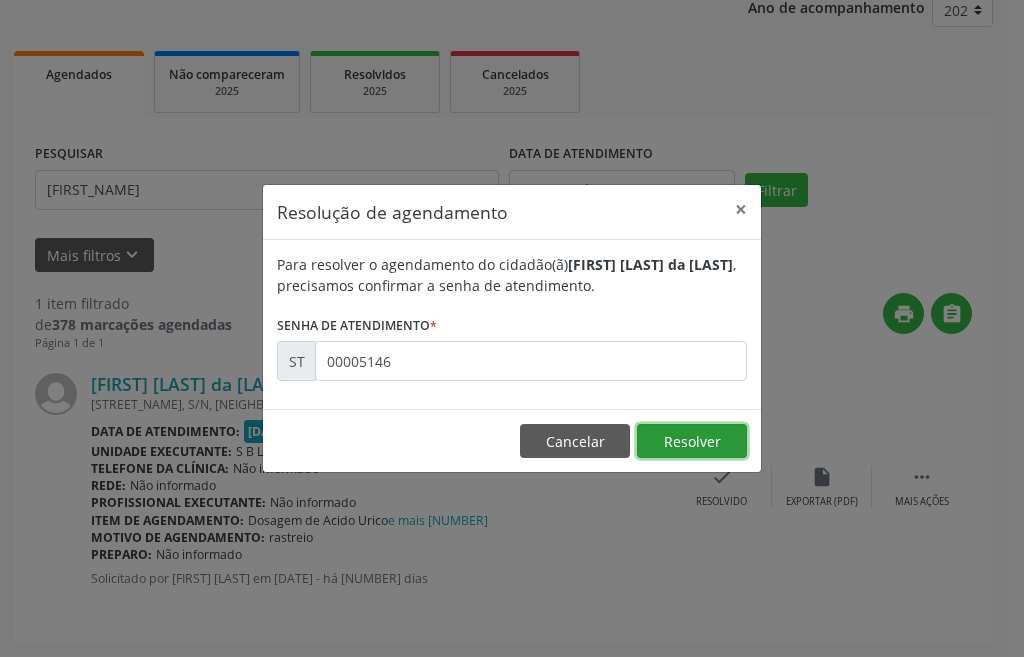 click on "••••••••" at bounding box center (692, 441) 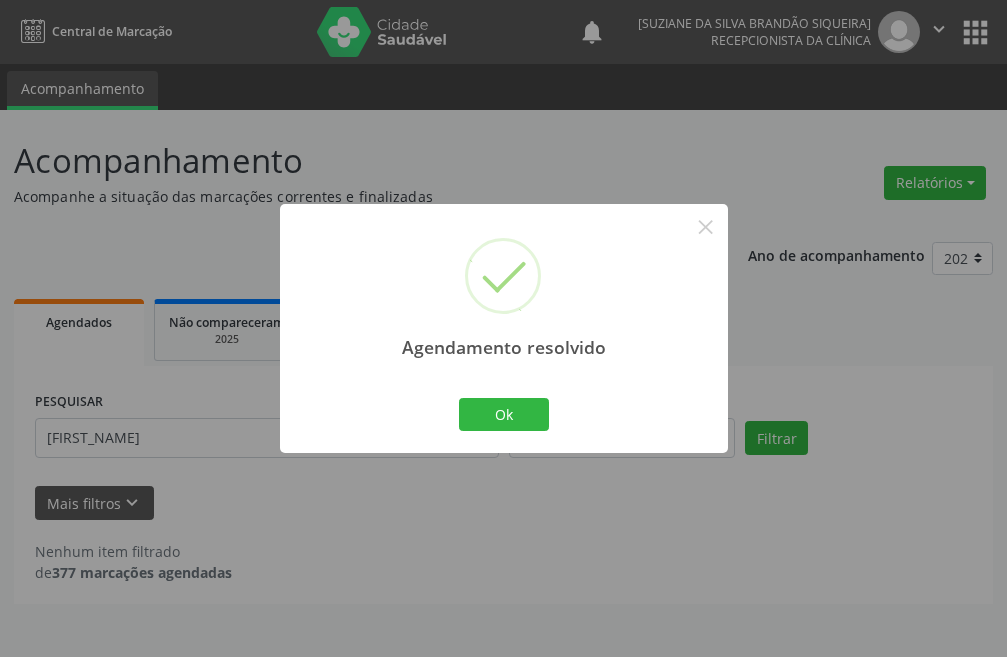 scroll, scrollTop: 0, scrollLeft: 0, axis: both 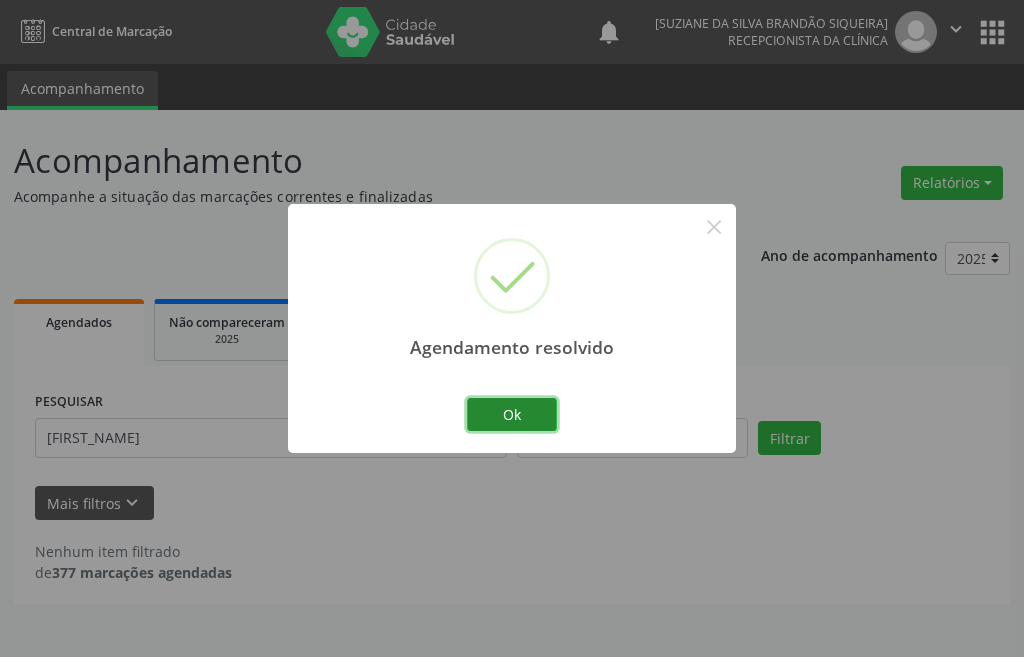 click on "Ok" at bounding box center (512, 415) 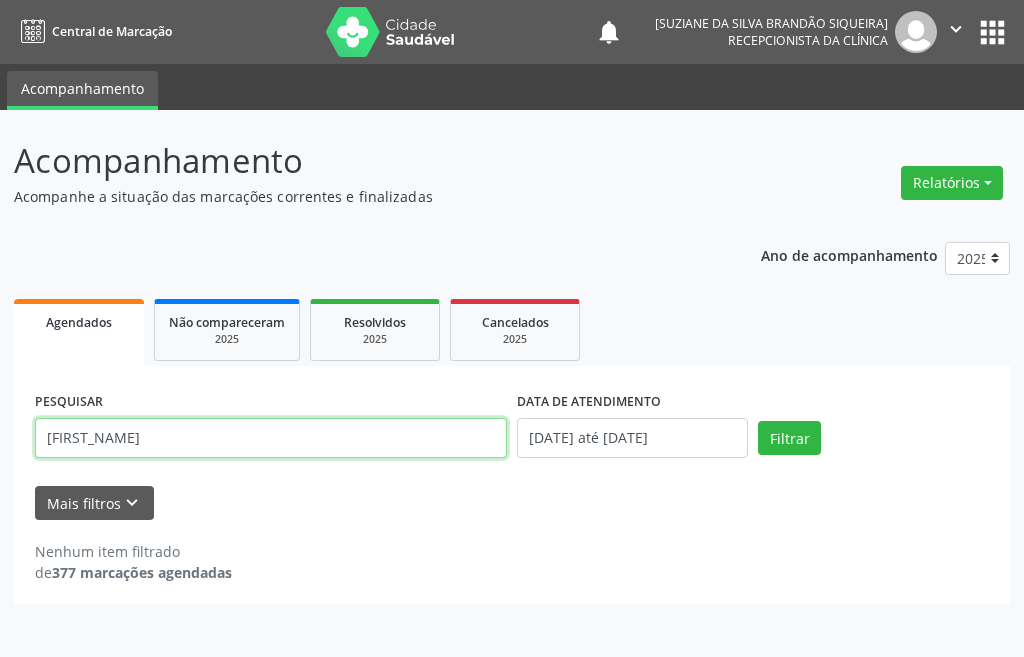 drag, startPoint x: 152, startPoint y: 451, endPoint x: 0, endPoint y: 442, distance: 152.26622 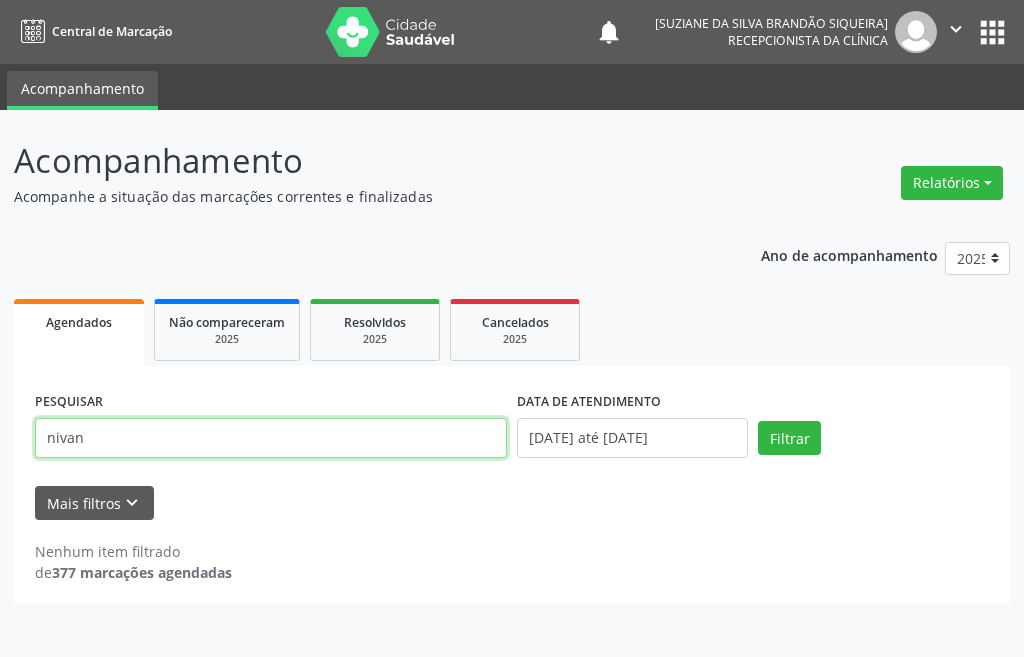 type on "•••••" 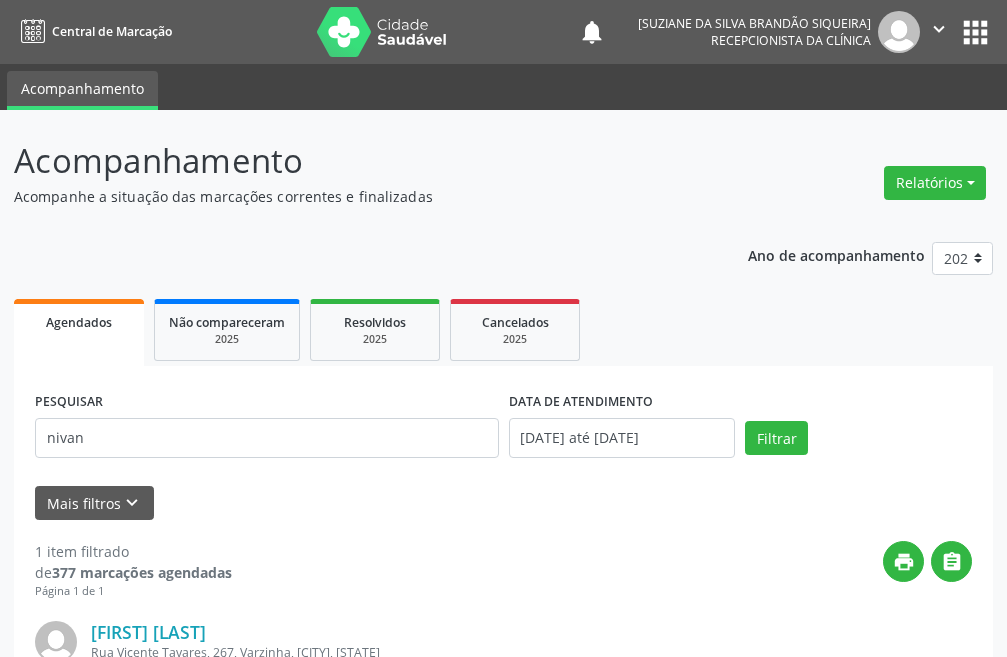 scroll, scrollTop: 200, scrollLeft: 0, axis: vertical 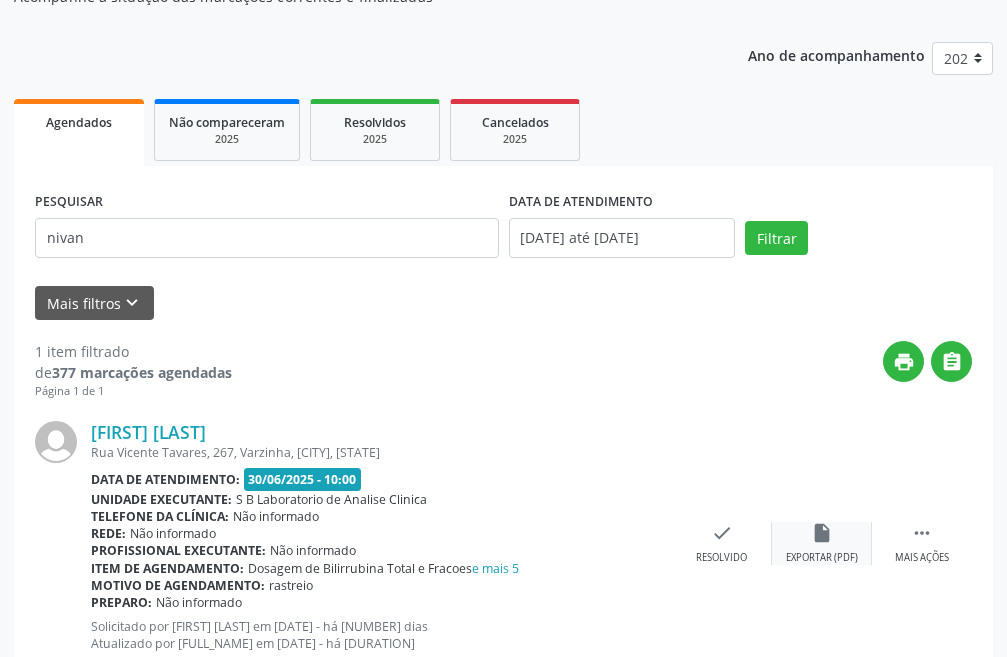 click on "insert_drive_file" at bounding box center [822, 533] 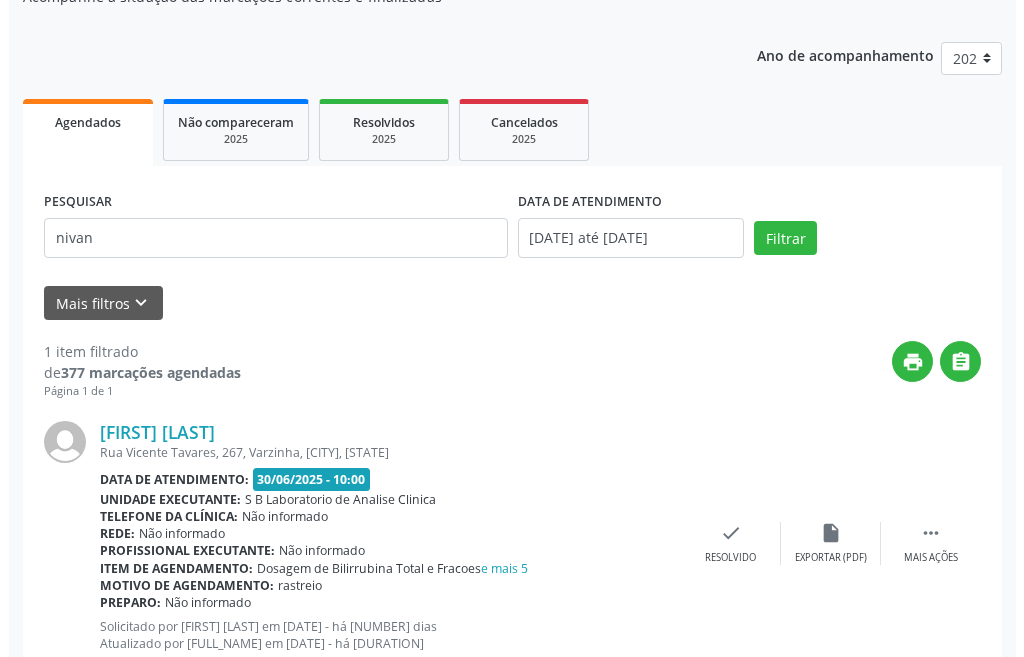 scroll, scrollTop: 265, scrollLeft: 0, axis: vertical 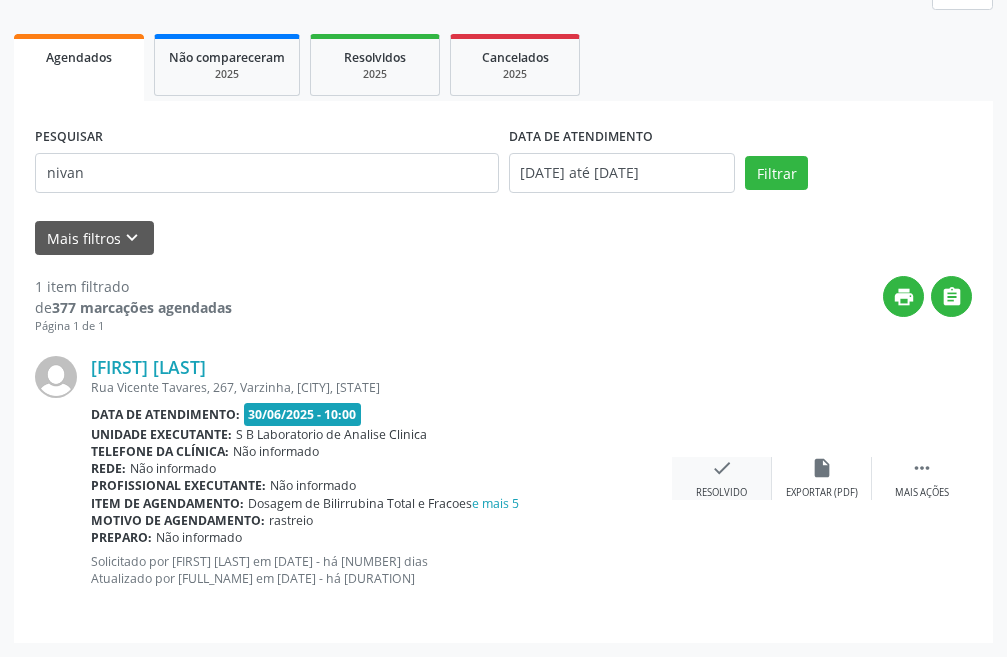 click on "Resolvido" at bounding box center (822, 493) 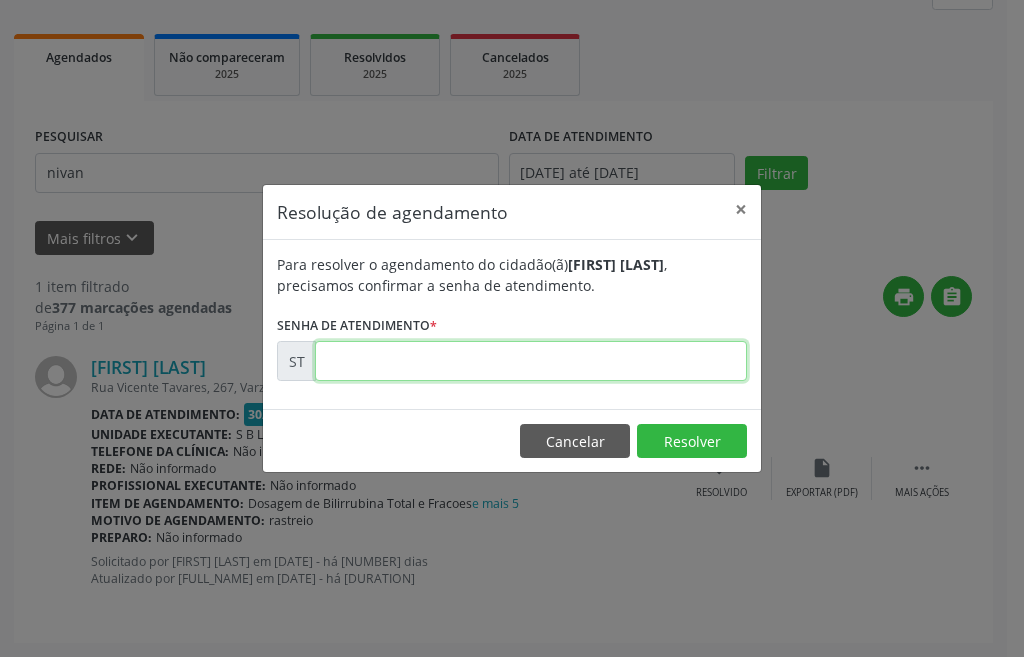 click at bounding box center (528, 361) 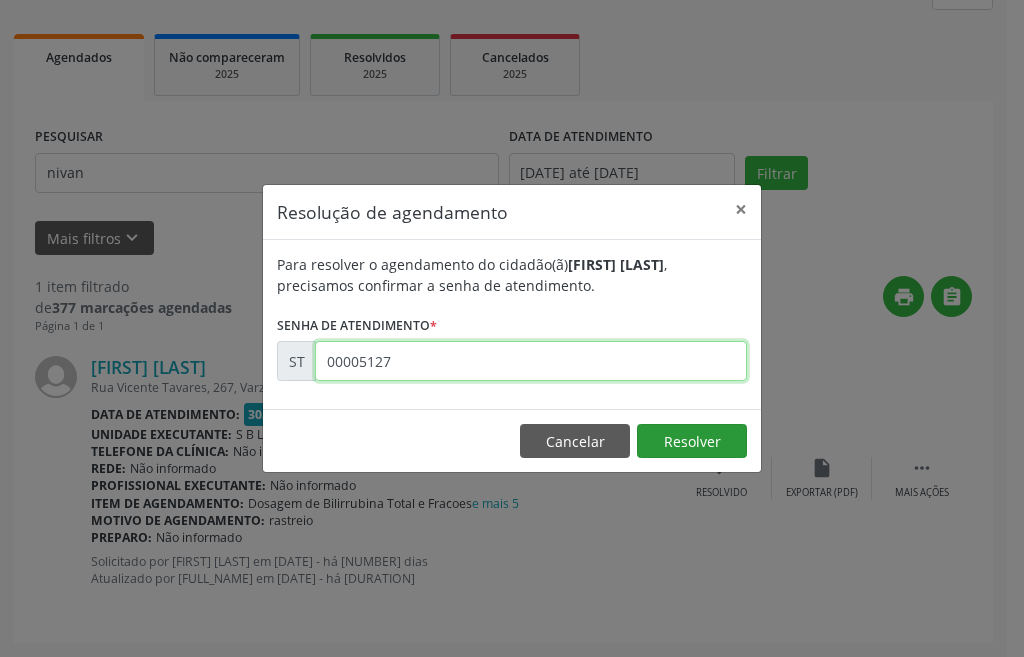 type on "••••••••" 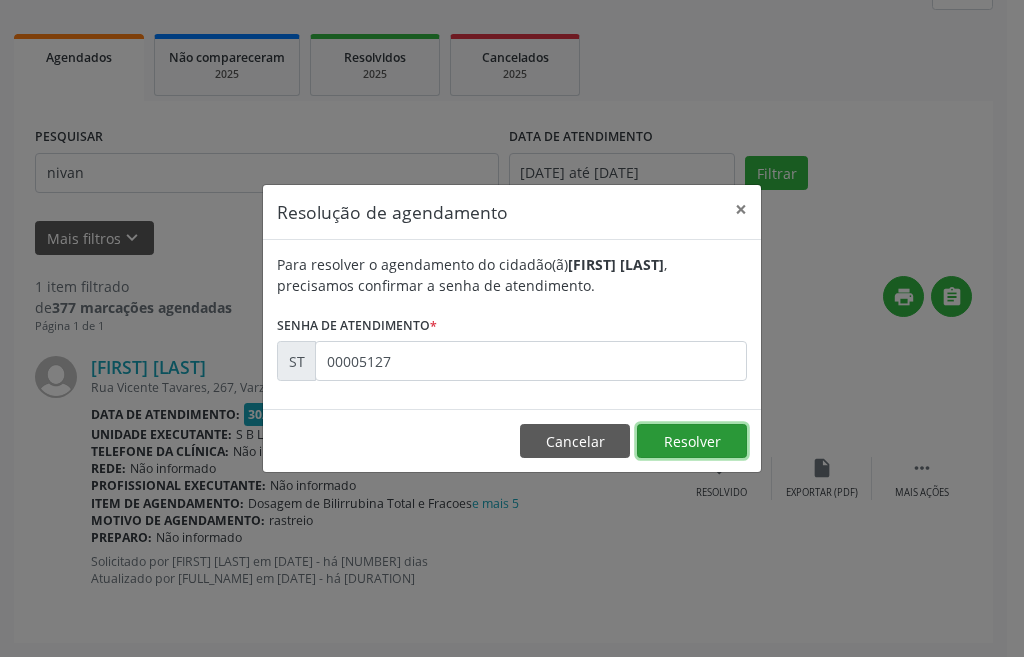 click on "••••••••" at bounding box center [692, 441] 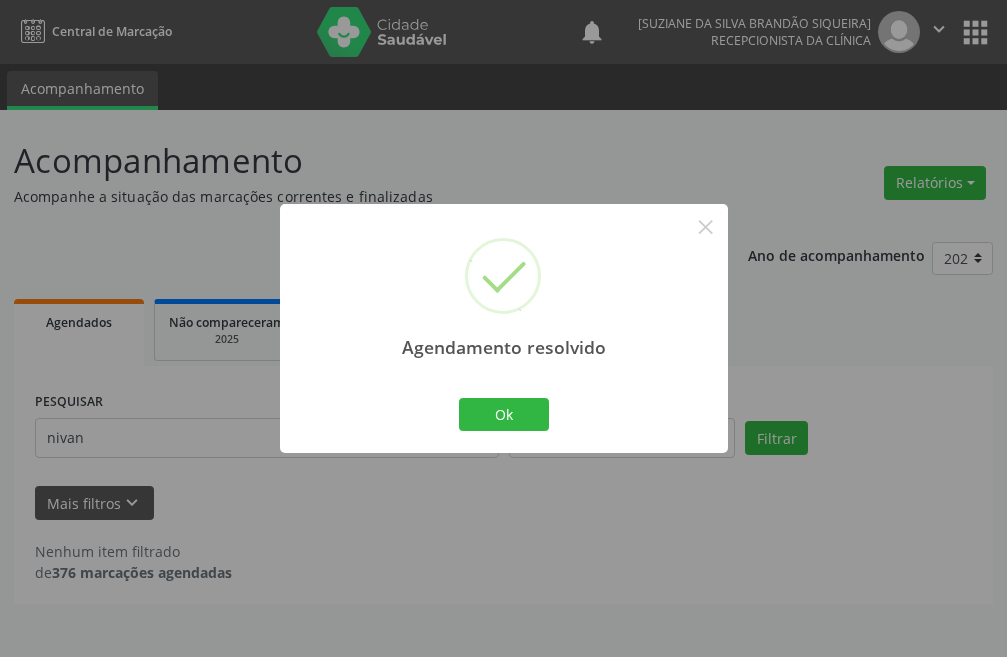 scroll, scrollTop: 0, scrollLeft: 0, axis: both 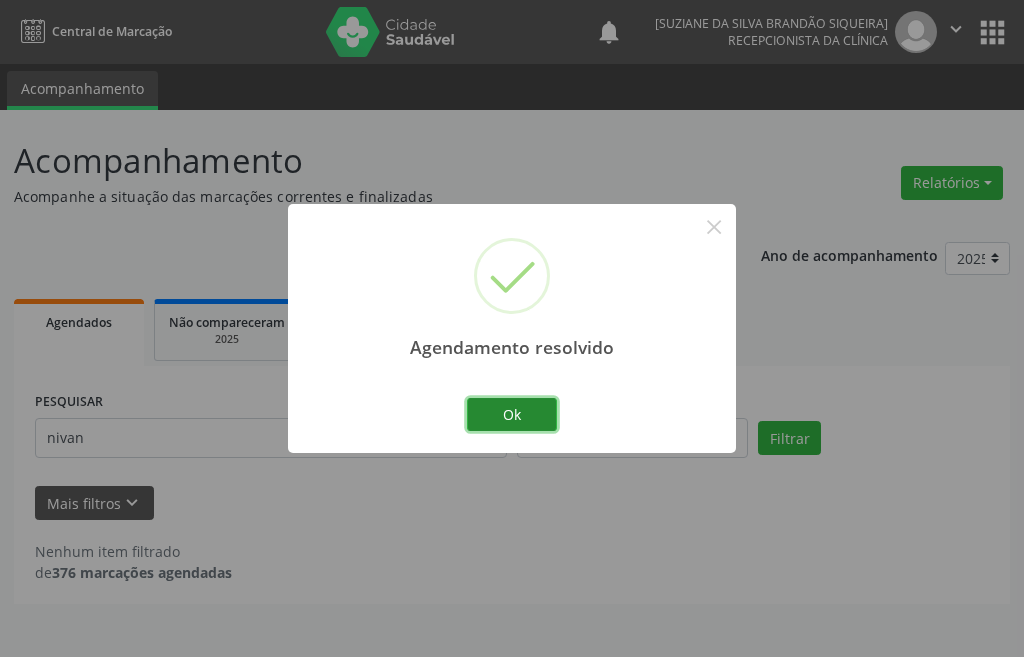 click on "Ok" at bounding box center [512, 415] 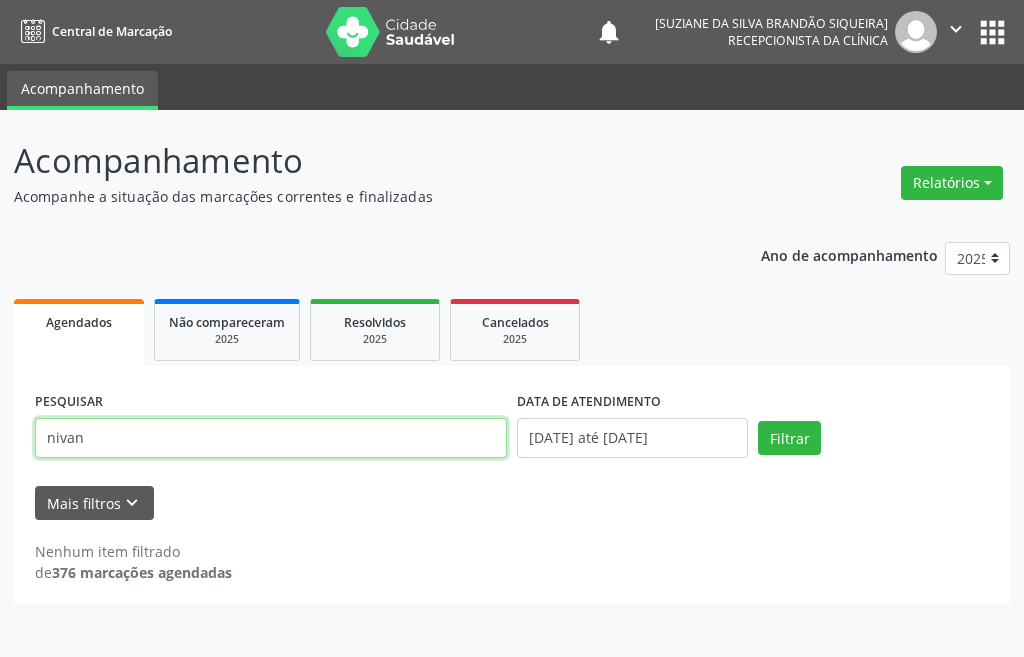 drag, startPoint x: 134, startPoint y: 446, endPoint x: 0, endPoint y: 406, distance: 139.84277 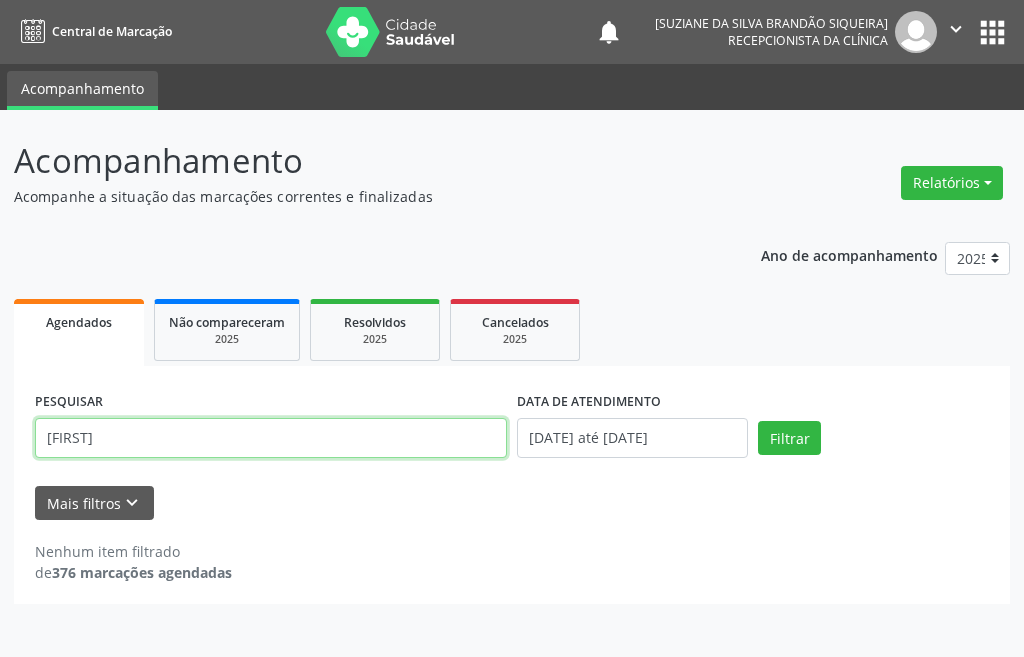 drag, startPoint x: 237, startPoint y: 420, endPoint x: 0, endPoint y: 422, distance: 237.00844 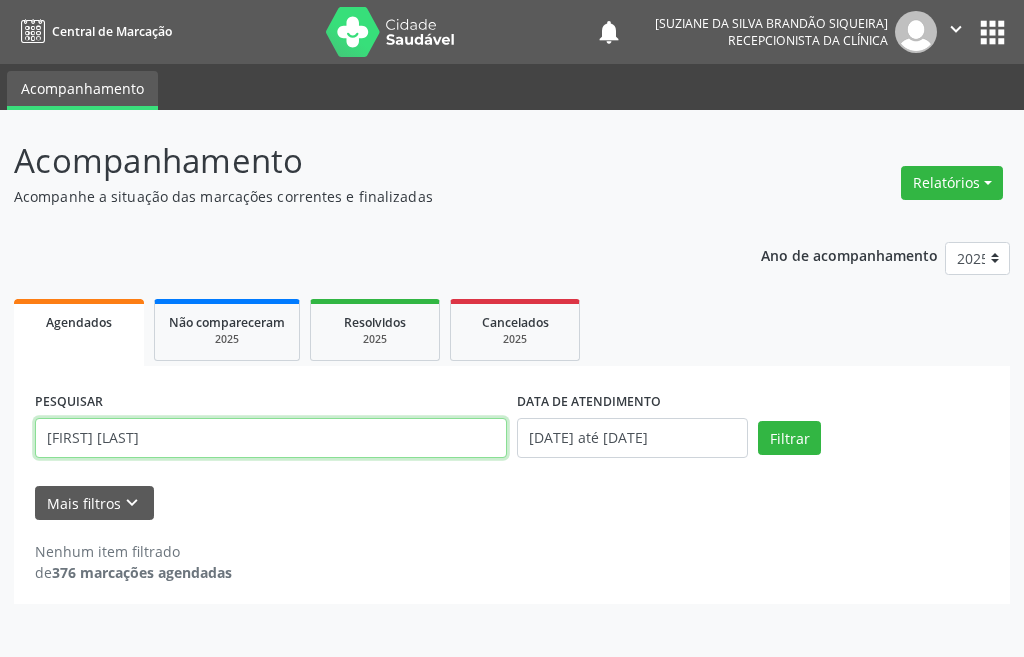 type on "••••• •••••" 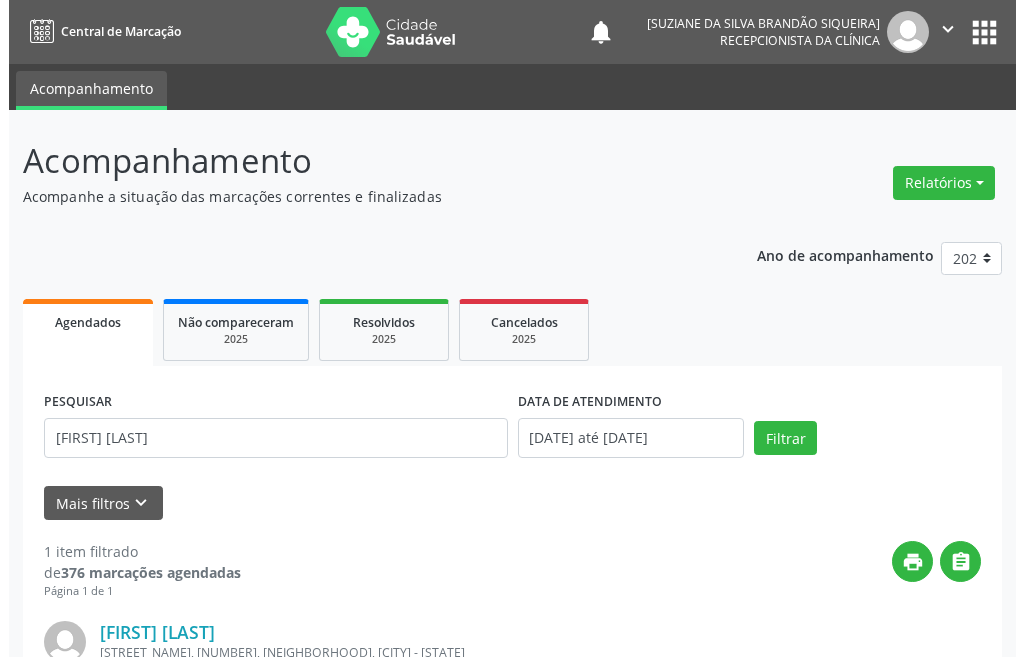 scroll, scrollTop: 248, scrollLeft: 0, axis: vertical 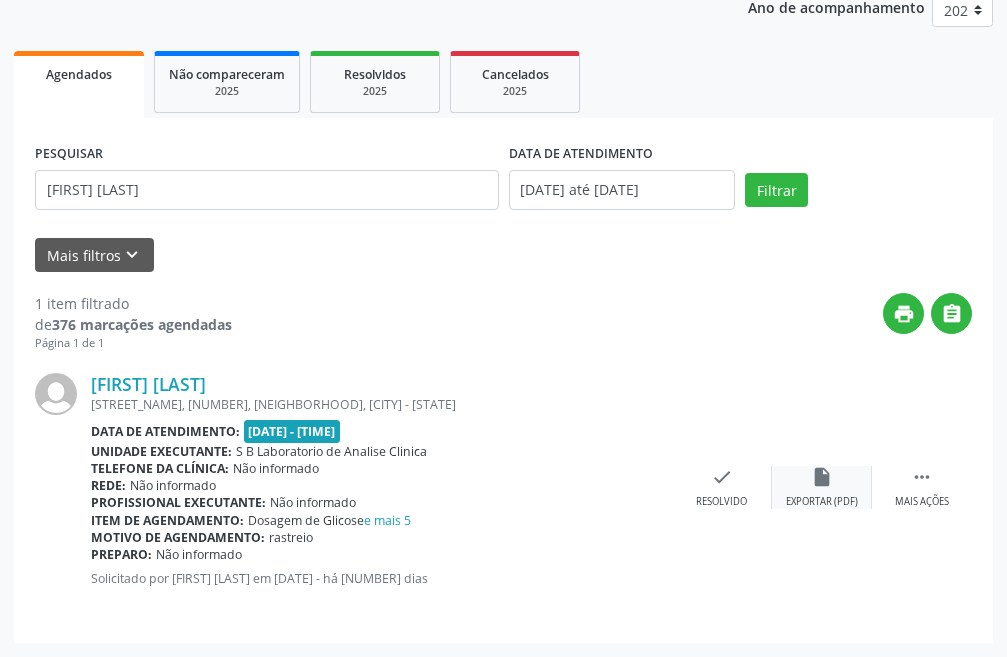 click on "insert_drive_file" at bounding box center [822, 477] 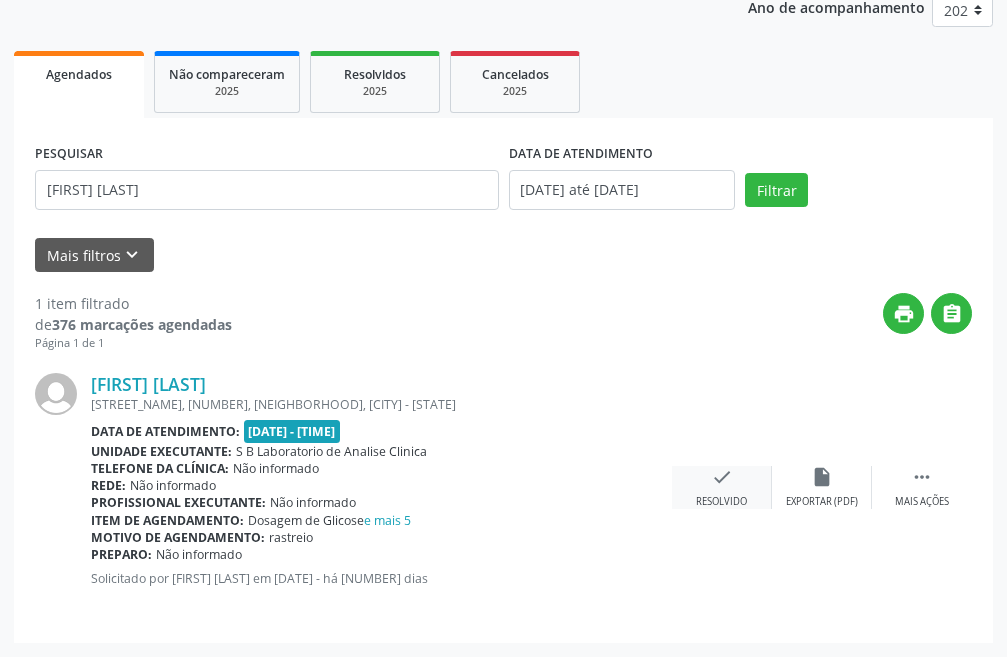 click on "Resolvido" at bounding box center [822, 502] 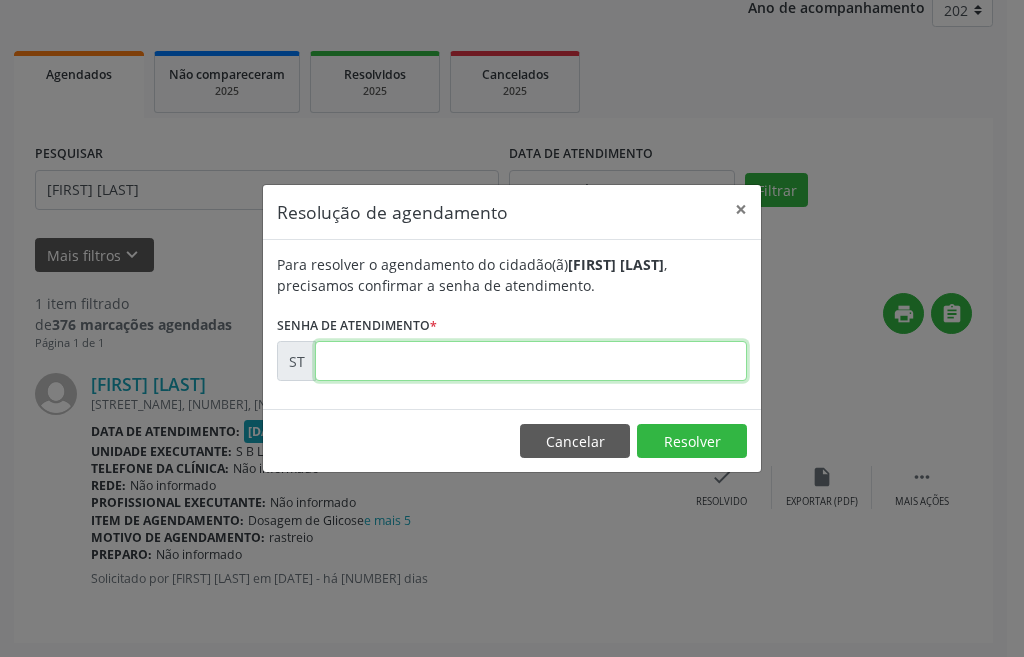 click at bounding box center (528, 361) 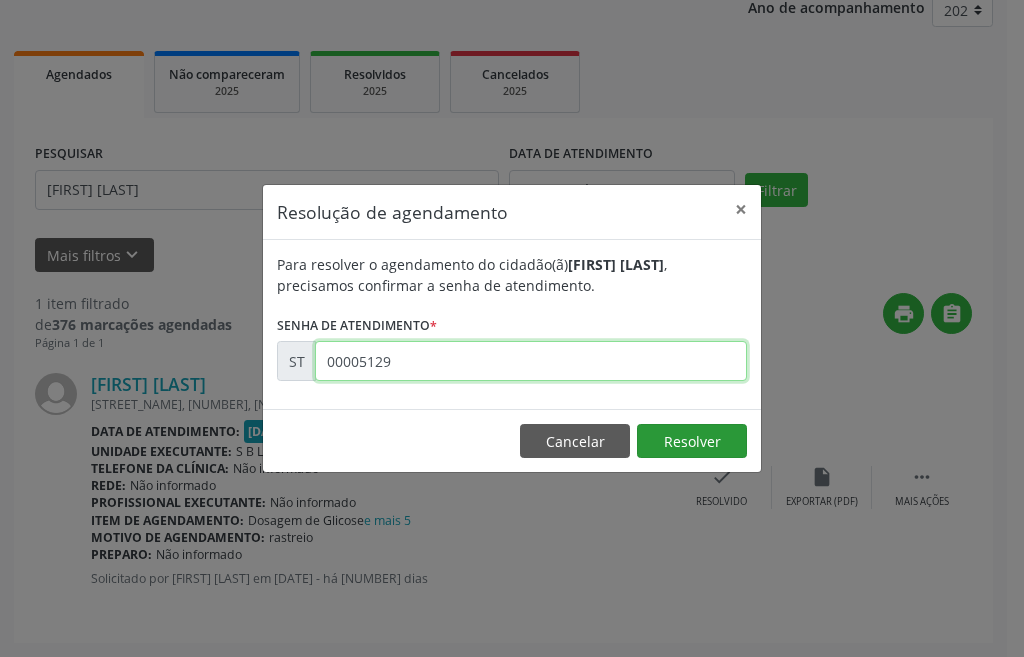 type on "00005129" 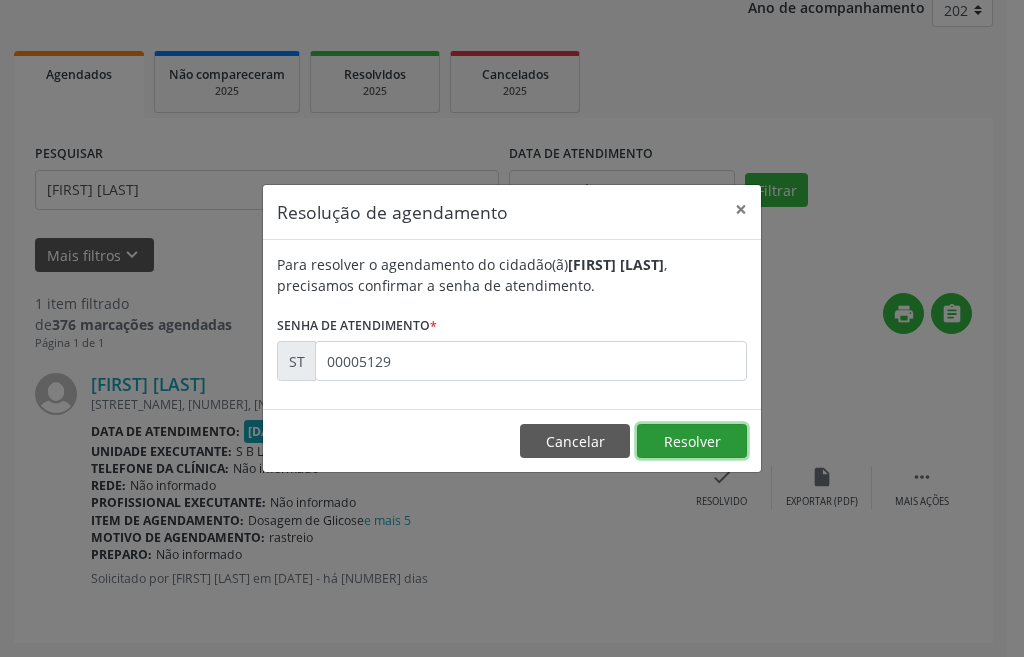click on "••••••••" at bounding box center [692, 441] 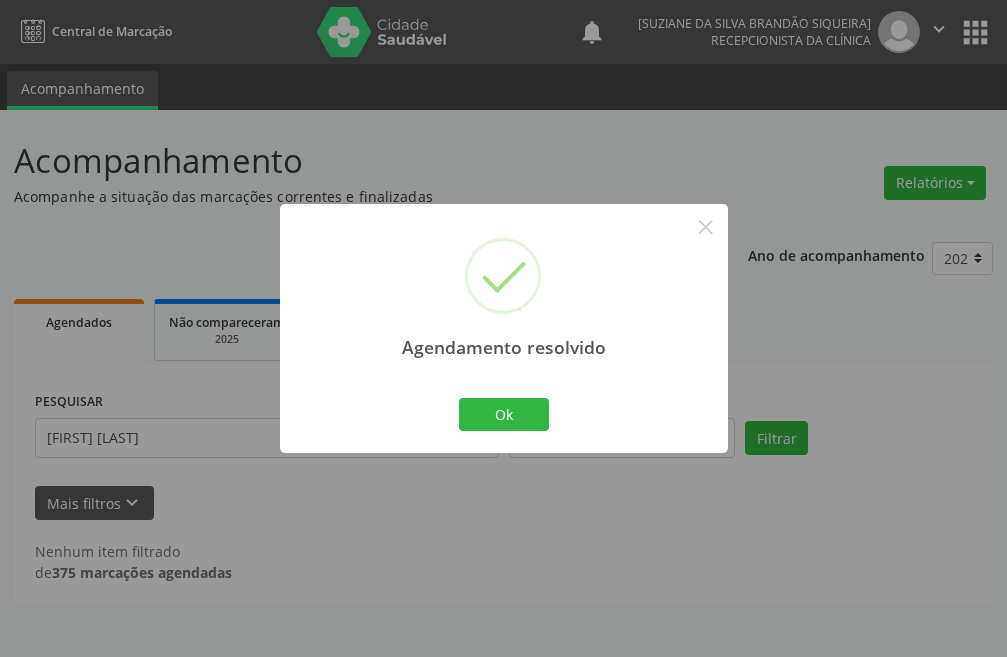 scroll, scrollTop: 0, scrollLeft: 0, axis: both 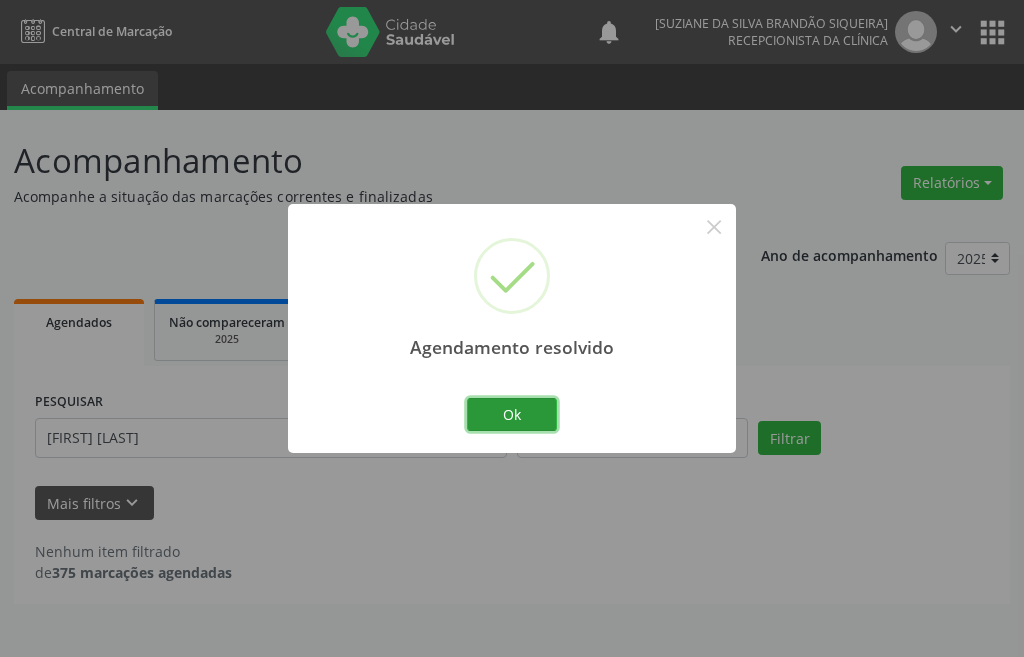 drag, startPoint x: 524, startPoint y: 418, endPoint x: 483, endPoint y: 412, distance: 41.4367 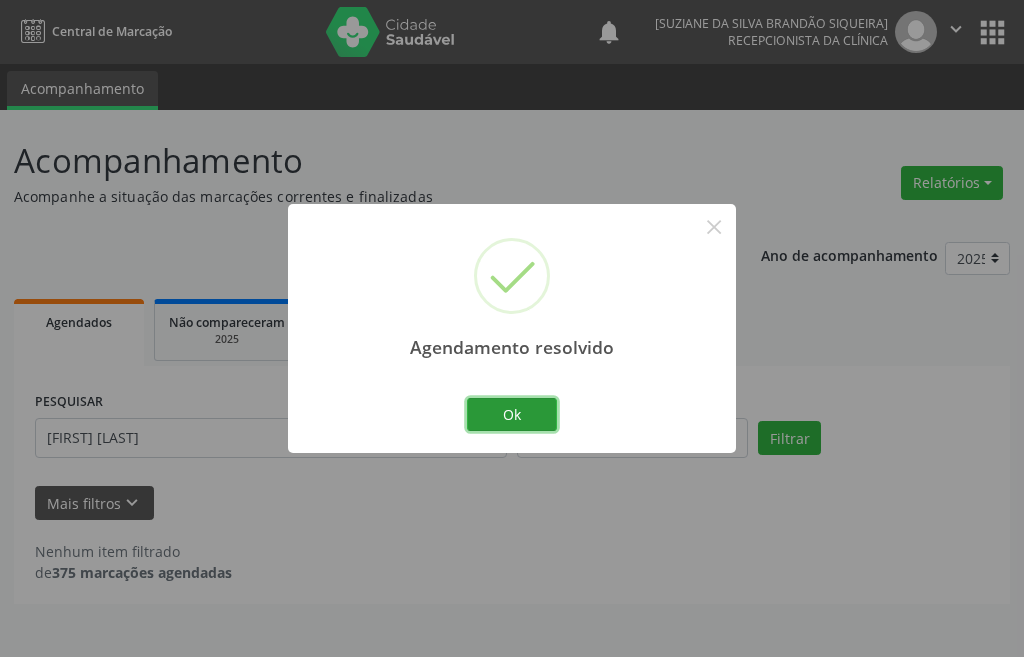 click on "Ok" at bounding box center [512, 415] 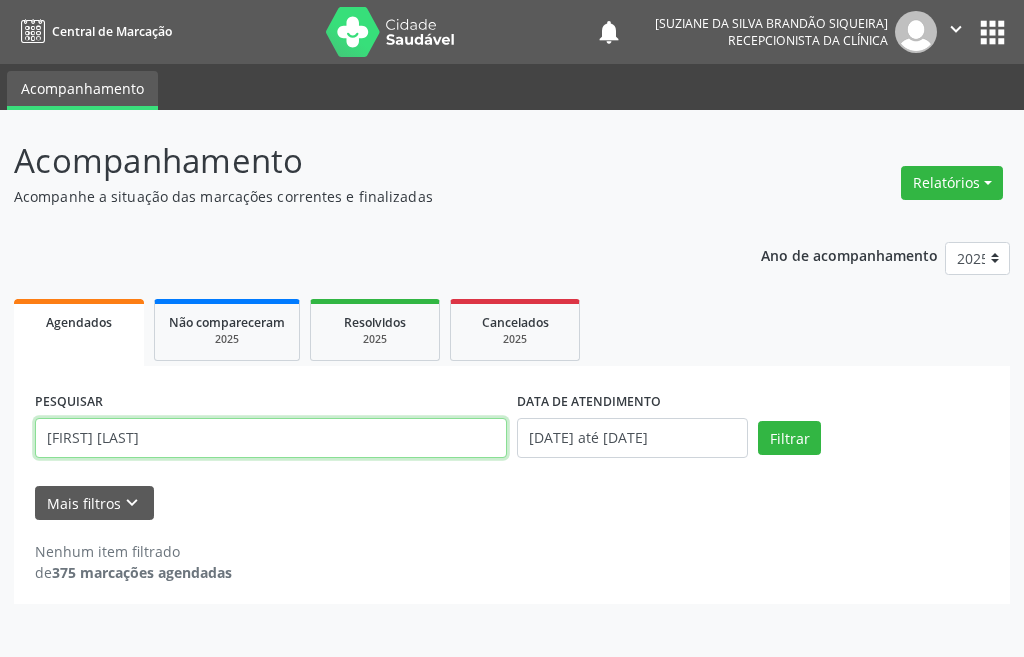 drag, startPoint x: 157, startPoint y: 448, endPoint x: 0, endPoint y: 419, distance: 159.65588 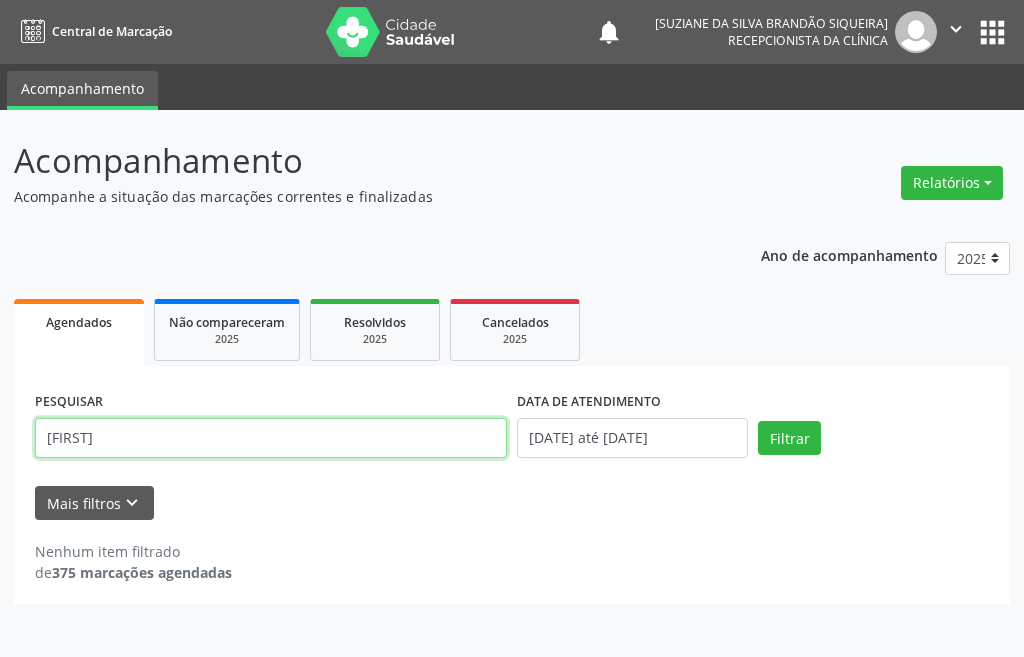 type on "••••••••" 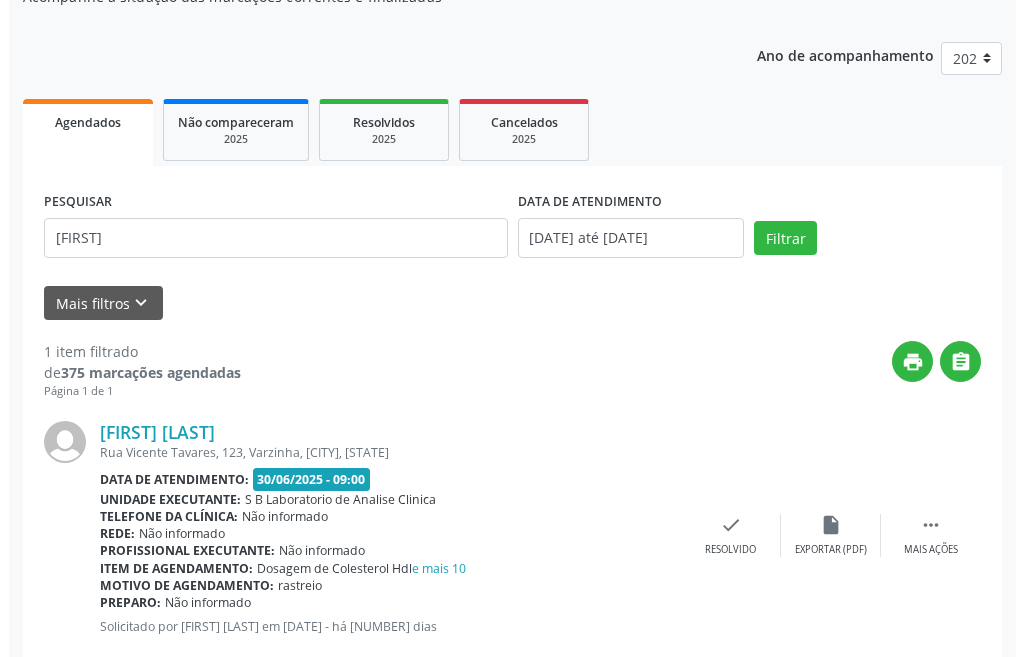 scroll, scrollTop: 248, scrollLeft: 0, axis: vertical 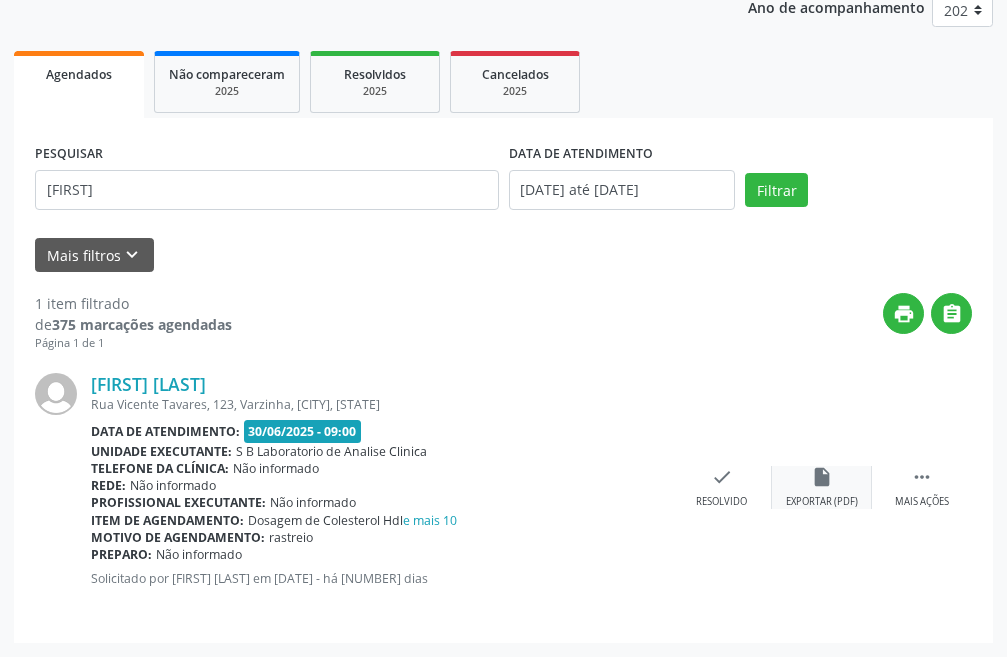 click on "Exportar (PDF)" at bounding box center [822, 502] 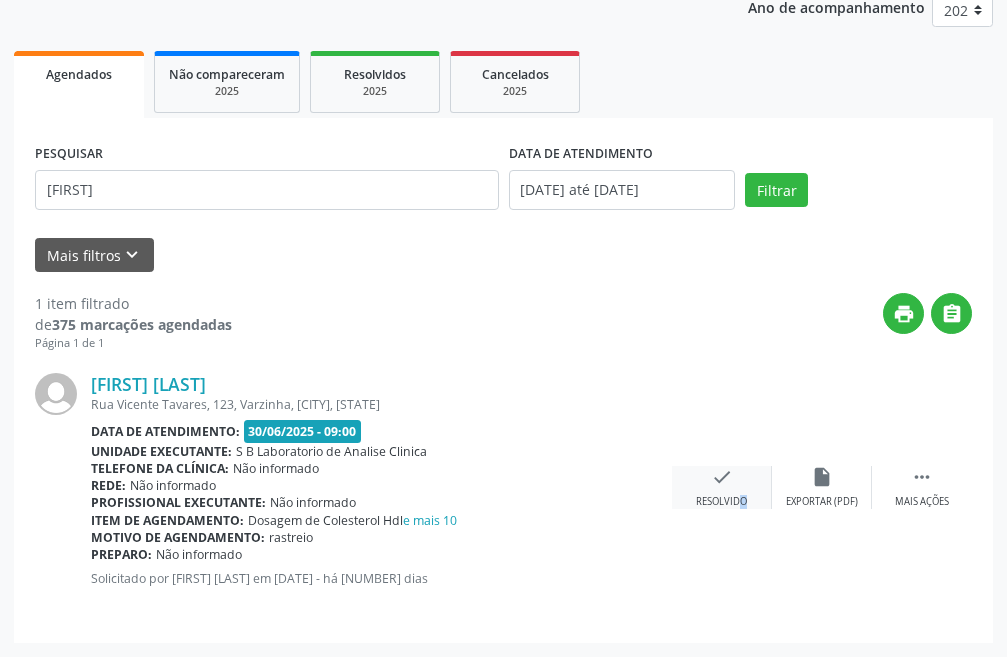 click on "Resolvido" at bounding box center [822, 502] 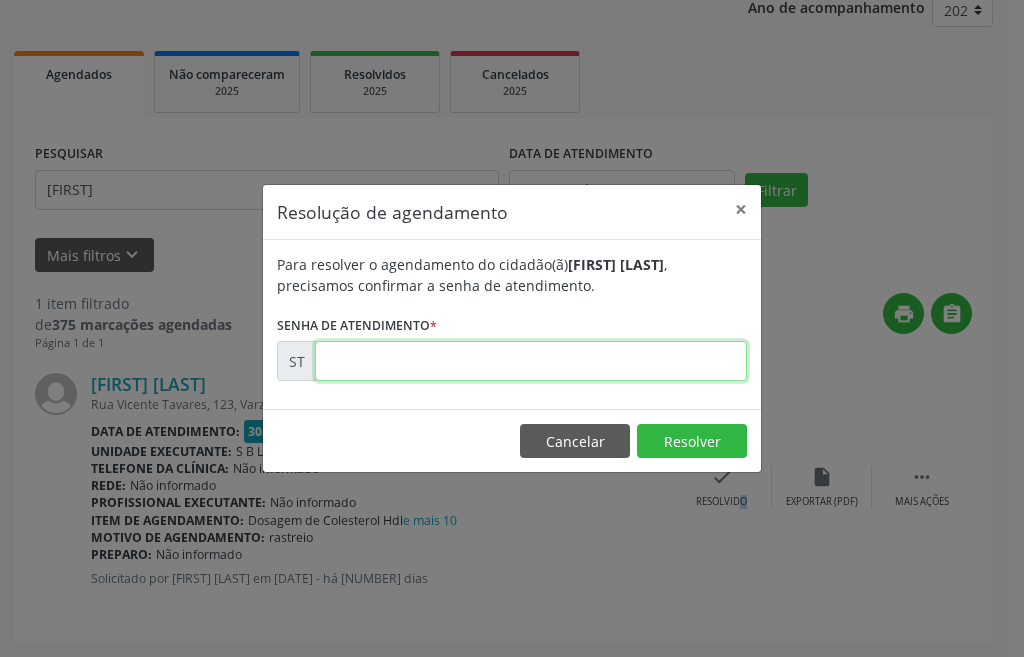 click at bounding box center (528, 361) 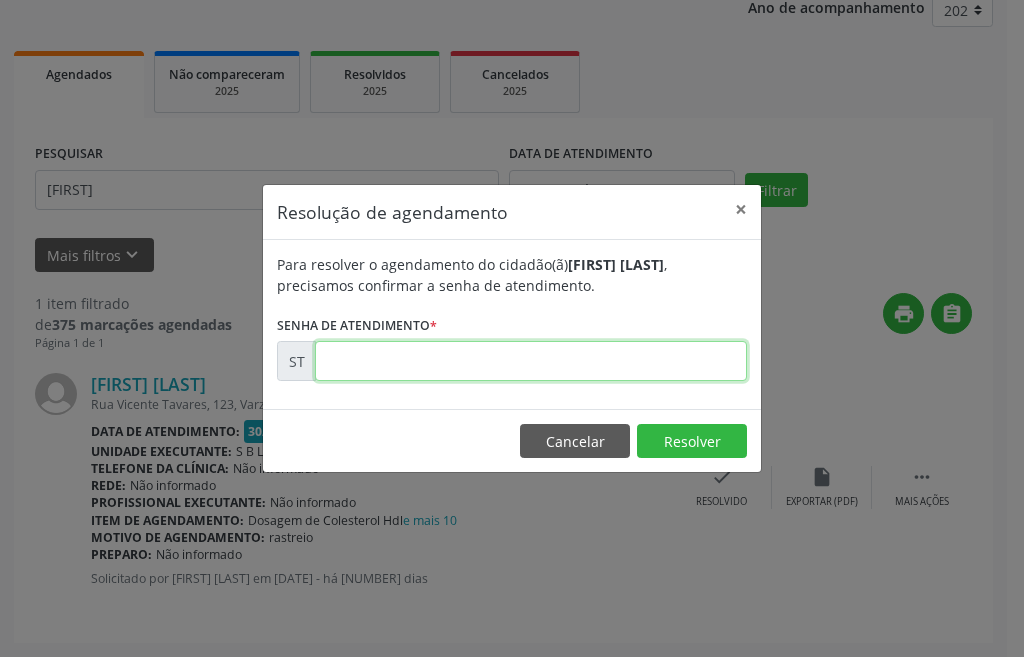 paste on "••••••••" 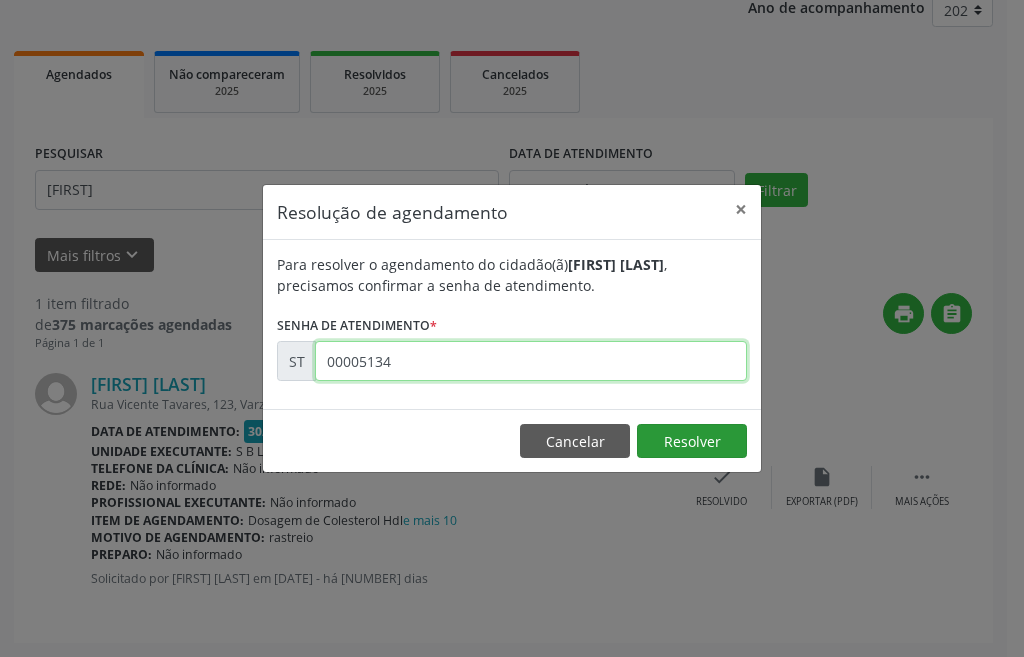 type on "••••••••" 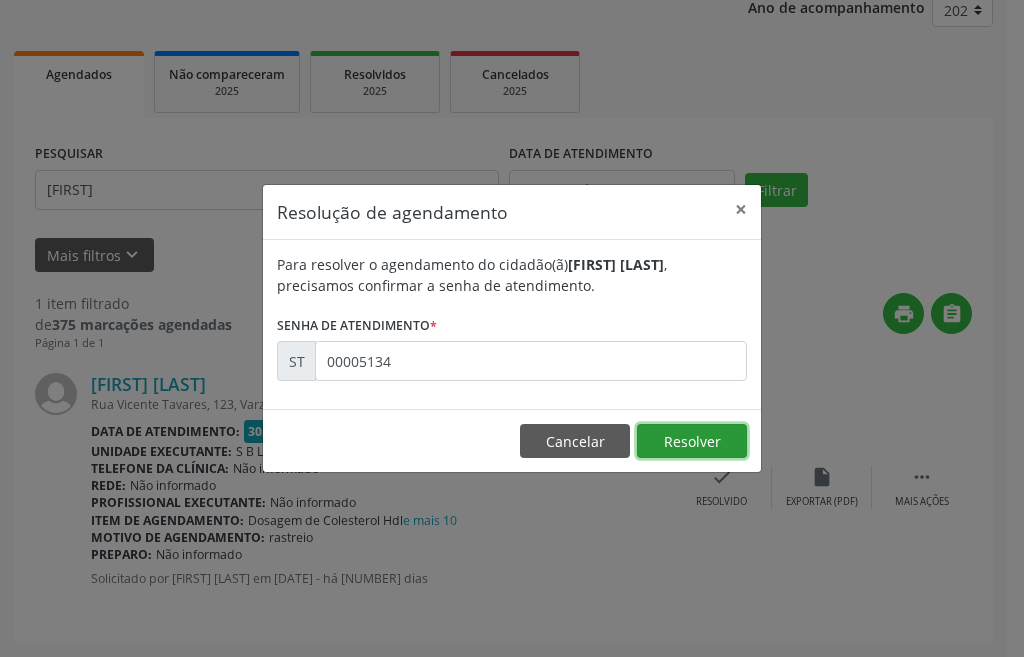 click on "••••••••" at bounding box center [692, 441] 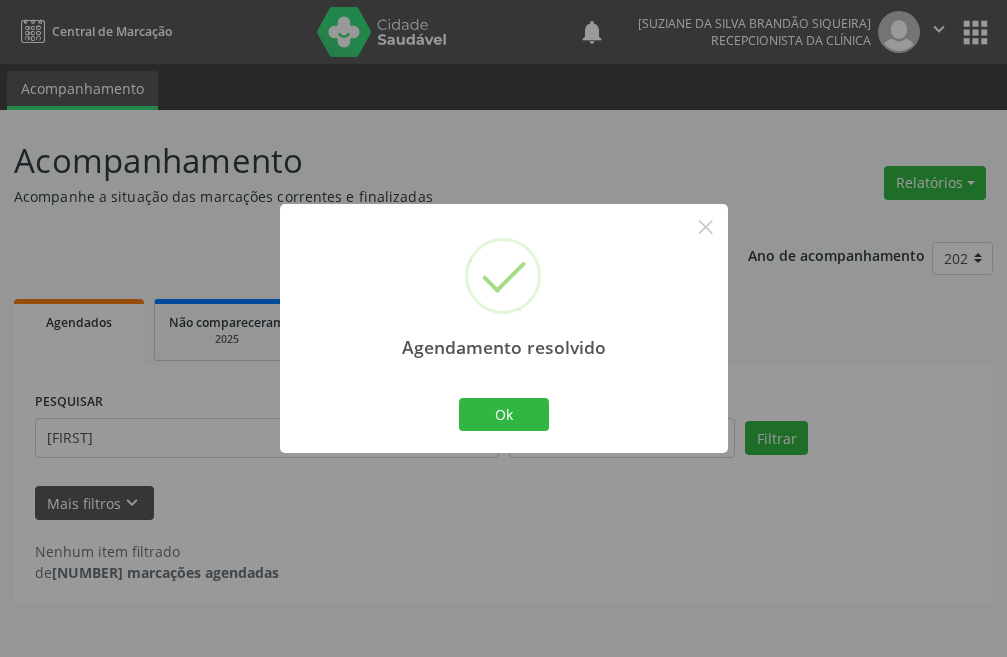scroll, scrollTop: 0, scrollLeft: 0, axis: both 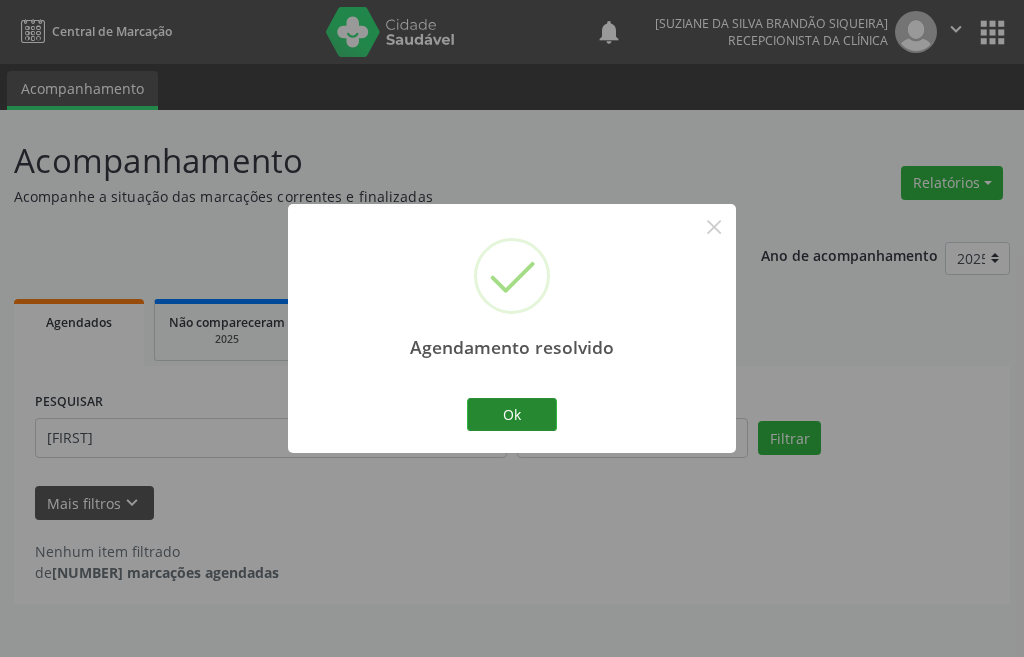 drag, startPoint x: 548, startPoint y: 394, endPoint x: 534, endPoint y: 407, distance: 19.104973 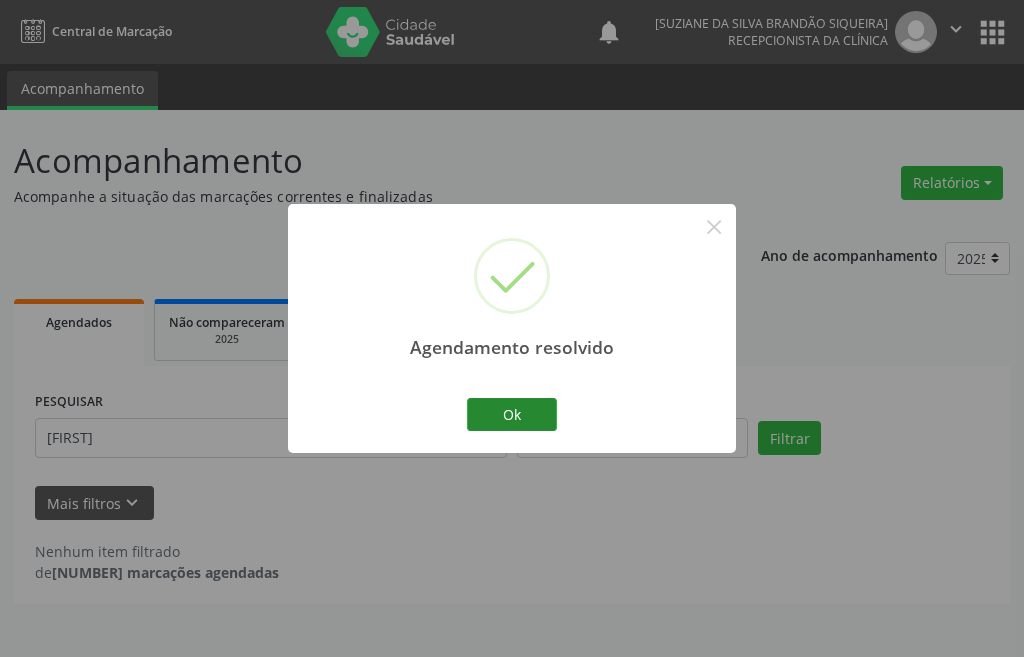 click on "•• ••••••" at bounding box center (512, 414) 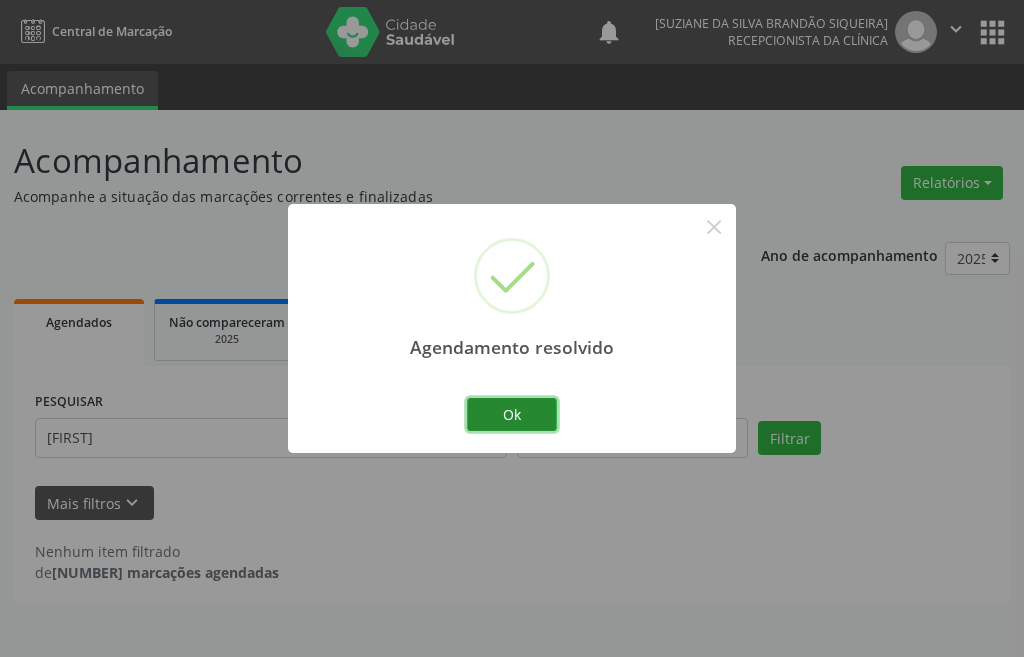 click on "Ok" at bounding box center (512, 415) 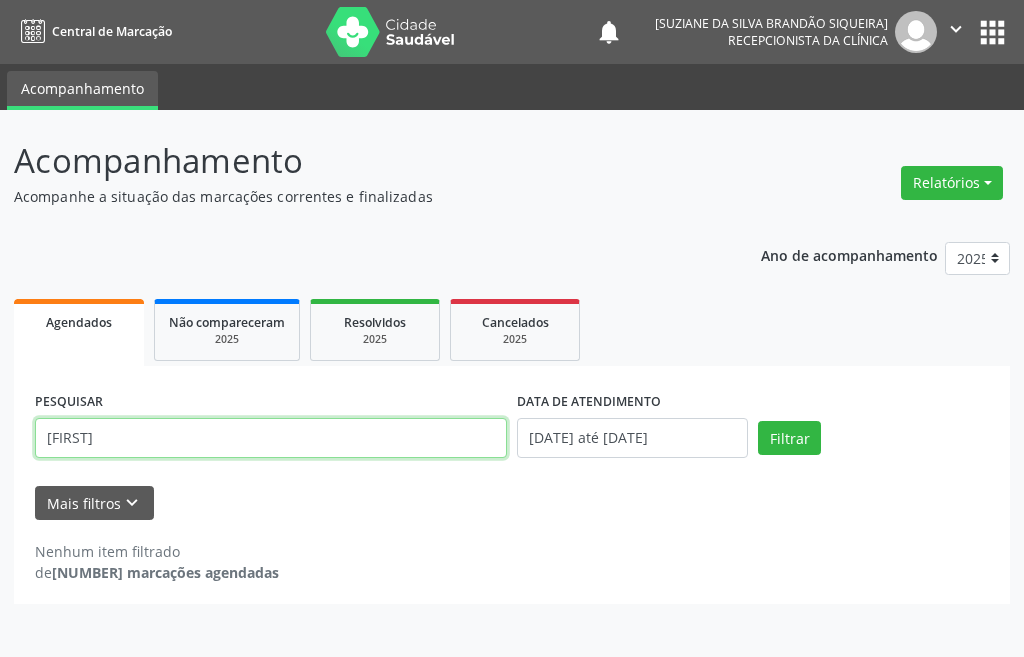 drag, startPoint x: 137, startPoint y: 439, endPoint x: 0, endPoint y: 432, distance: 137.17871 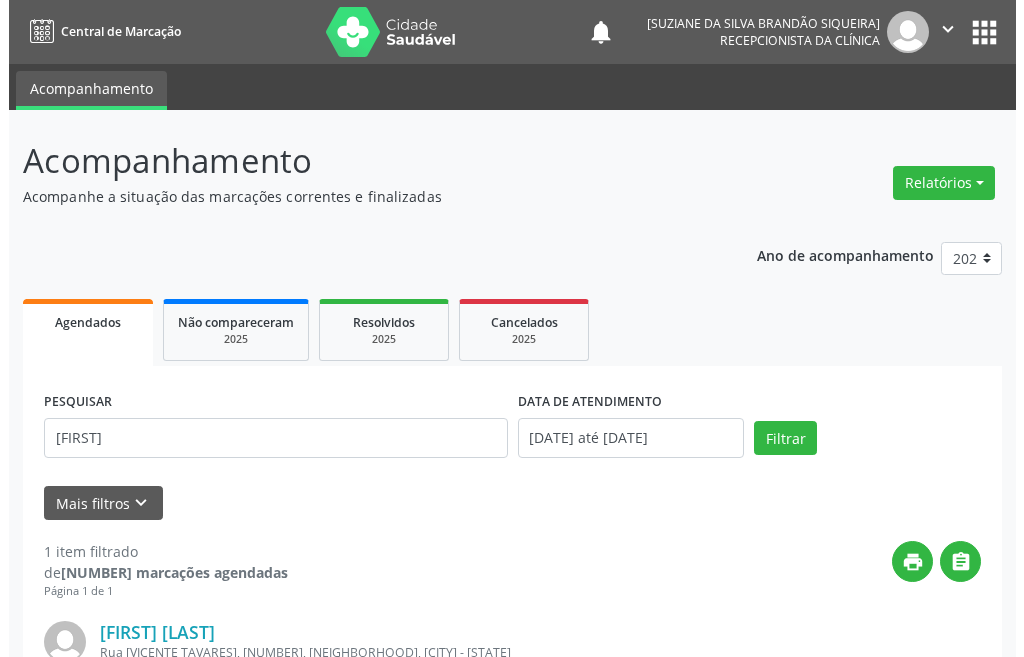 scroll, scrollTop: 248, scrollLeft: 0, axis: vertical 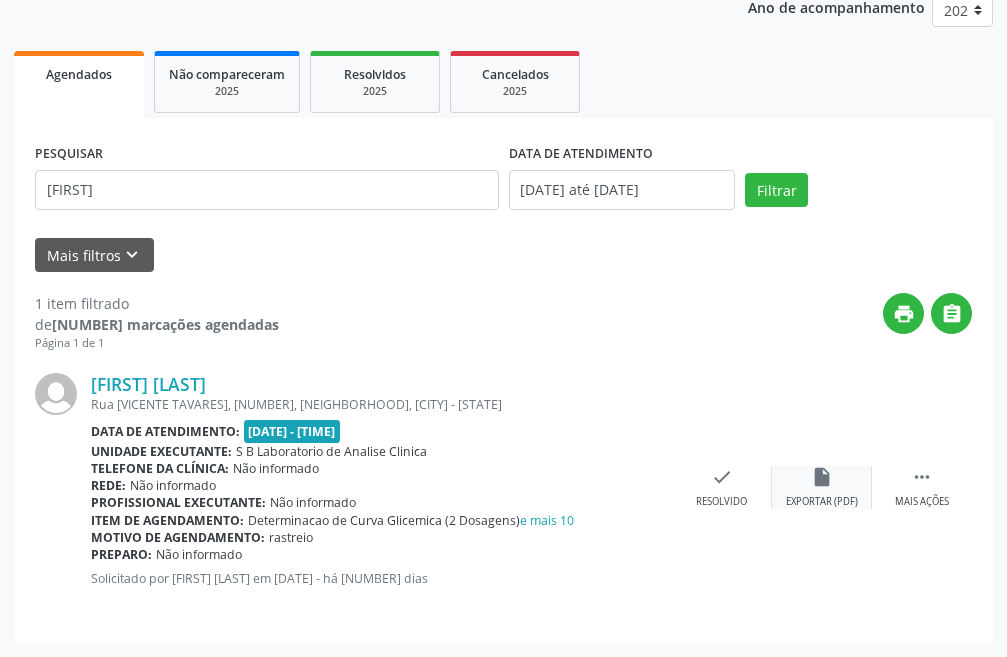 click on "insert_drive_file" at bounding box center [822, 477] 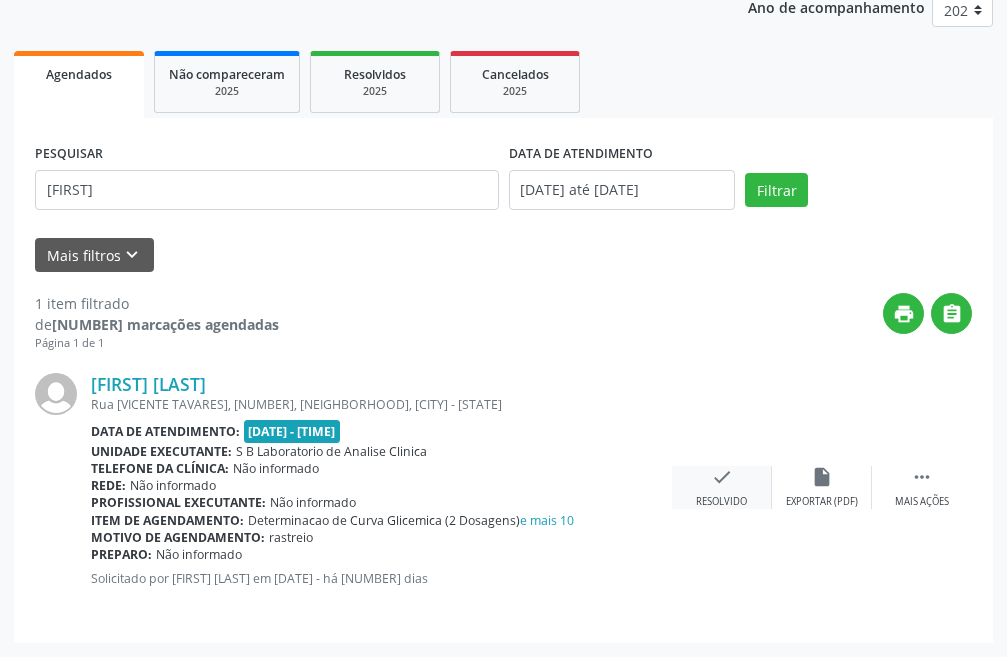 click on "check" at bounding box center (822, 477) 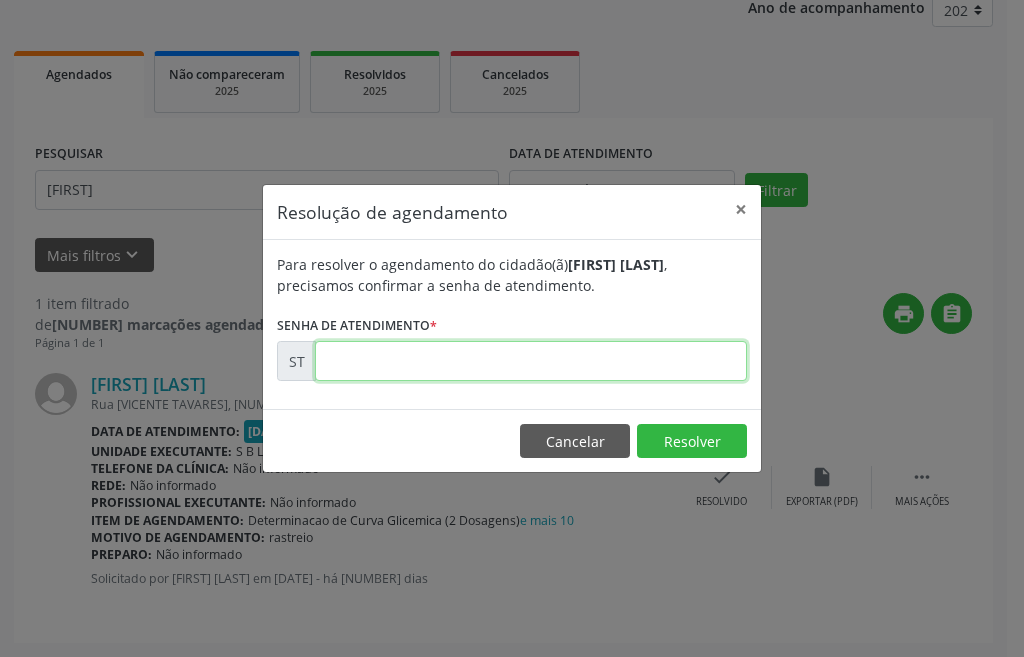 click at bounding box center [528, 361] 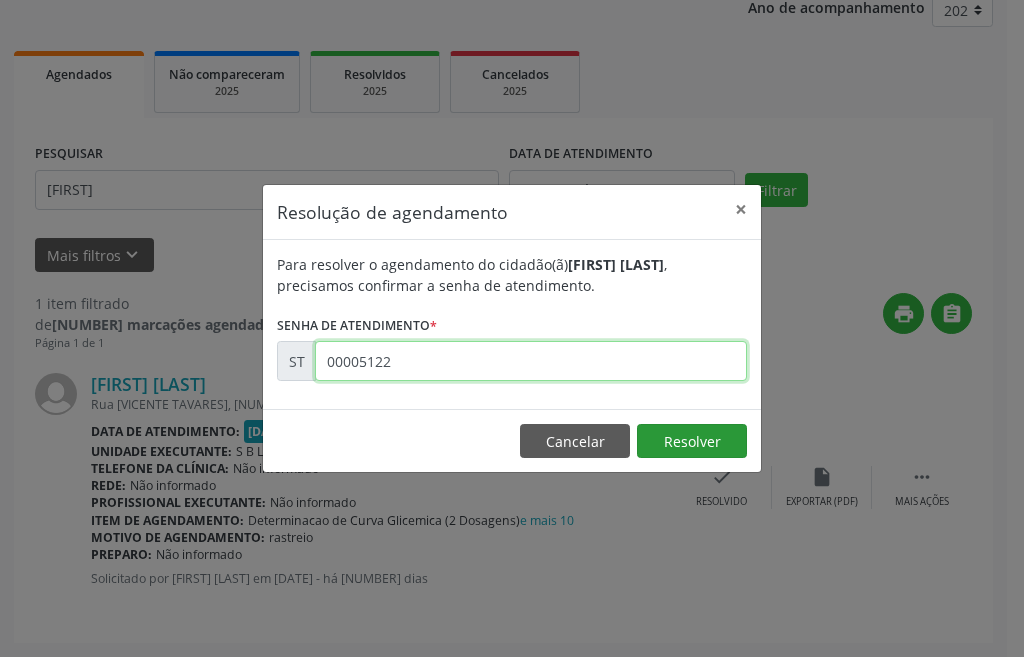 type on "00005122" 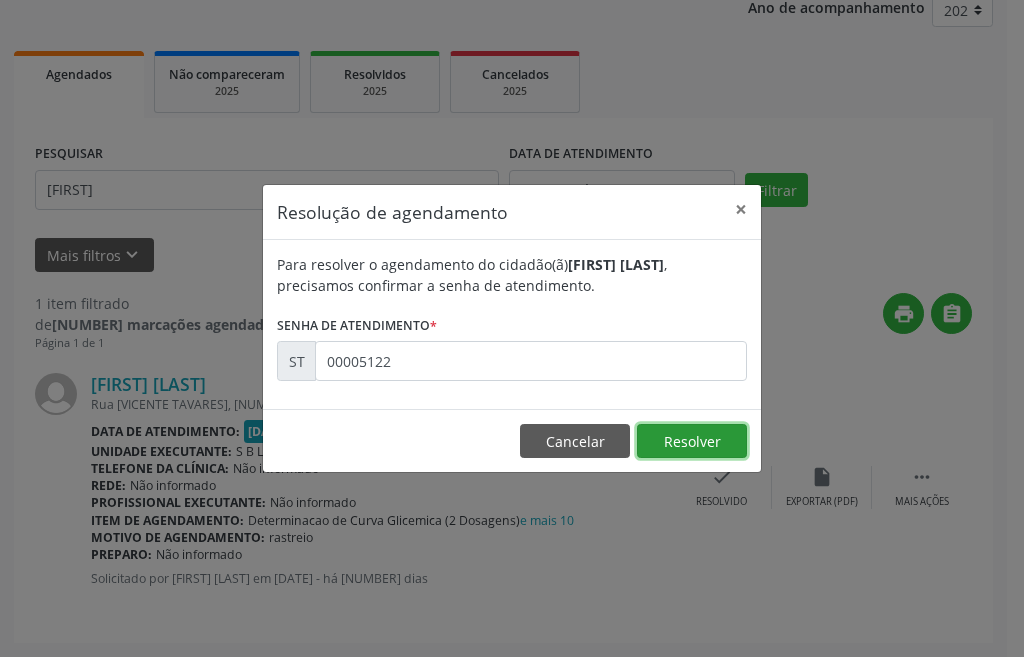 click on "••••••••" at bounding box center [692, 441] 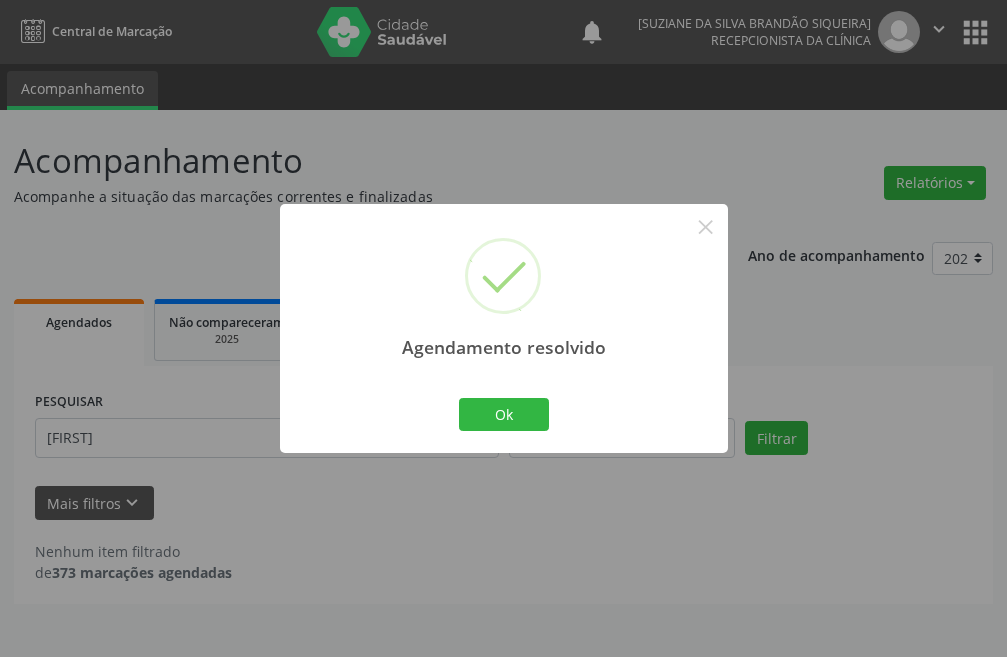 scroll, scrollTop: 0, scrollLeft: 0, axis: both 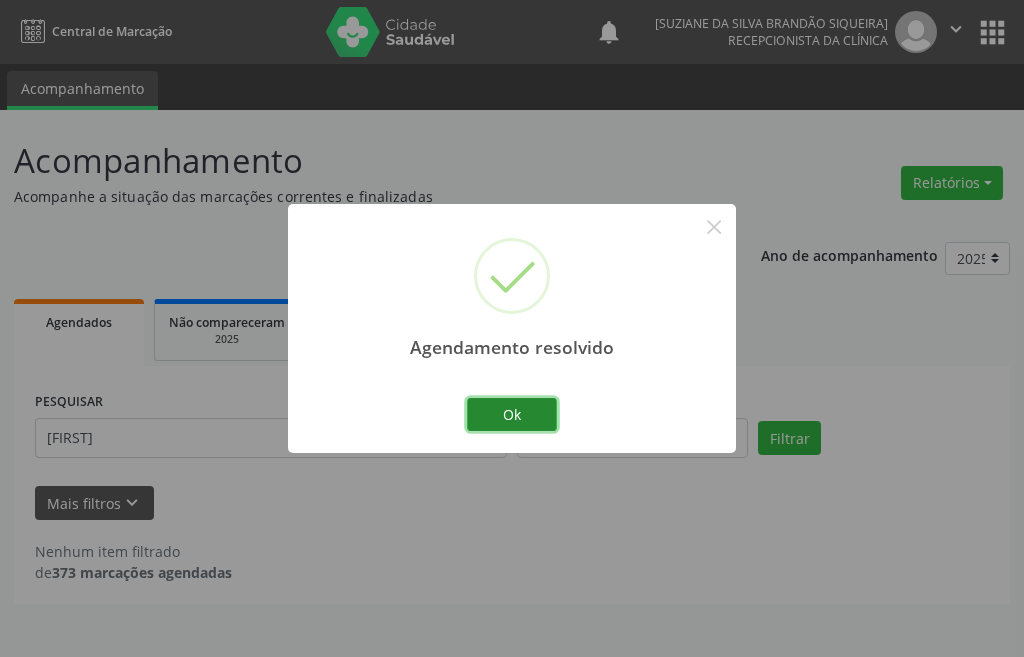click on "Ok" at bounding box center [512, 415] 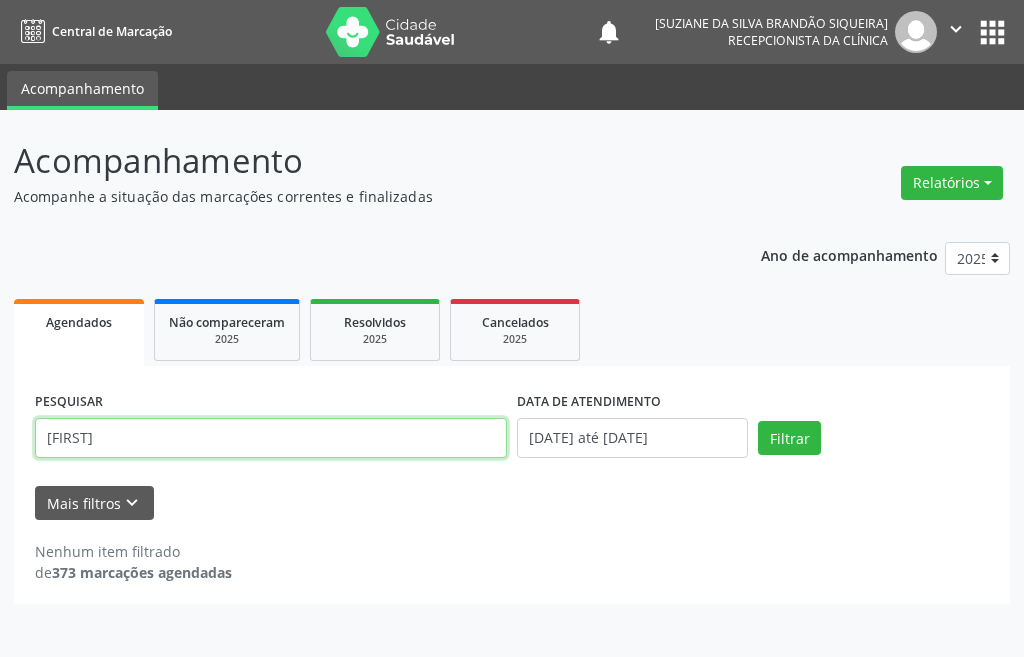 drag, startPoint x: 103, startPoint y: 434, endPoint x: 9, endPoint y: 421, distance: 94.89468 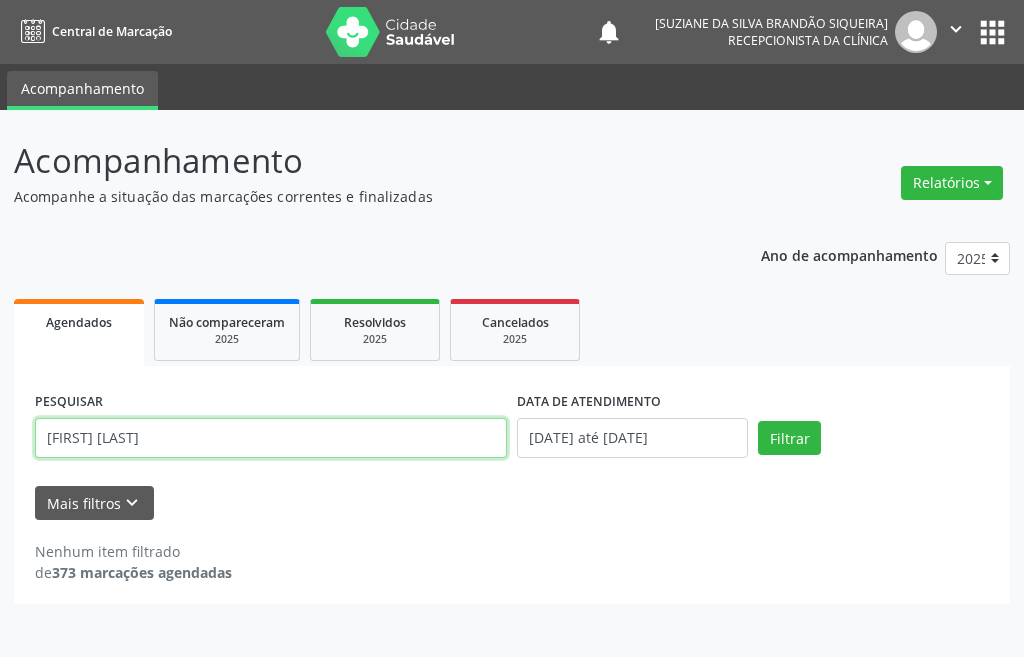 type on "[FIRST] [LAST]" 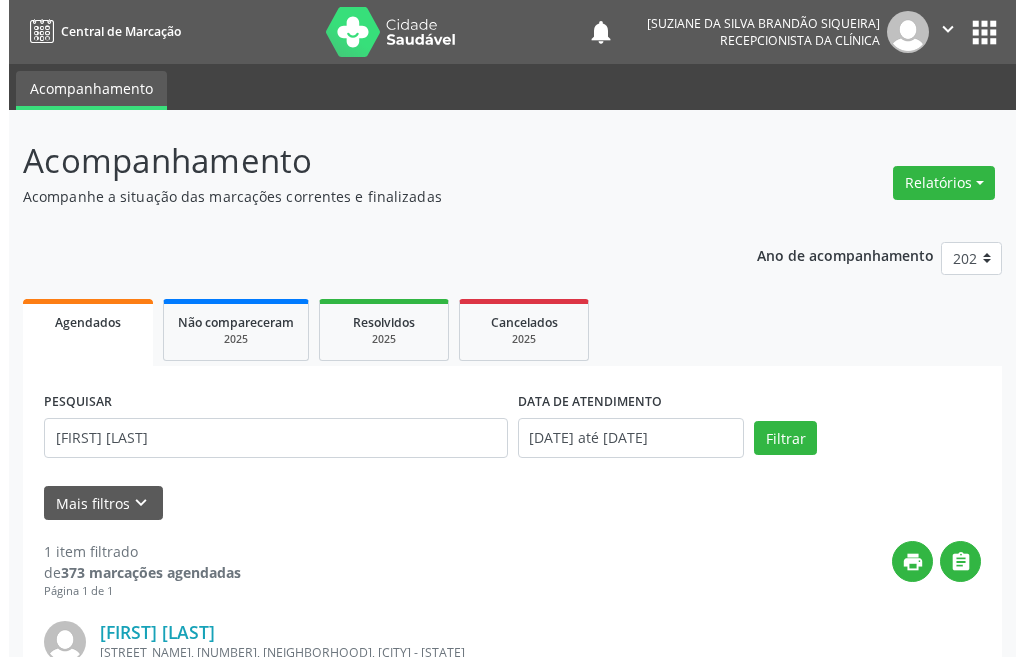 scroll, scrollTop: 248, scrollLeft: 0, axis: vertical 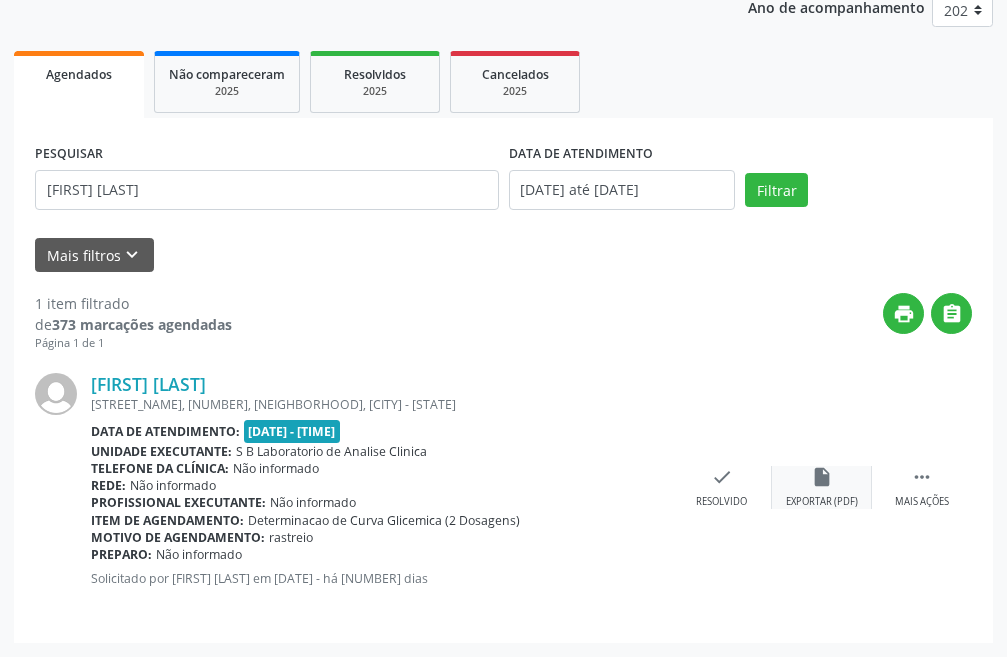 click on "•••••••••••••••••
•••••••• •••••" at bounding box center [822, 487] 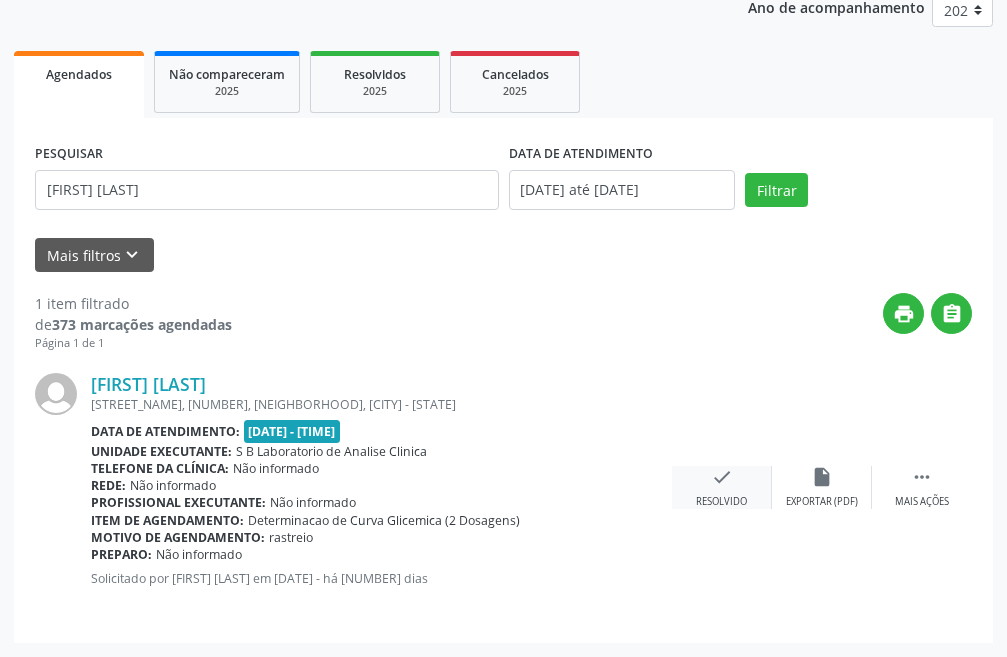 click on "Resolvido" at bounding box center [822, 502] 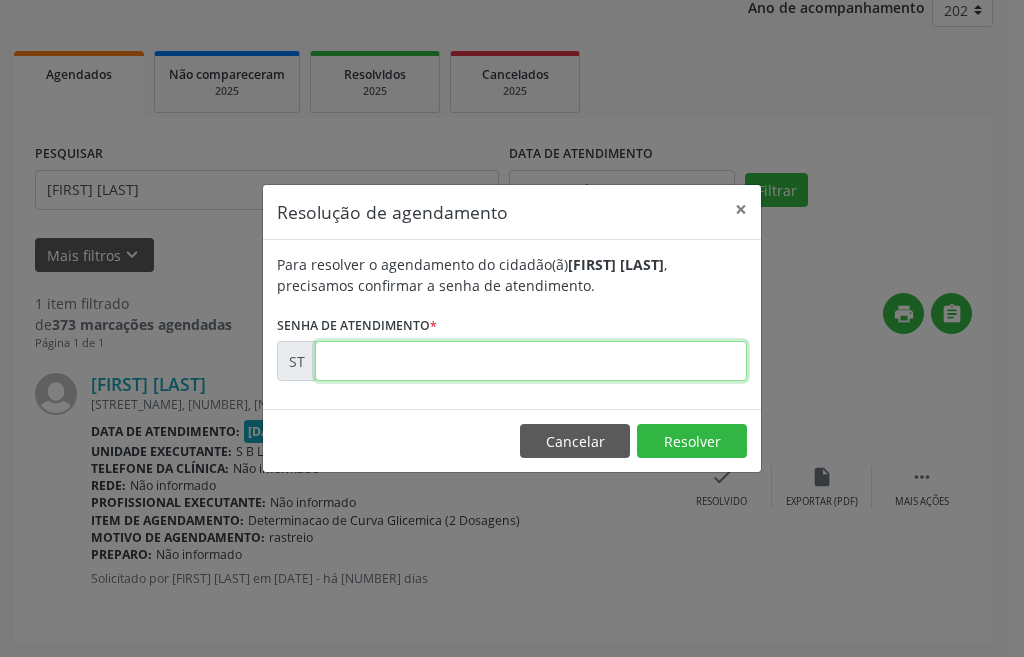 click at bounding box center [528, 361] 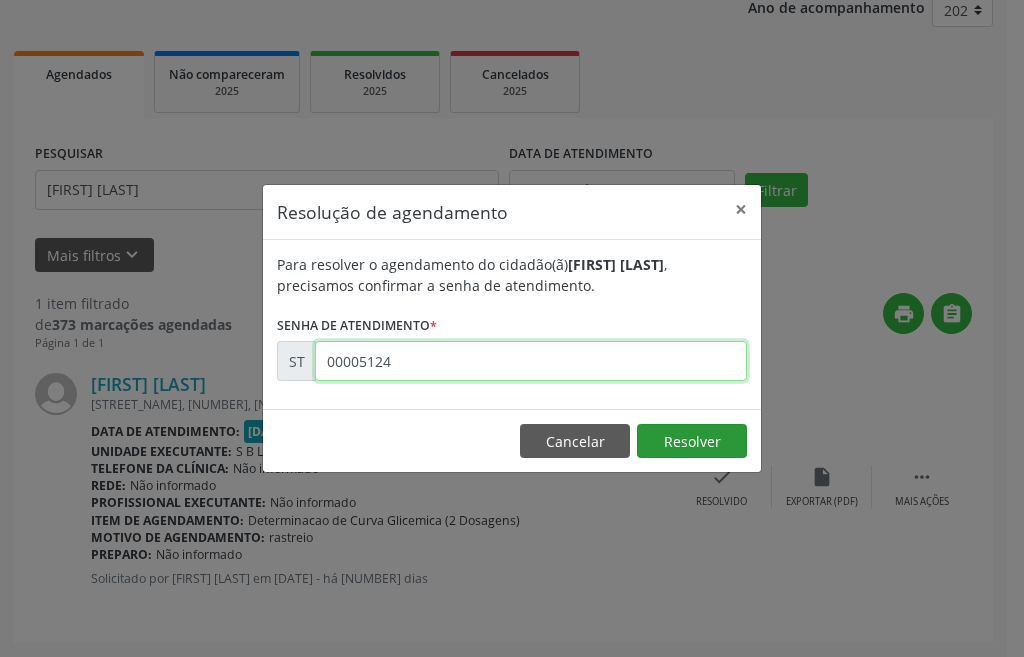 type on "••••••••" 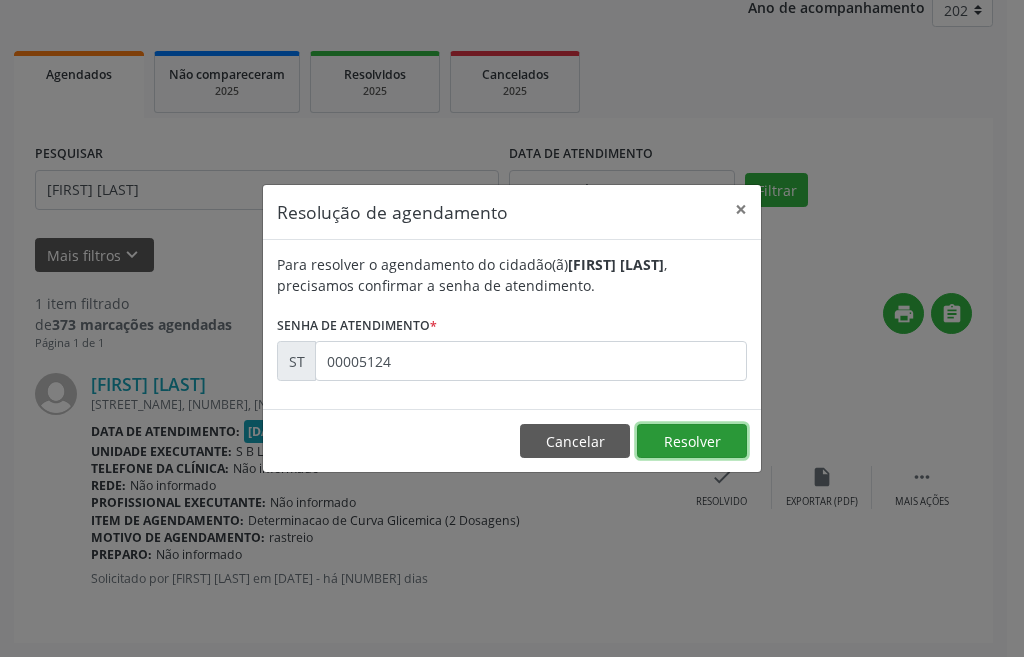 click on "••••••••" at bounding box center (692, 441) 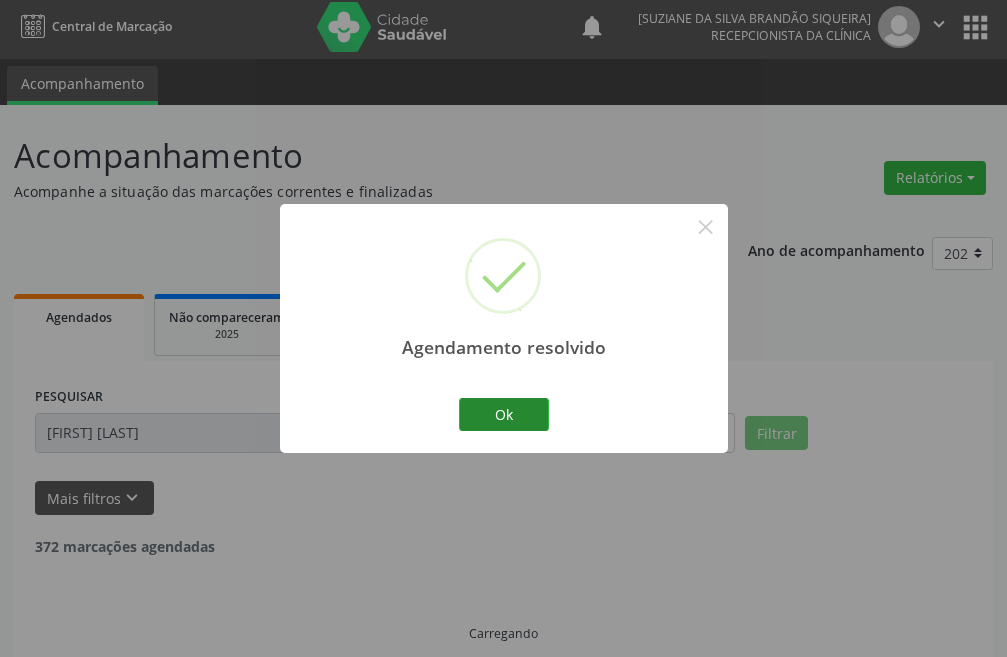 scroll, scrollTop: 26, scrollLeft: 0, axis: vertical 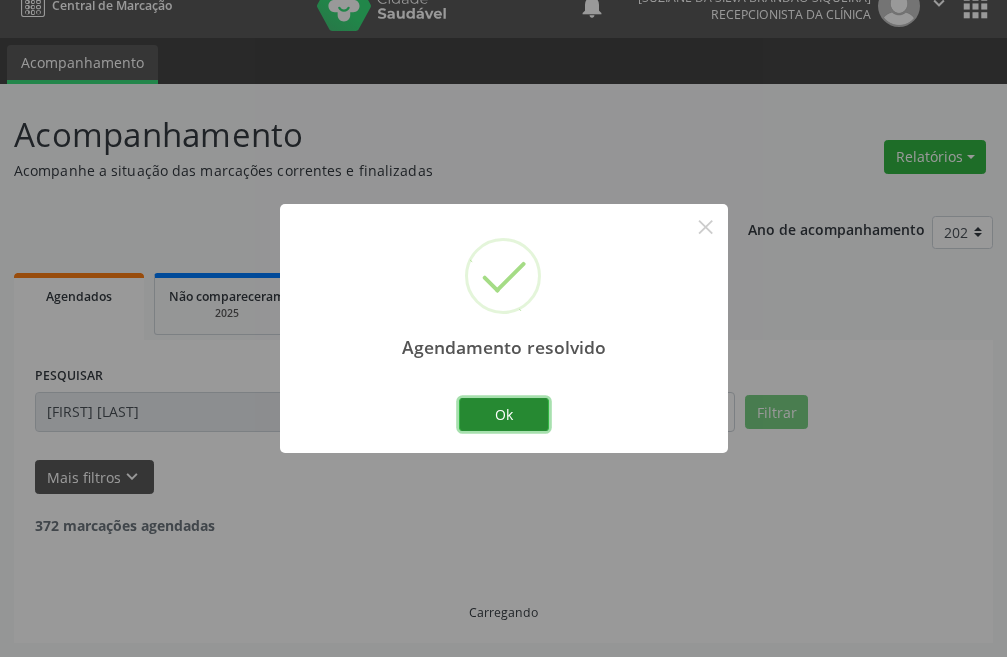 click on "Ok" at bounding box center [504, 415] 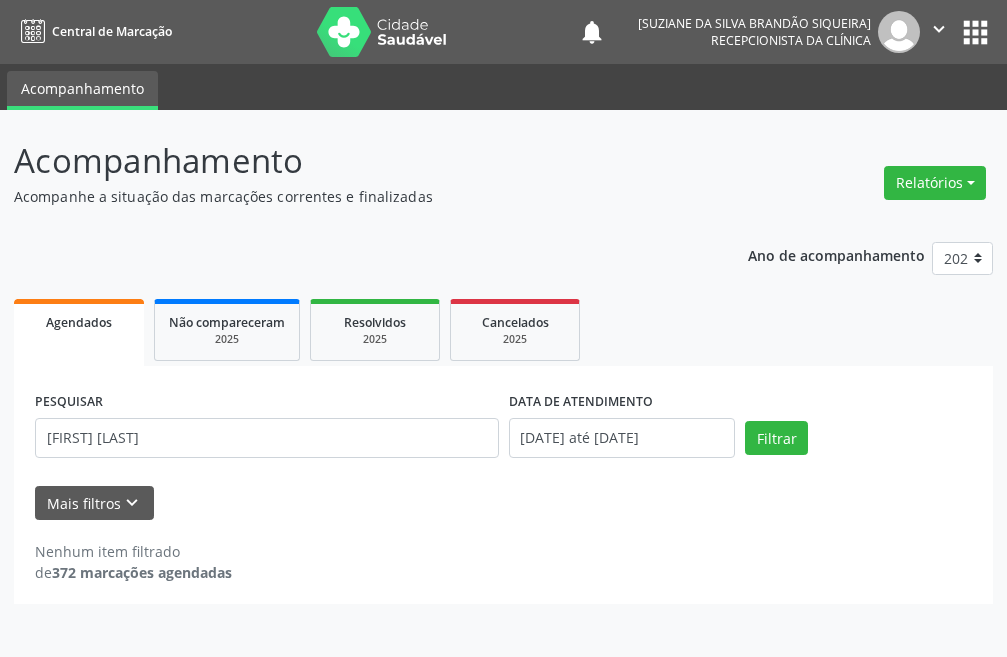 scroll, scrollTop: 0, scrollLeft: 0, axis: both 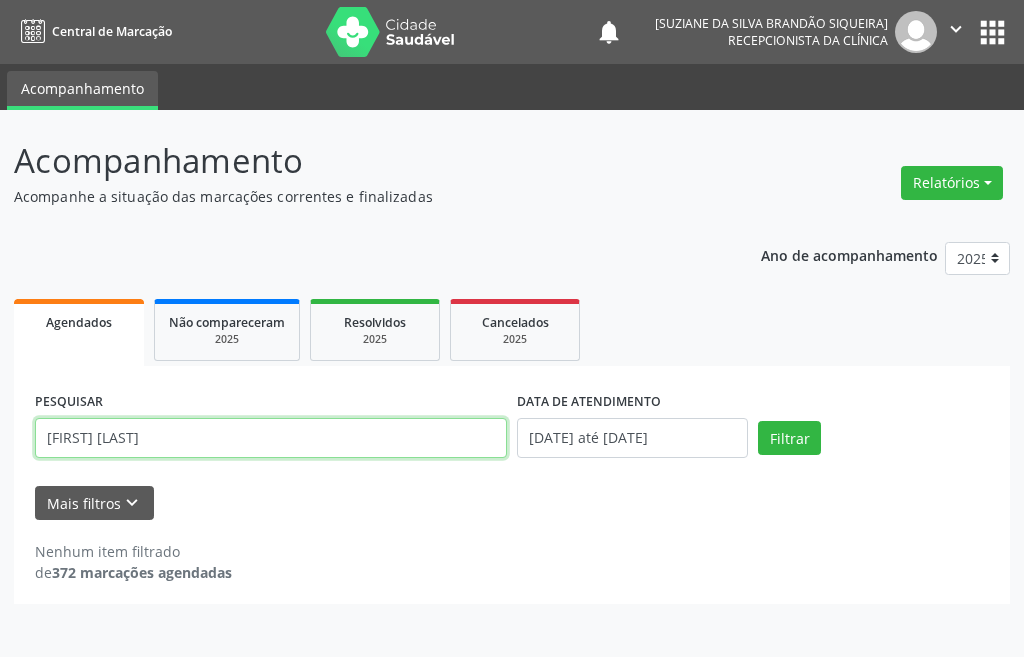 drag, startPoint x: 243, startPoint y: 441, endPoint x: 8, endPoint y: 442, distance: 235.00212 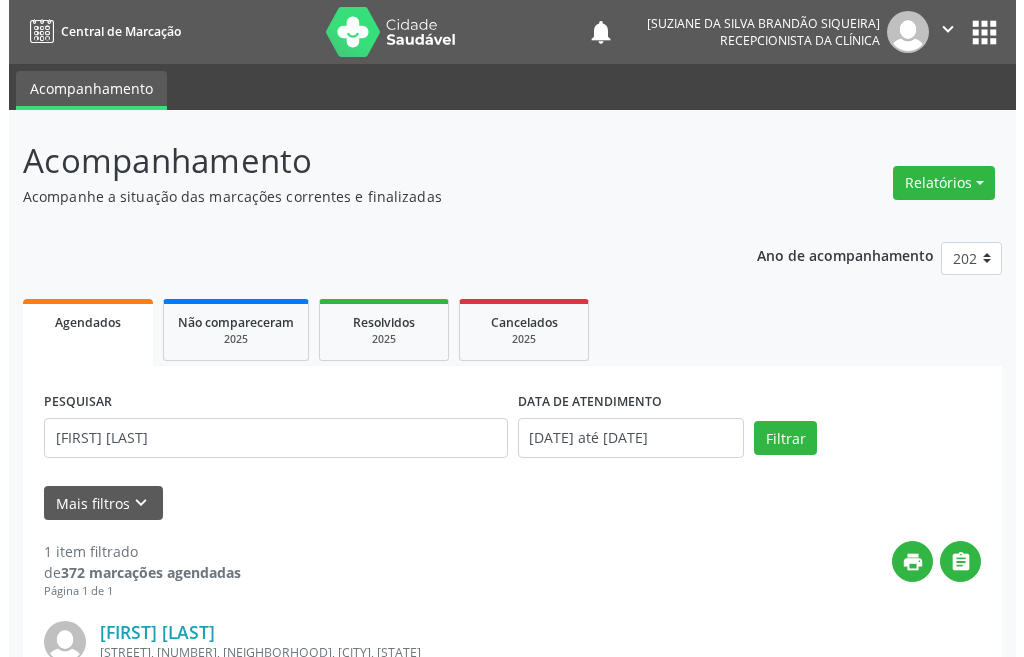 scroll, scrollTop: 200, scrollLeft: 0, axis: vertical 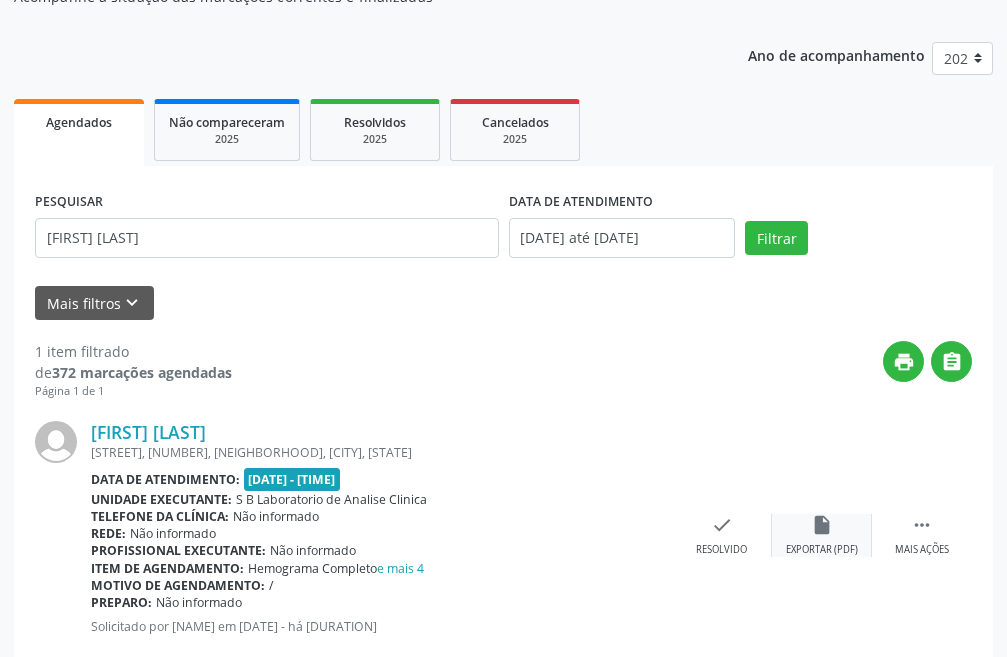 click on "•••••••••••••••••
•••••••• •••••" at bounding box center (822, 535) 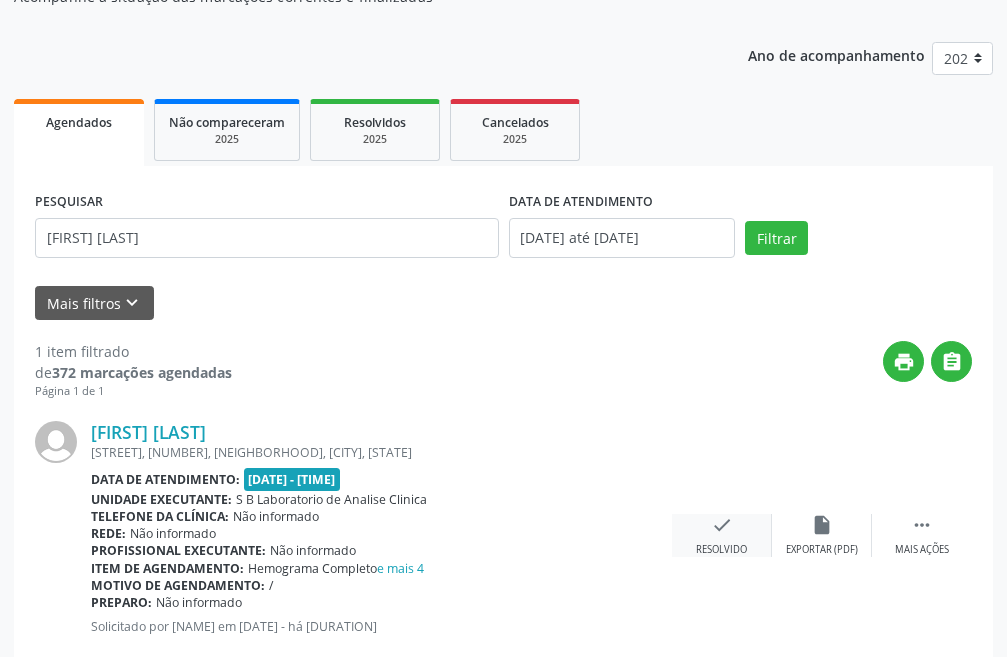 click on "•••••
•••••••••" at bounding box center [722, 535] 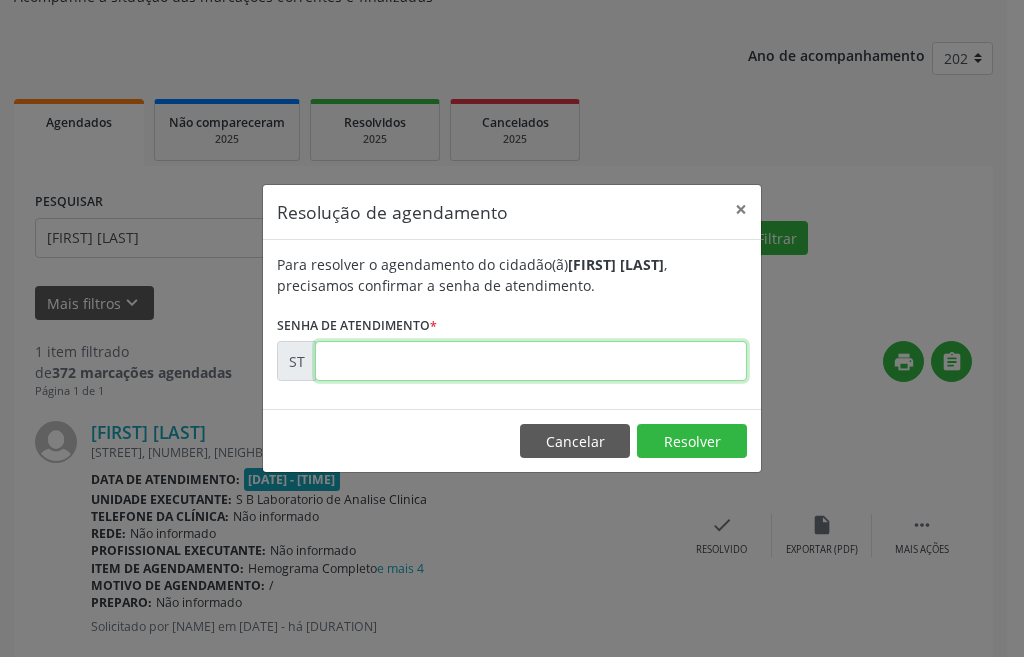 click at bounding box center (528, 361) 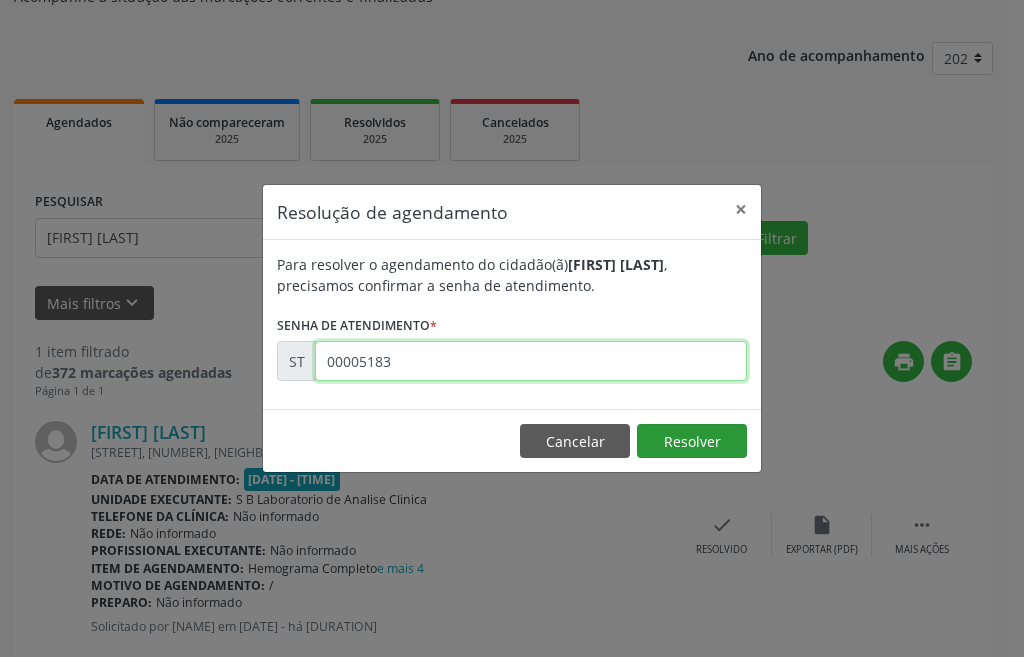 type on "00005183" 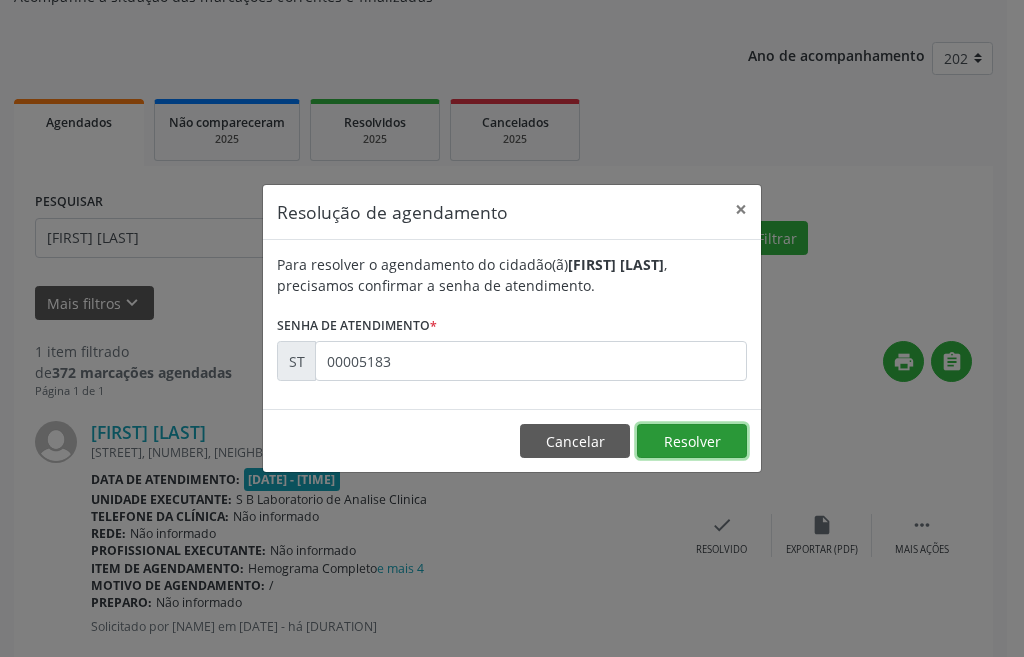 click on "••••••••" at bounding box center (692, 441) 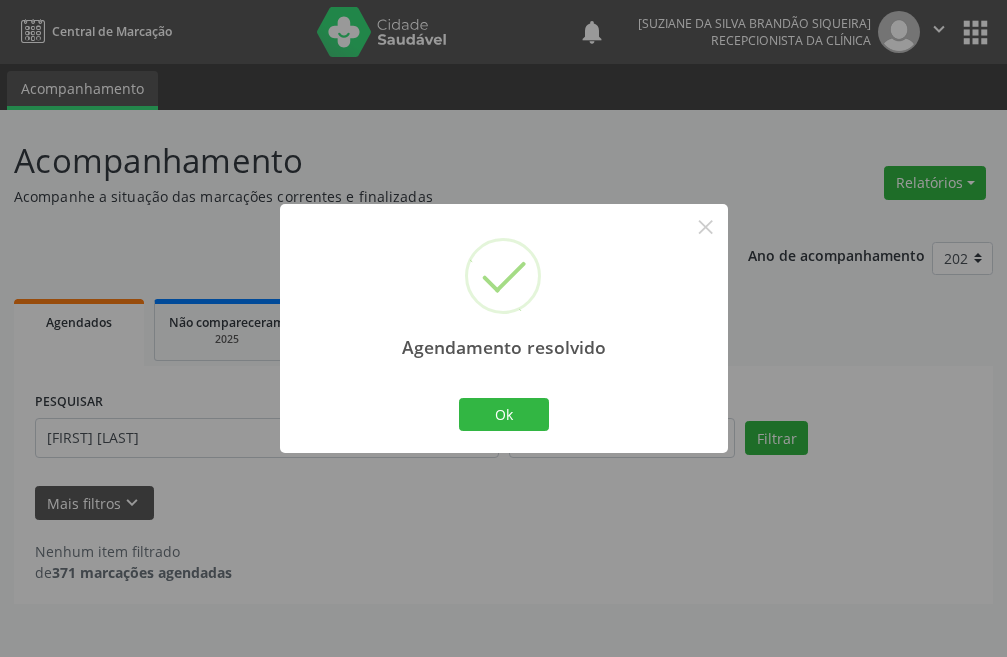 scroll, scrollTop: 0, scrollLeft: 0, axis: both 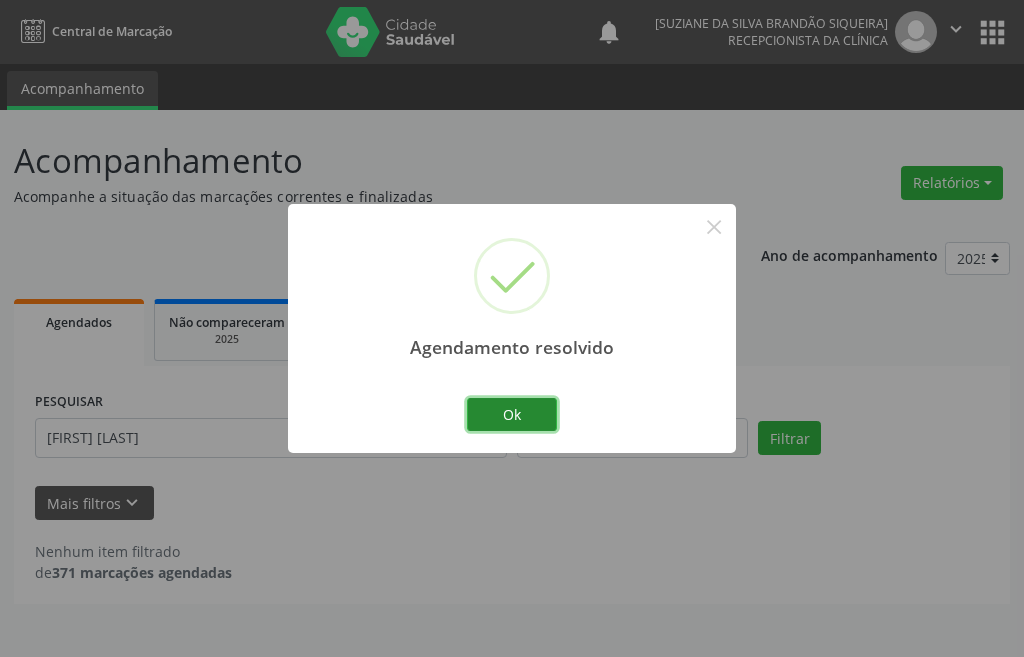 click on "Ok" at bounding box center (512, 415) 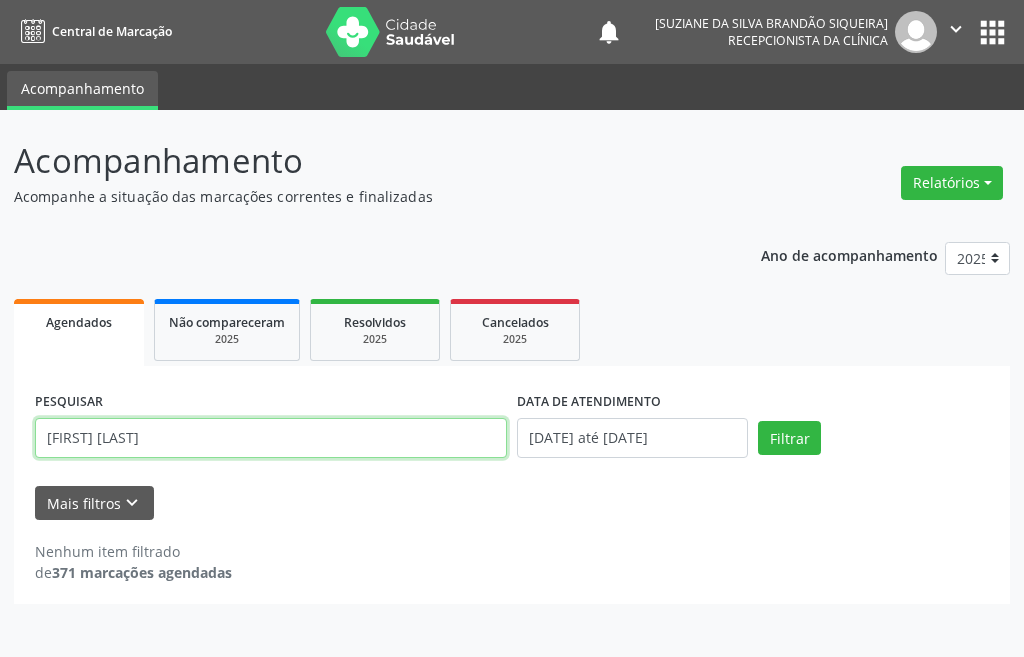 drag, startPoint x: 127, startPoint y: 442, endPoint x: 0, endPoint y: 435, distance: 127.192764 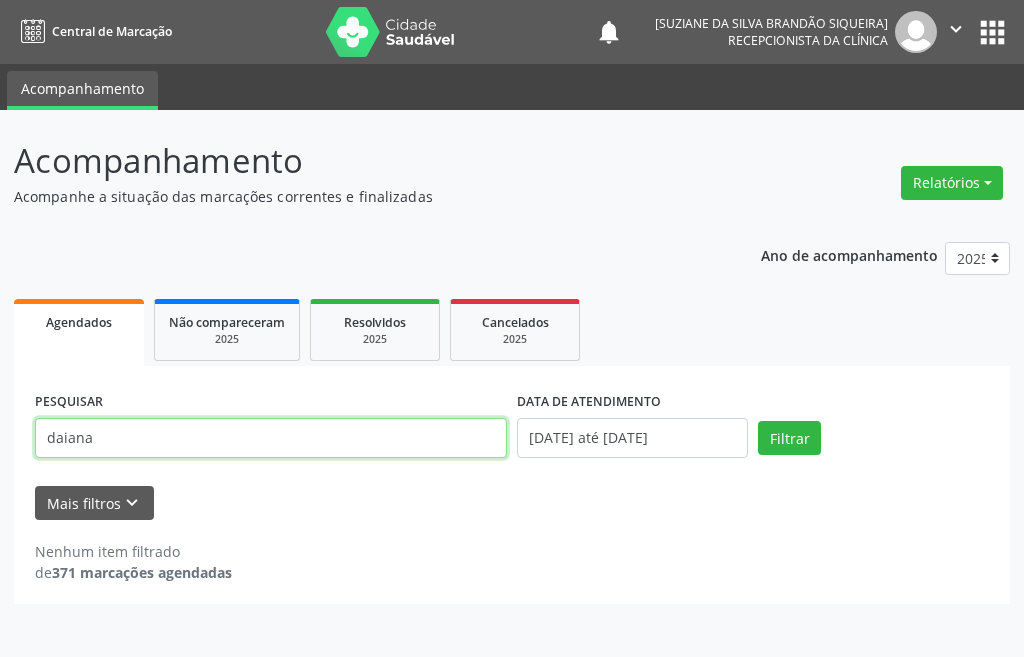 type on "••••••" 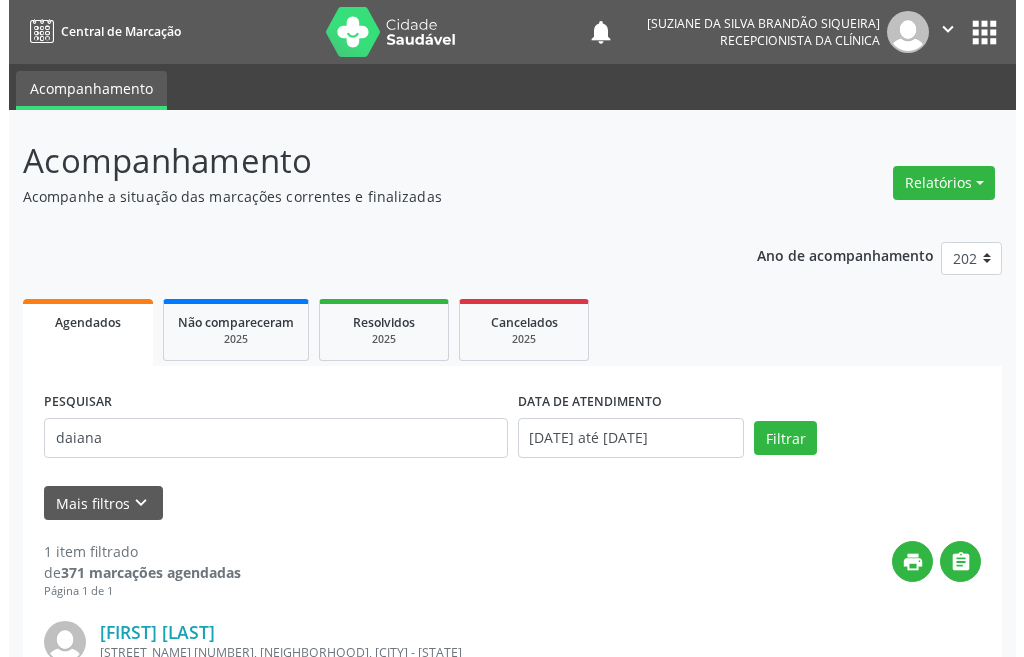 scroll, scrollTop: 200, scrollLeft: 0, axis: vertical 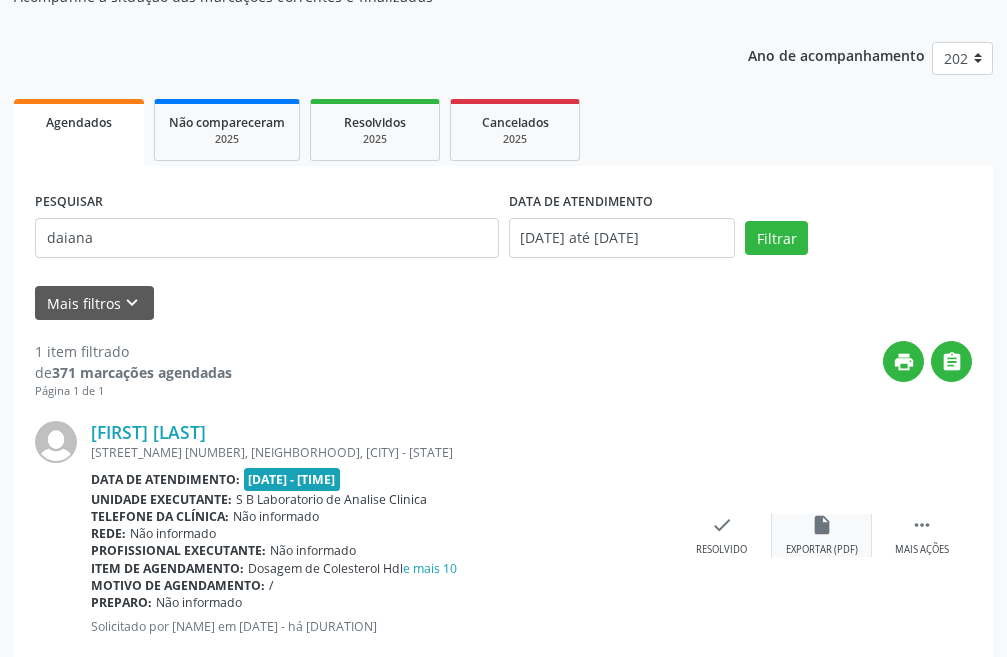 click on "Exportar (PDF)" at bounding box center [822, 550] 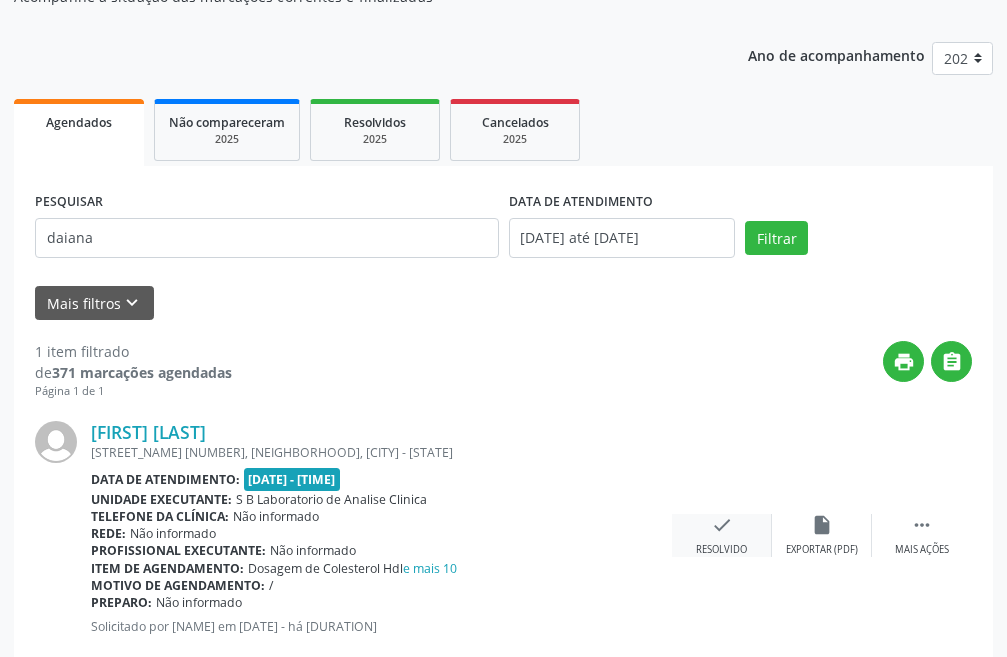 click on "Resolvido" at bounding box center (822, 550) 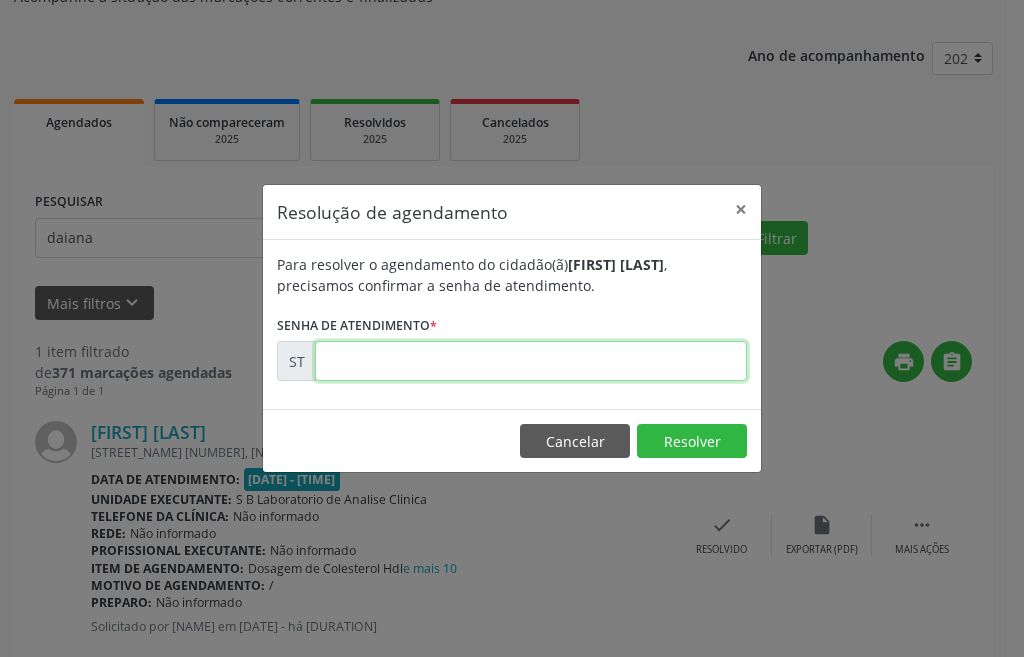 click at bounding box center (528, 361) 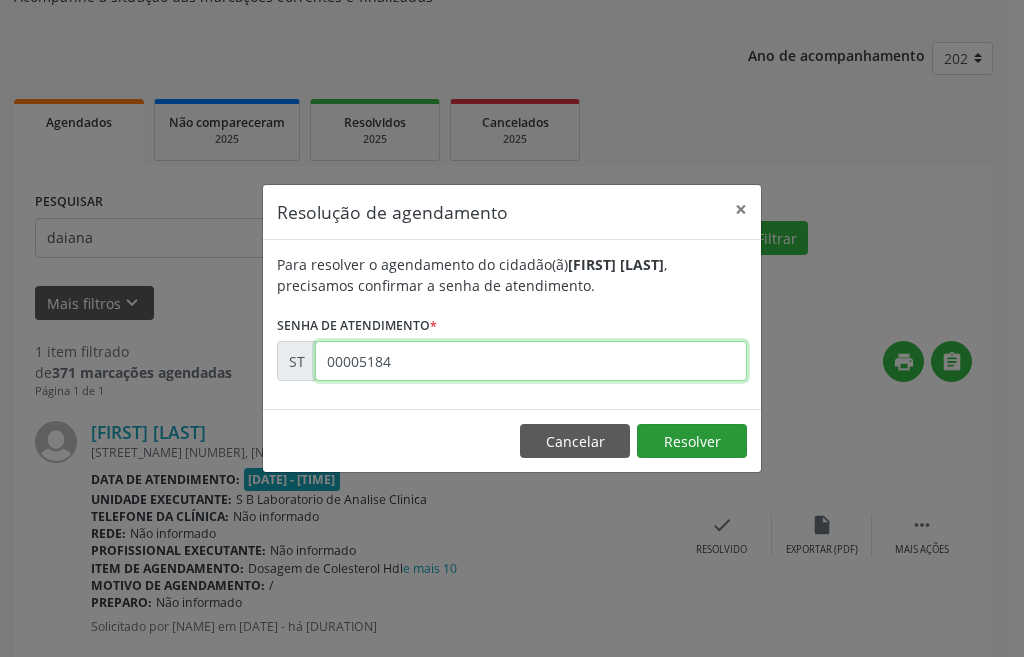 type on "00005184" 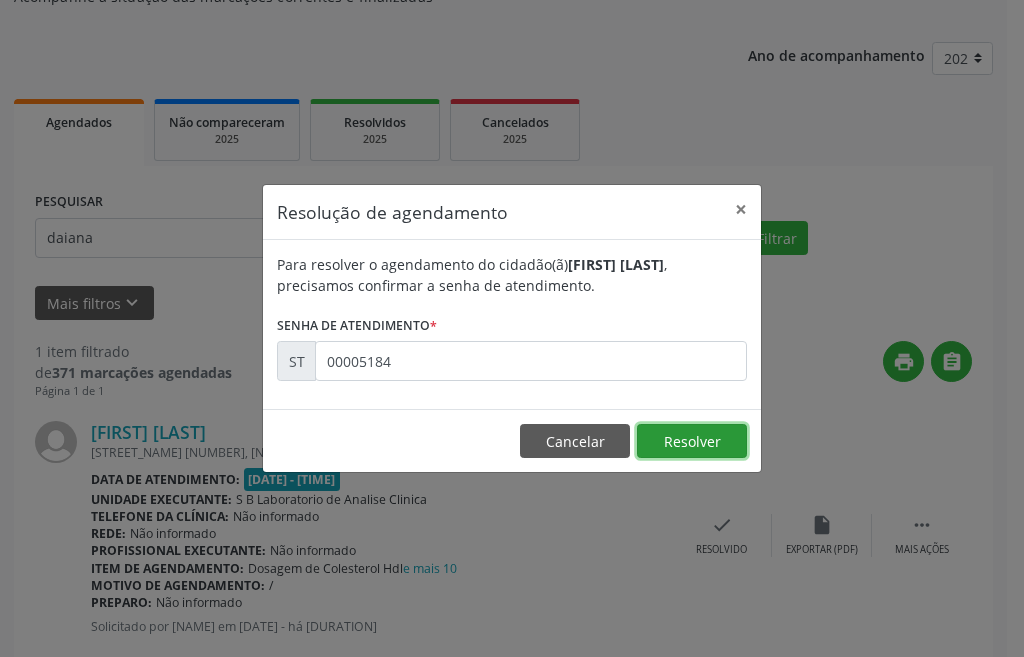 click on "••••••••" at bounding box center (692, 441) 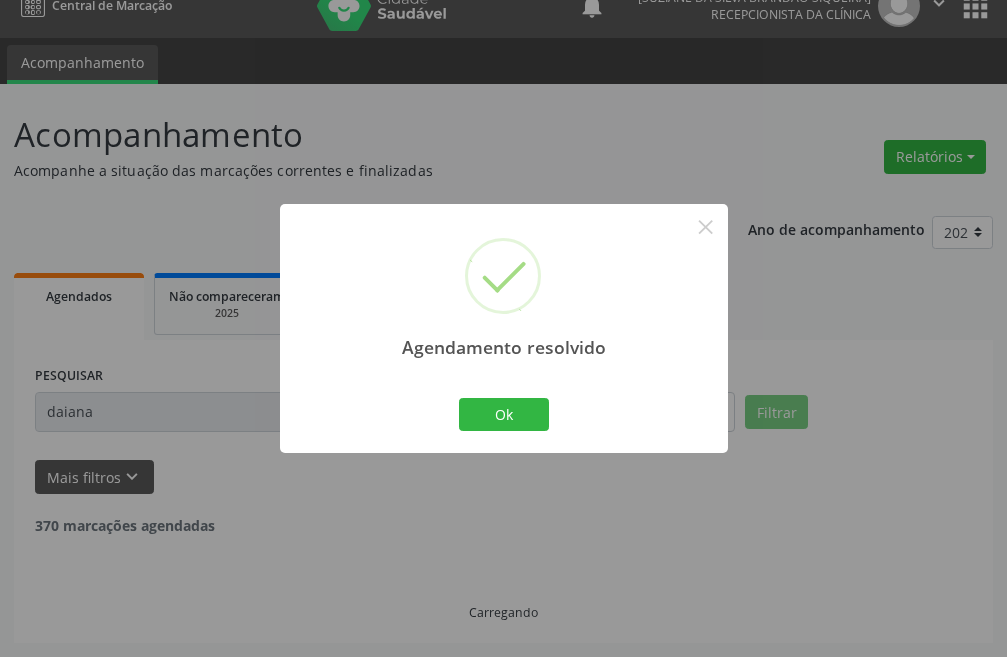 scroll, scrollTop: 0, scrollLeft: 0, axis: both 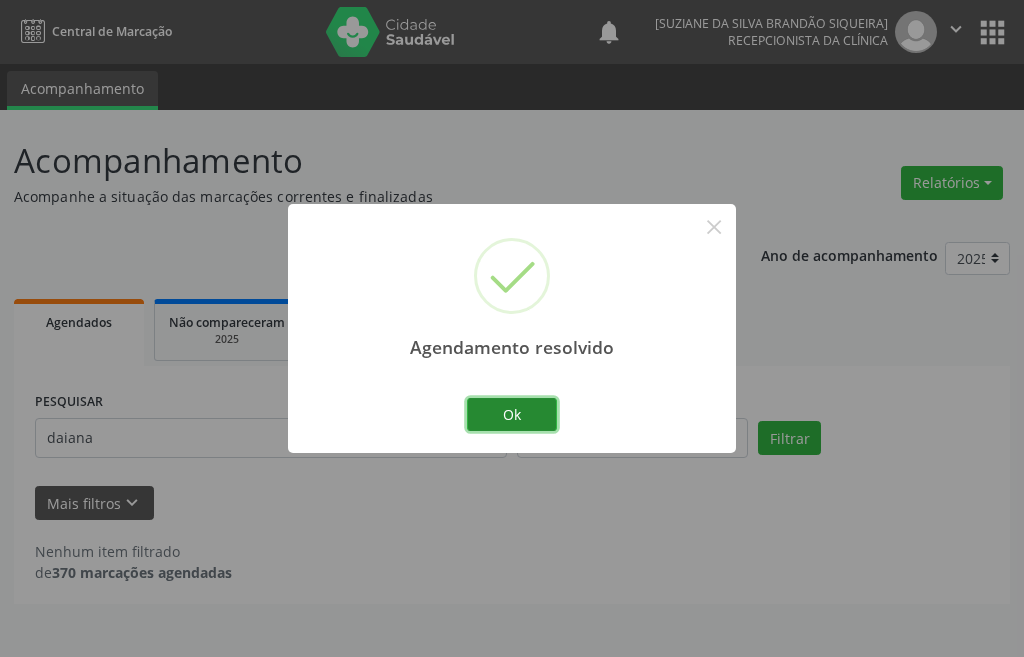 click on "Ok" at bounding box center [512, 415] 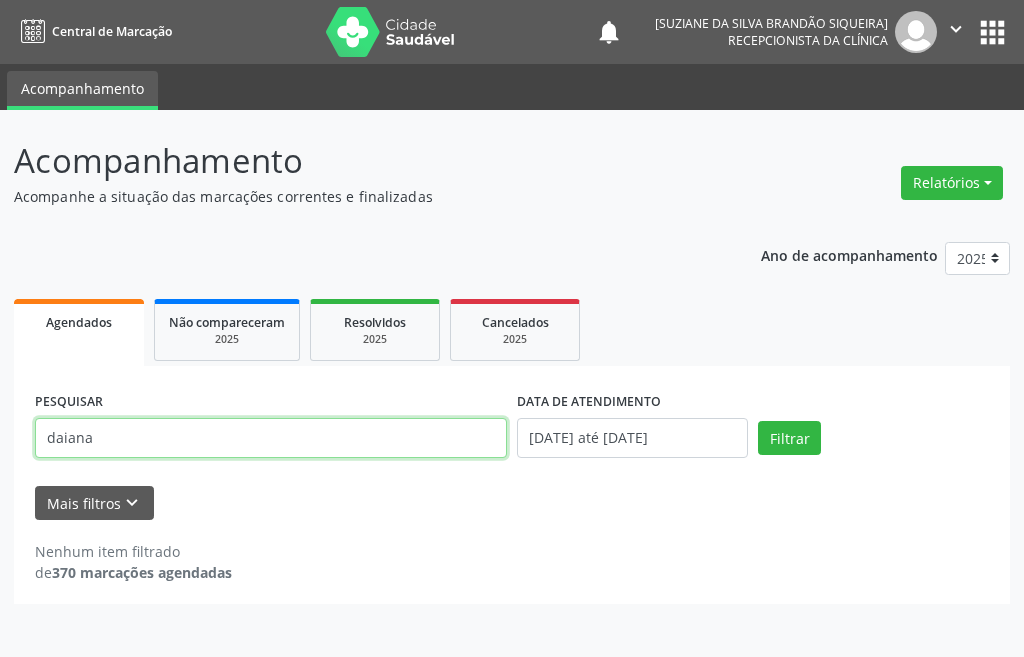 drag, startPoint x: 113, startPoint y: 437, endPoint x: 0, endPoint y: 428, distance: 113.35784 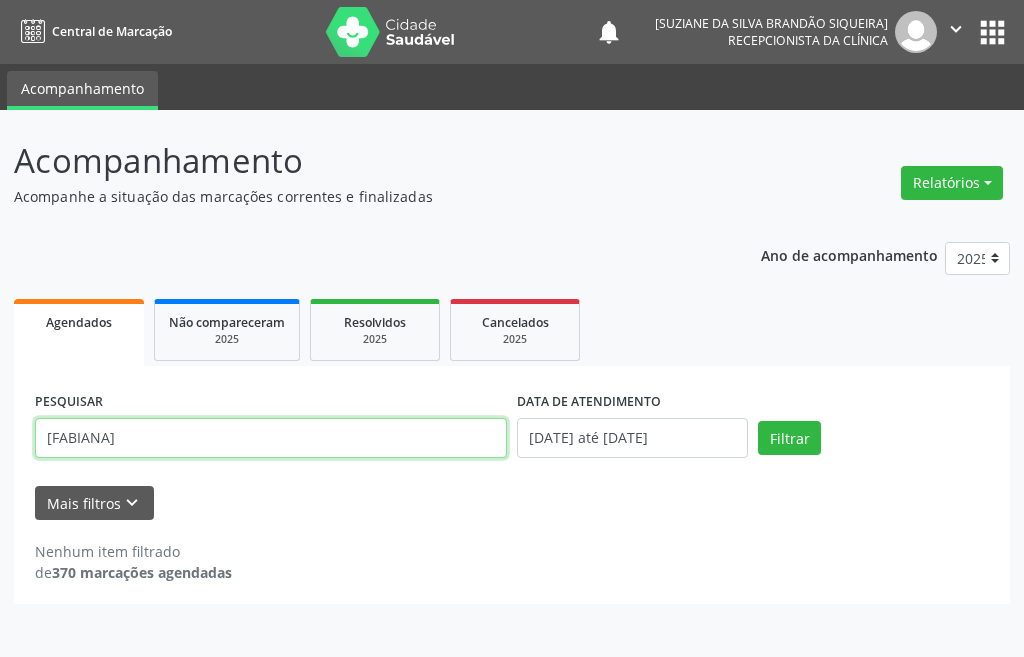 type on "[FIRST]" 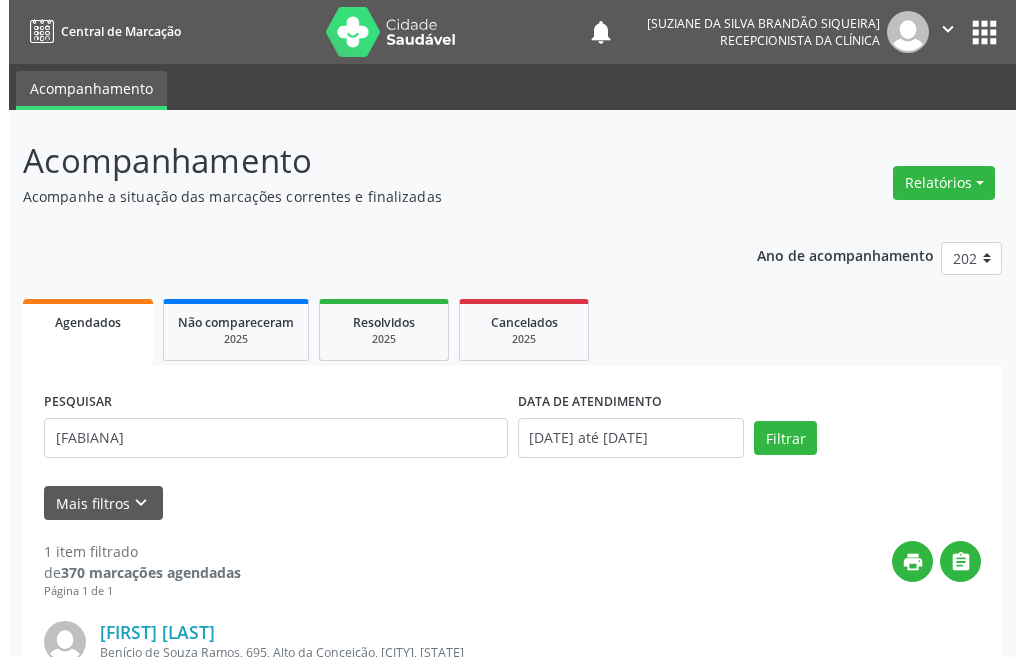 scroll, scrollTop: 248, scrollLeft: 0, axis: vertical 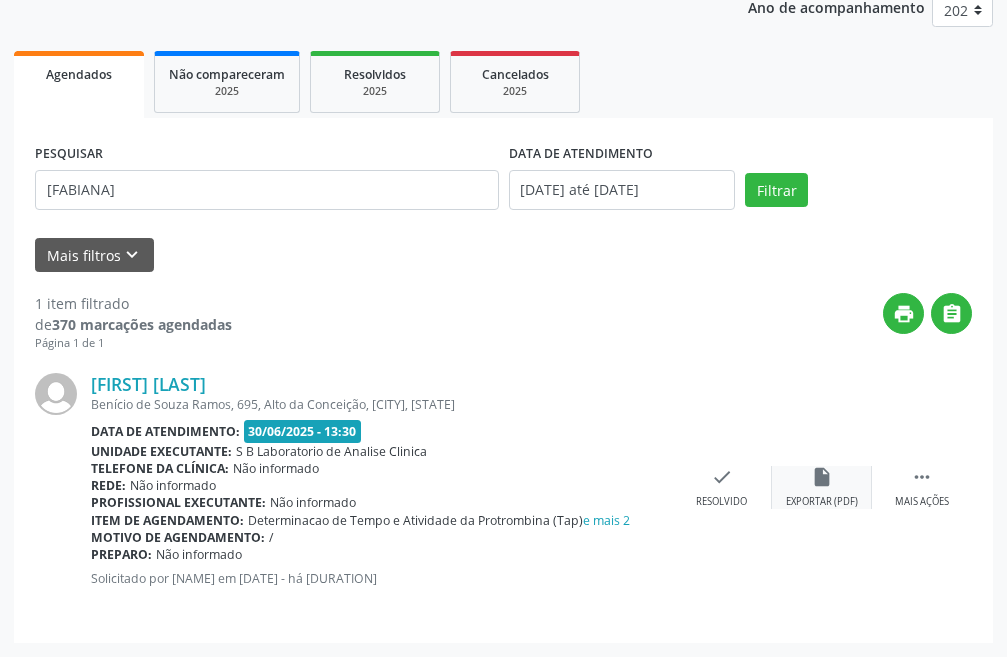 click on "•••••••••••••••••
•••••••• •••••" at bounding box center [822, 487] 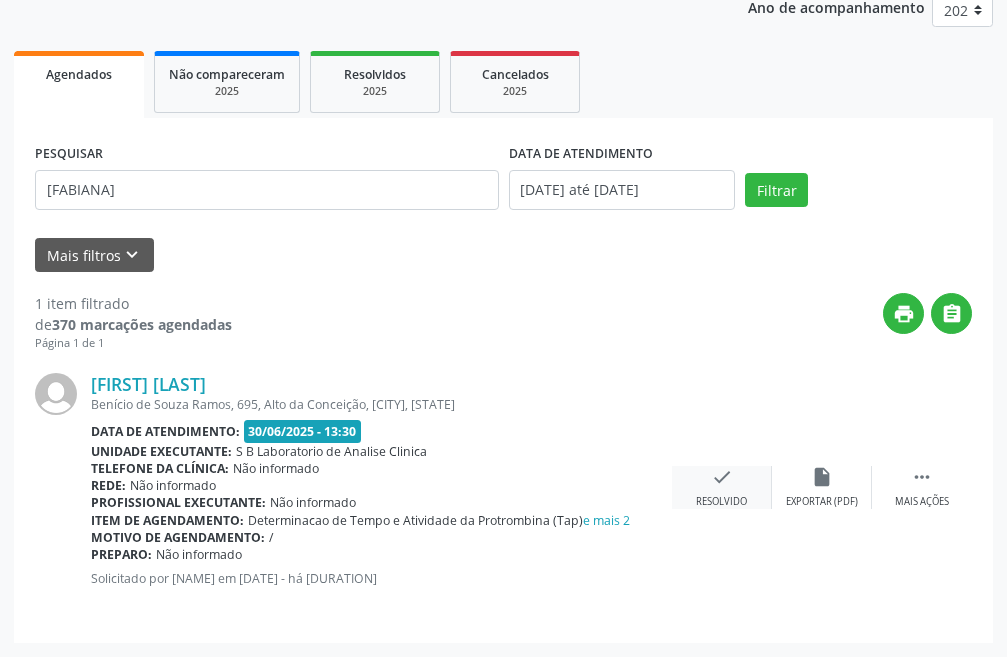 click on "•••••
•••••••••" at bounding box center [722, 487] 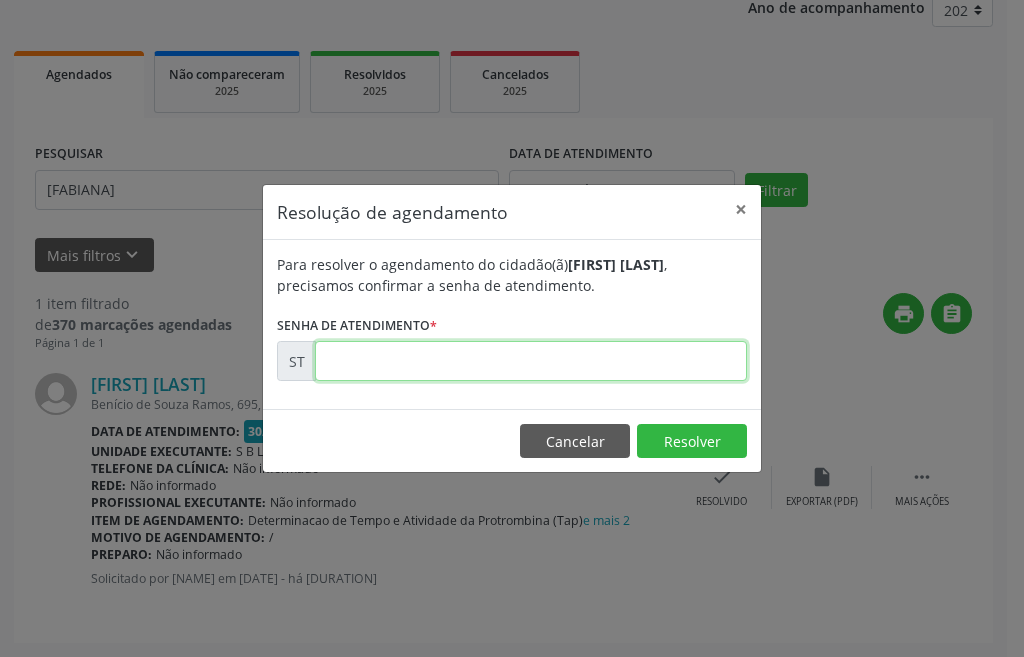 click at bounding box center (528, 361) 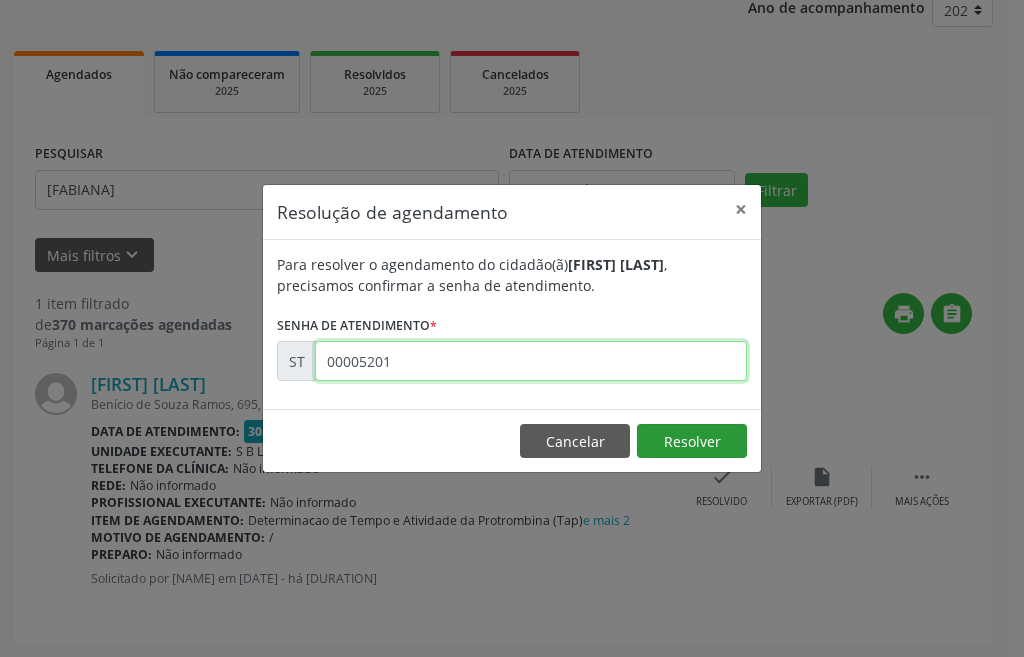 type on "••••••••" 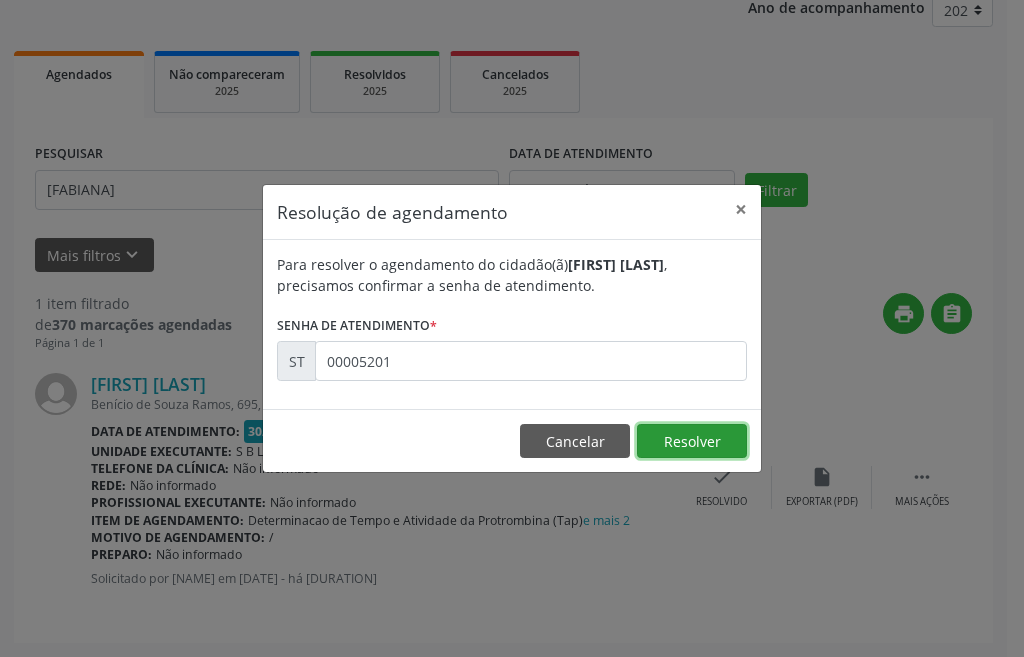 click on "••••••••" at bounding box center [692, 441] 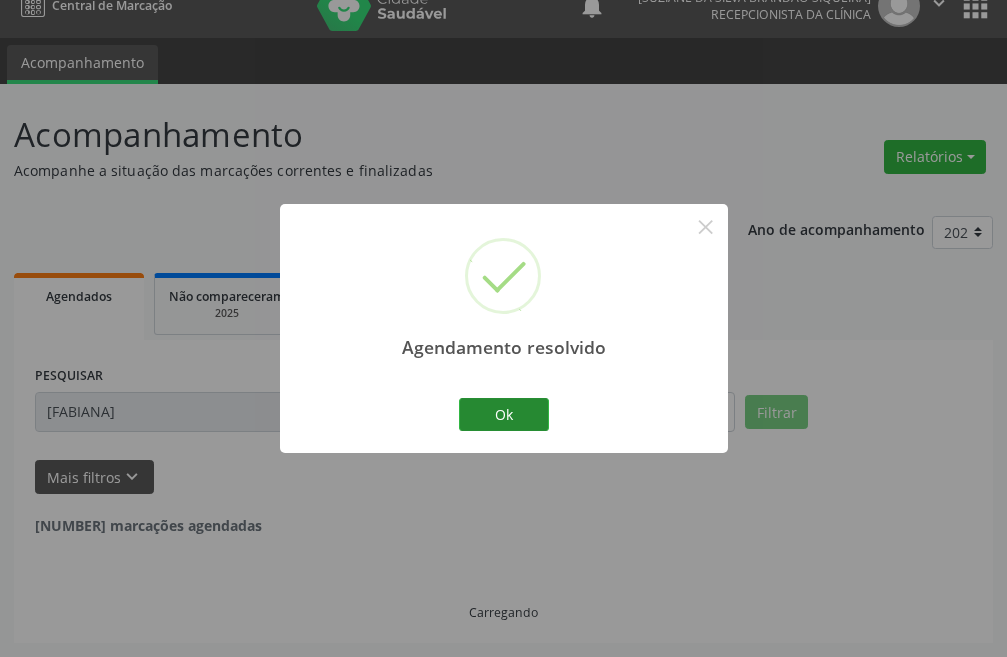 scroll, scrollTop: 0, scrollLeft: 0, axis: both 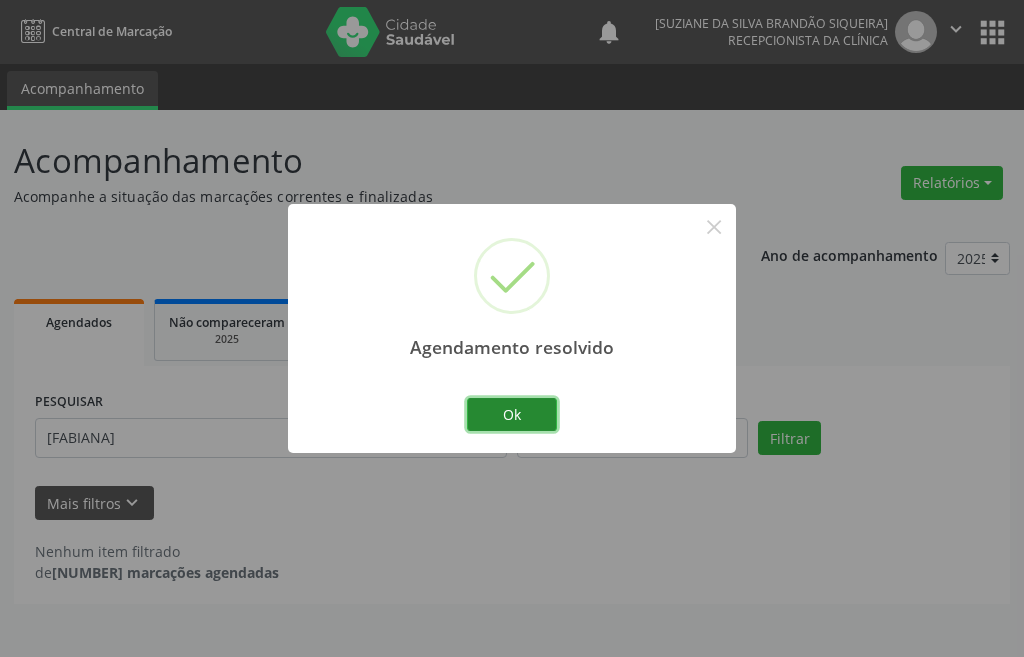 click on "Ok" at bounding box center (512, 415) 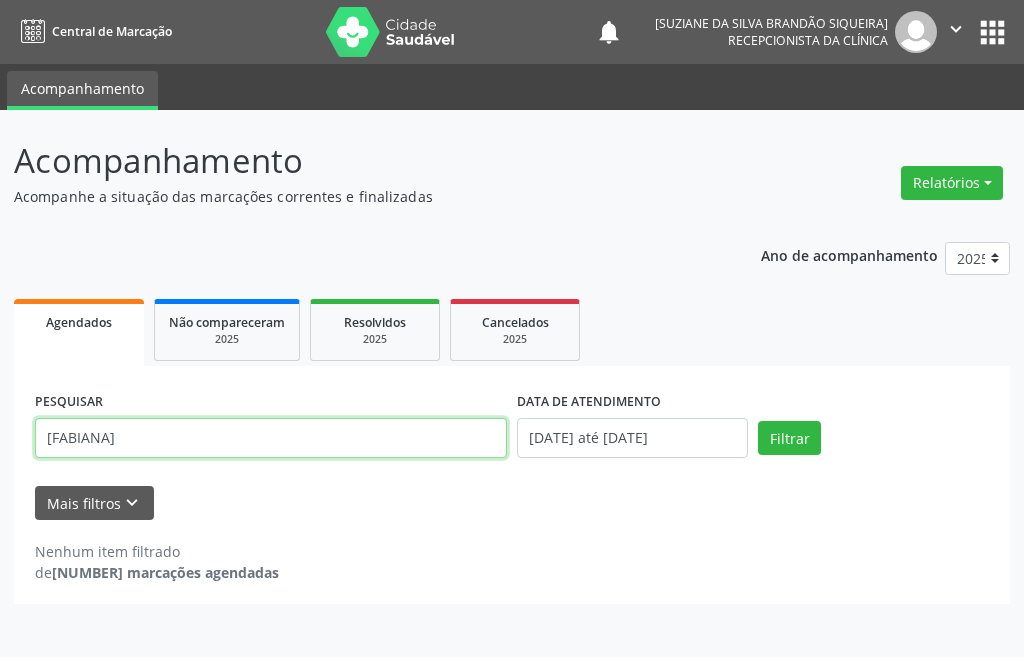 drag, startPoint x: 197, startPoint y: 441, endPoint x: 0, endPoint y: 429, distance: 197.36514 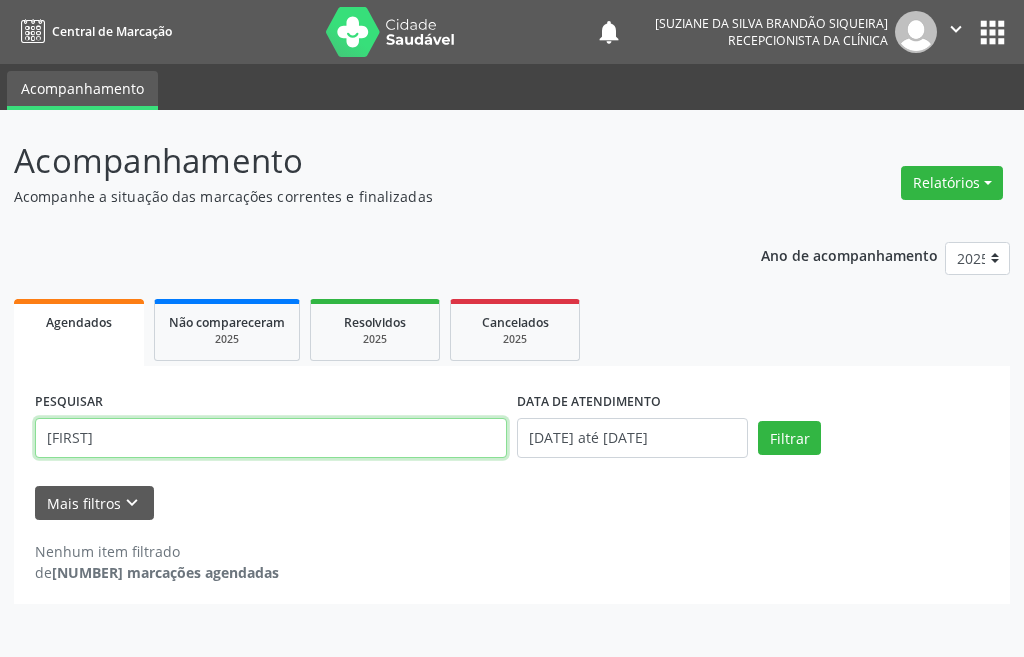 type on "•••••••••" 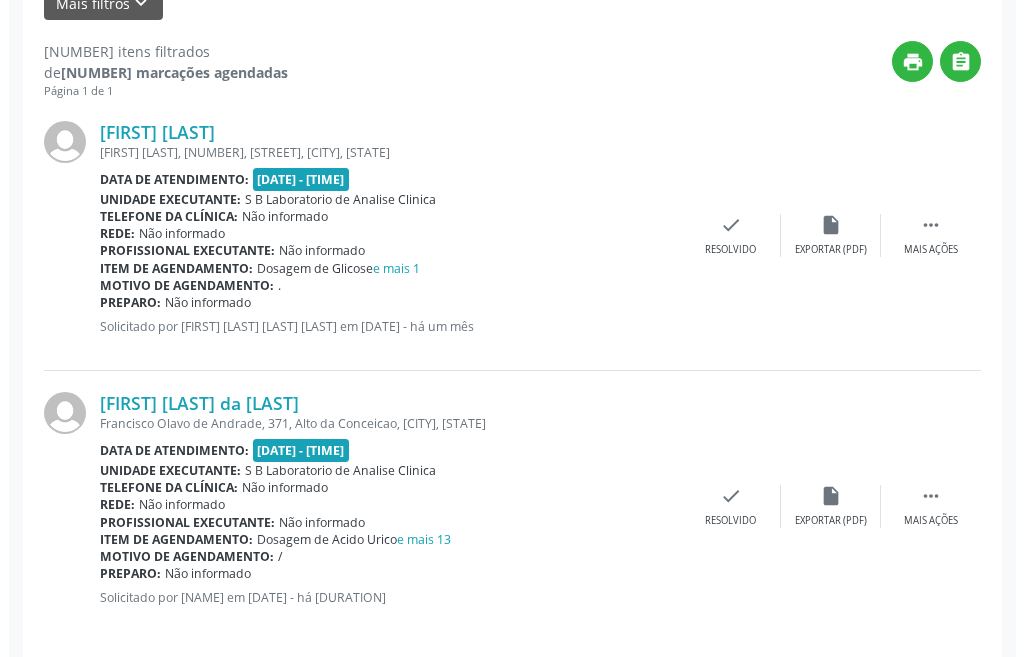 scroll, scrollTop: 519, scrollLeft: 0, axis: vertical 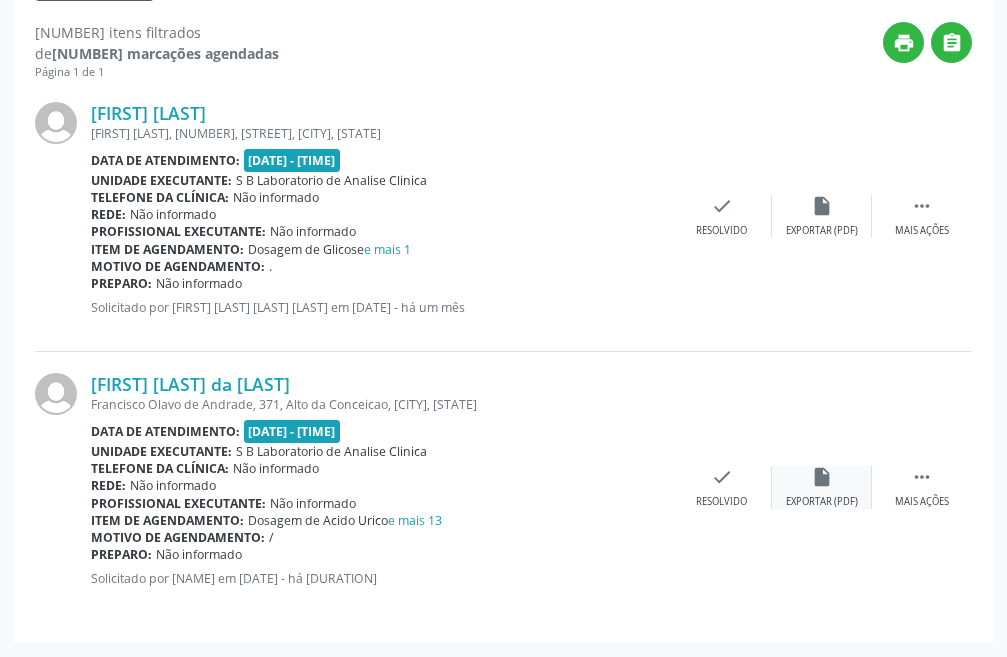 click on "insert_drive_file" at bounding box center [822, 206] 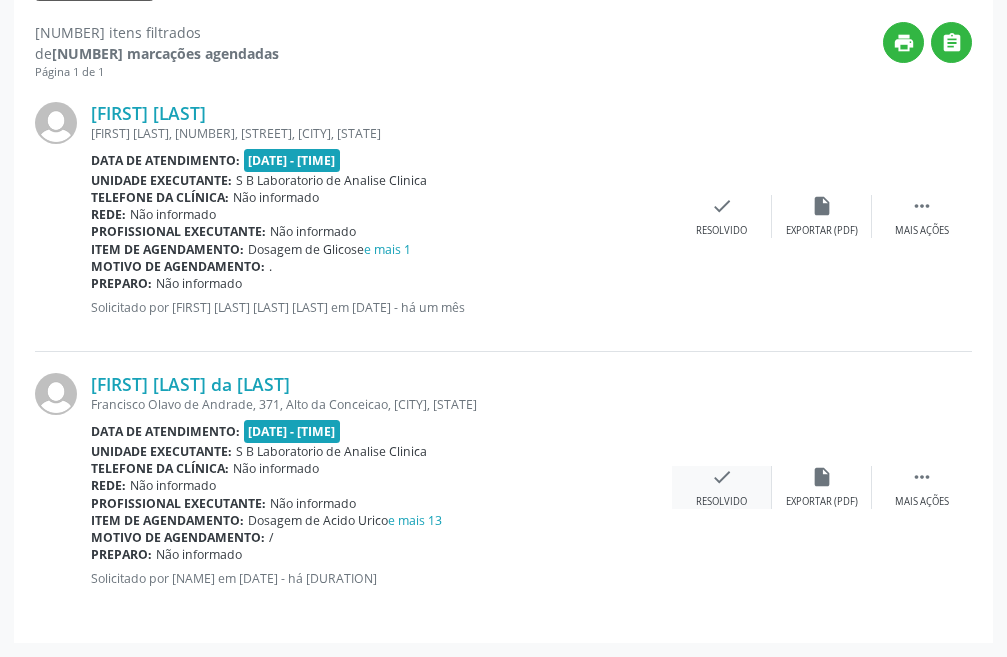 click on "•••••
•••••••••" at bounding box center (722, 216) 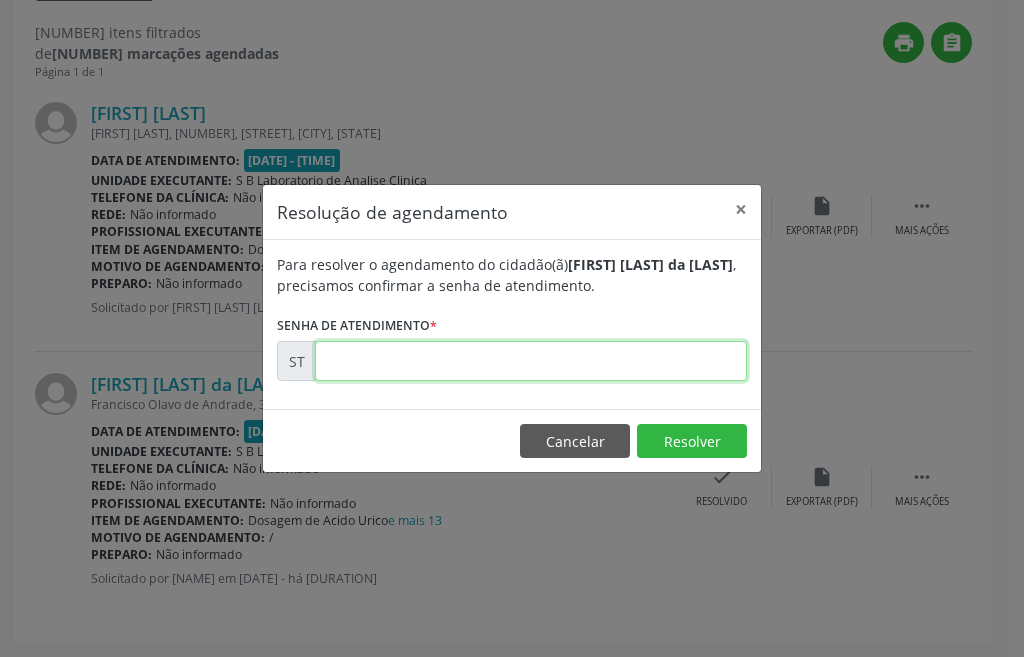 click at bounding box center (528, 361) 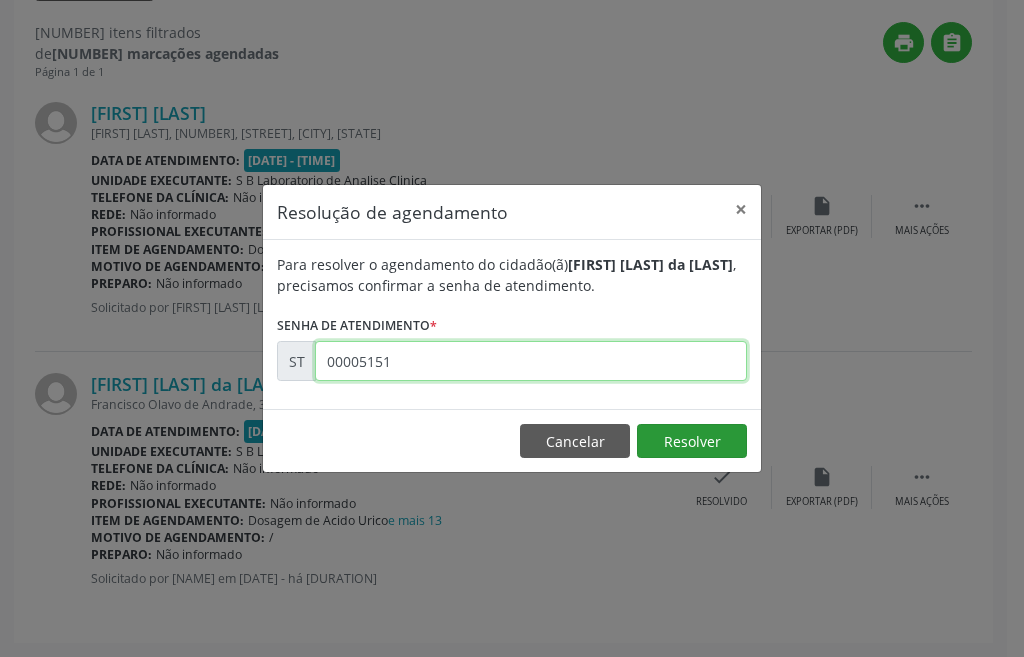 type on "00005151" 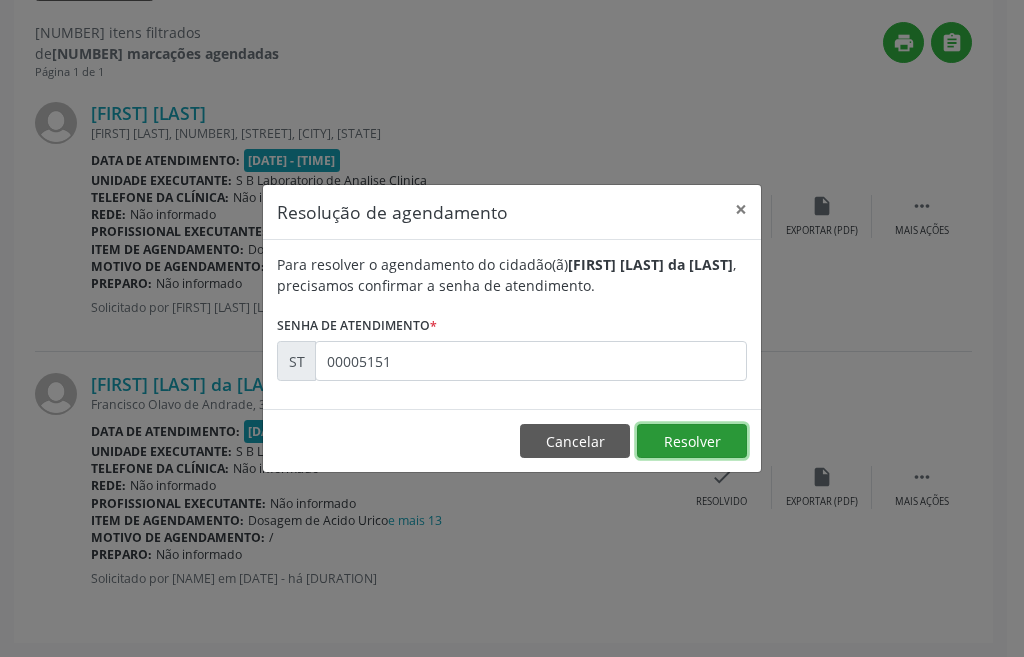 click on "••••••••" at bounding box center (692, 441) 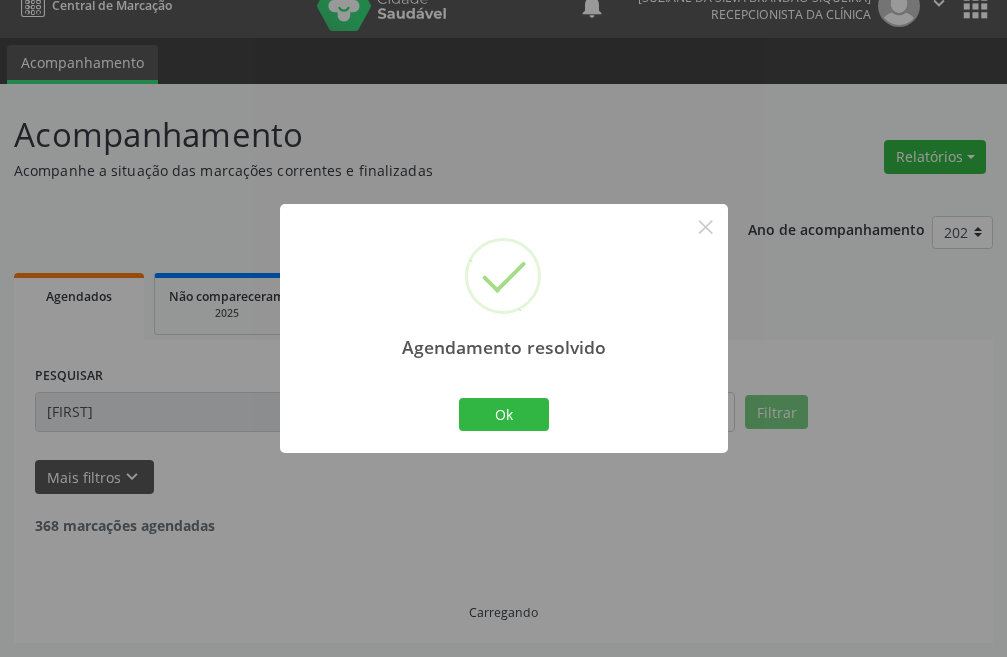 scroll, scrollTop: 248, scrollLeft: 0, axis: vertical 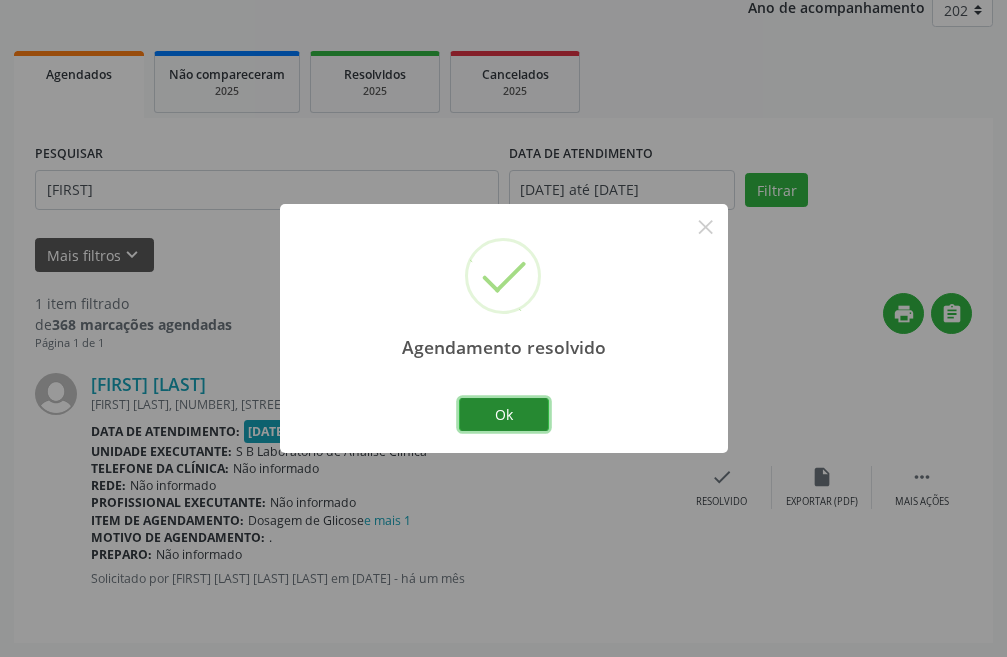 click on "Ok" at bounding box center [504, 415] 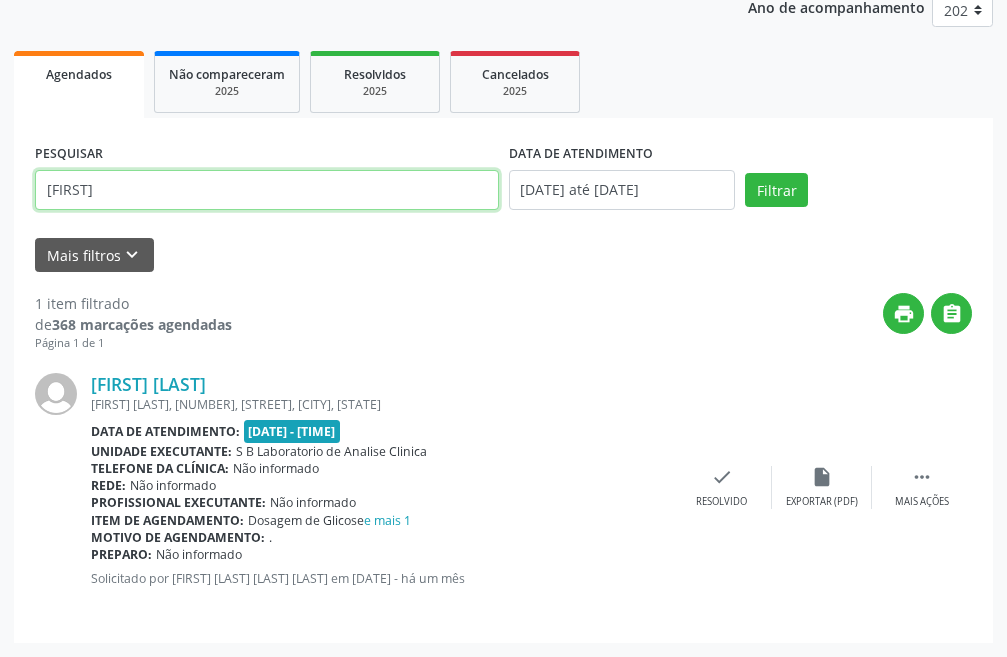 drag, startPoint x: 156, startPoint y: 199, endPoint x: 0, endPoint y: 170, distance: 158.67262 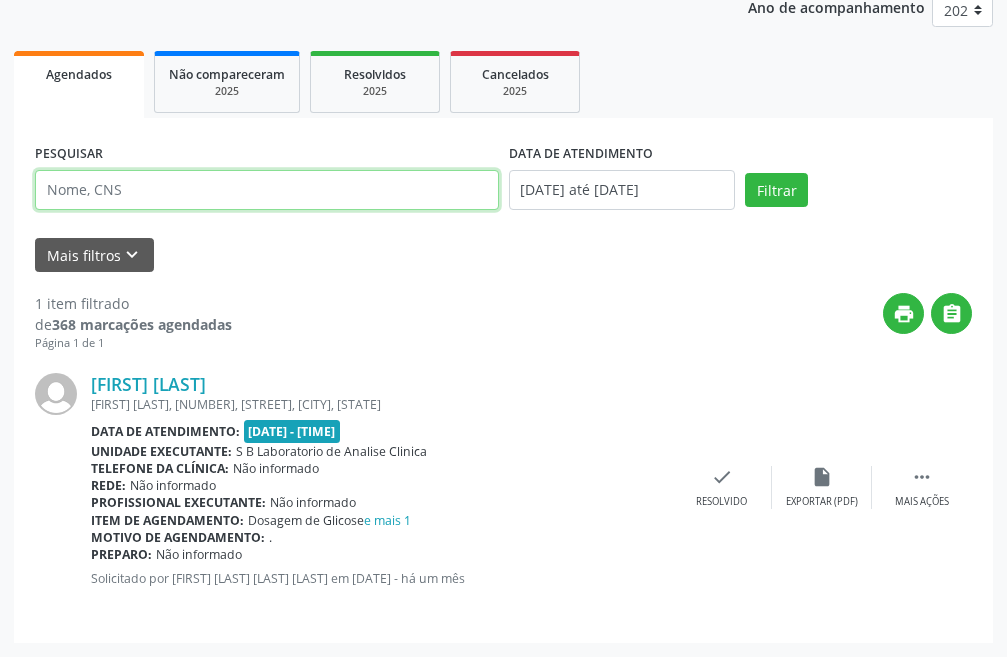 scroll, scrollTop: 0, scrollLeft: 0, axis: both 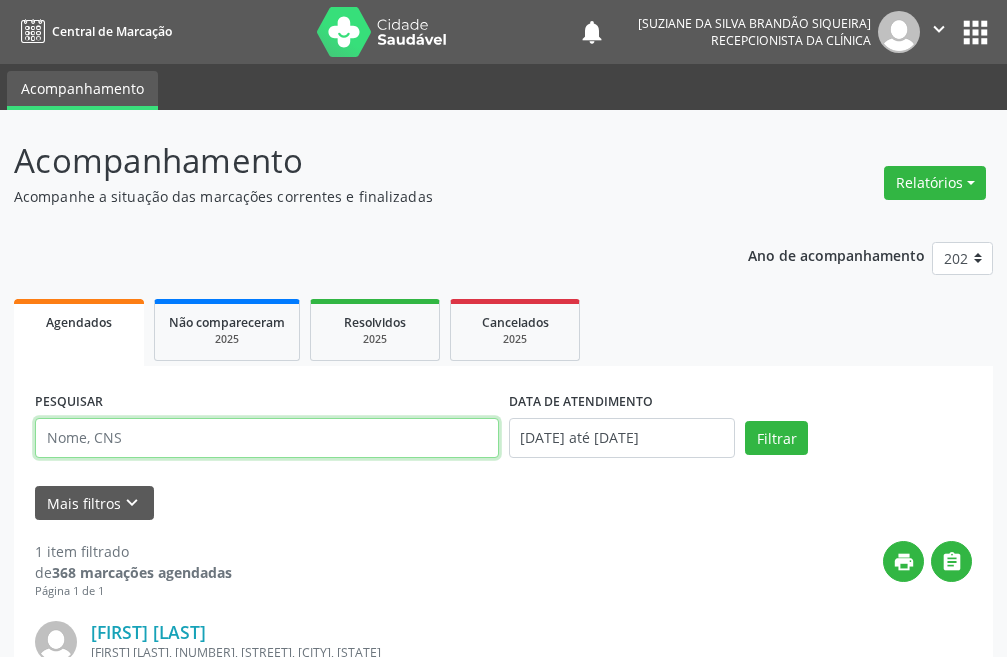 click at bounding box center (267, 438) 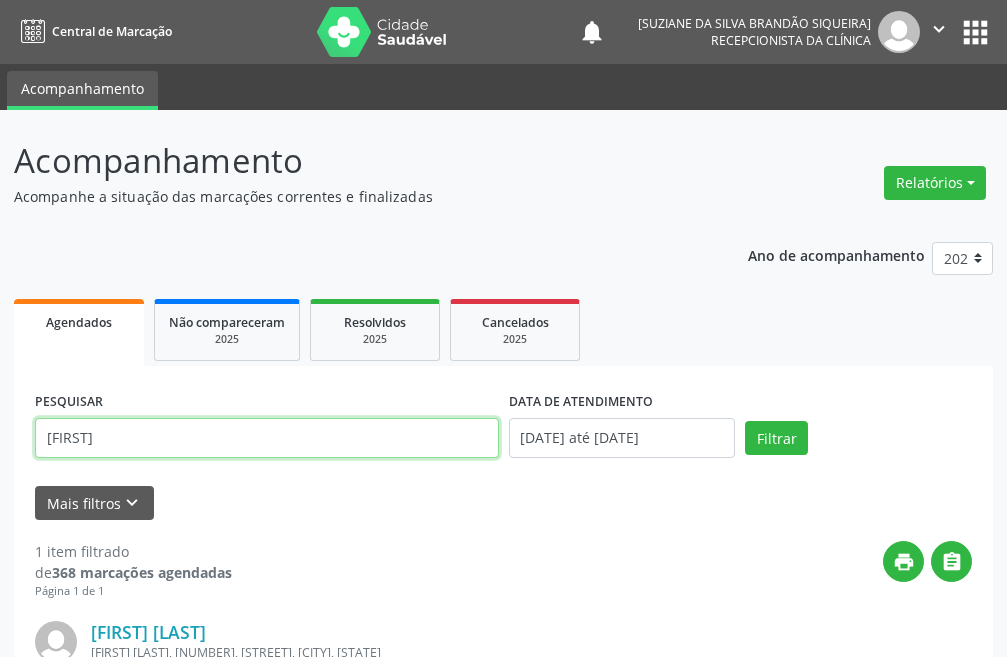 type on "•••••••" 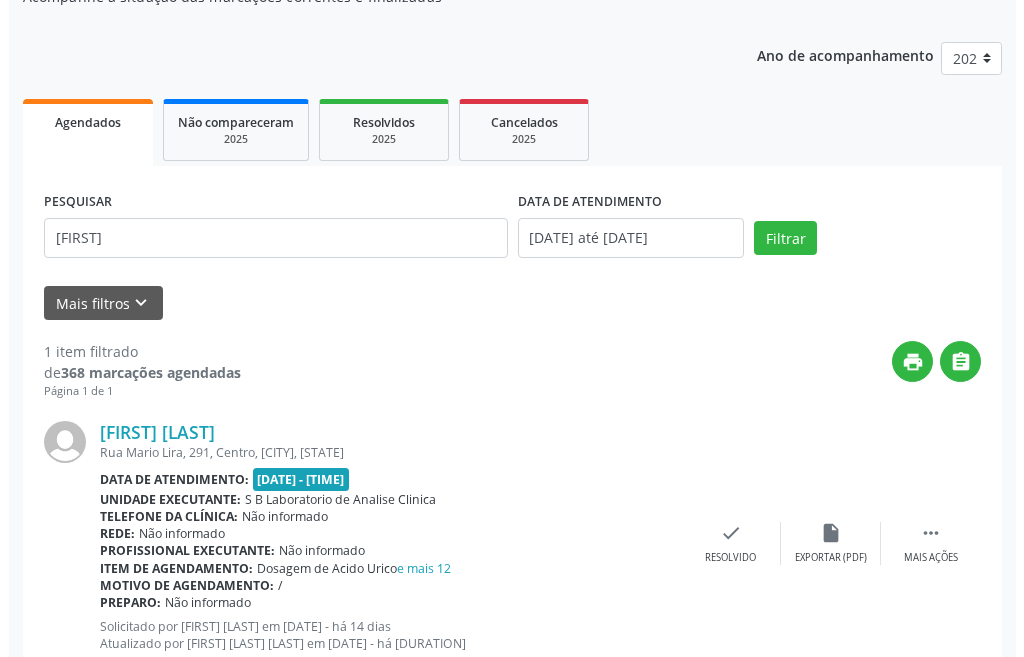 scroll, scrollTop: 265, scrollLeft: 0, axis: vertical 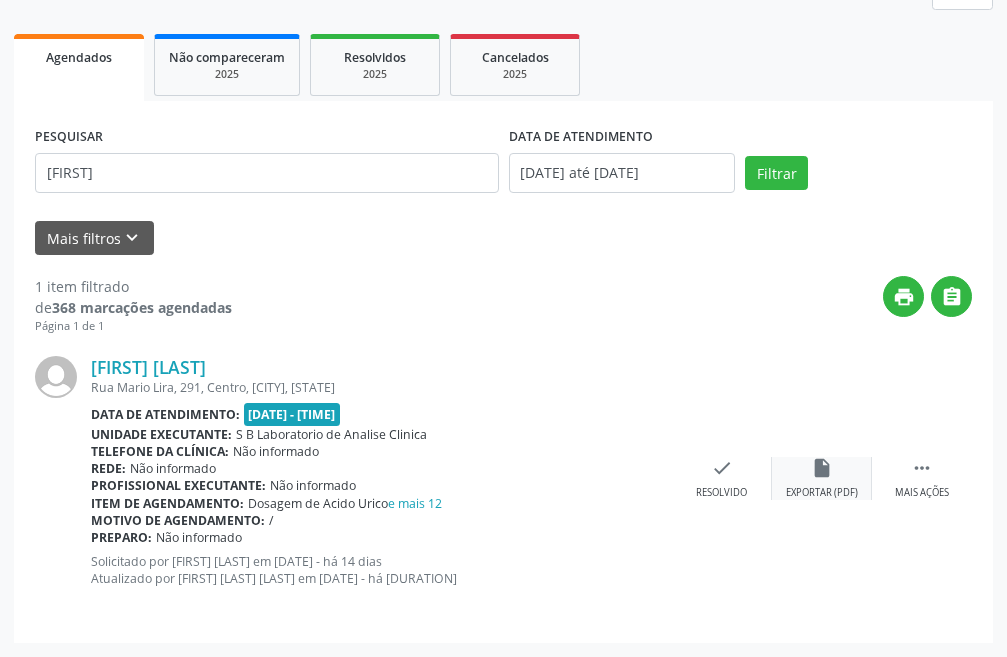 click on "insert_drive_file" at bounding box center (822, 468) 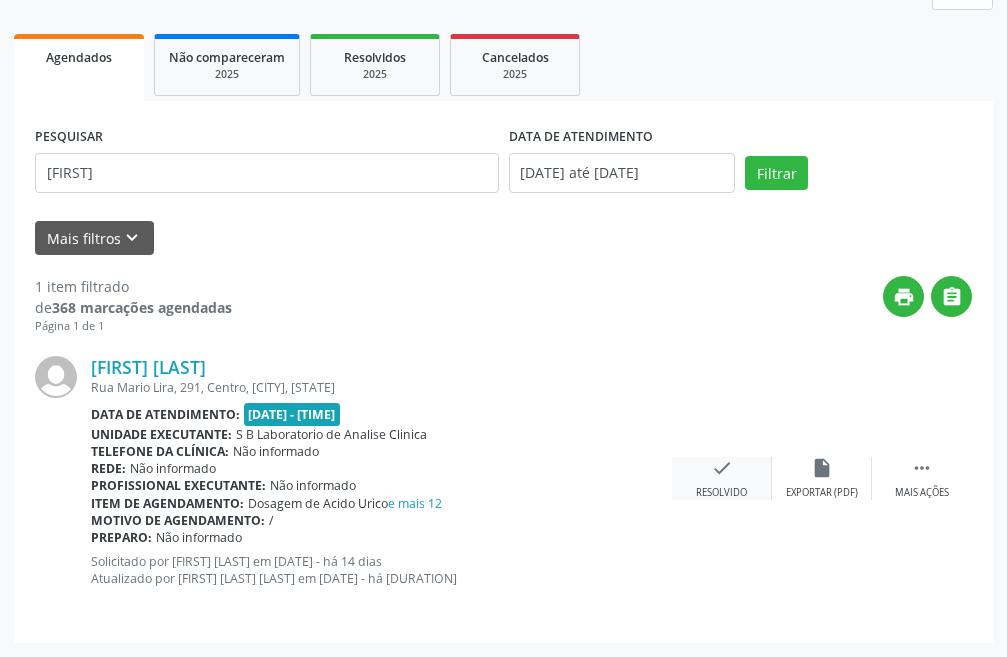 click on "Resolvido" at bounding box center (822, 493) 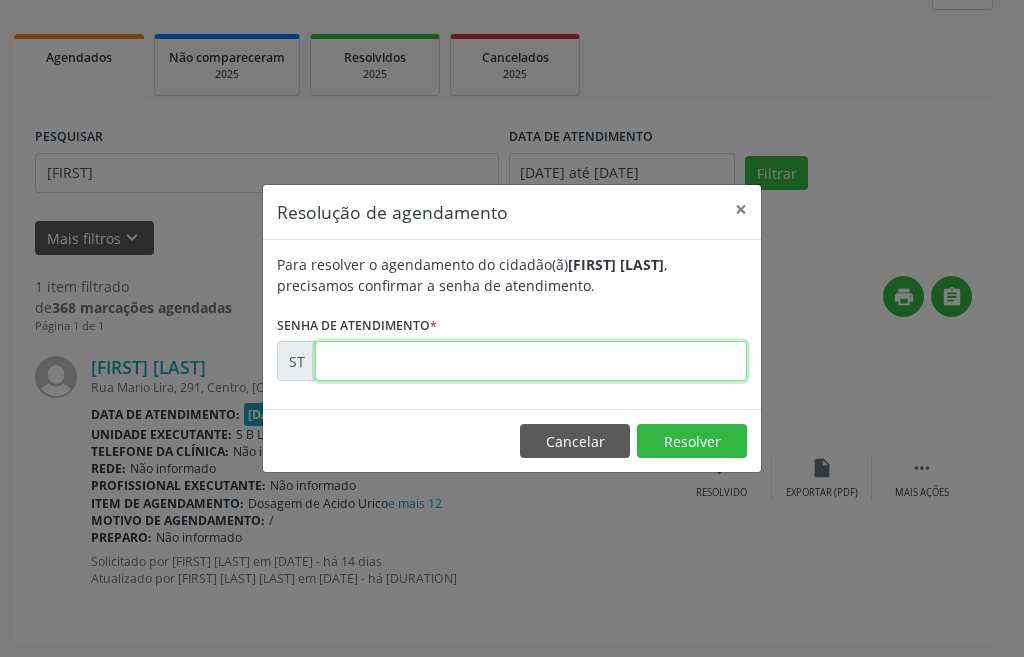 click at bounding box center [528, 361] 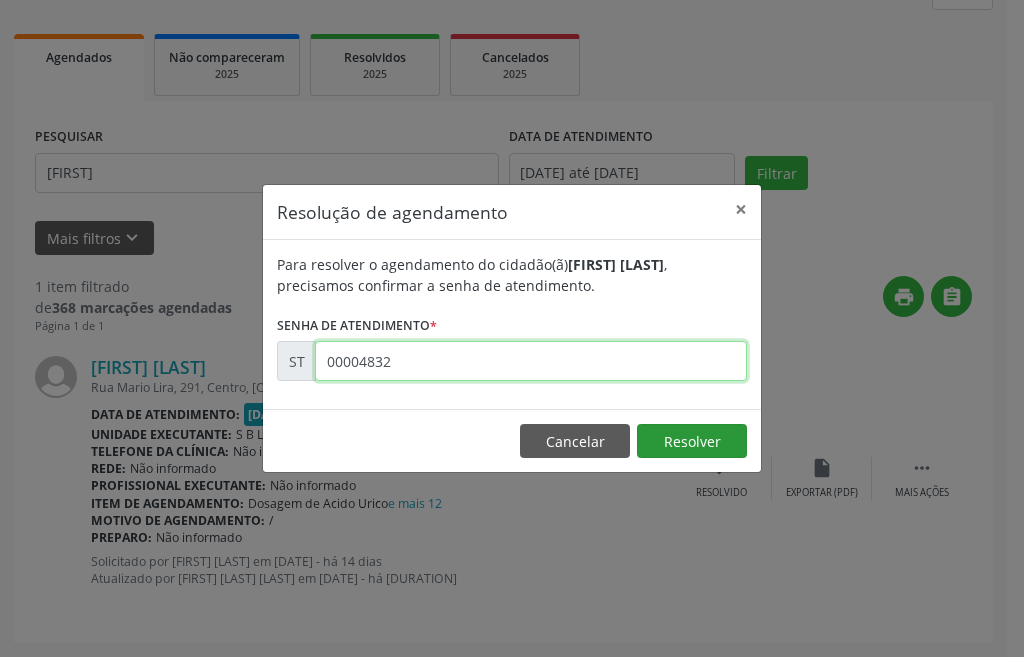 type on "••••••••" 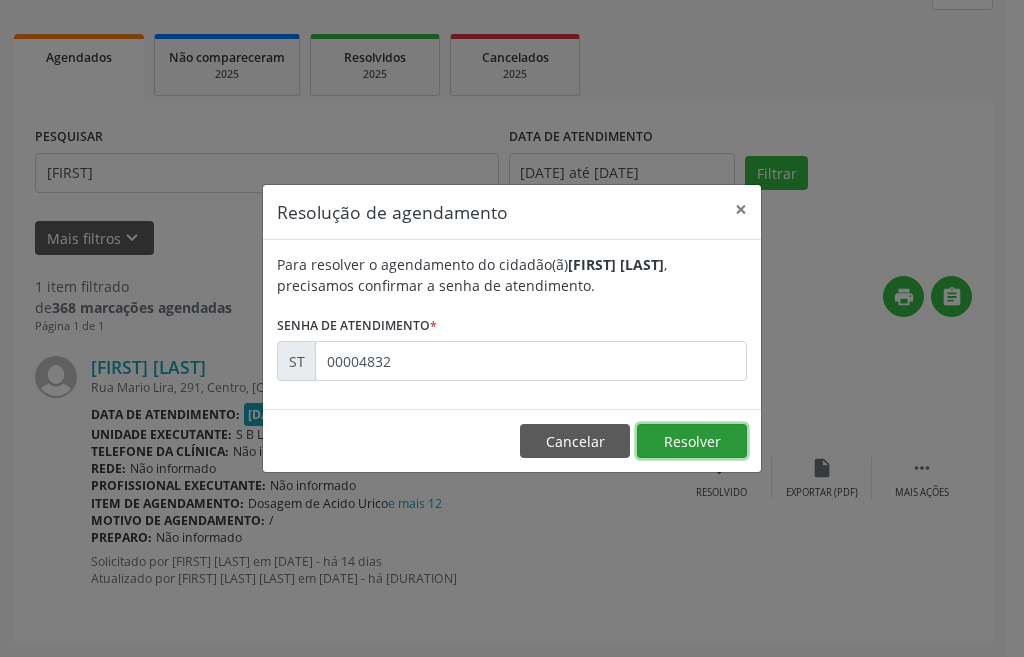 click on "••••••••" at bounding box center [692, 441] 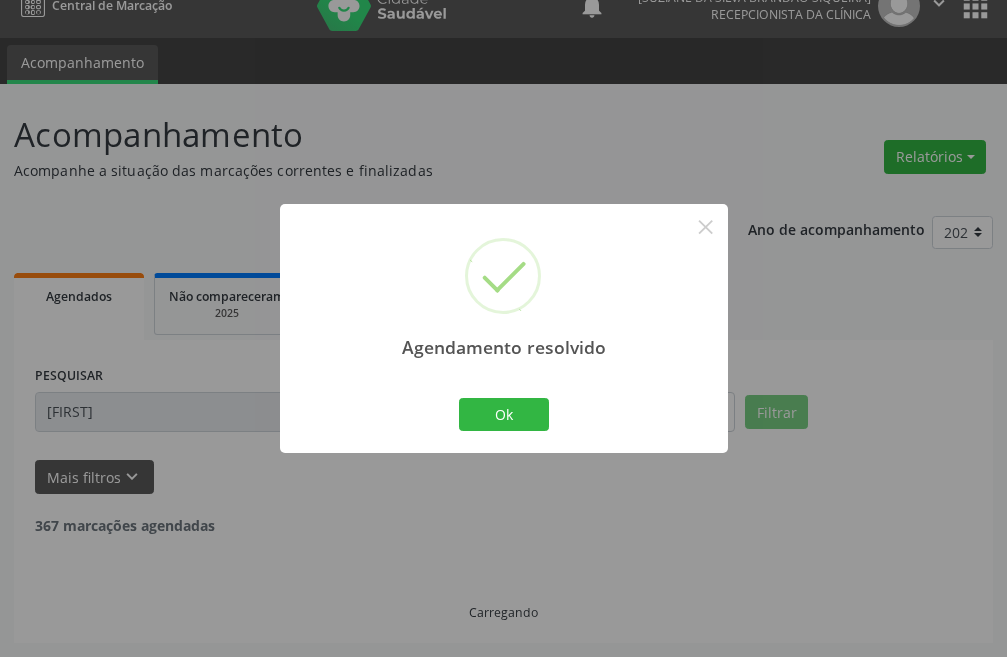 scroll, scrollTop: 0, scrollLeft: 0, axis: both 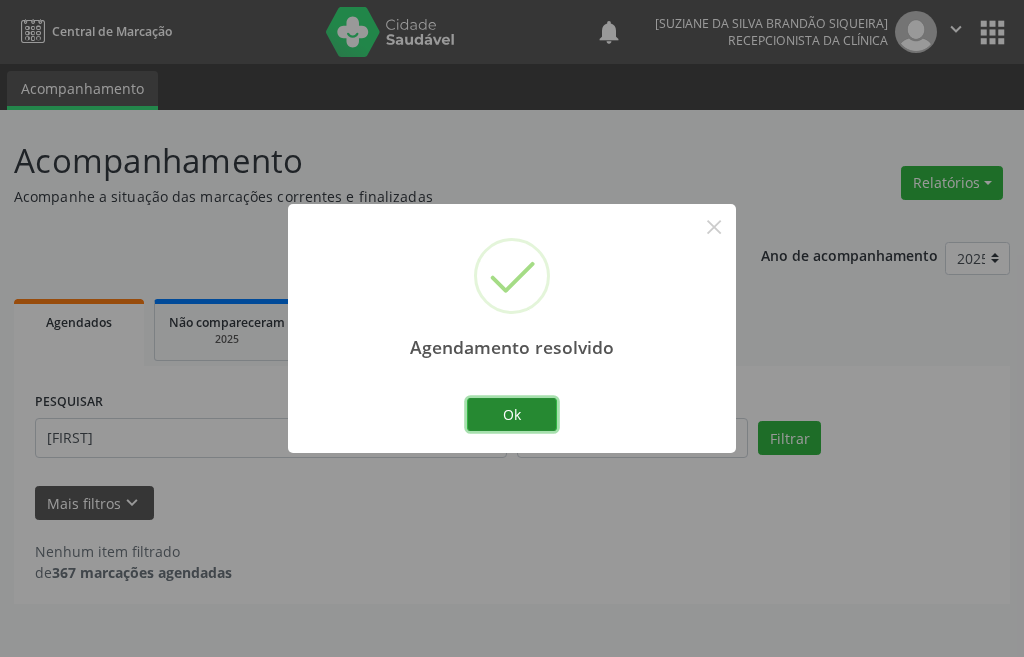 click on "Ok" at bounding box center (512, 415) 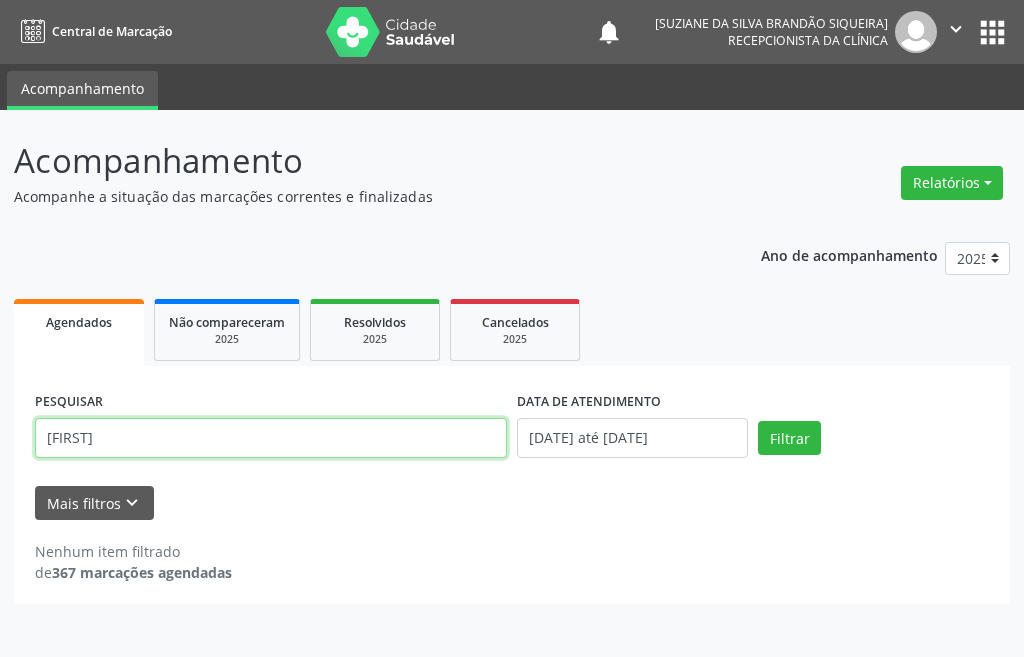 drag, startPoint x: 294, startPoint y: 439, endPoint x: 0, endPoint y: 472, distance: 295.84625 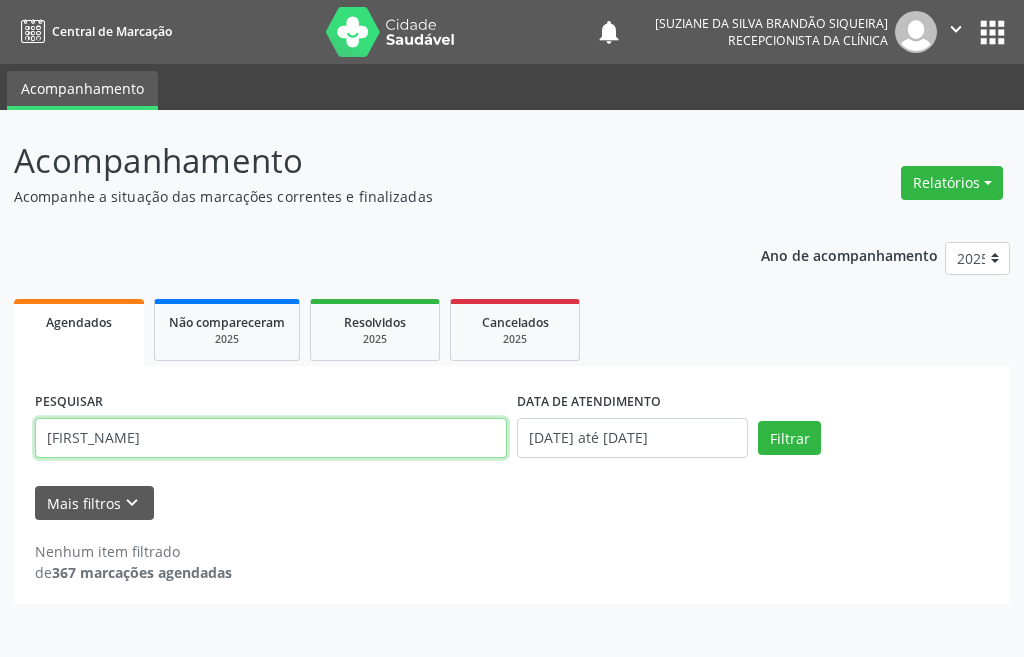 type on "•••••" 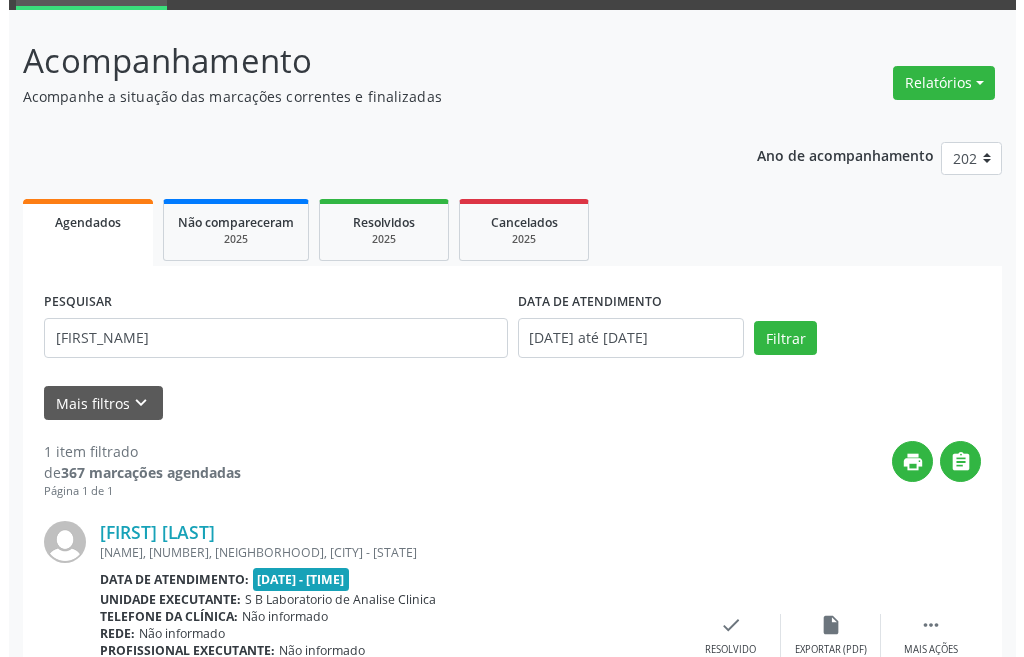 scroll, scrollTop: 248, scrollLeft: 0, axis: vertical 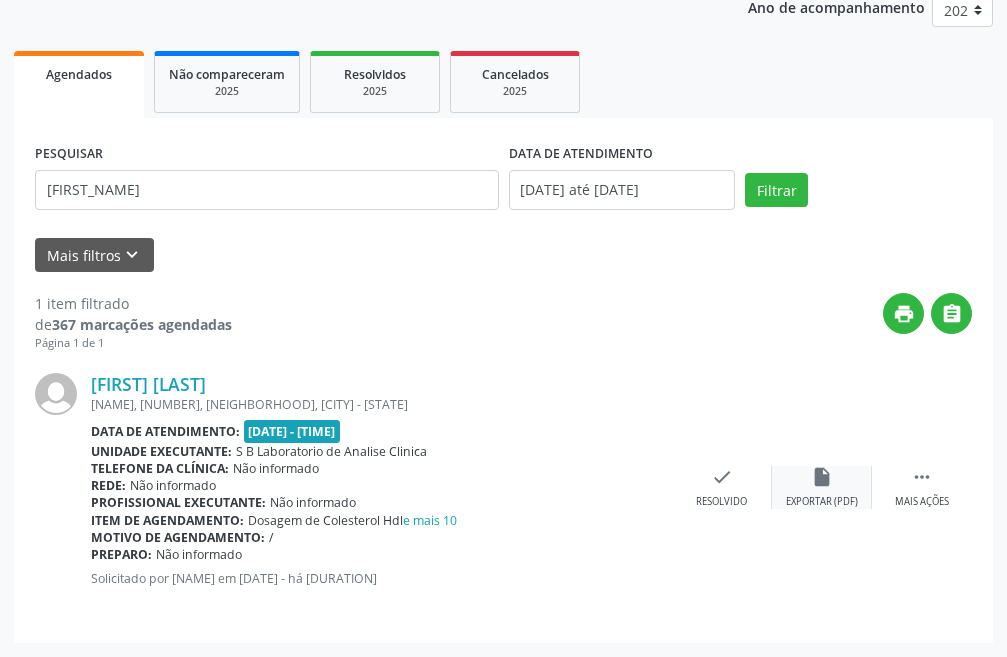 click on "•••••••••••••••••
•••••••• •••••" at bounding box center [822, 487] 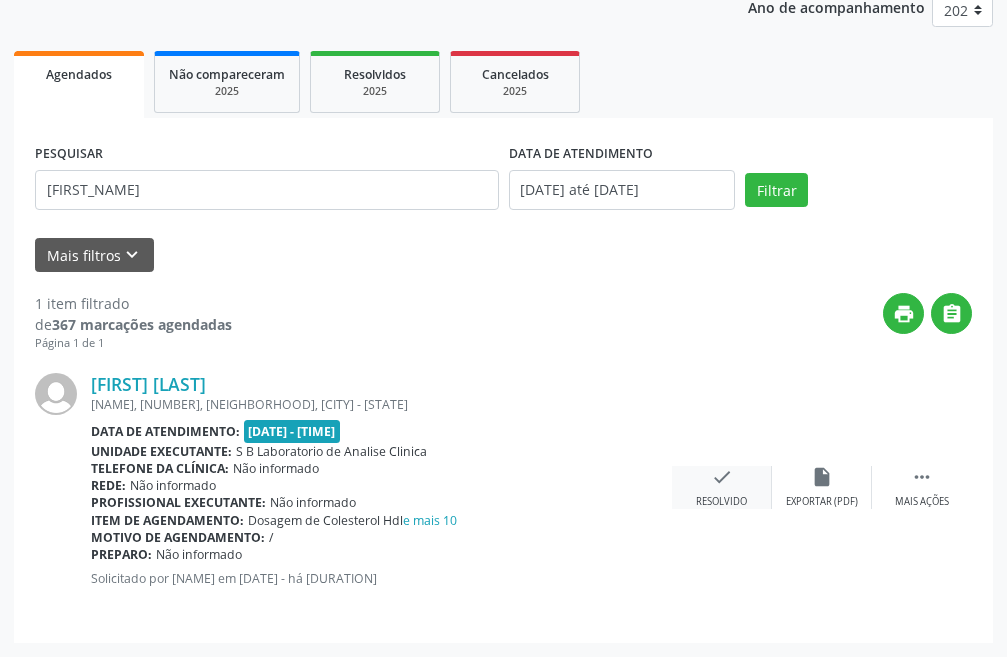 click on "check" at bounding box center [822, 477] 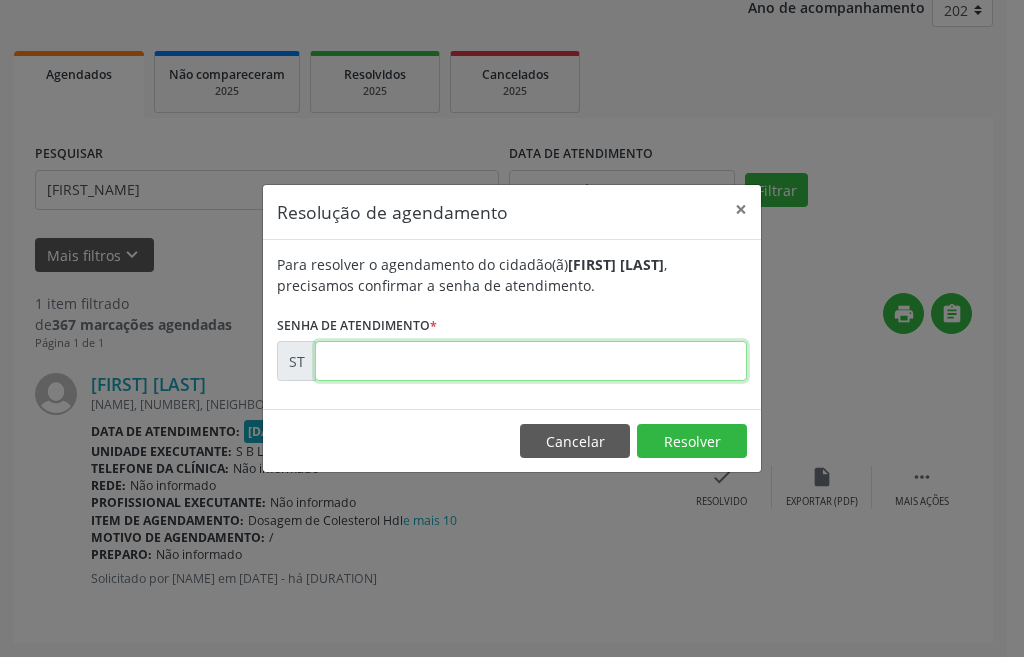 click at bounding box center (528, 361) 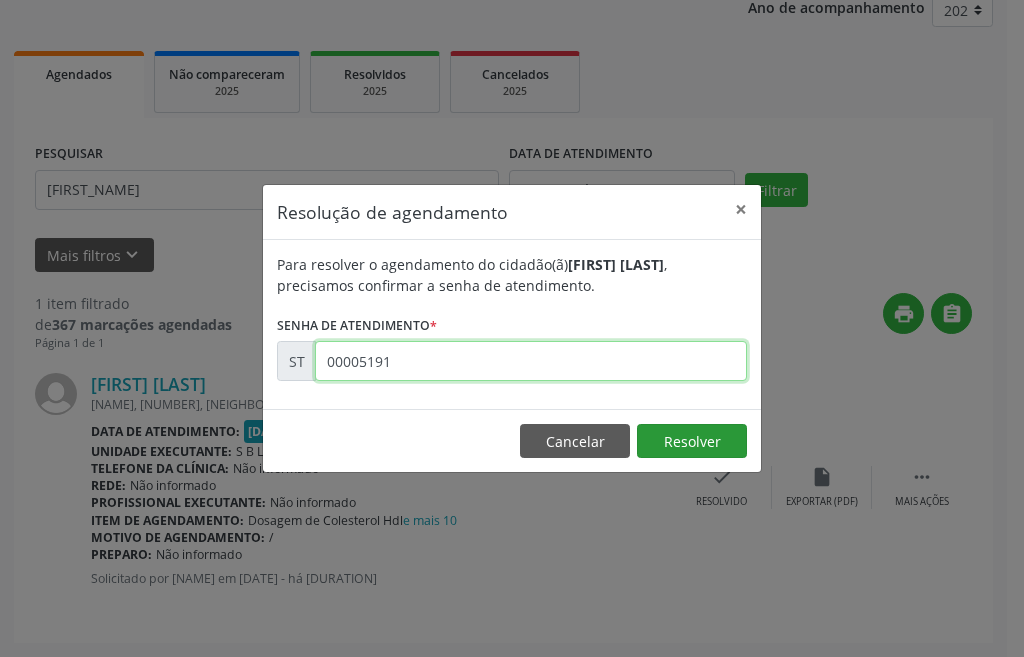 type on "••••••••" 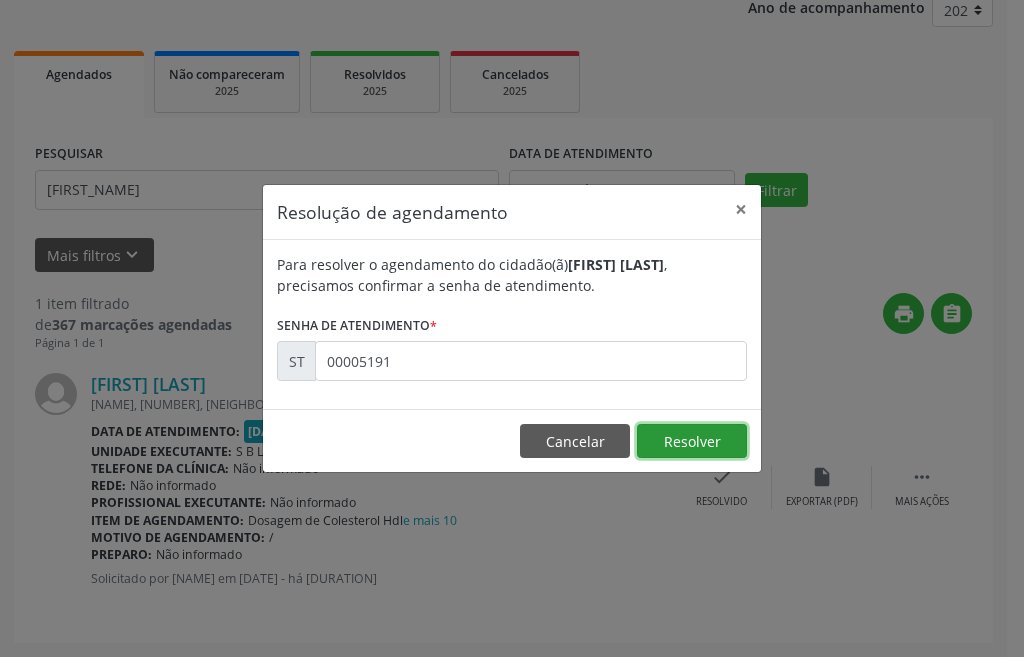 click on "••••••••" at bounding box center (692, 441) 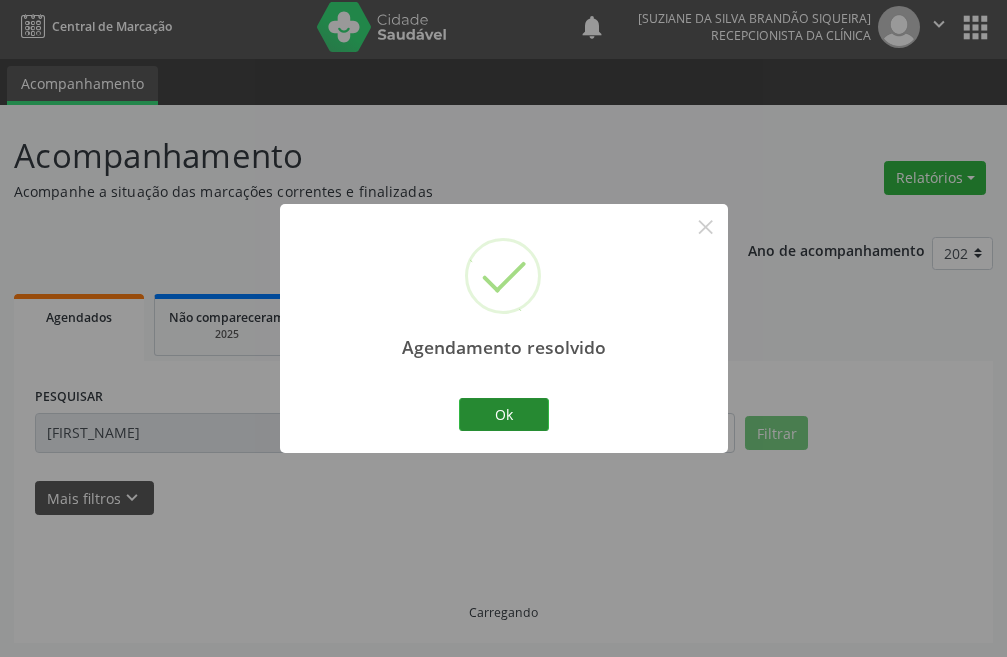 scroll, scrollTop: 26, scrollLeft: 0, axis: vertical 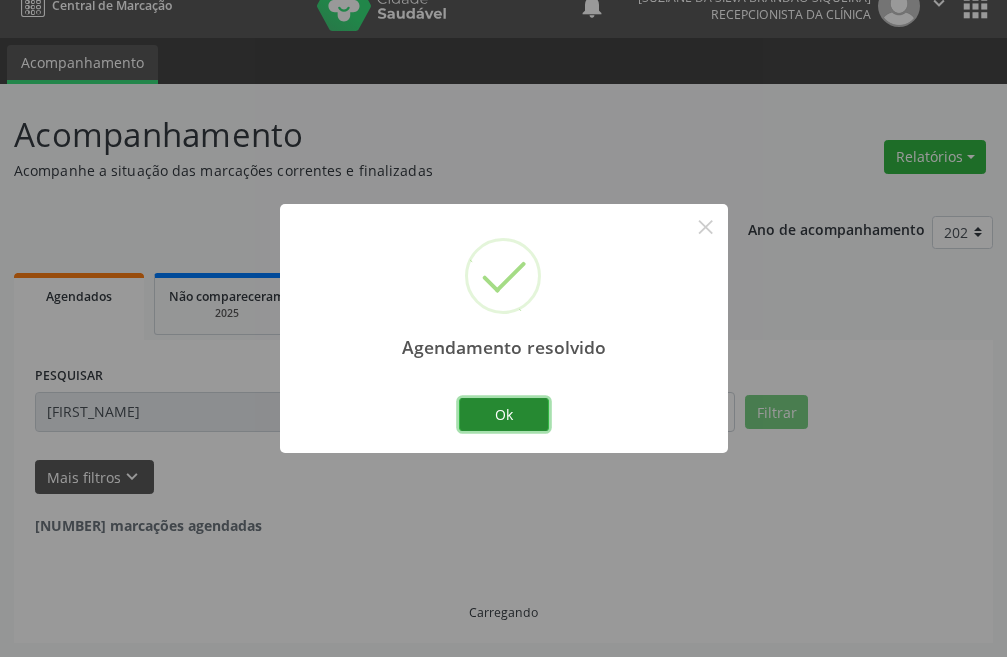 click on "Ok" at bounding box center (504, 415) 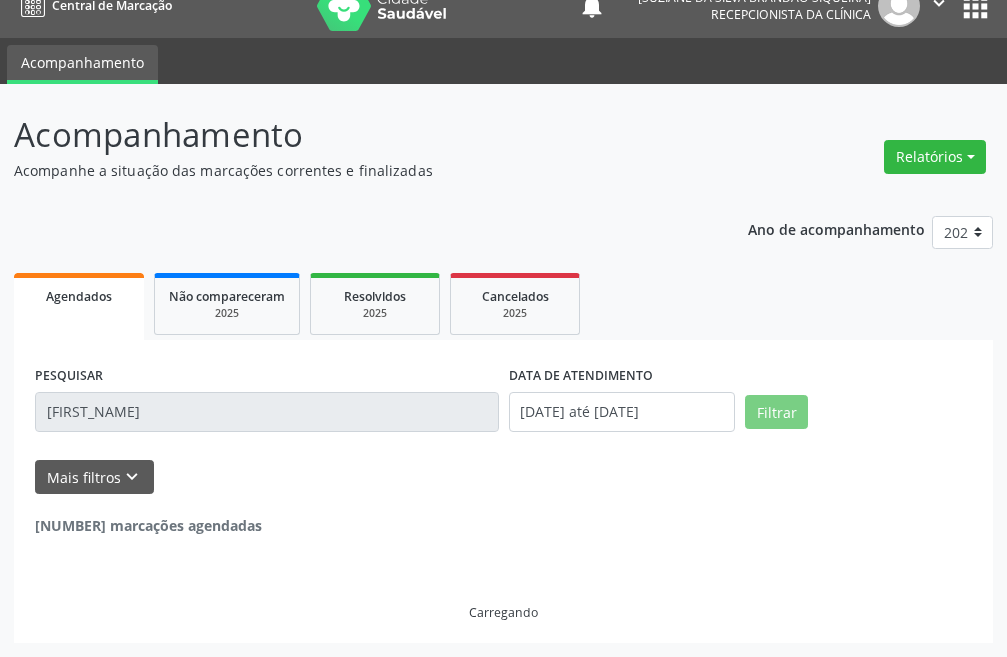 scroll, scrollTop: 0, scrollLeft: 0, axis: both 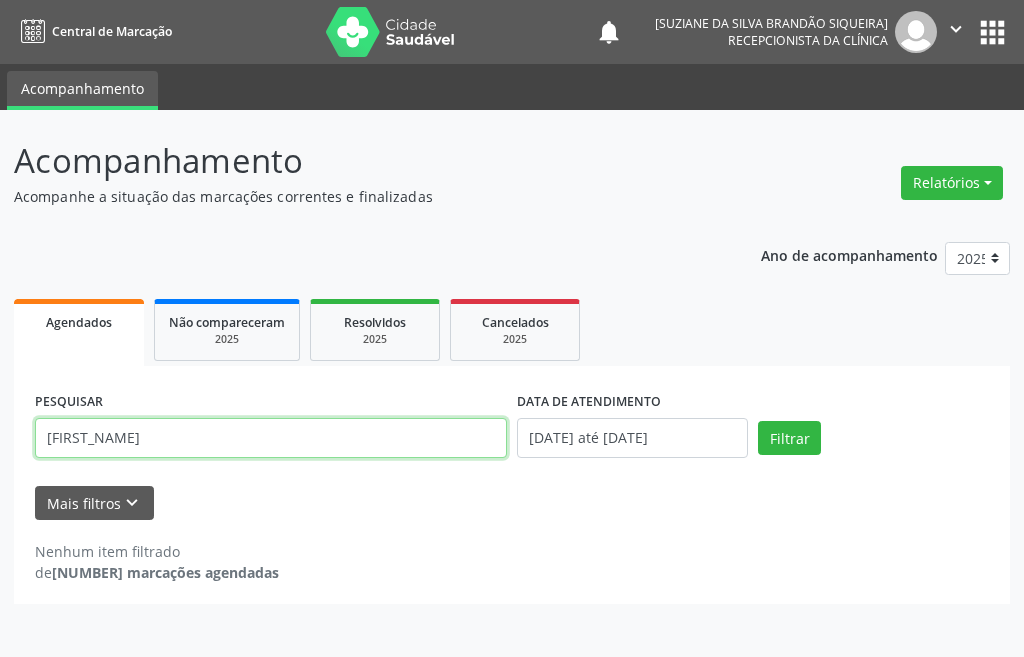 drag, startPoint x: 274, startPoint y: 426, endPoint x: 96, endPoint y: 422, distance: 178.04494 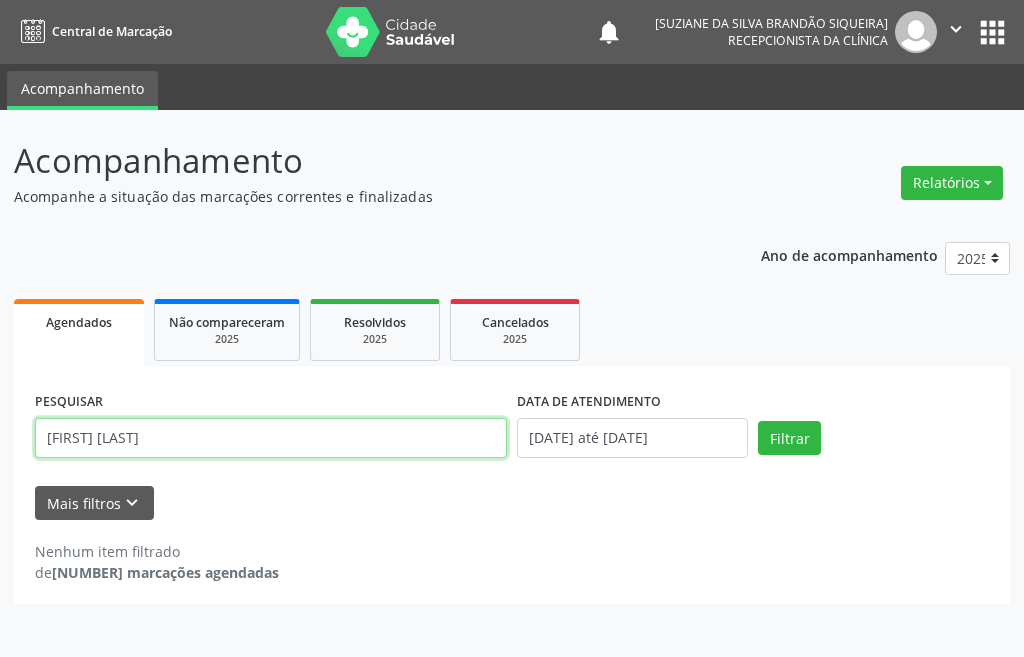 type on "[FIRST] [LAST]" 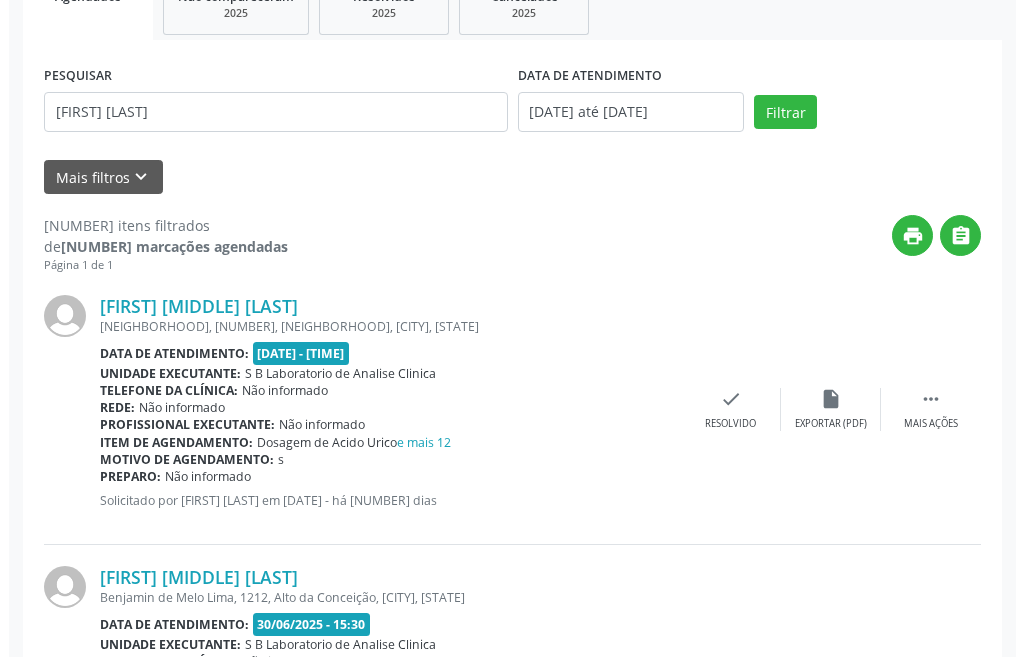 scroll, scrollTop: 519, scrollLeft: 0, axis: vertical 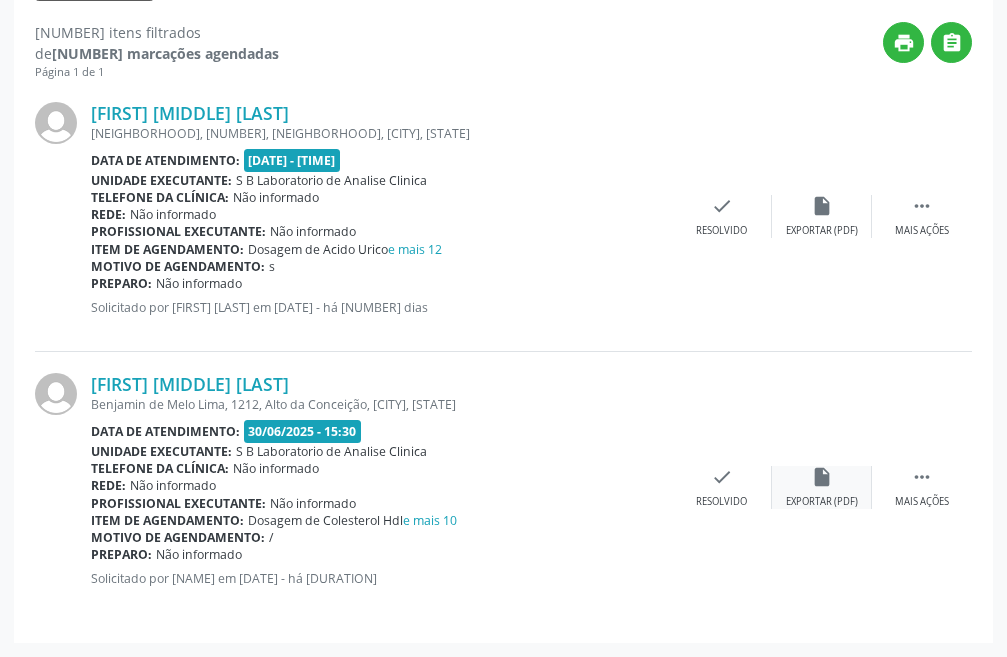 click on "•••••••••••••••••
•••••••• •••••" at bounding box center (822, 216) 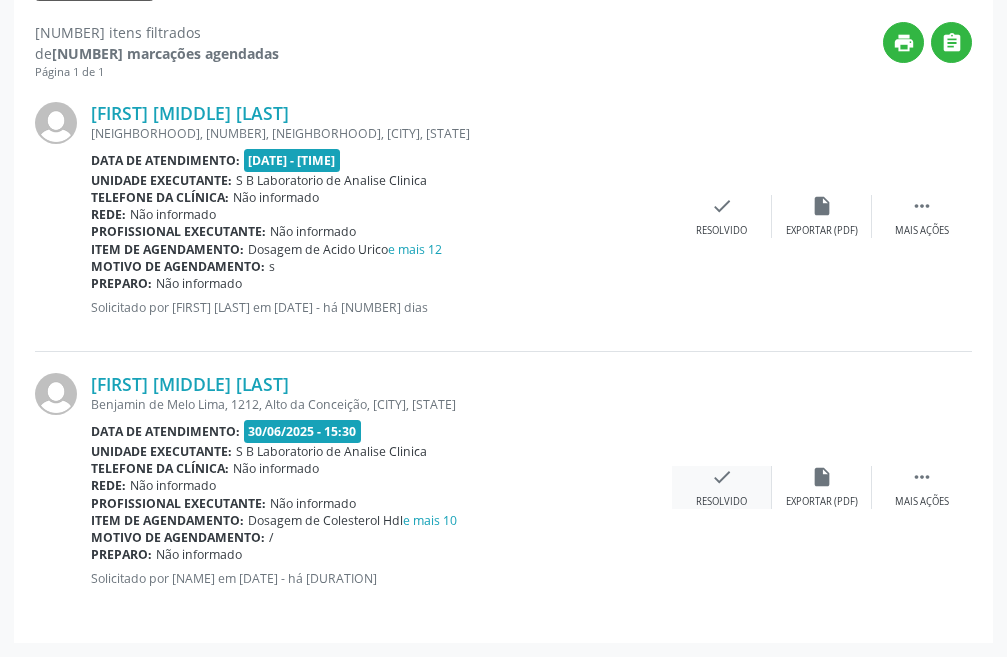 click on "check" at bounding box center [822, 206] 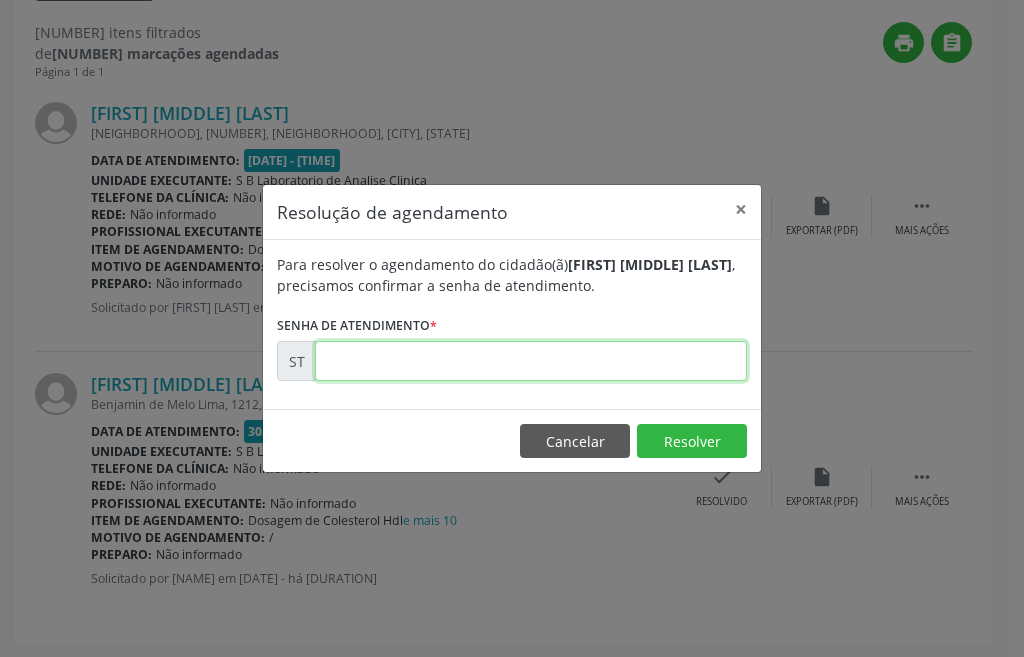 click at bounding box center (528, 361) 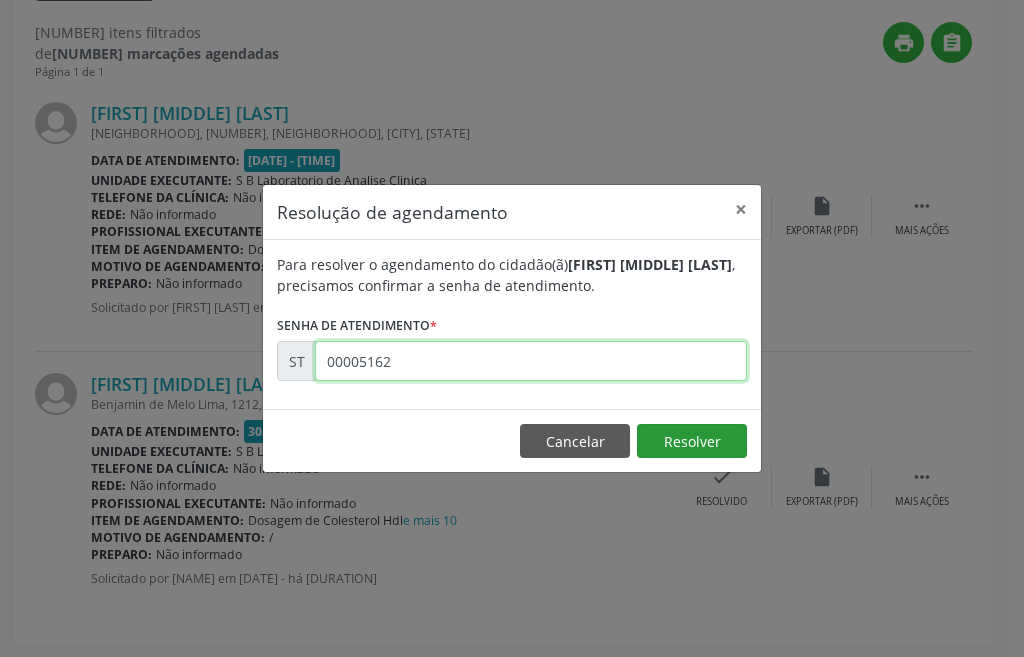 type on "00005162" 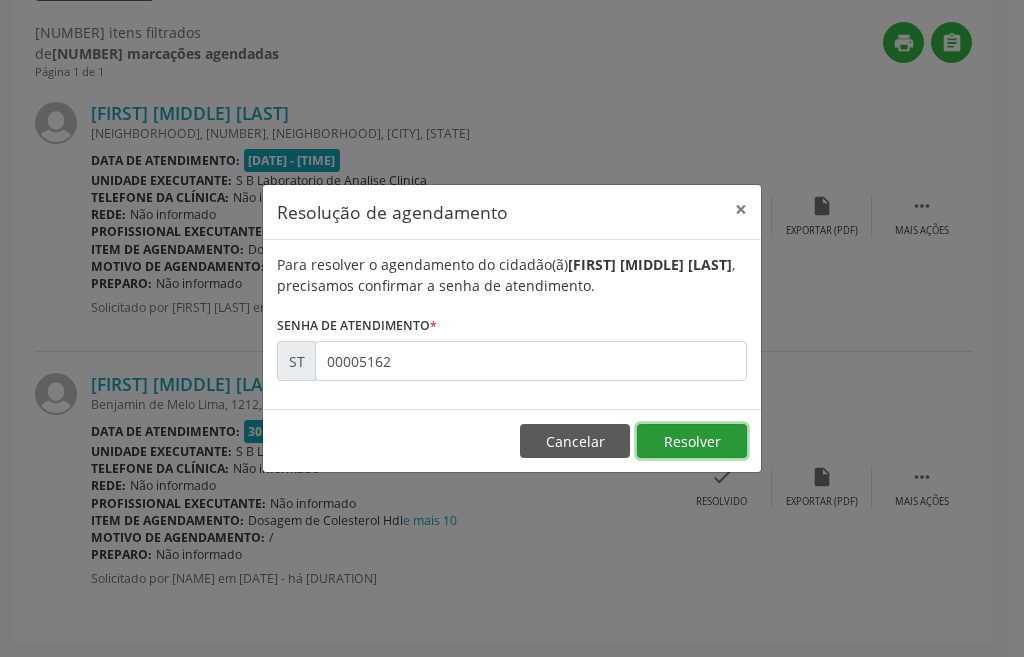 click on "••••••••" at bounding box center [692, 441] 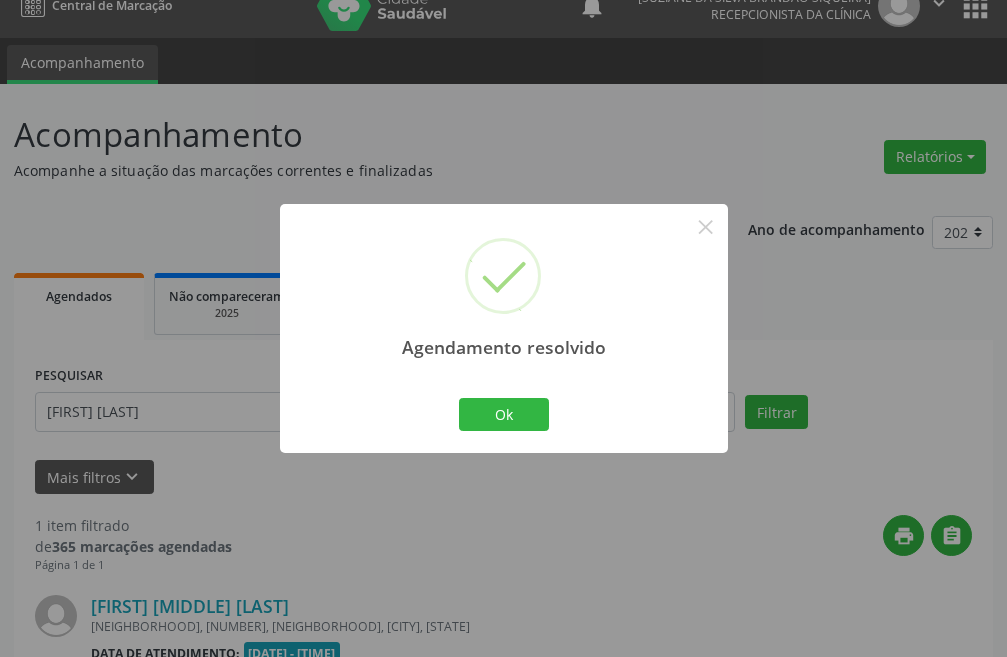 scroll, scrollTop: 248, scrollLeft: 0, axis: vertical 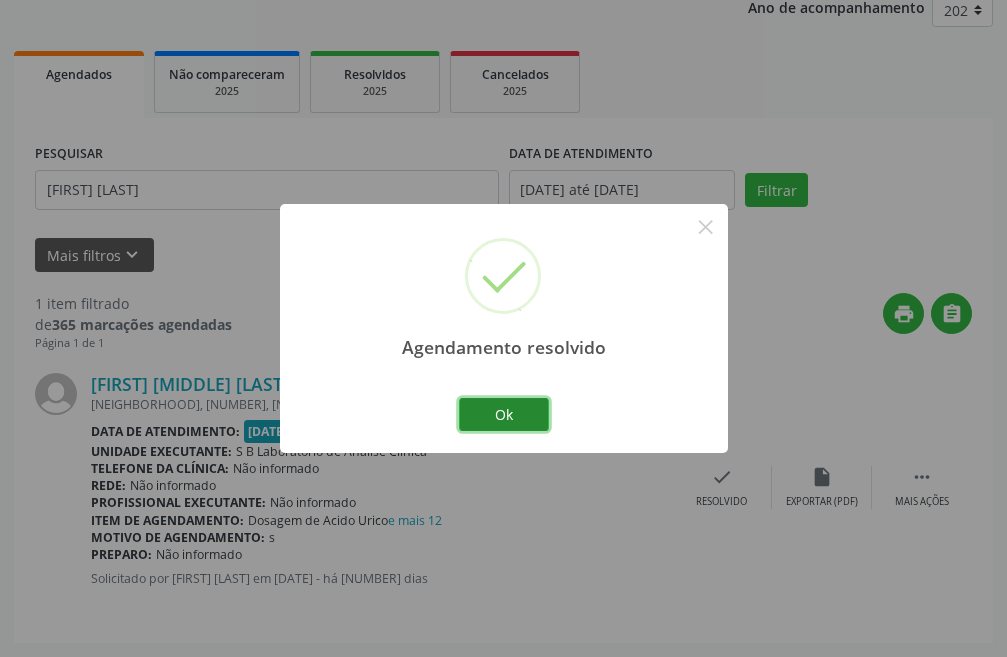 click on "Ok" at bounding box center [504, 415] 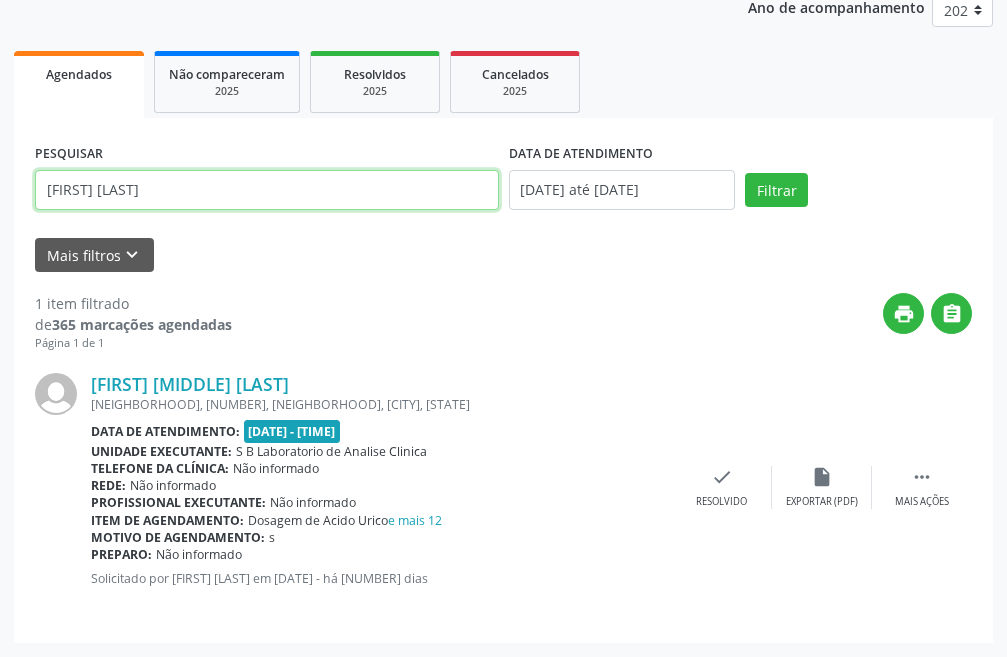 drag, startPoint x: 182, startPoint y: 186, endPoint x: 0, endPoint y: 203, distance: 182.79224 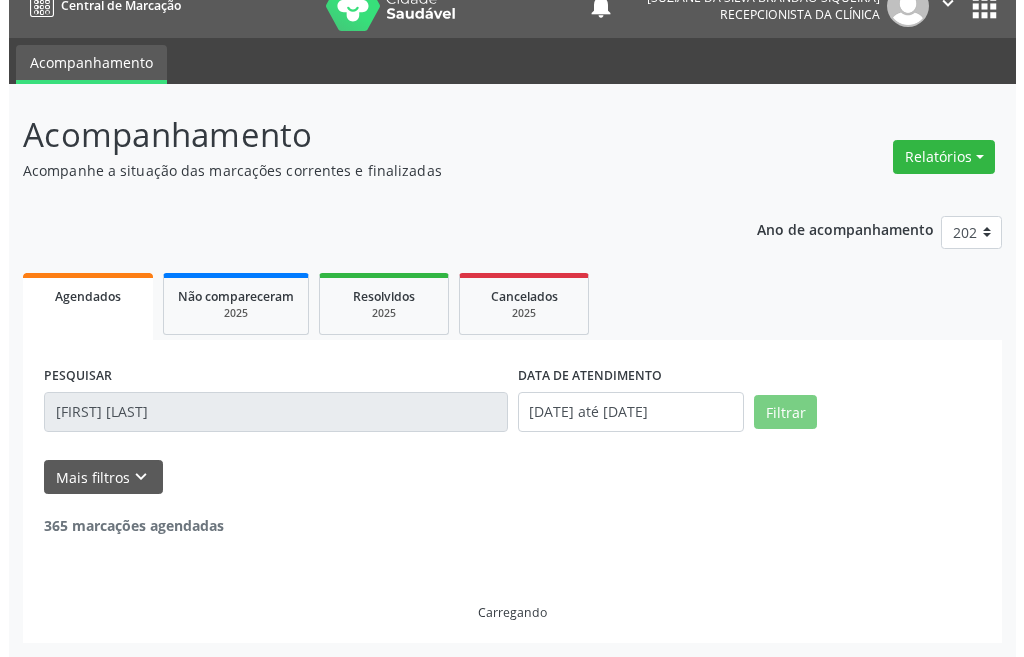 scroll, scrollTop: 248, scrollLeft: 0, axis: vertical 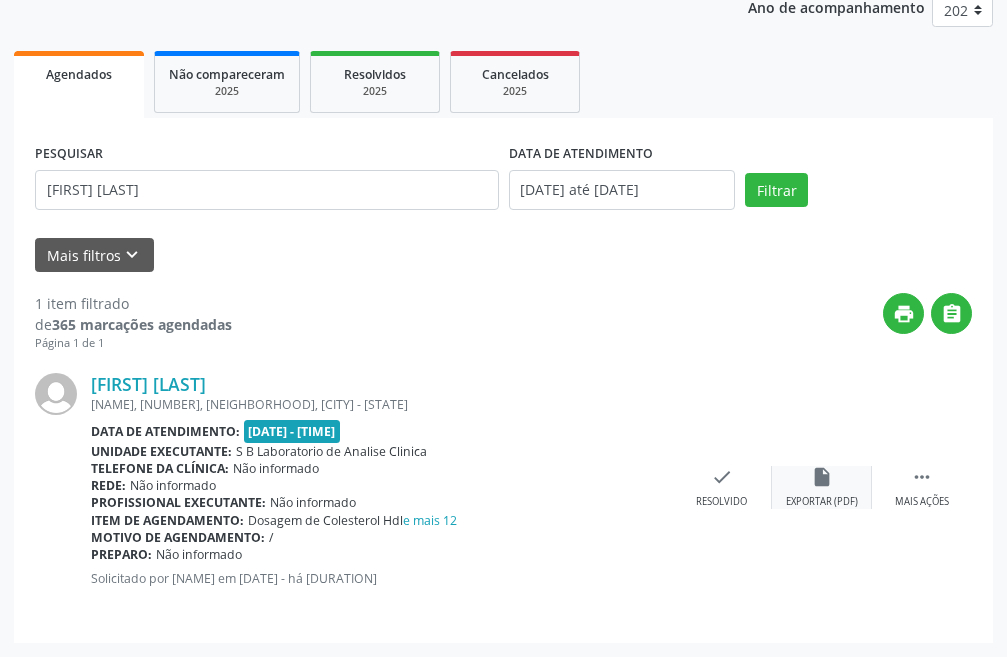 click on "Exportar (PDF)" at bounding box center [822, 502] 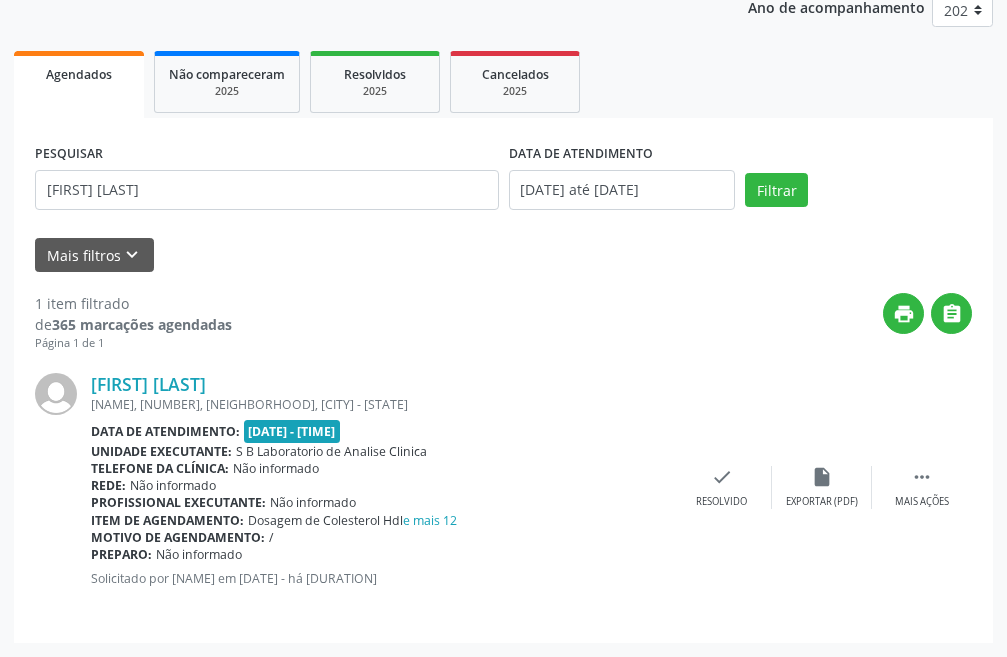 click on "[FIRST] [LAST] [LAST]
[STREET_NAME], [NUMBER], [NEIGHBORHOOD], [CITY] - [STATE]
Data de atendimento:
[DD]/[MM]/[YYYY] - [HH]:[MM]
Unidade executante:
[BRAND_NAME] de [SERVICE_TYPE]
Telefone da clínica:
Não informado
Rede:
Não informado
Profissional executante:
Não informado
Item de agendamento:
[PROCEDURE_NAME]
e mais 12
Motivo de agendamento:
/
Preparo:
Não informado
Solicitado por [FIRST] [LAST] [LAST] em [DD]/[MM]/[YYYY] - há 6 dias

Mais ações
insert_drive_file
Exportar (PDF)
check
Resolvido" at bounding box center [503, 487] 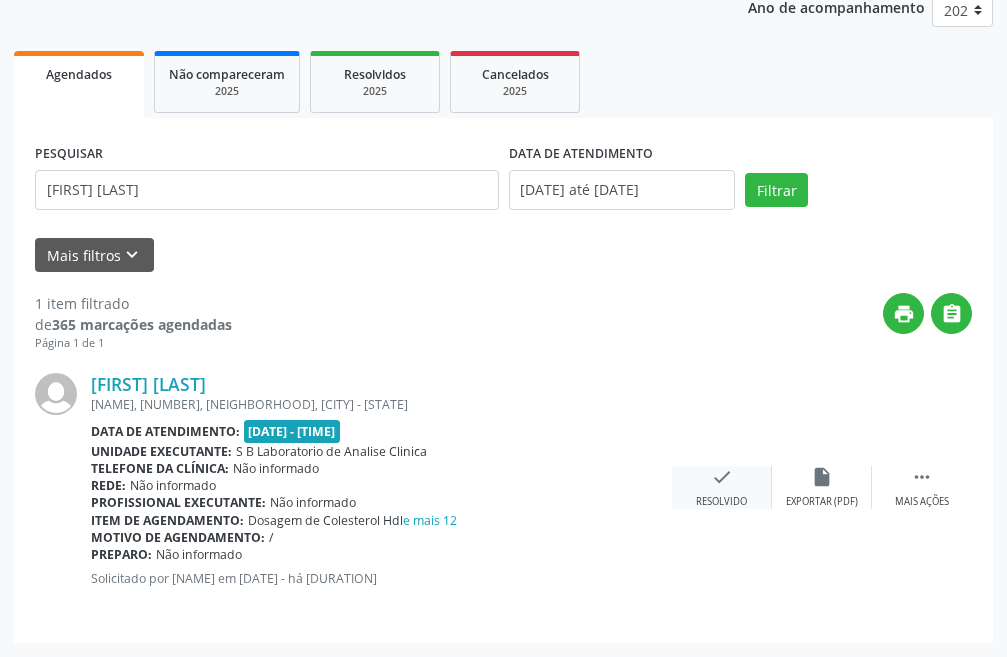 click on "[FIRST] [LAST] [LAST]
[STREET_NAME], [NUMBER], [NEIGHBORHOOD], [CITY] - [STATE]
Data de atendimento:
[DD]/[MM]/[YYYY] - [HH]:[MM]
Unidade executante:
[BRAND_NAME] de [SERVICE_TYPE]
Telefone da clínica:
Não informado
Rede:
Não informado
Profissional executante:
Não informado
Item de agendamento:
[PROCEDURE_NAME]
e mais 12
Motivo de agendamento:
/
Preparo:
Não informado
Solicitado por [FIRST] [LAST] [LAST] em [DD]/[MM]/[YYYY] - há 6 dias

Mais ações
insert_drive_file
Exportar (PDF)
check
Resolvido" at bounding box center (503, 487) 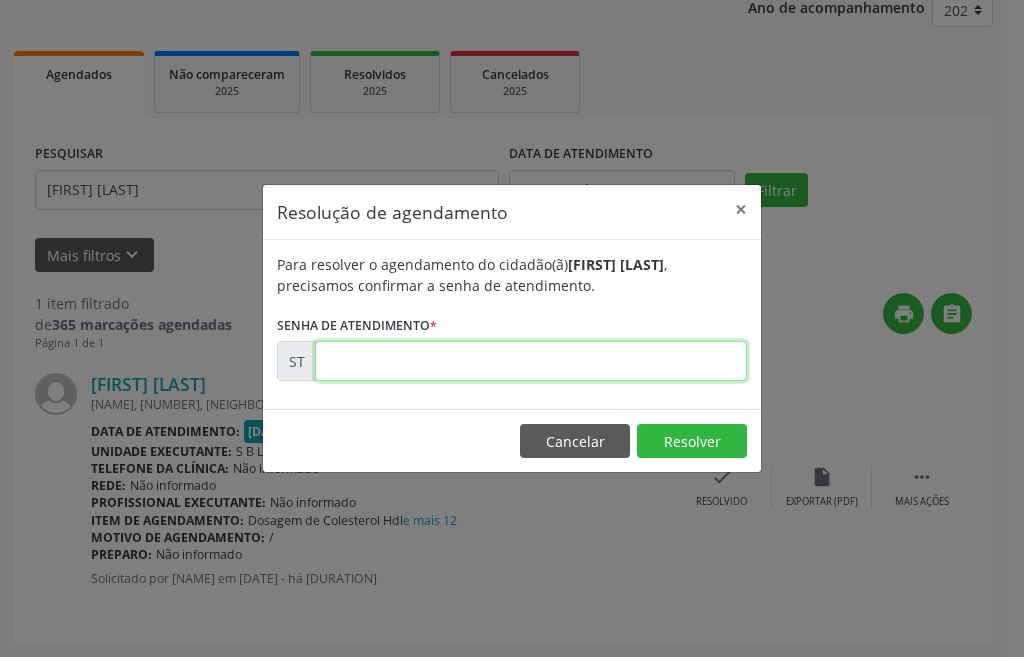 click at bounding box center [528, 361] 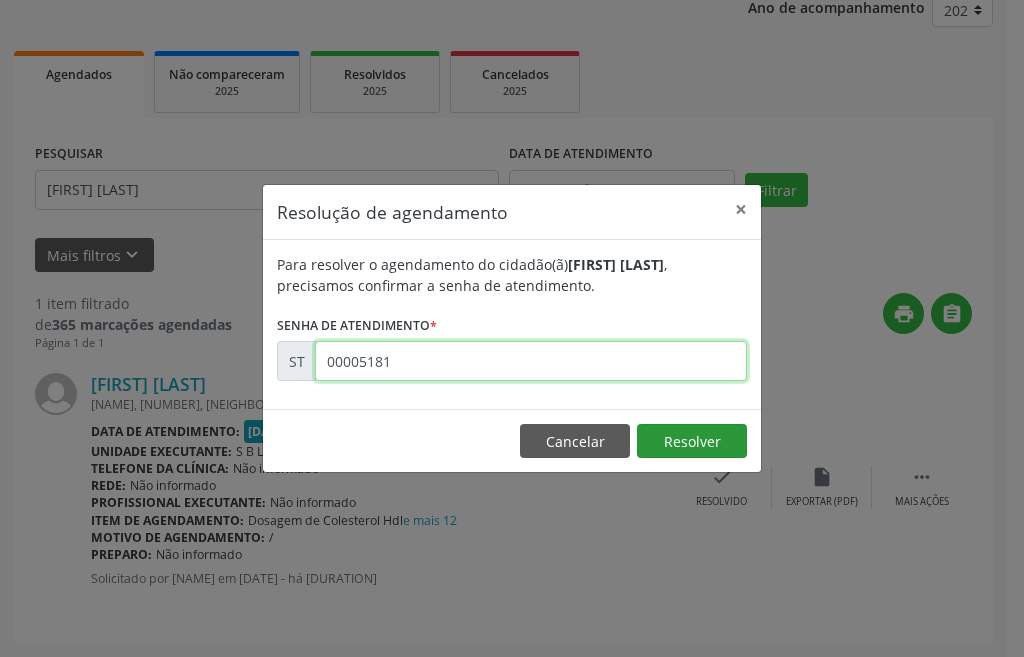 type on "••••••••" 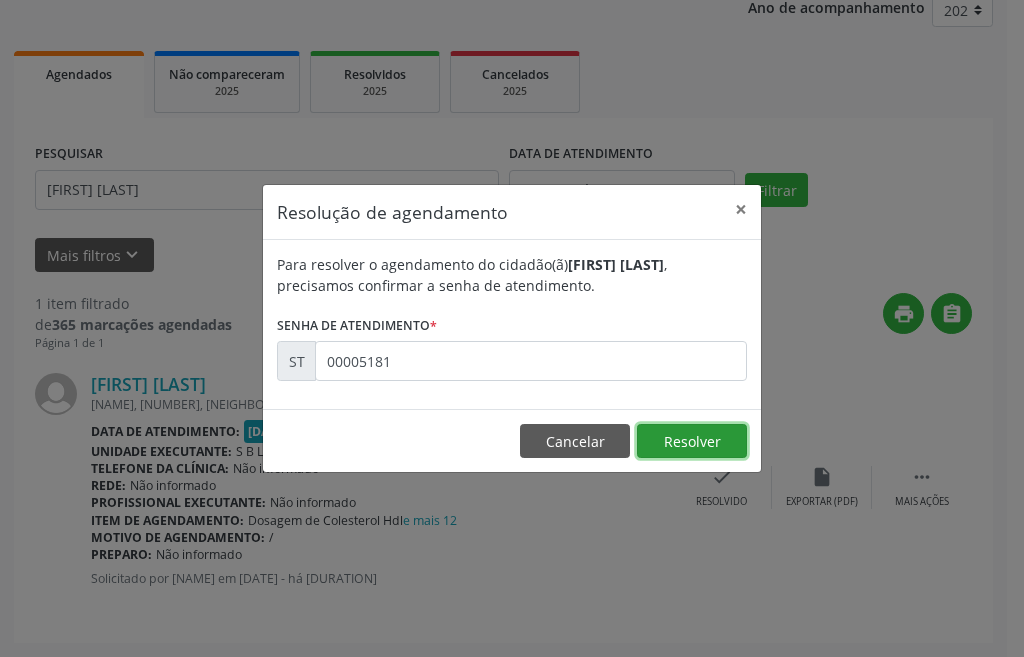 click on "••••••••" at bounding box center [692, 441] 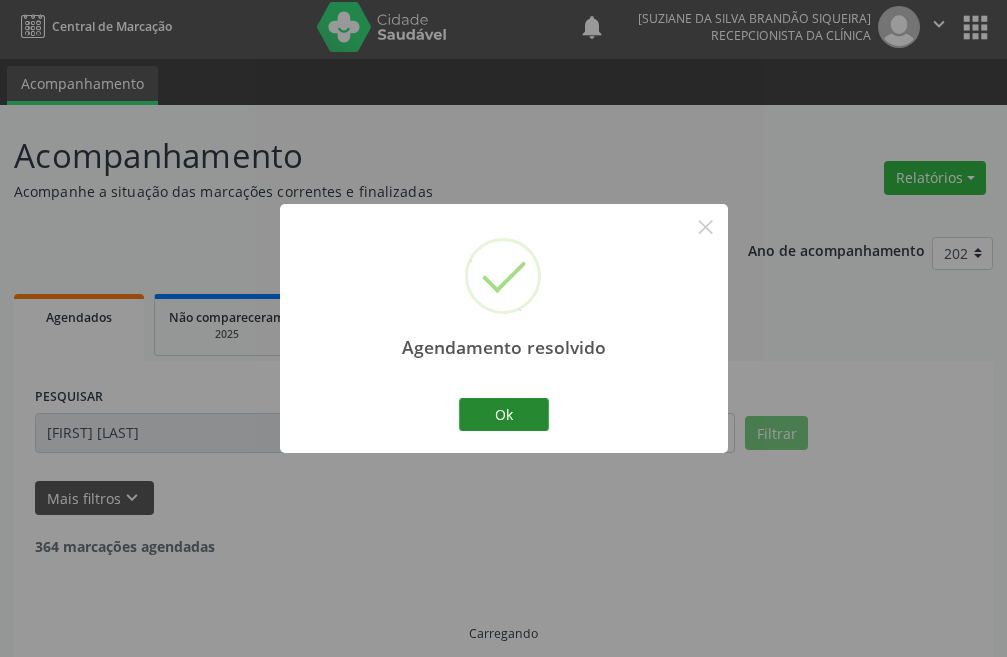scroll, scrollTop: 26, scrollLeft: 0, axis: vertical 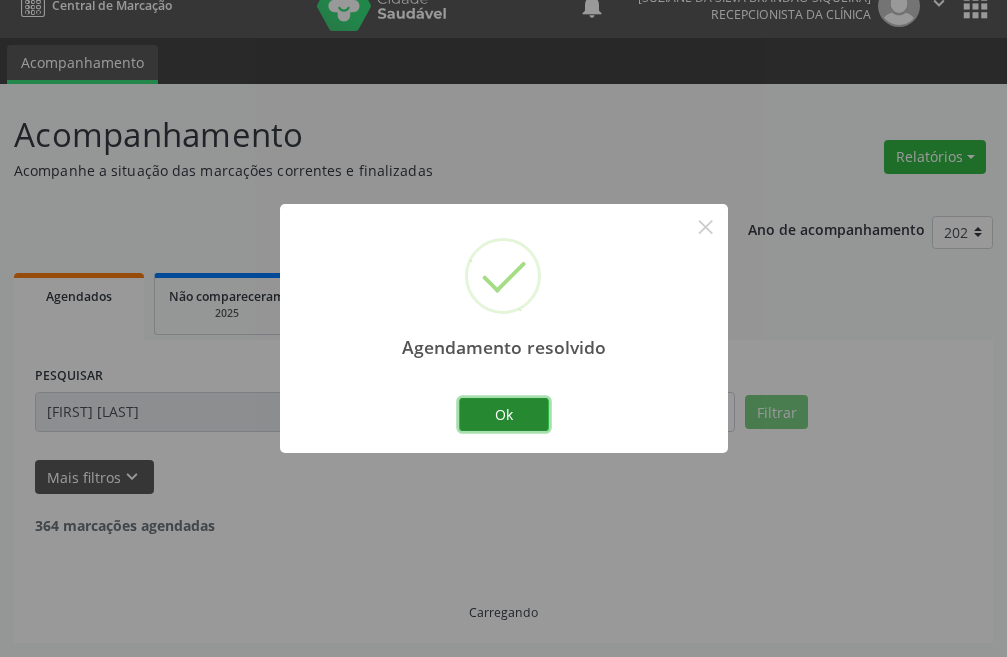 click on "Ok" at bounding box center (504, 415) 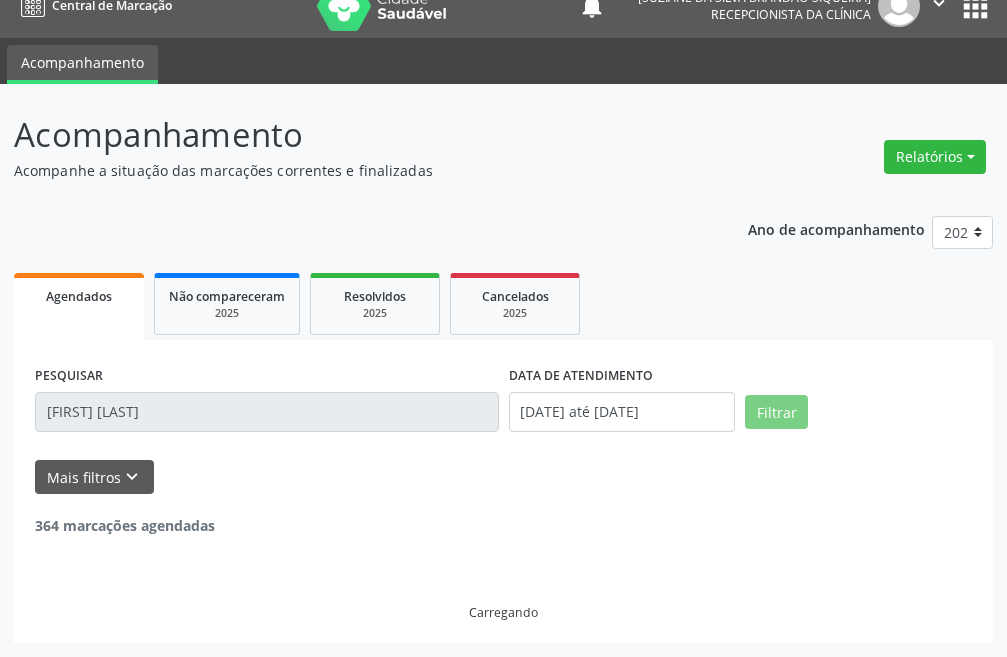 scroll, scrollTop: 0, scrollLeft: 0, axis: both 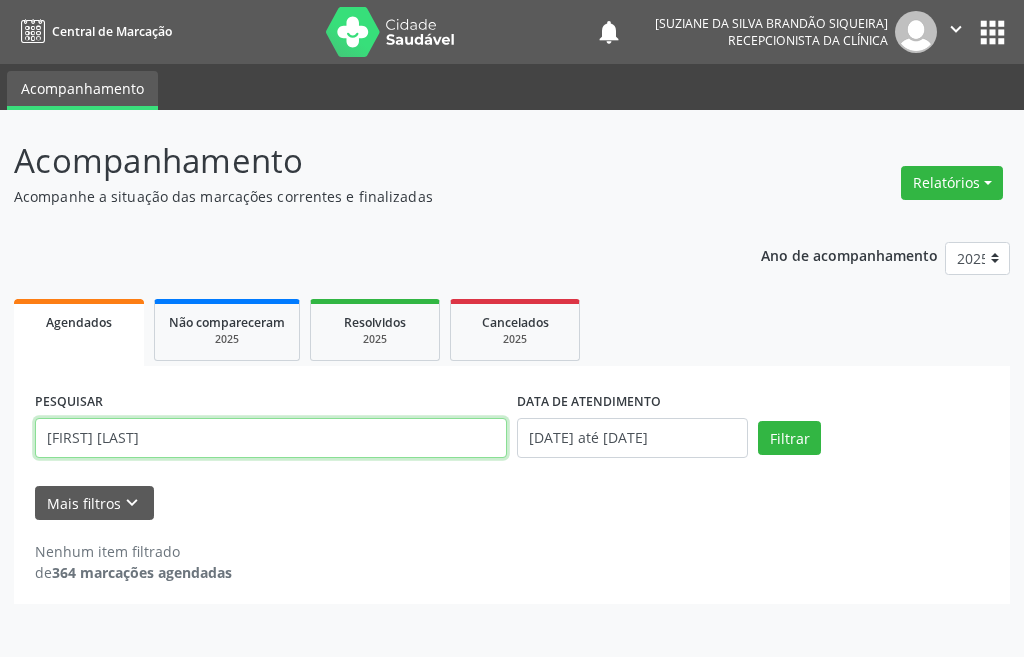 drag, startPoint x: 196, startPoint y: 436, endPoint x: 0, endPoint y: 408, distance: 197.9899 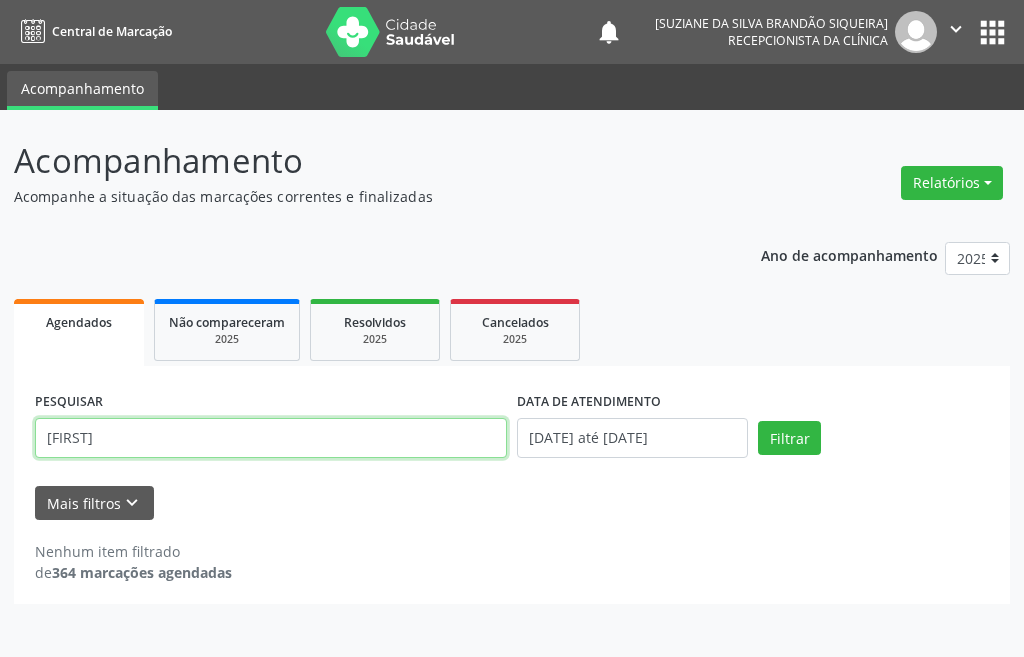 type on "••••••••••" 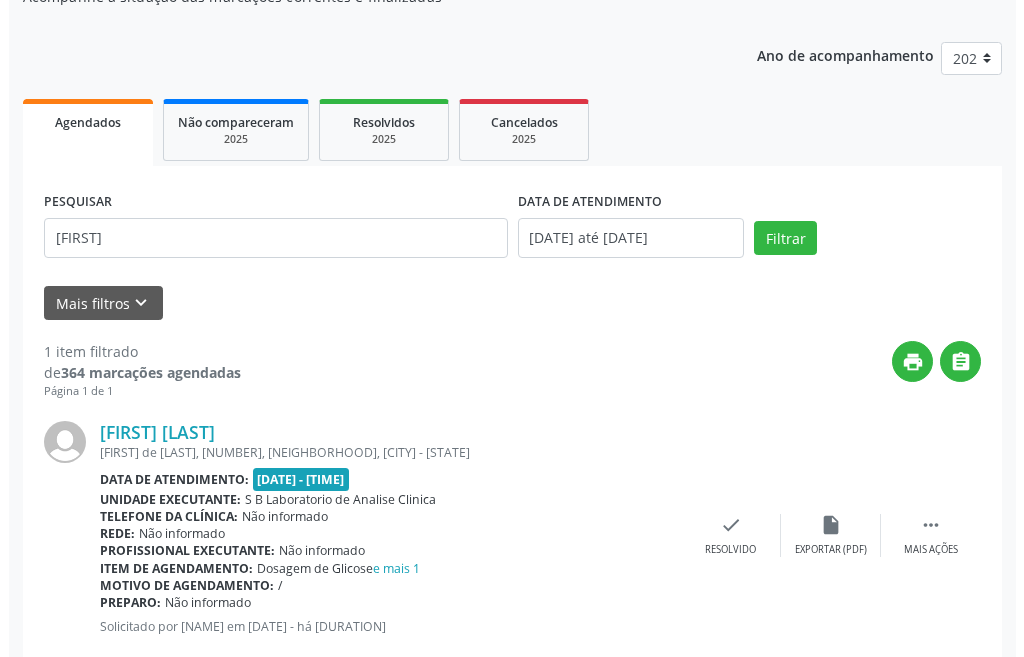 scroll, scrollTop: 248, scrollLeft: 0, axis: vertical 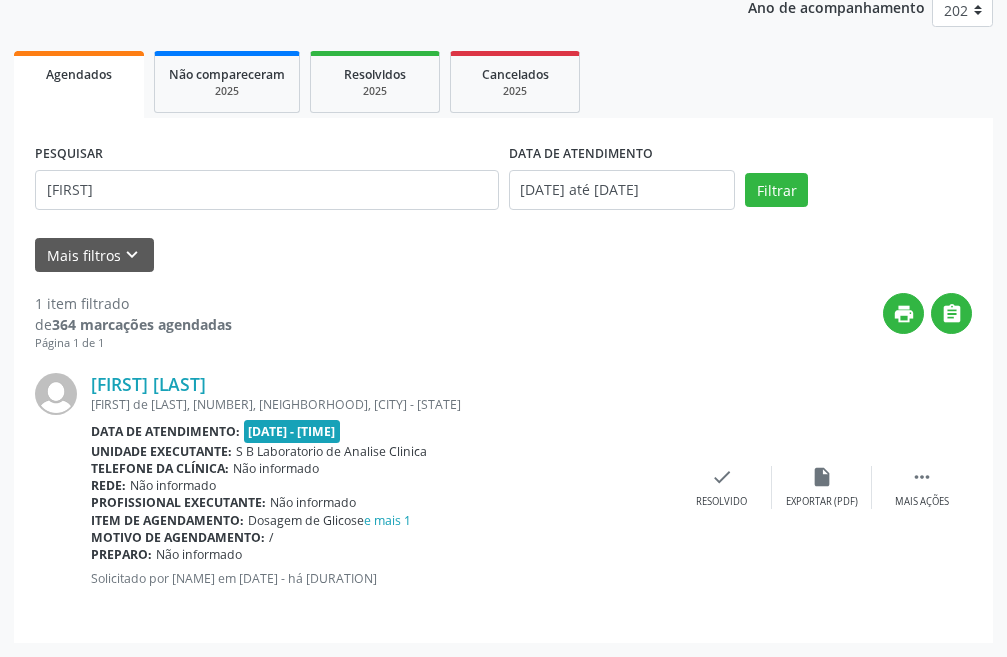 click on "[FIRST] [LAST]
[FIRST] [LAST], [NUMBER], [NEIGHBORHOOD], [CITY] - [STATE]
Data de atendimento:
[DATE] - [TIME]
Unidade executante:
[COMPANY_NAME]
Telefone da clínica:
Não informado
Rede:
Não informado
Profissional executante:
Não informado
Item de agendamento:
Dosagem de Glicose
e mais 1
Motivo de agendamento:
/
Preparo:
Não informado
Solicitado por [FIRST] [LAST] em [DATE] - há 6 dias

Mais ações
insert_drive_file
Exportar (PDF)
check
Resolvido" at bounding box center [503, 487] 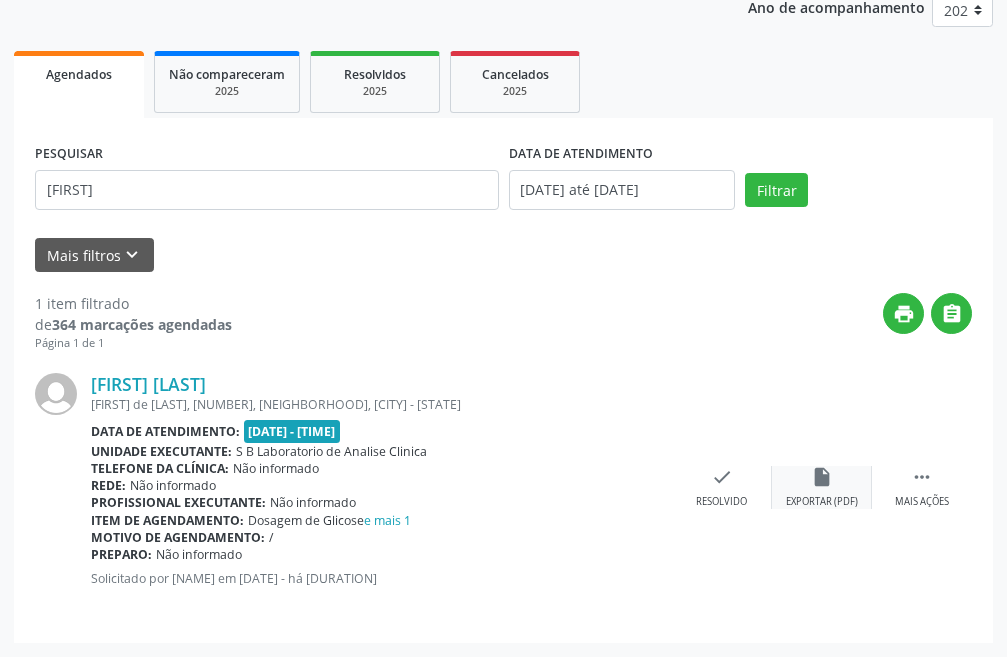 click on "Exportar (PDF)" at bounding box center (822, 502) 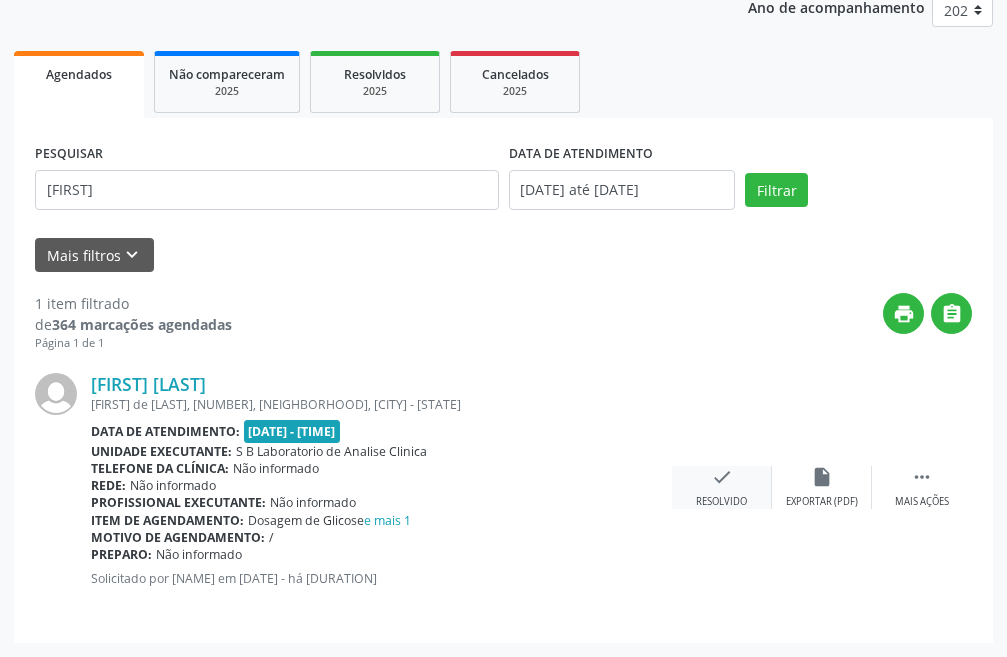 click on "check" at bounding box center (822, 477) 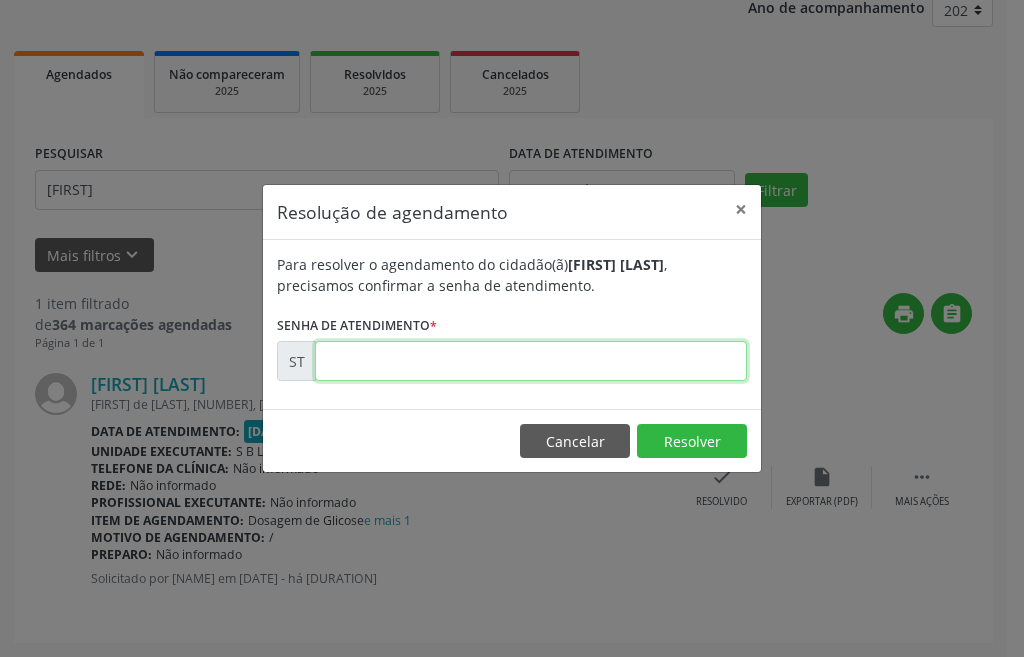 click at bounding box center (528, 361) 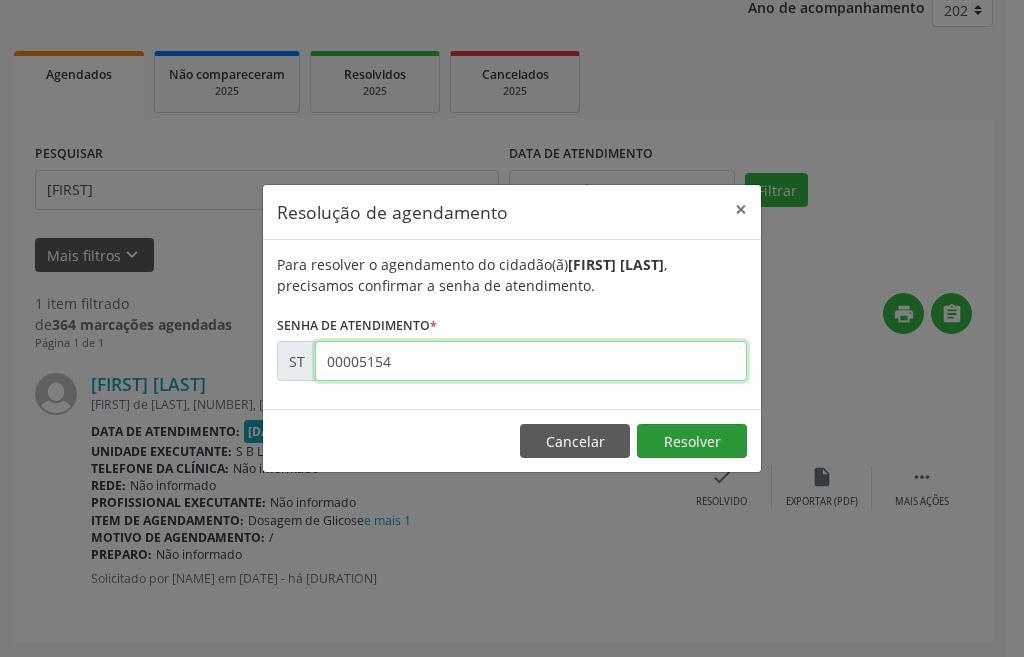 type on "00005154" 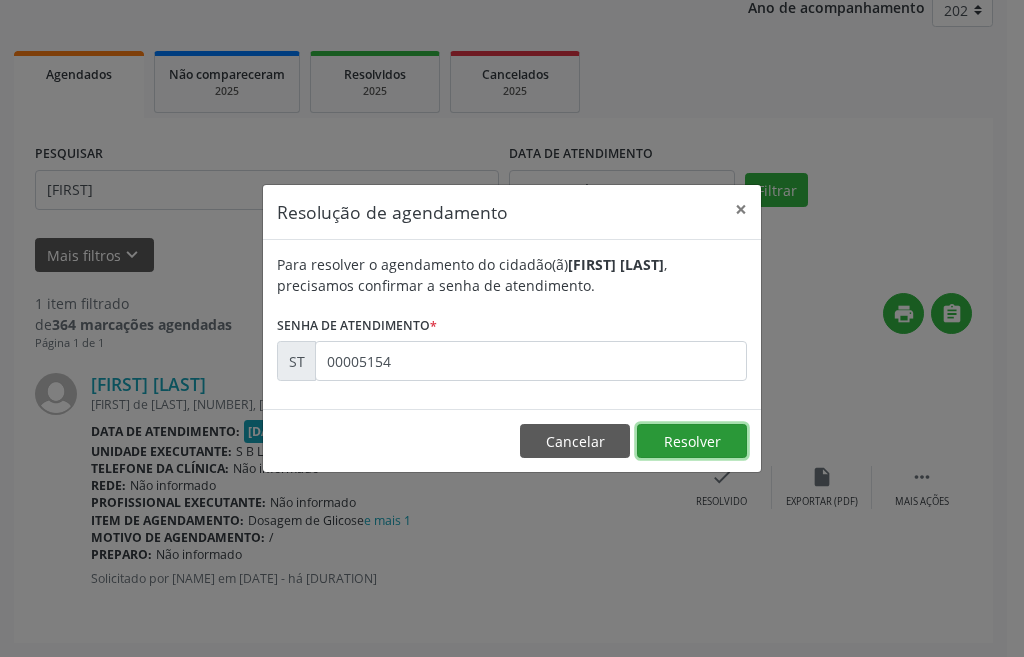 click on "••••••••" at bounding box center (692, 441) 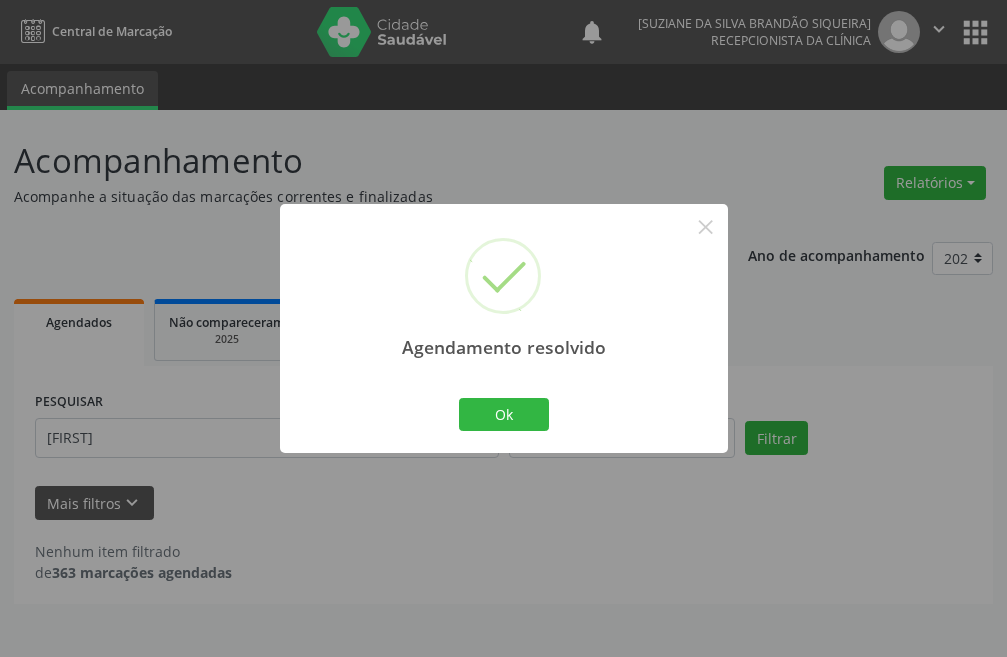 scroll, scrollTop: 0, scrollLeft: 0, axis: both 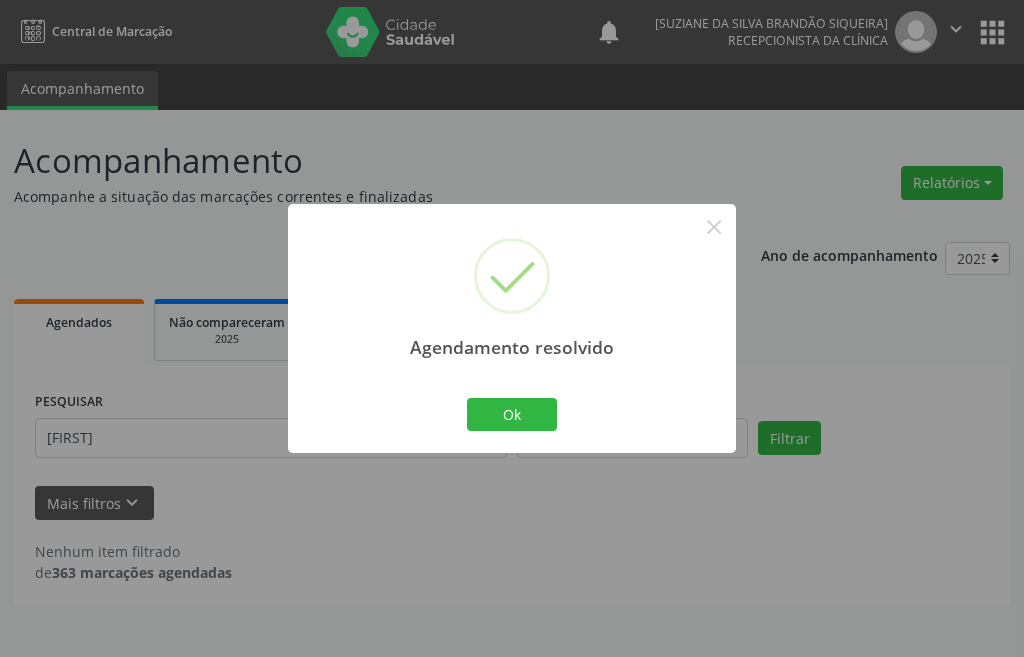 click on "Agendamento resolvido × Ok Cancel" at bounding box center (512, 328) 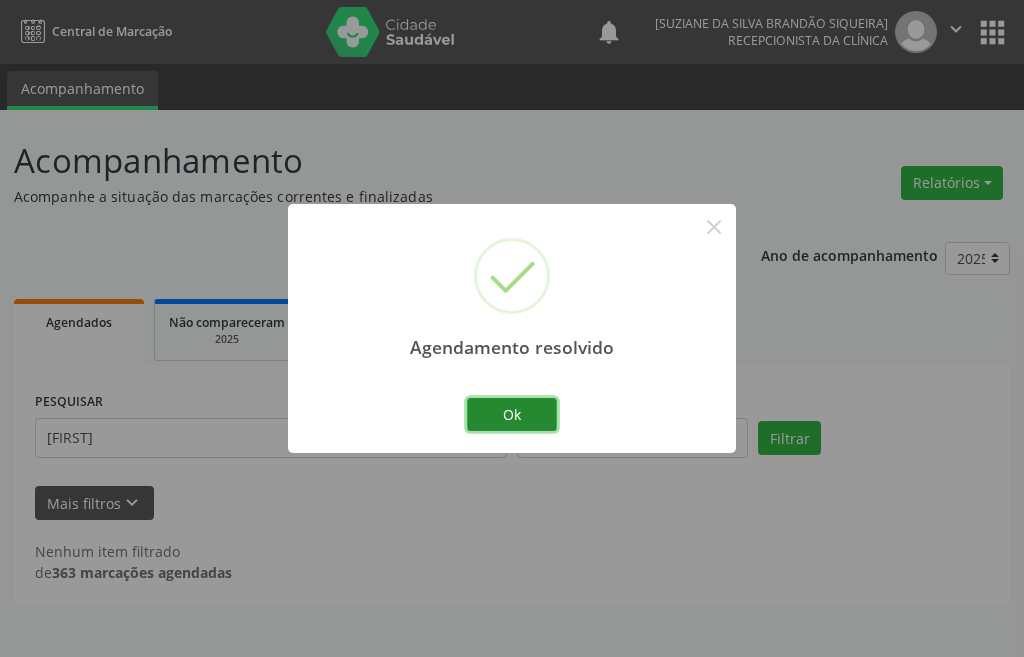click on "Ok" at bounding box center (512, 415) 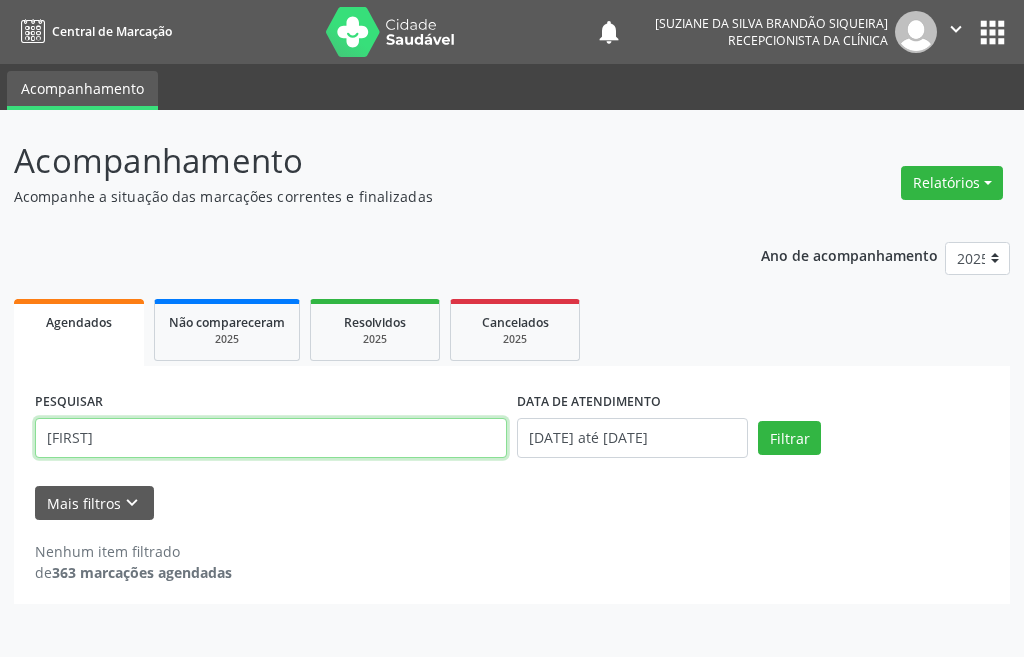 drag, startPoint x: 223, startPoint y: 448, endPoint x: 0, endPoint y: 420, distance: 224.75098 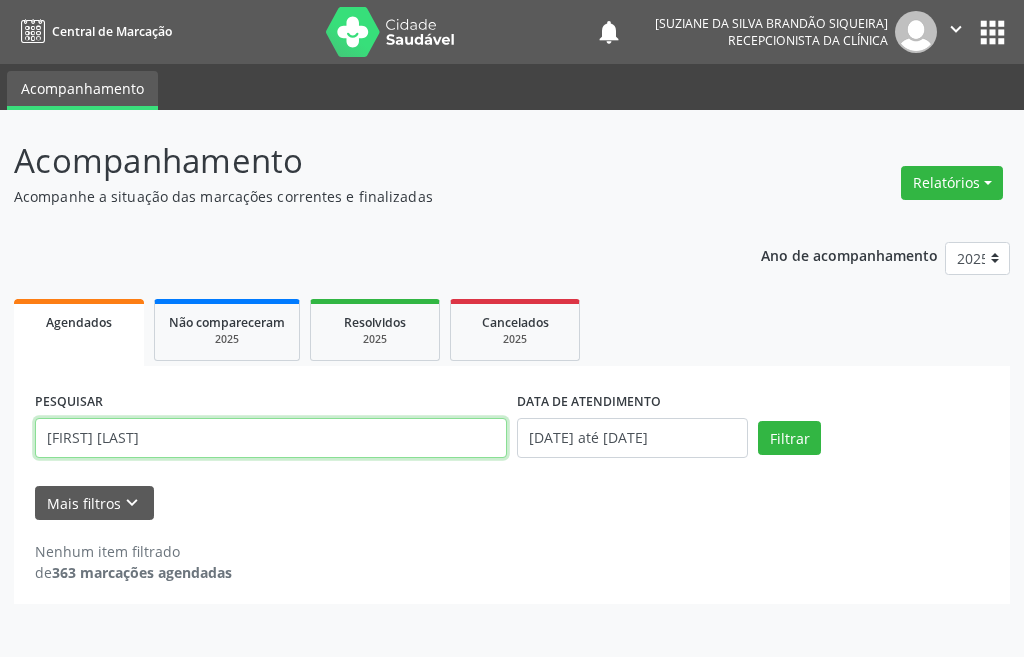 type on "[FIRST] [LAST]" 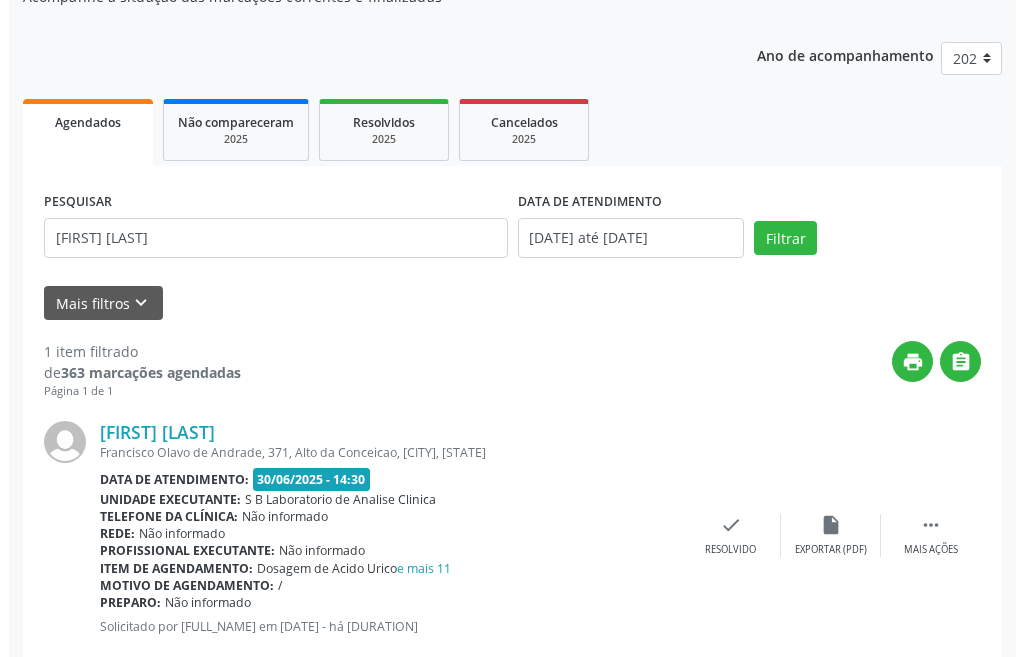scroll, scrollTop: 248, scrollLeft: 0, axis: vertical 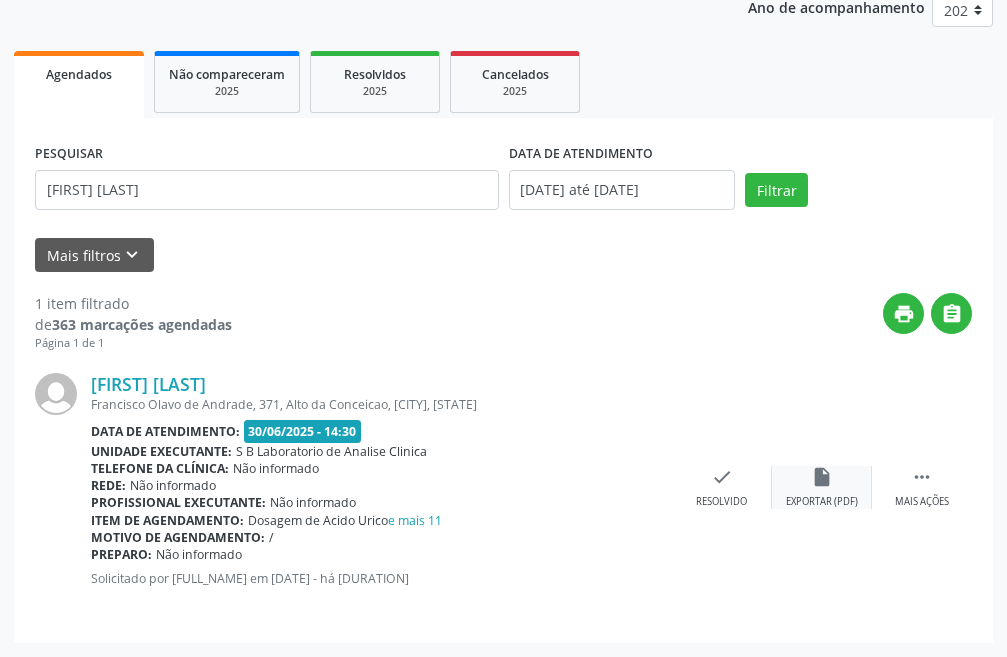 click on "Exportar (PDF)" at bounding box center [822, 502] 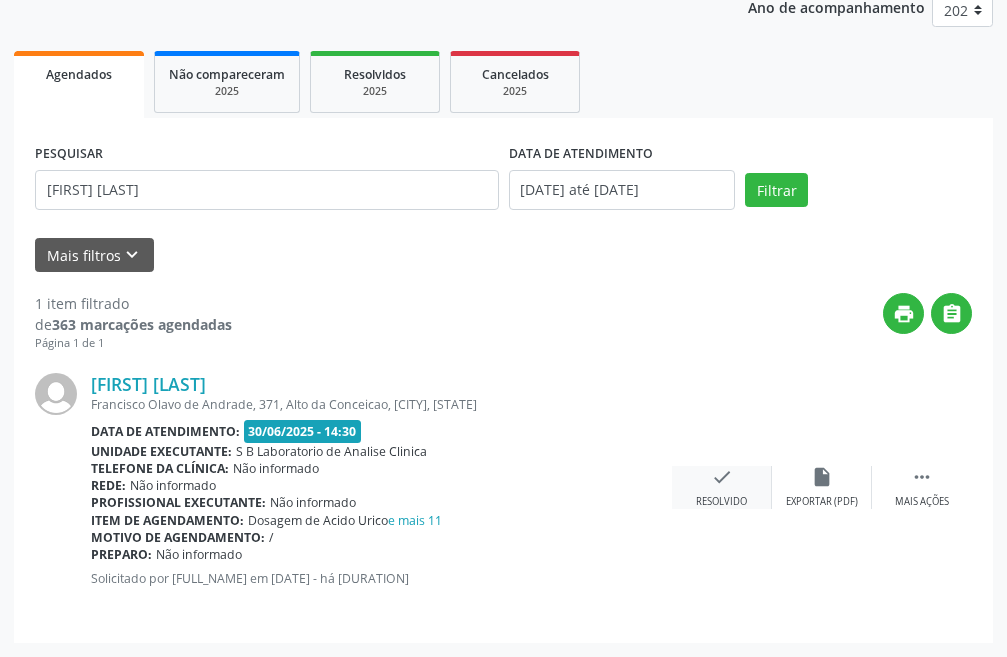 click on "•••••
•••••••••" at bounding box center [722, 487] 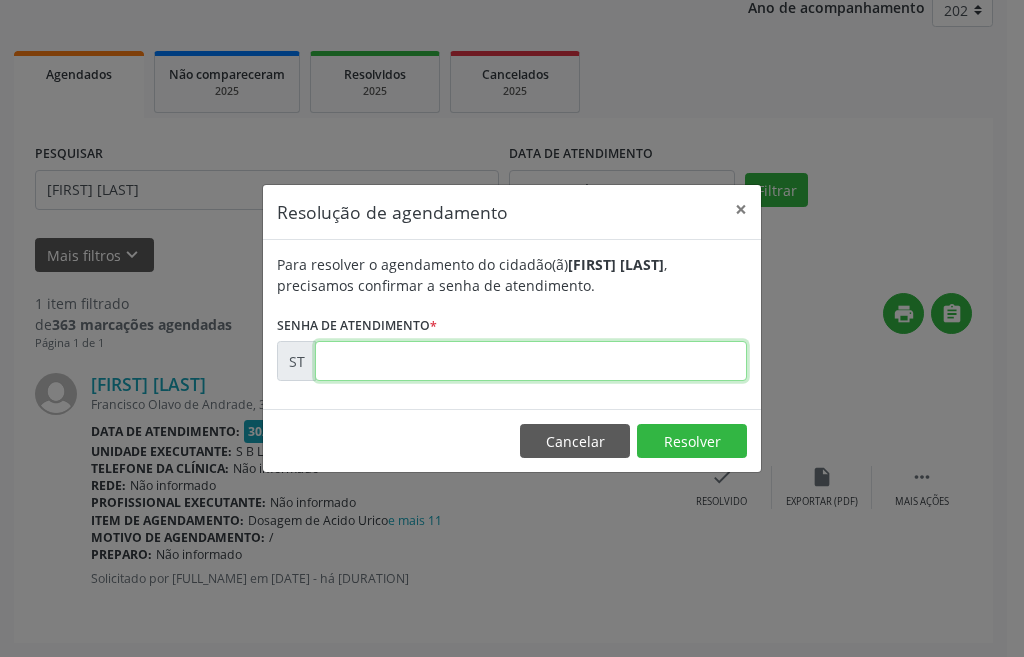 click at bounding box center [528, 361] 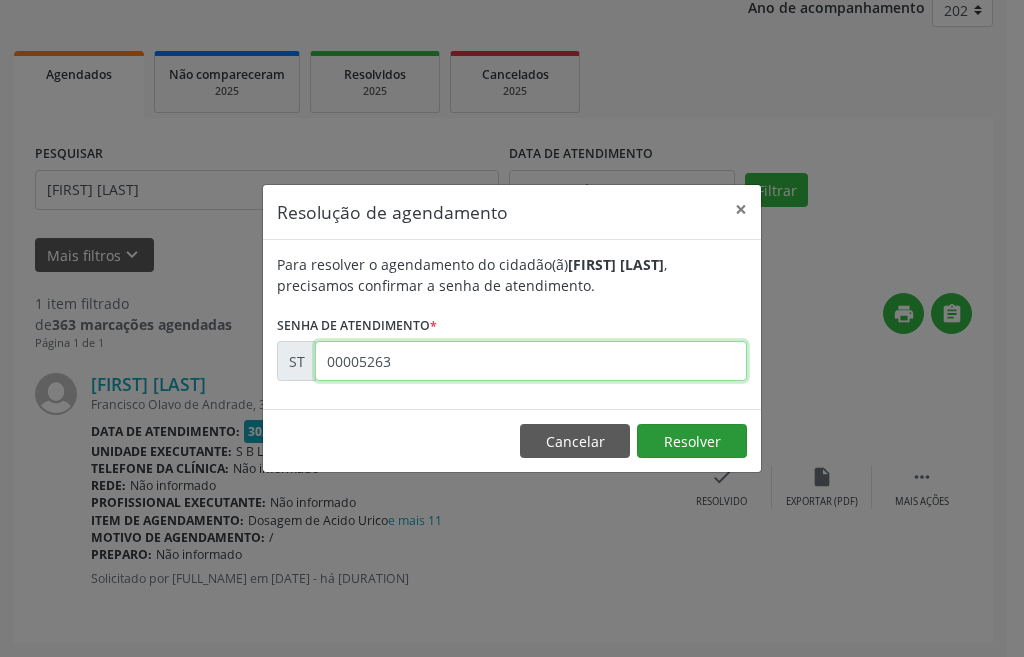type on "••••••••" 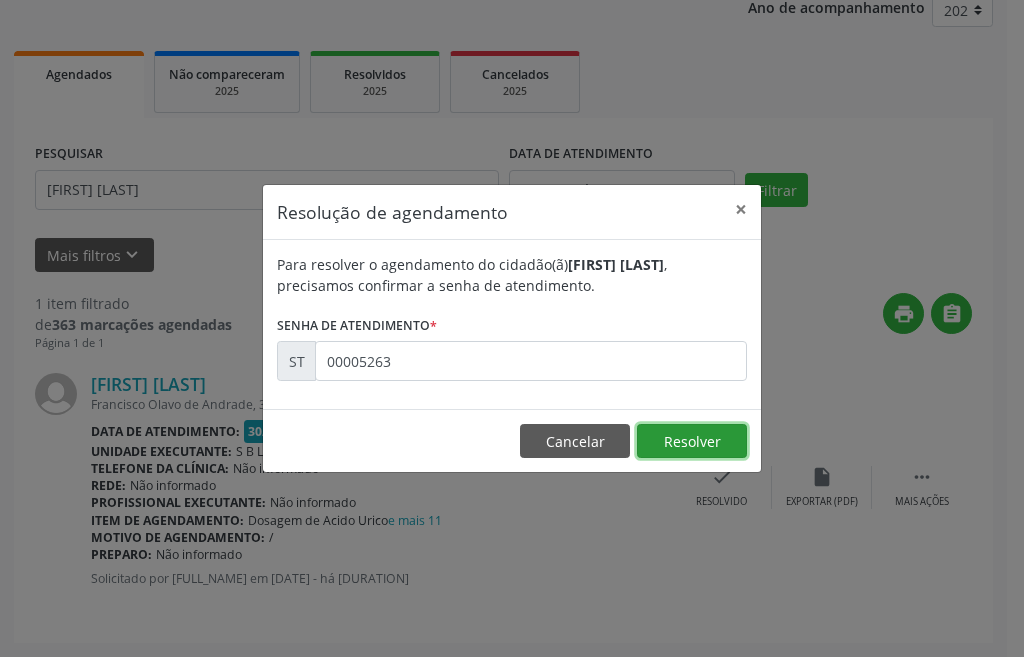 click on "••••••••" at bounding box center (692, 441) 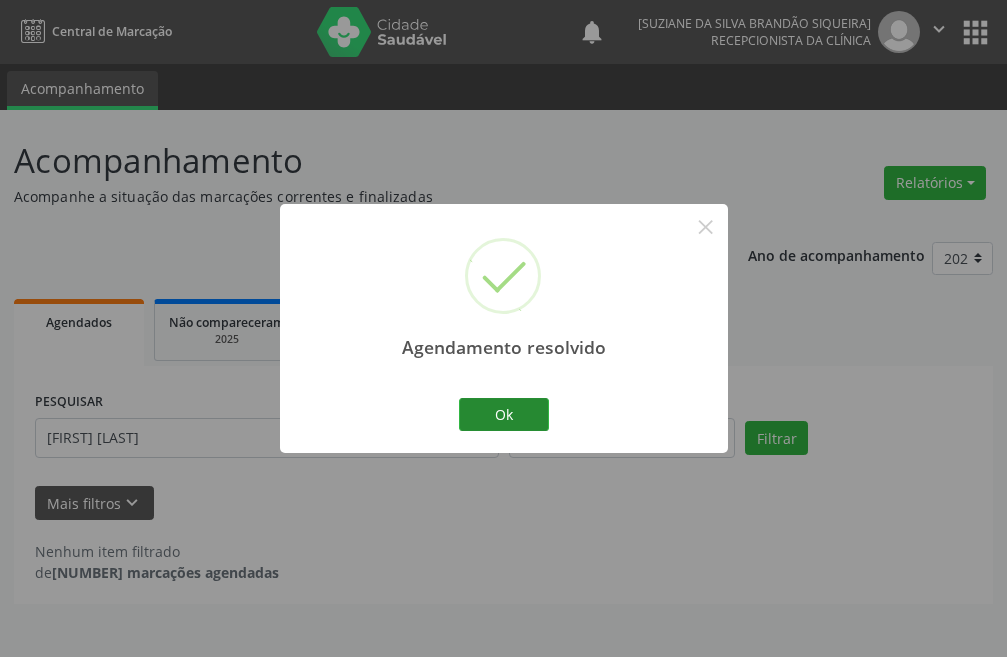 scroll, scrollTop: 0, scrollLeft: 0, axis: both 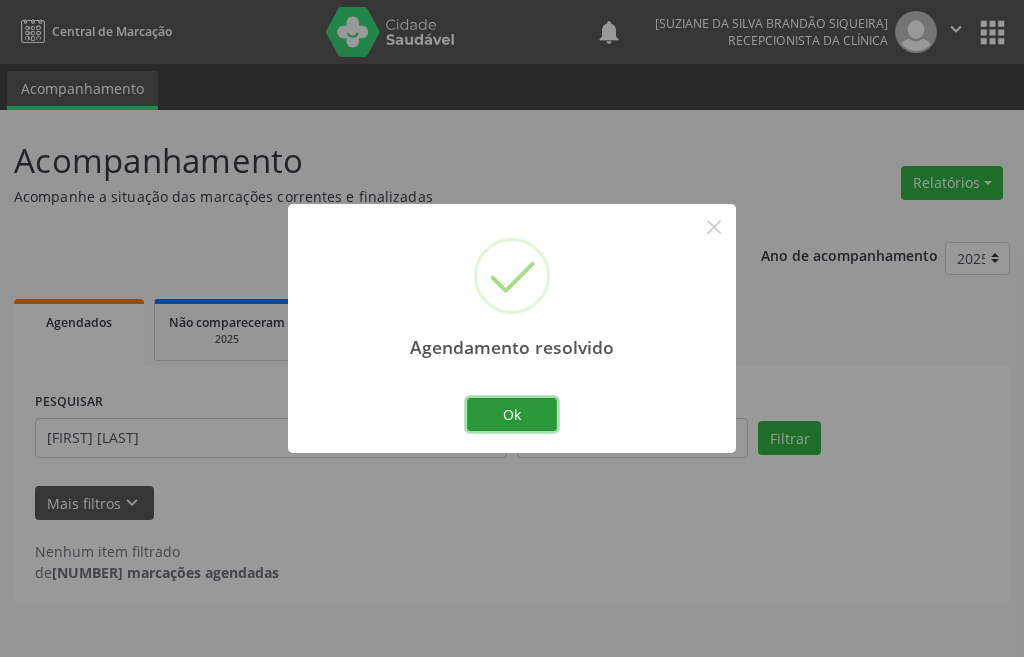 drag, startPoint x: 542, startPoint y: 409, endPoint x: 505, endPoint y: 400, distance: 38.078865 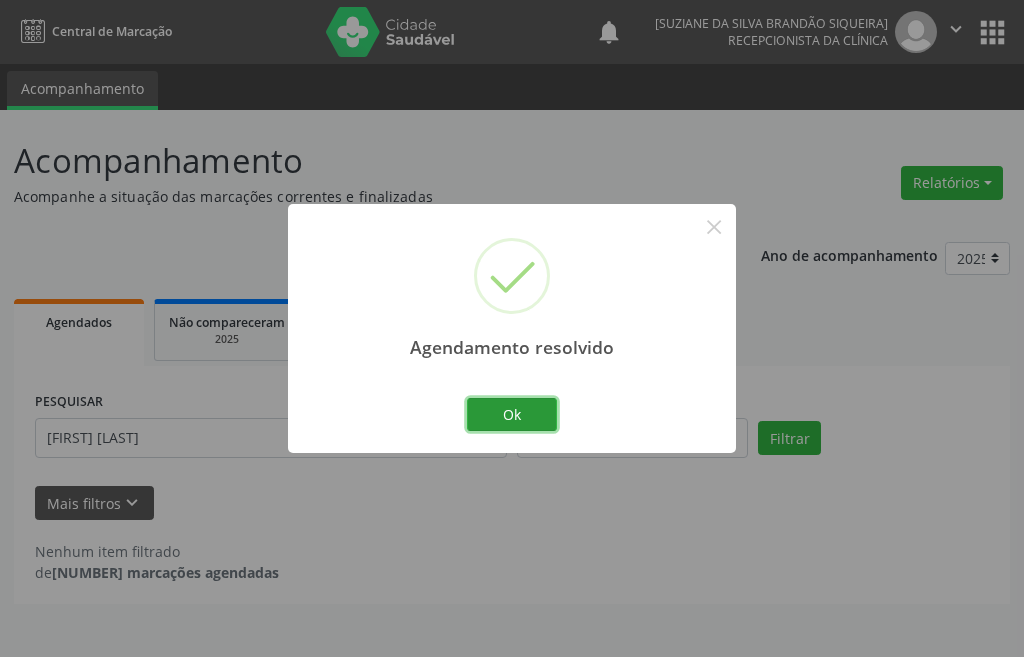 click on "Ok" at bounding box center [512, 415] 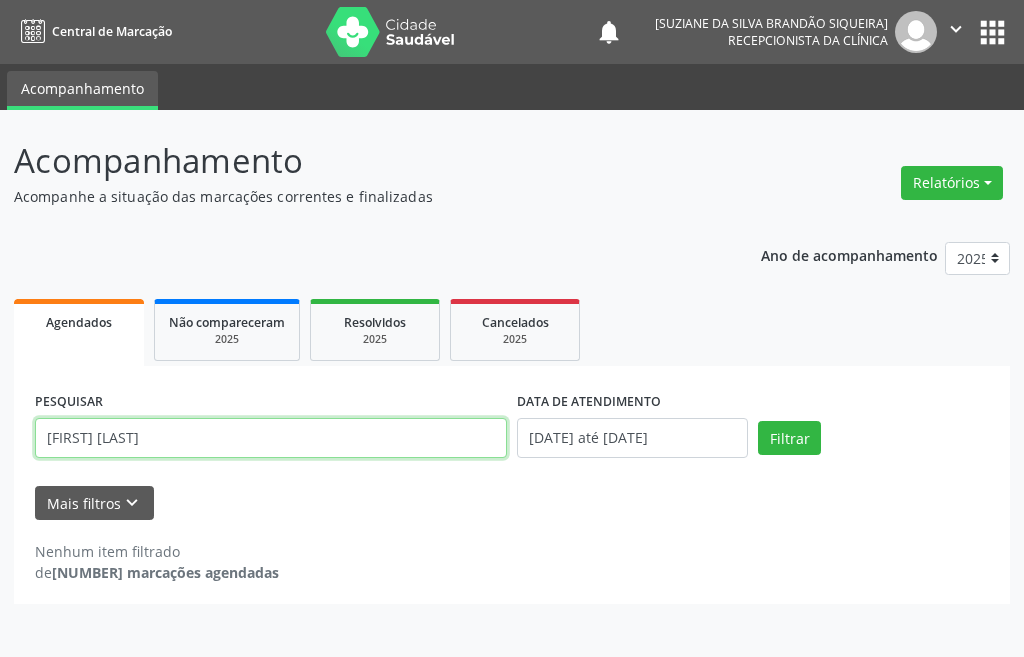 drag, startPoint x: 158, startPoint y: 440, endPoint x: 0, endPoint y: 435, distance: 158.0791 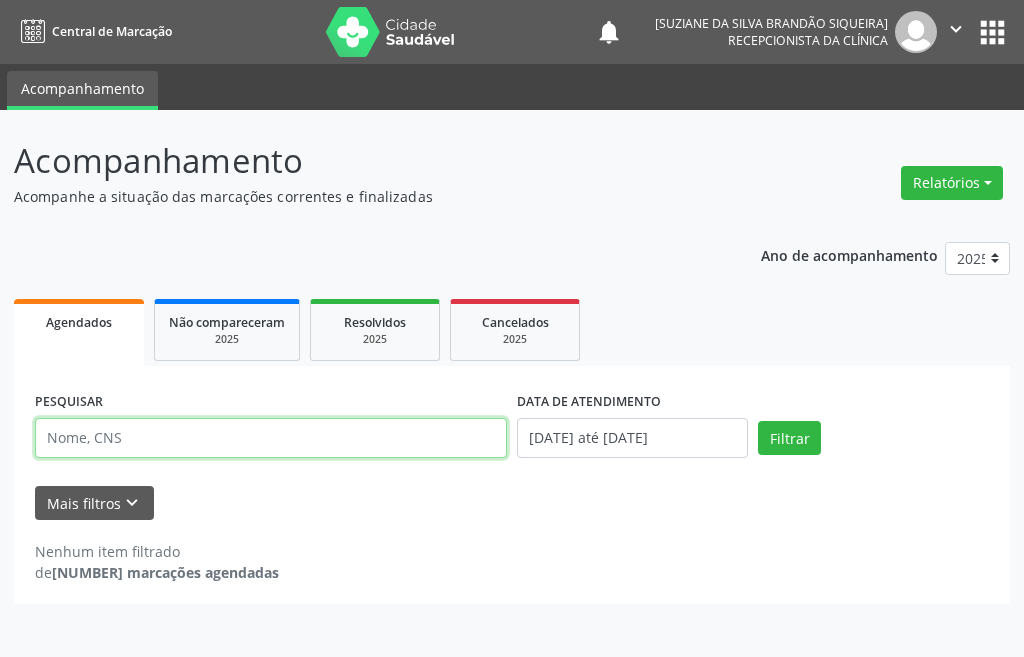 type 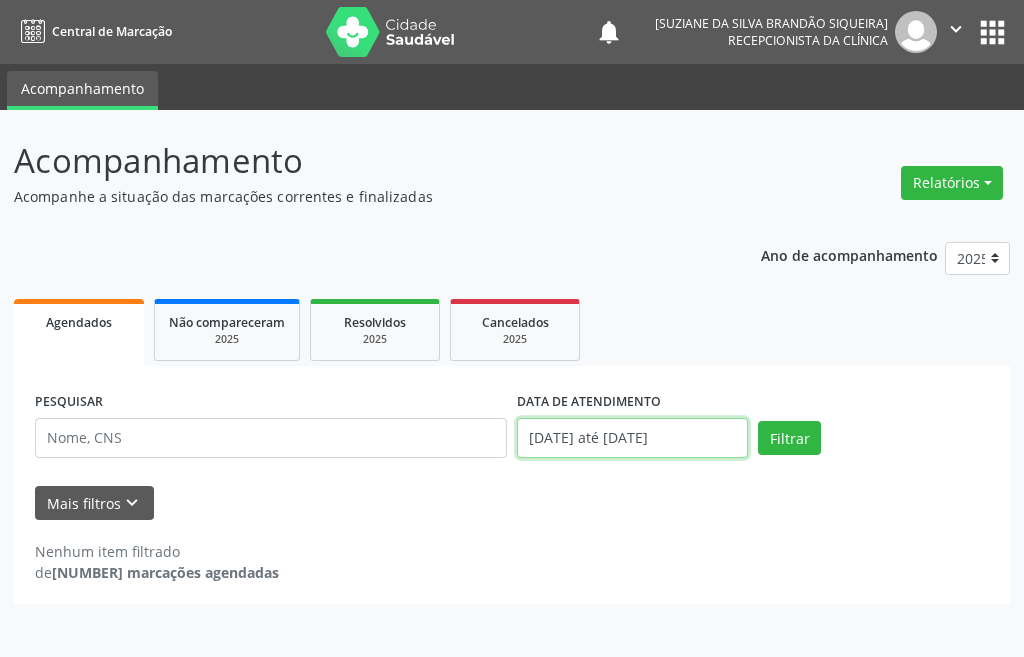 click on "•••••••••• ••• ••••••••••" at bounding box center (632, 438) 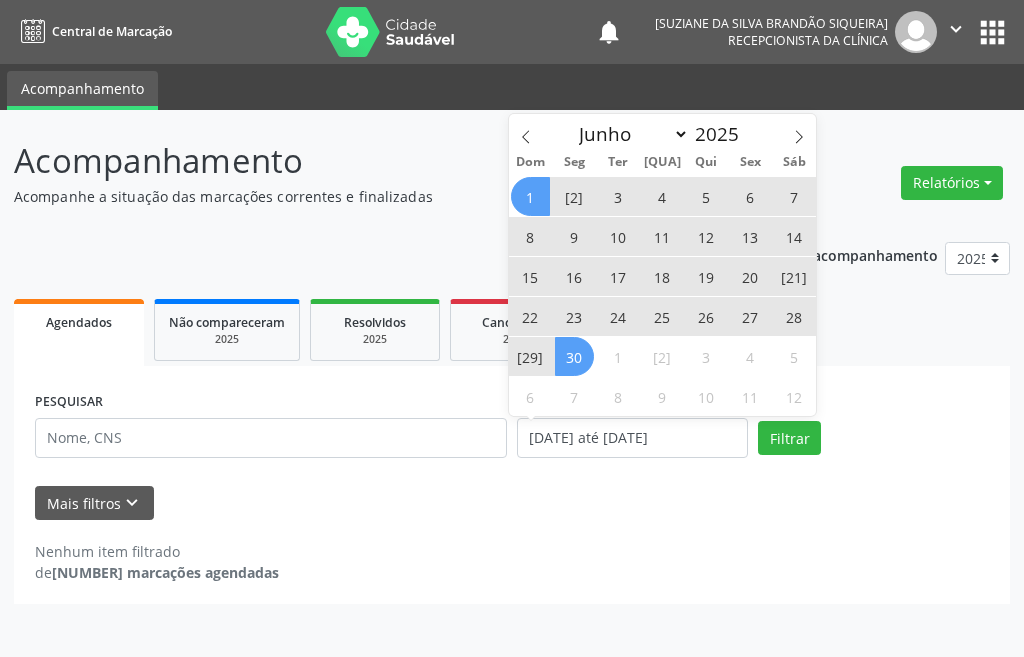 click on "30" at bounding box center [574, 356] 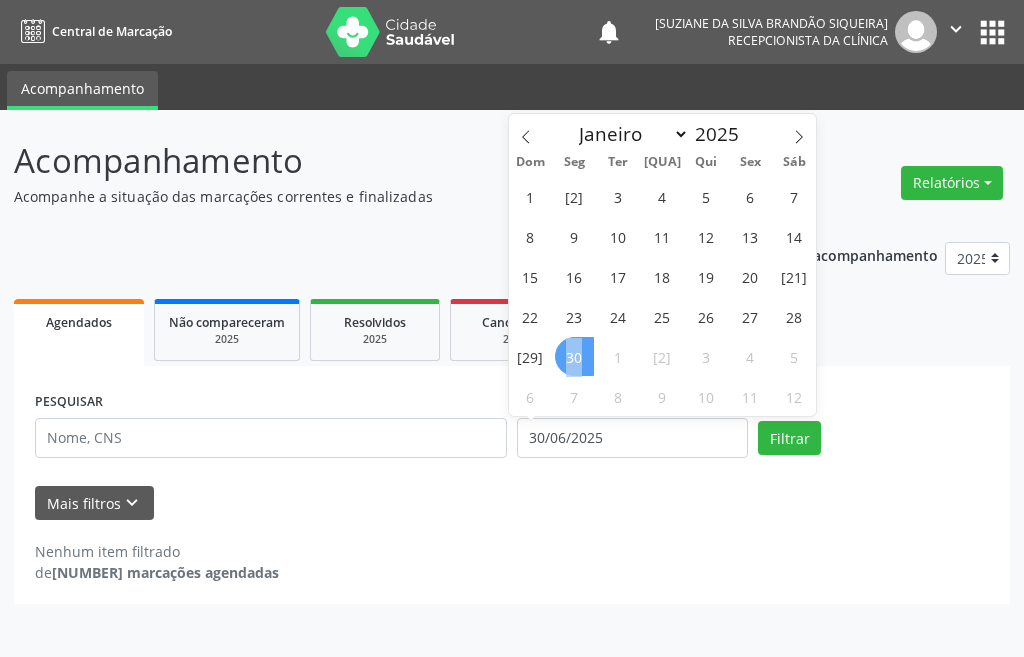 click on "30" at bounding box center [574, 356] 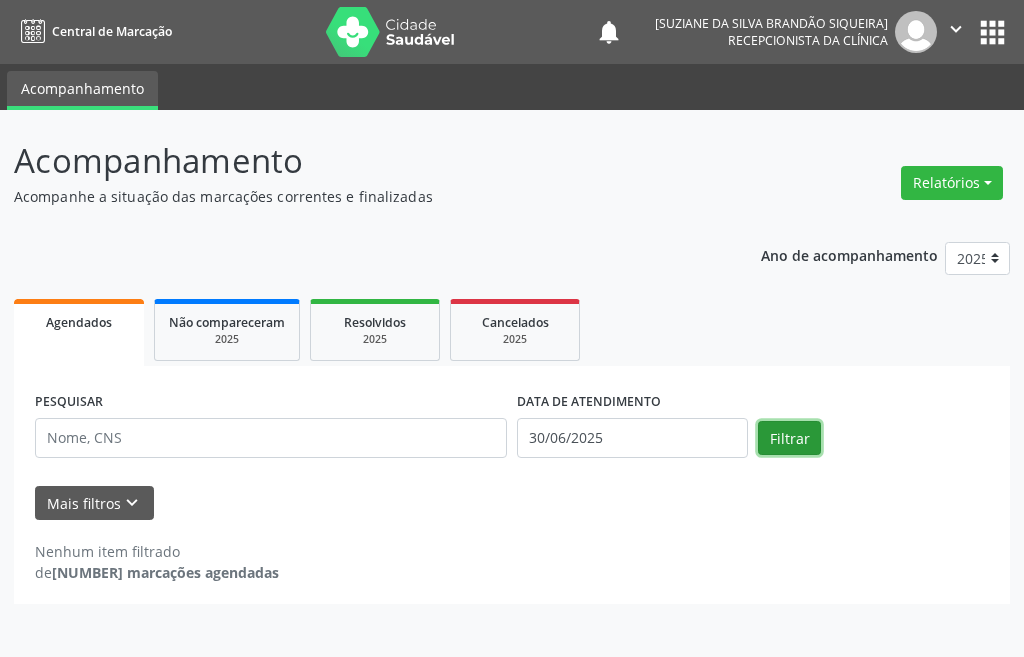 click on "Filtrar" at bounding box center [789, 438] 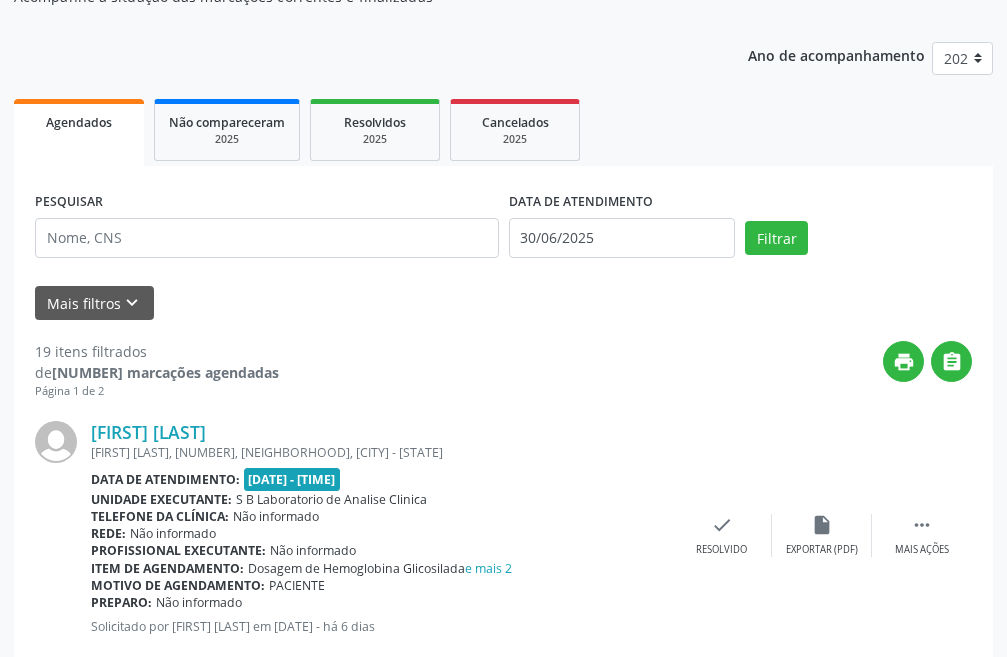 scroll, scrollTop: 300, scrollLeft: 0, axis: vertical 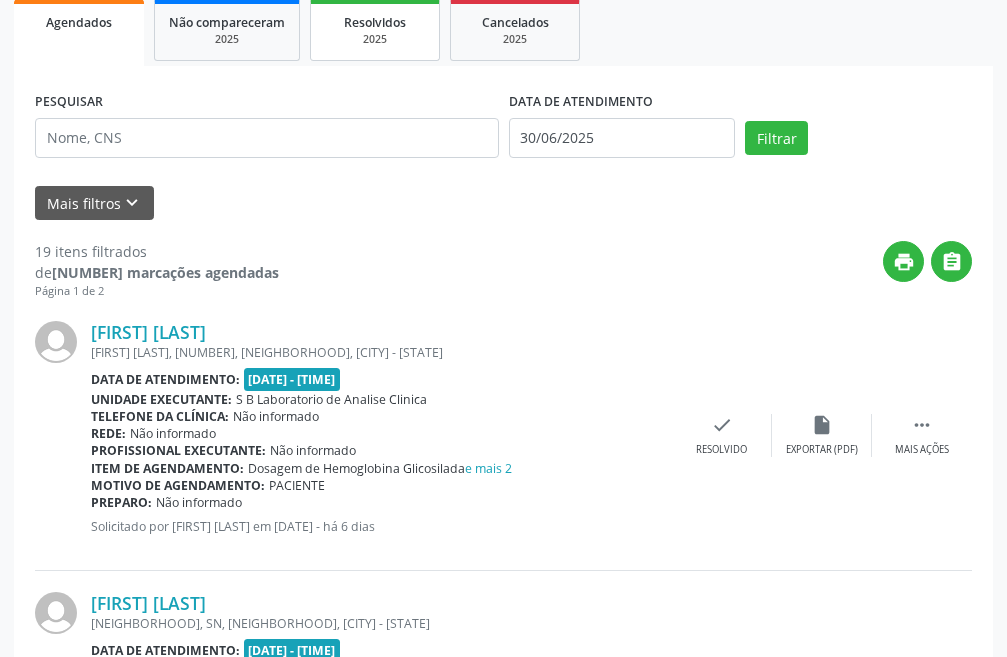 click on "••••" at bounding box center (359, 39) 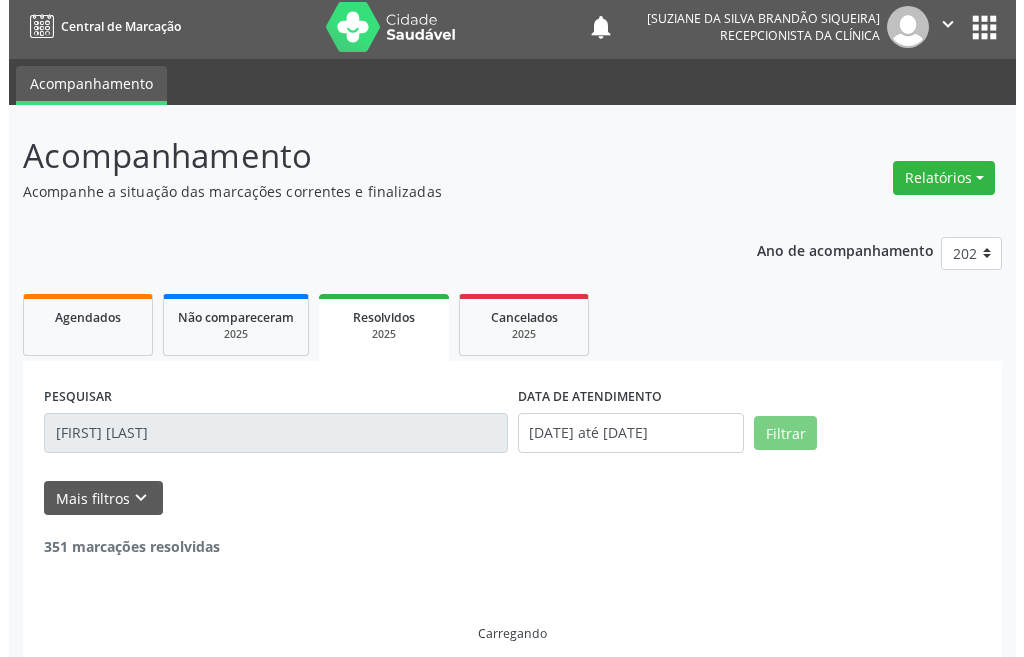 scroll, scrollTop: 0, scrollLeft: 0, axis: both 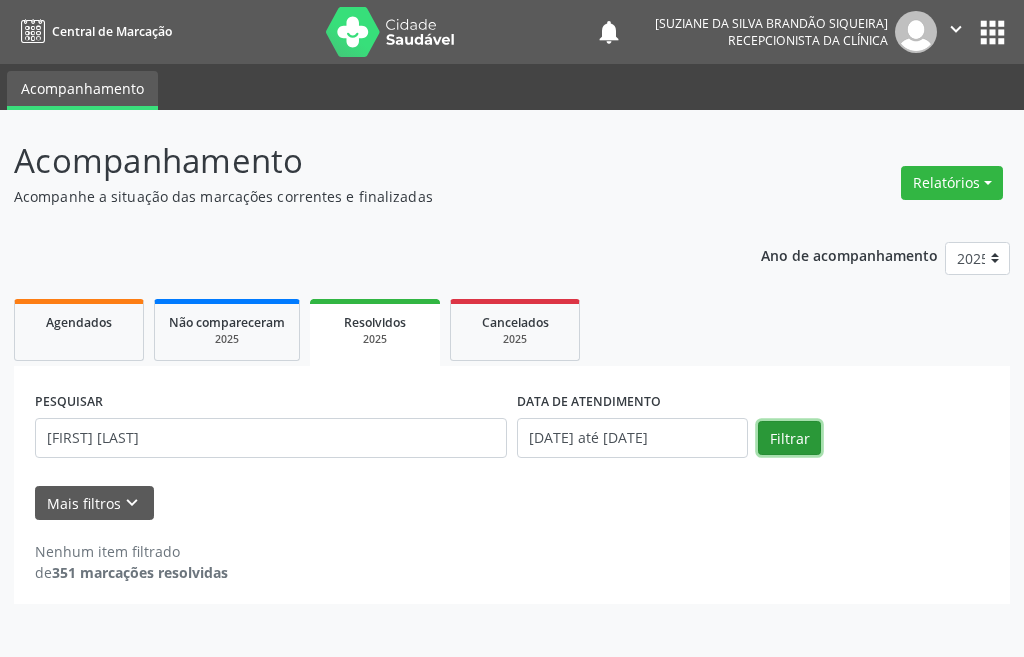 click on "Filtrar" at bounding box center [789, 438] 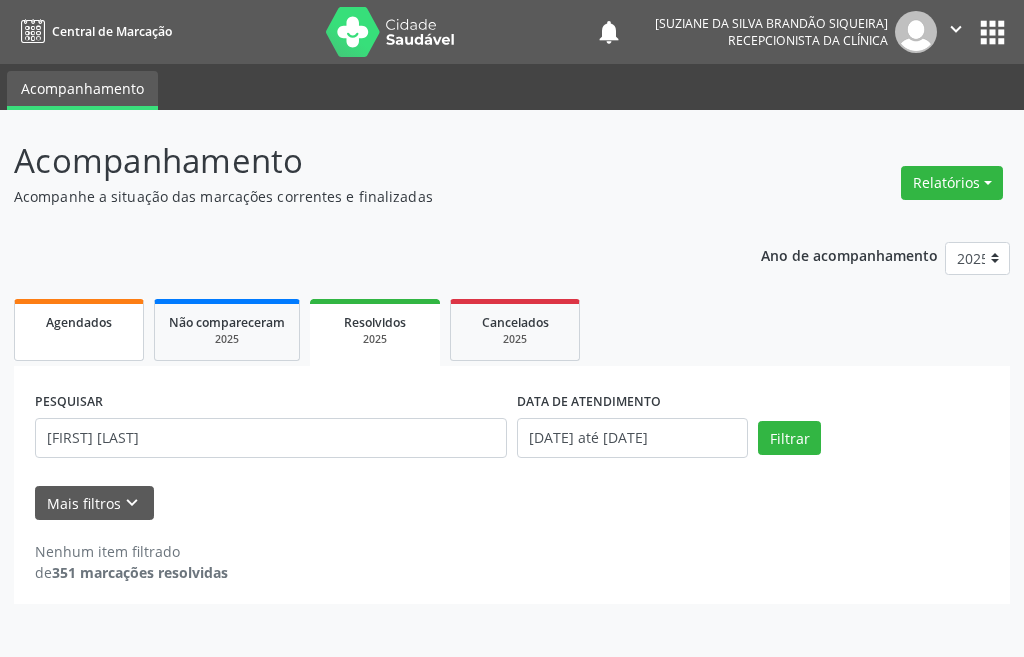 click on "Agendados" at bounding box center [79, 322] 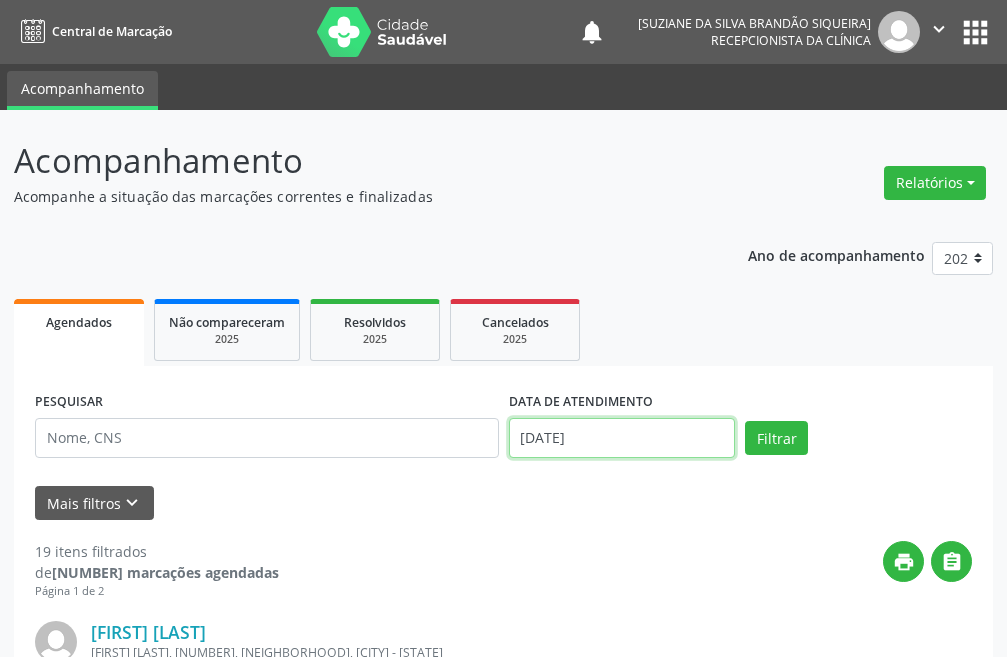 click on "[DATE]" at bounding box center (622, 438) 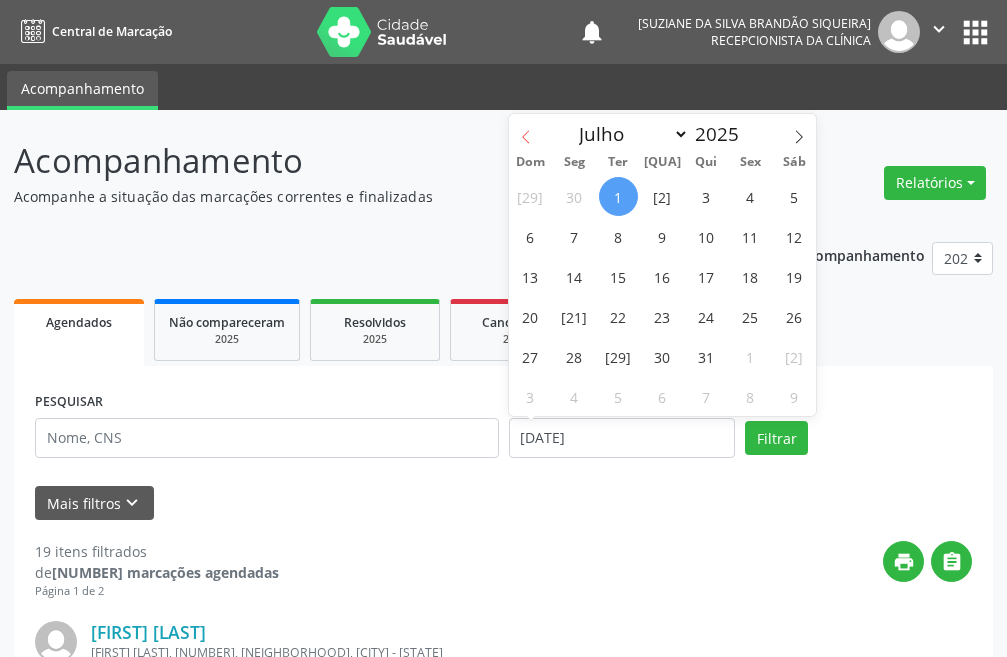 click at bounding box center [526, 131] 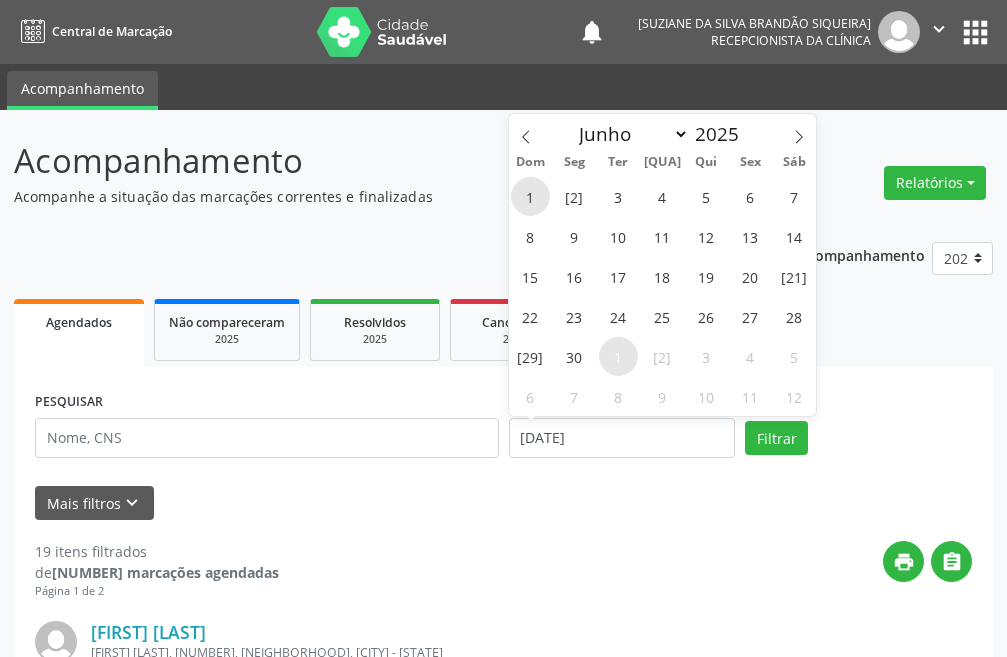 click on "1" at bounding box center [530, 196] 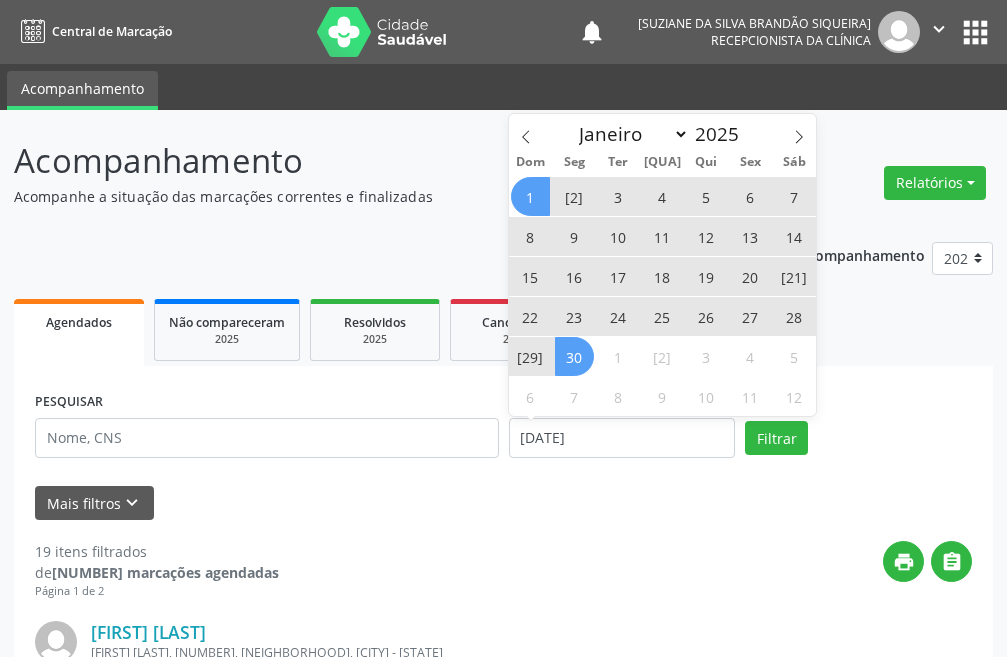 click on "30" at bounding box center [574, 356] 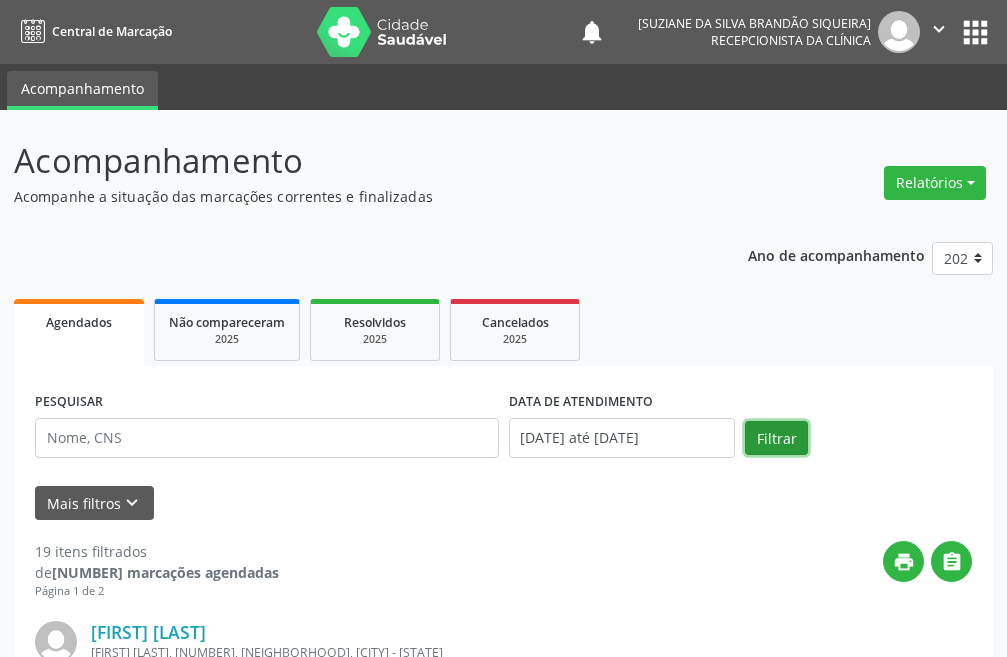 click on "Filtrar" at bounding box center [776, 438] 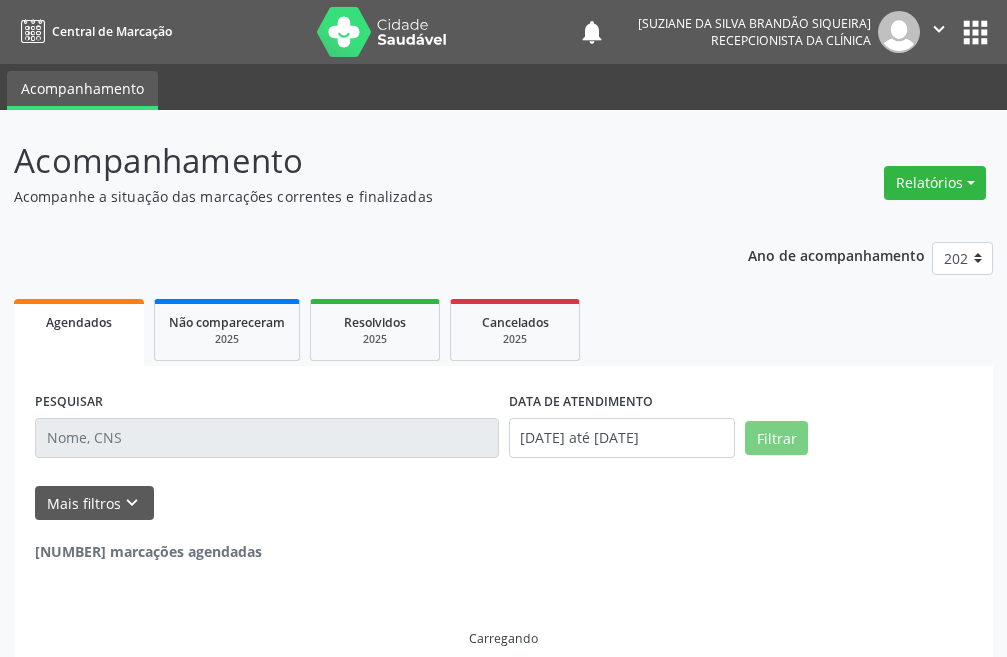 click at bounding box center [267, 438] 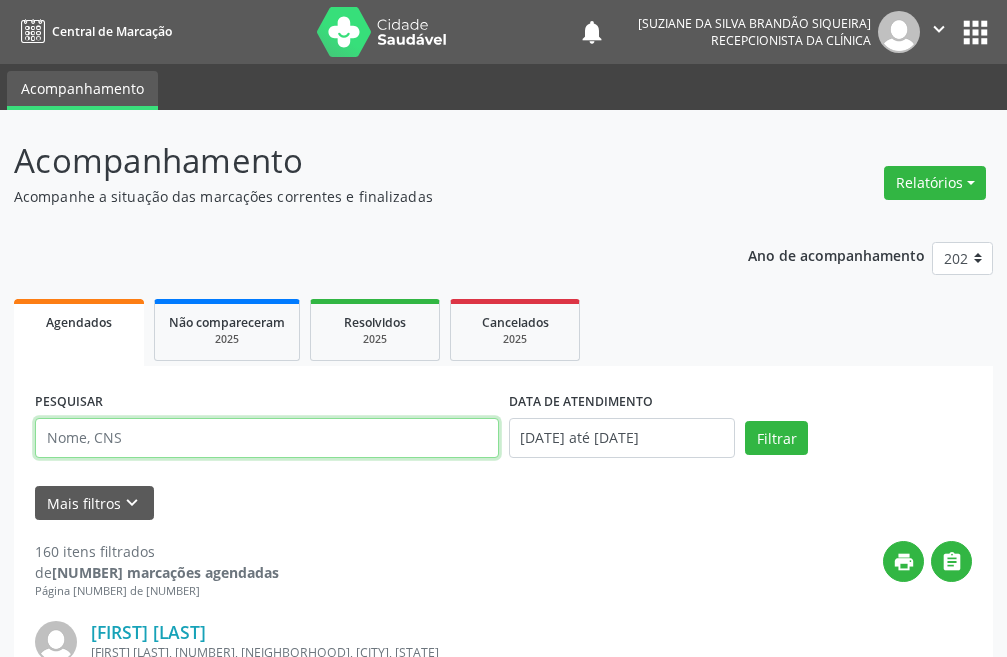 click at bounding box center [267, 438] 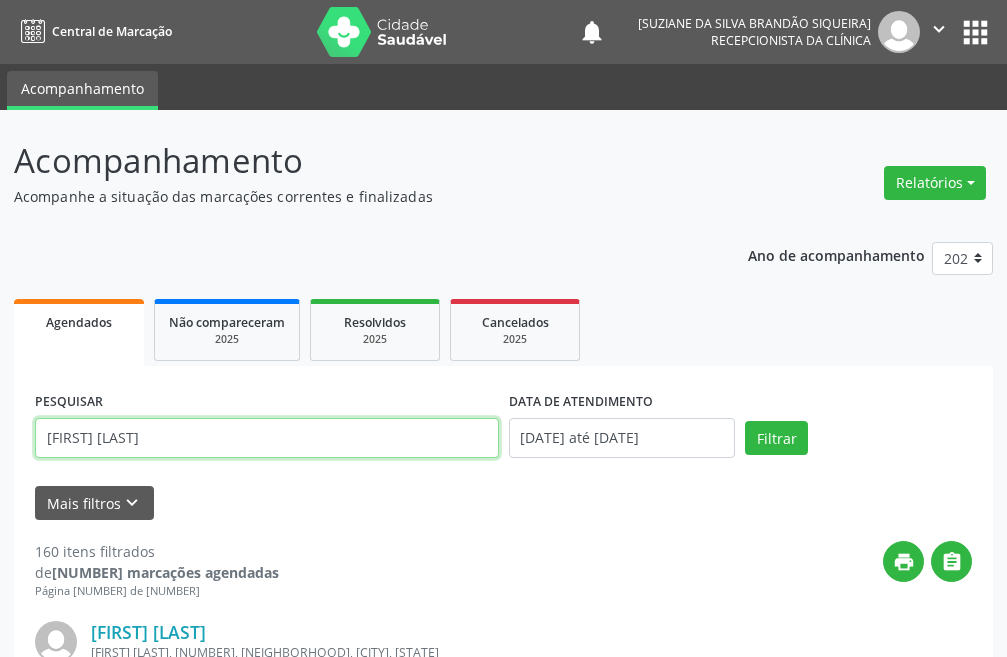type on "••• ••••• •• •••" 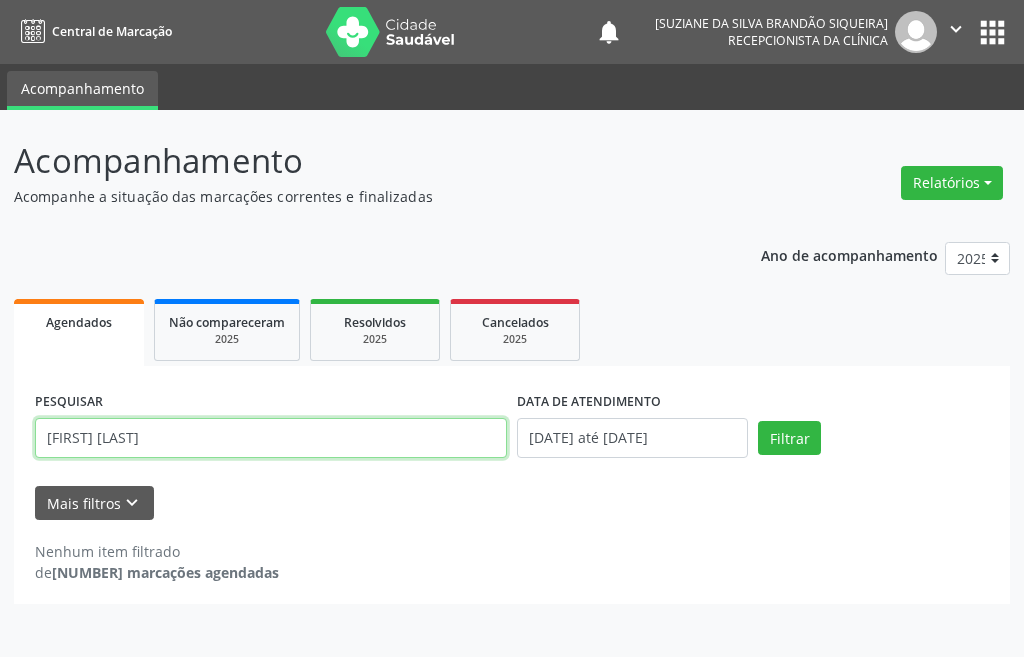 drag, startPoint x: 208, startPoint y: 434, endPoint x: 0, endPoint y: 430, distance: 208.03845 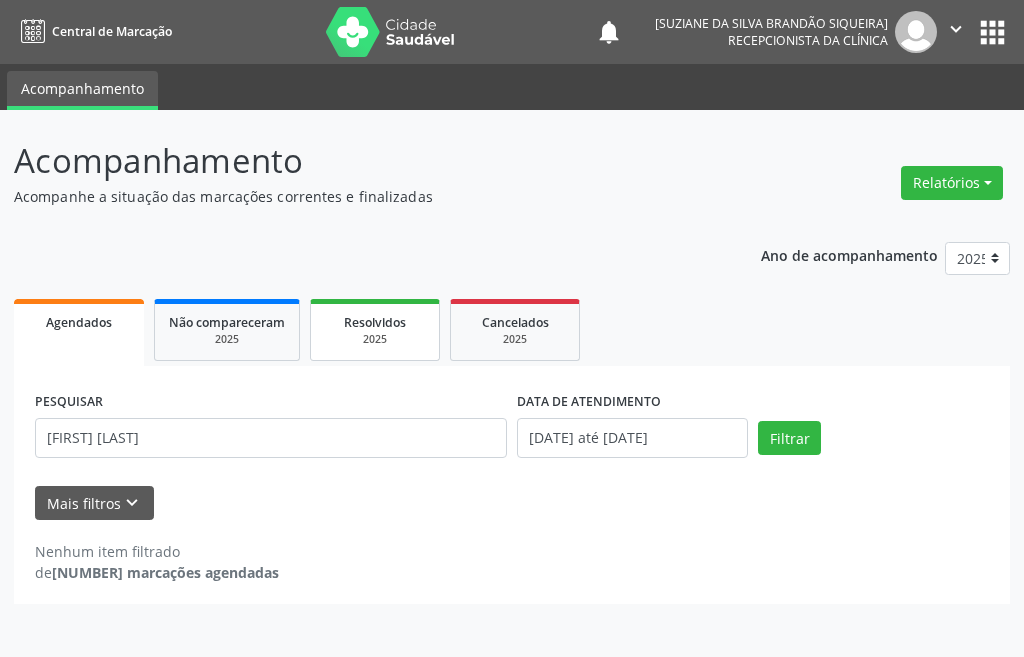 click on "Resolvidos
2025" at bounding box center [359, 330] 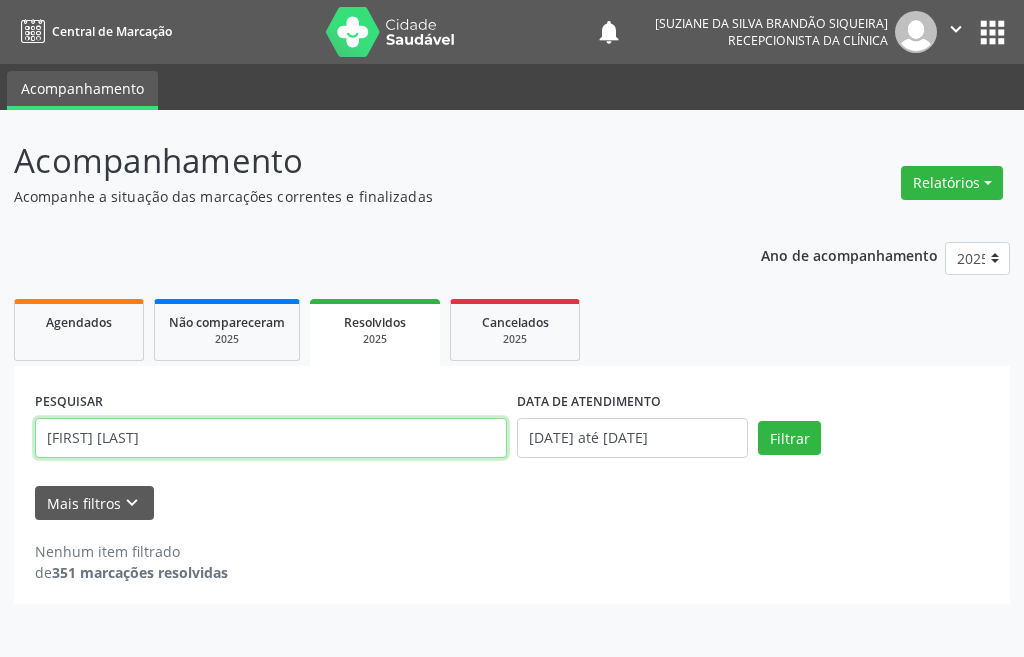 drag, startPoint x: 141, startPoint y: 435, endPoint x: 0, endPoint y: 450, distance: 141.79562 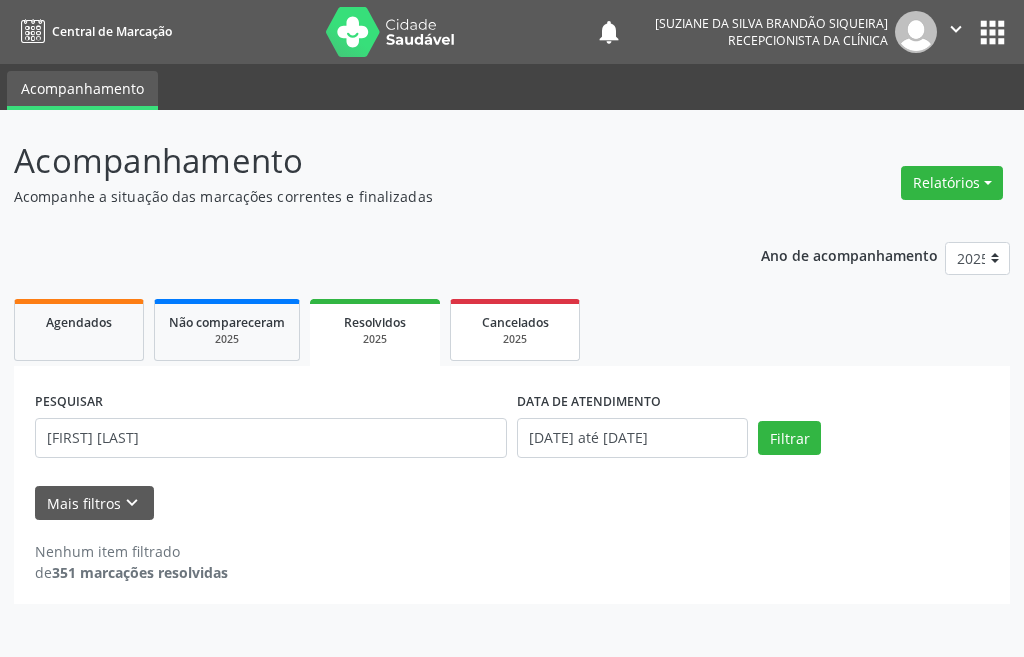 click on "Cancelados" at bounding box center (499, 322) 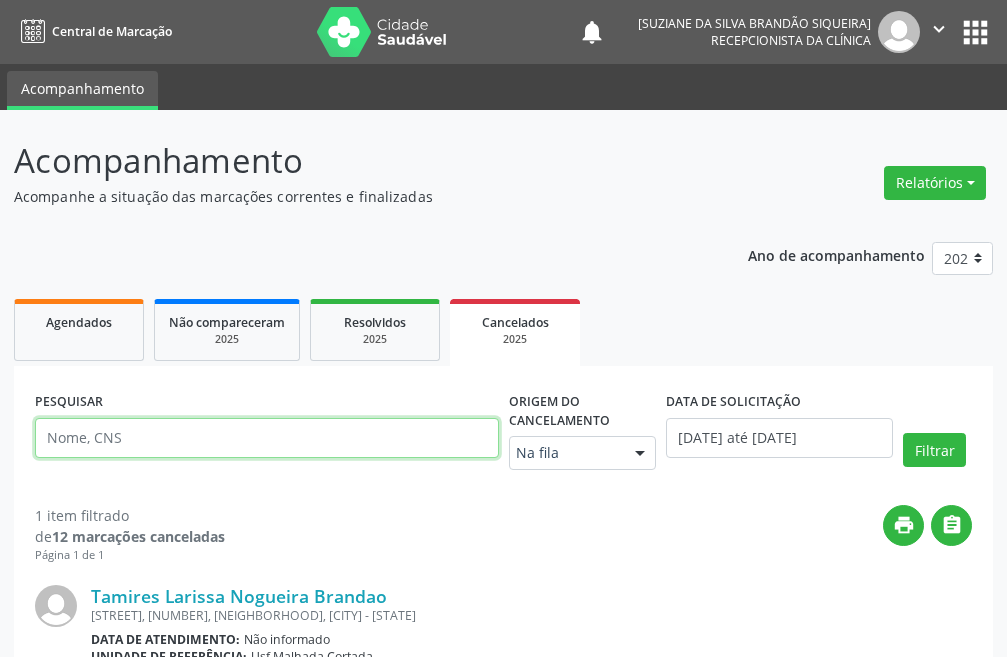 drag, startPoint x: 285, startPoint y: 451, endPoint x: 0, endPoint y: 465, distance: 285.34366 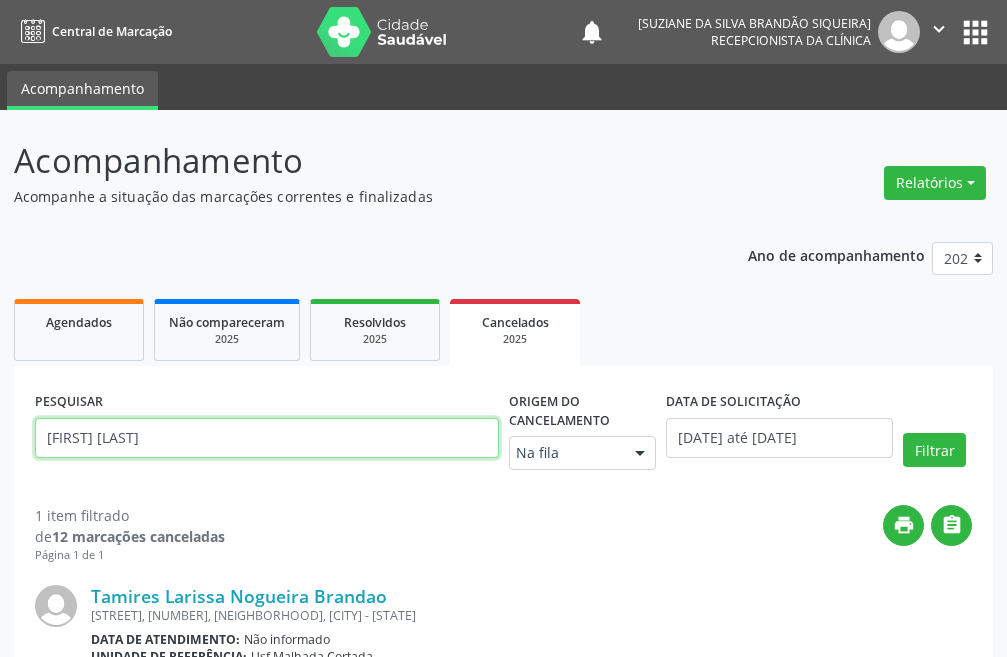 type on "••• ••••• •• •••" 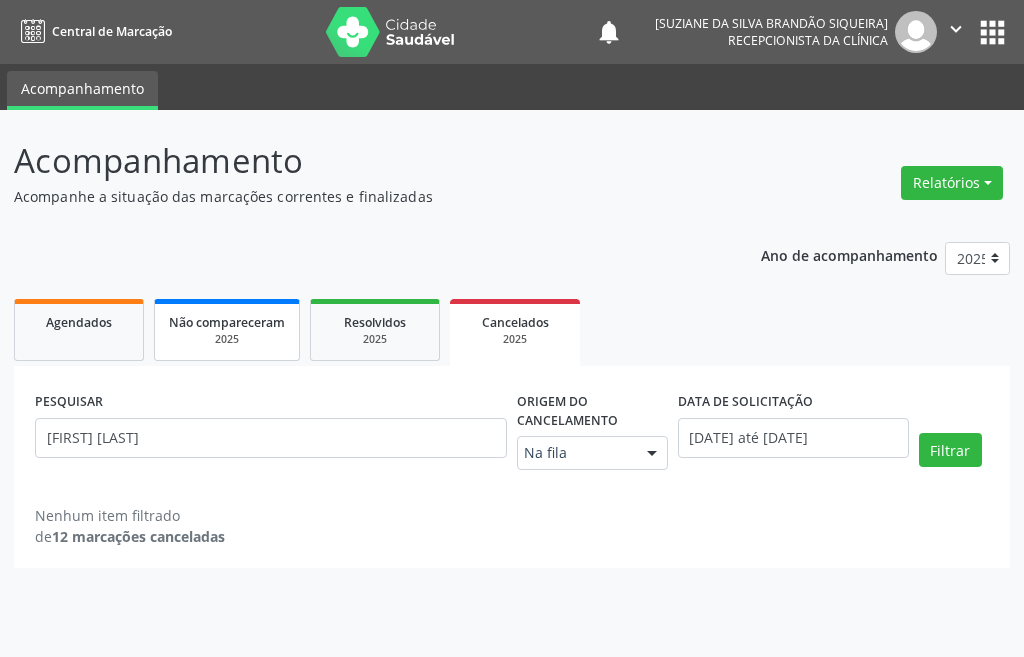 click on "••• ••••••••••••
••••" at bounding box center [219, 330] 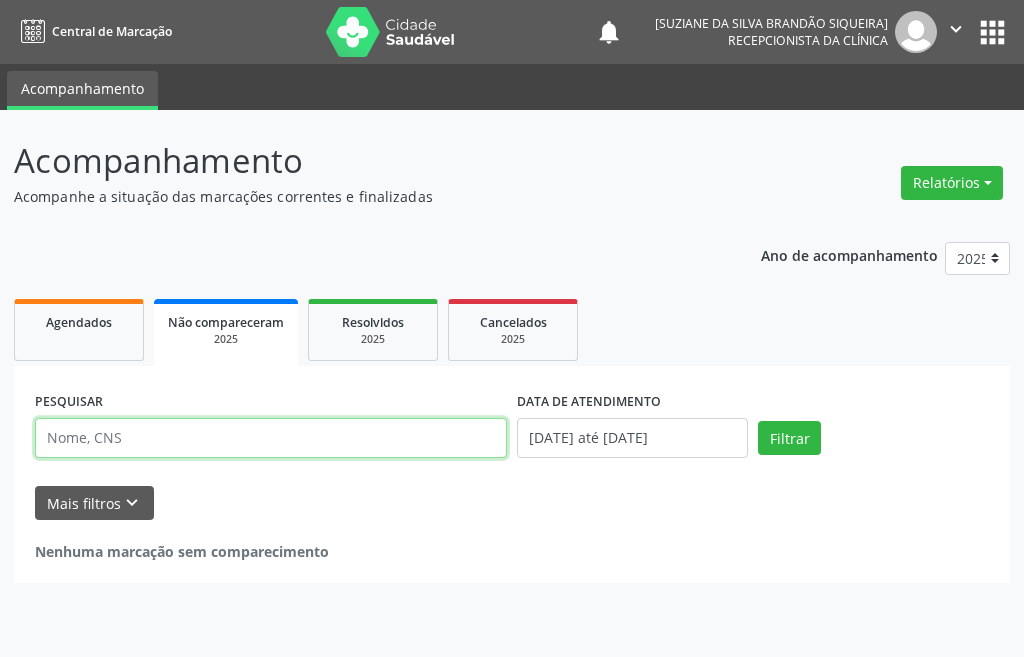 click at bounding box center (271, 438) 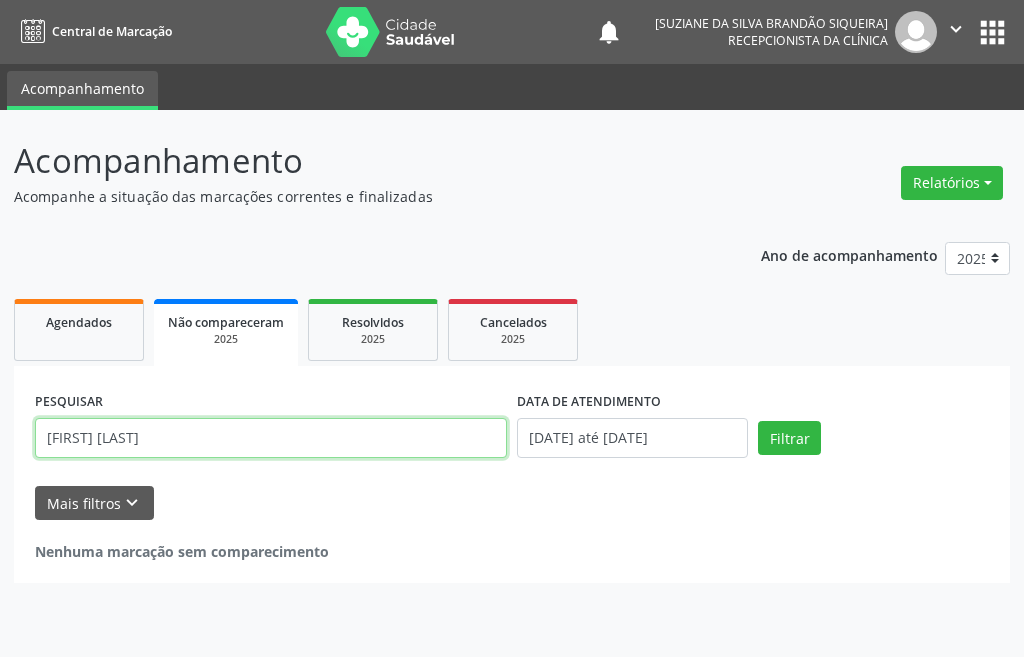 type on "••• ••••• •• •••" 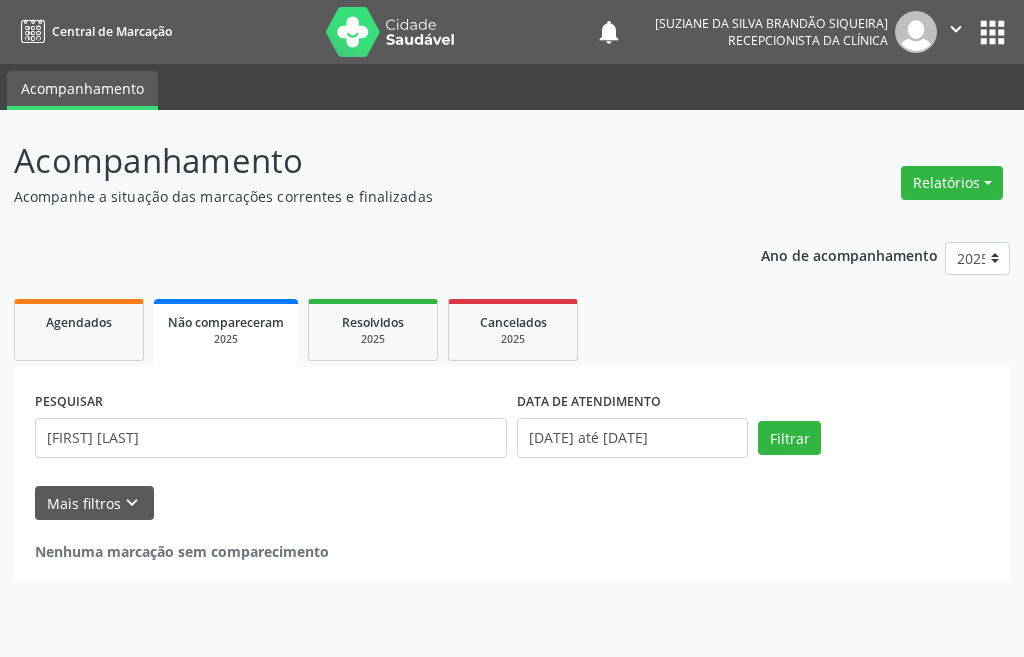 drag, startPoint x: 53, startPoint y: 319, endPoint x: 8, endPoint y: 333, distance: 47.127487 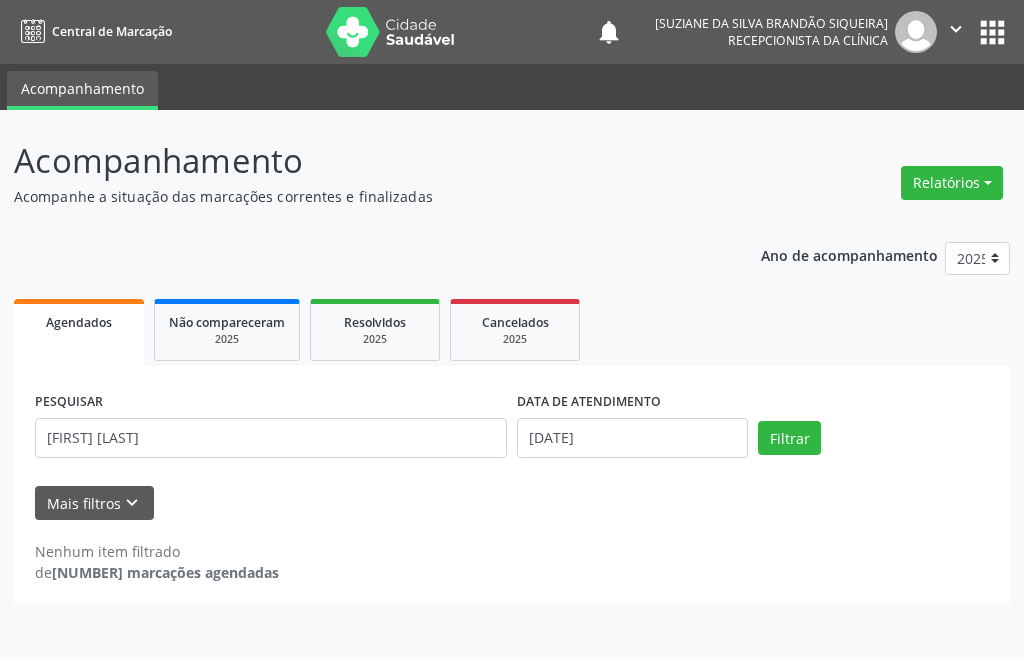 click on "Central de Marcação" at bounding box center [112, 31] 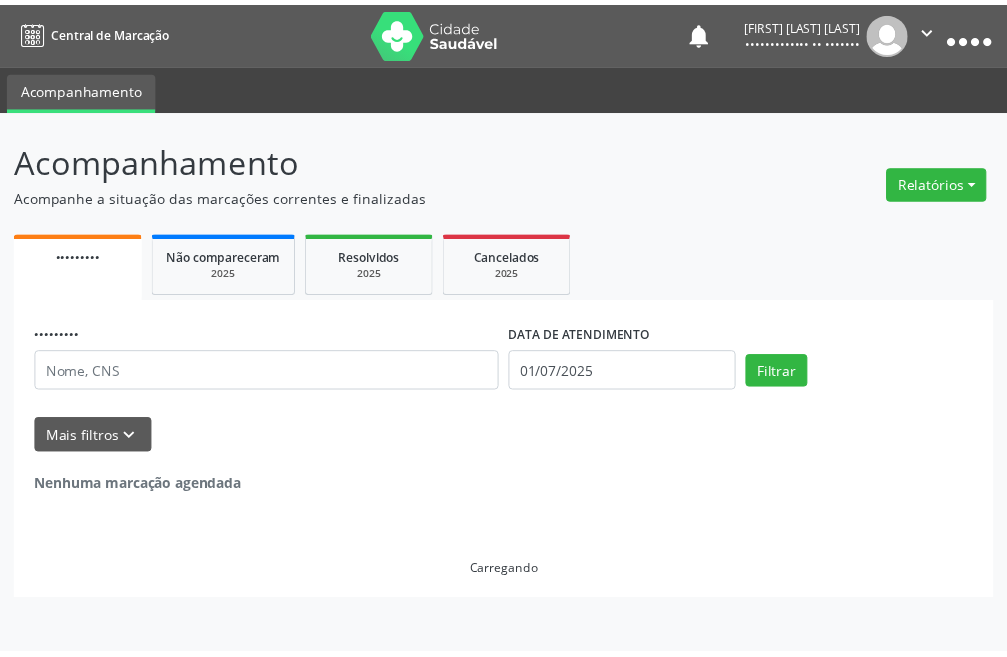scroll, scrollTop: 0, scrollLeft: 0, axis: both 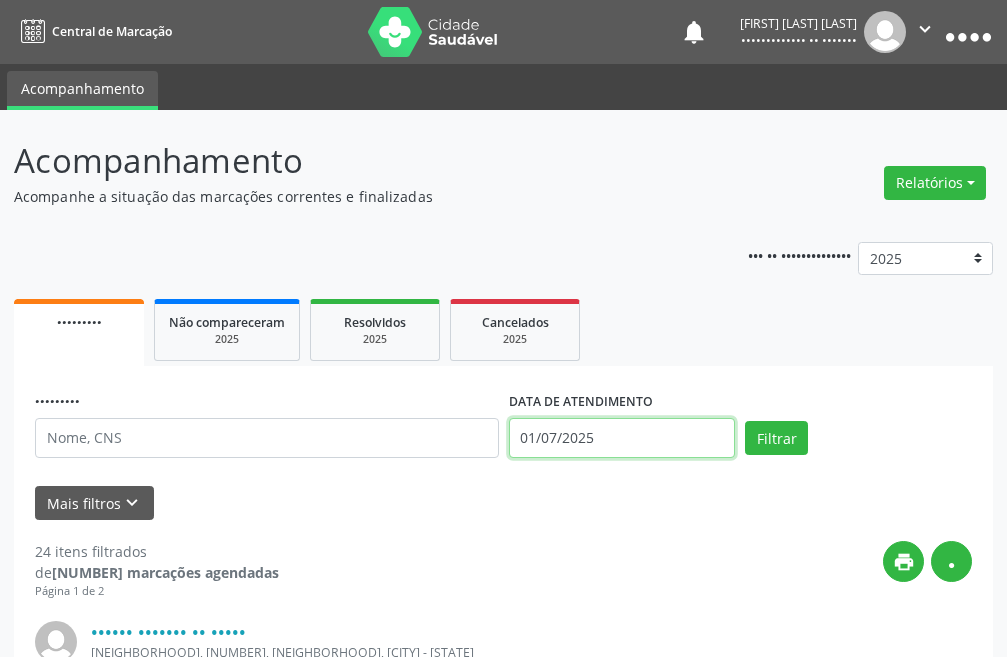 click on "01/07/2025" at bounding box center [622, 438] 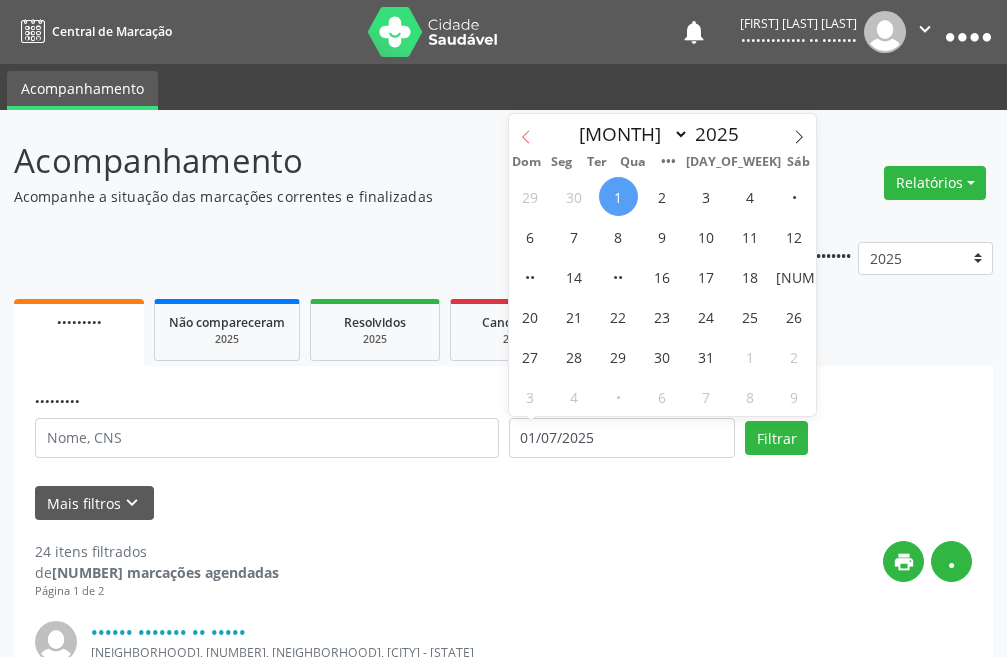 click at bounding box center (526, 131) 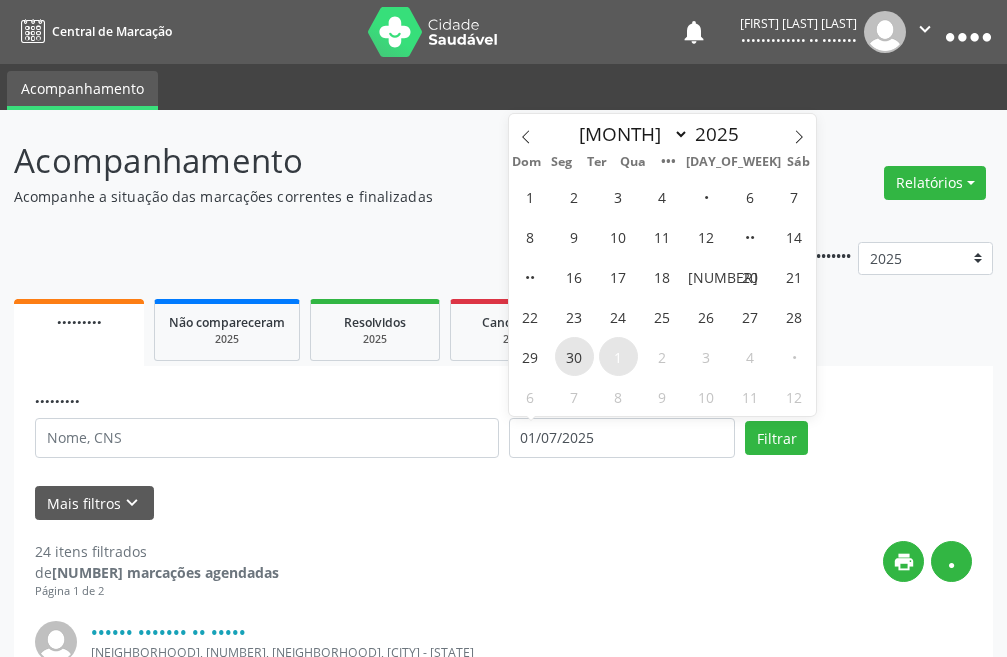 click on "30" at bounding box center [574, 356] 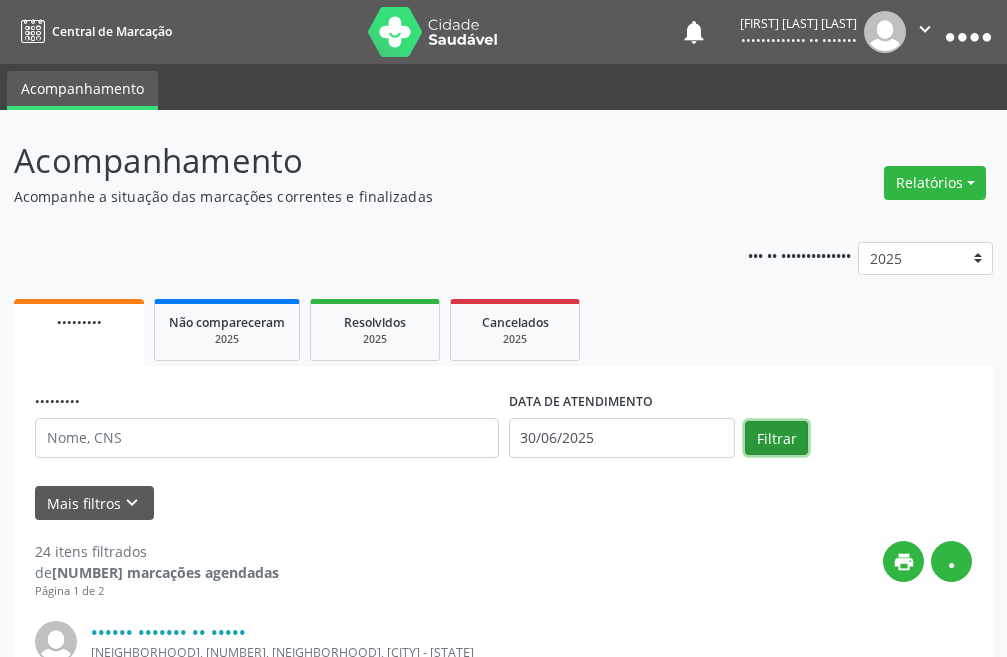 drag, startPoint x: 766, startPoint y: 436, endPoint x: 739, endPoint y: 436, distance: 27 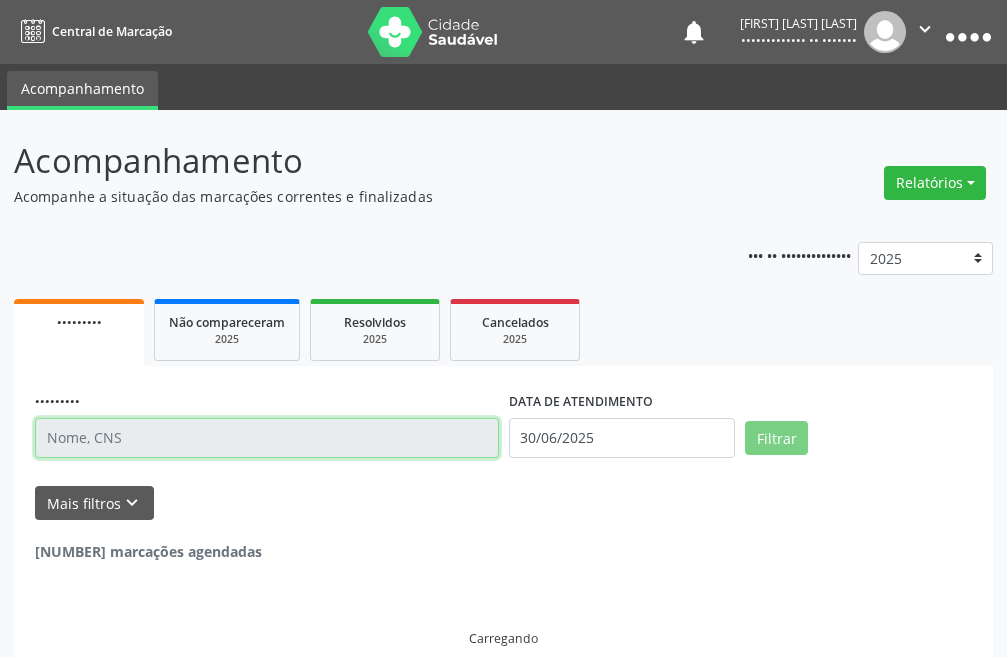 click at bounding box center [267, 438] 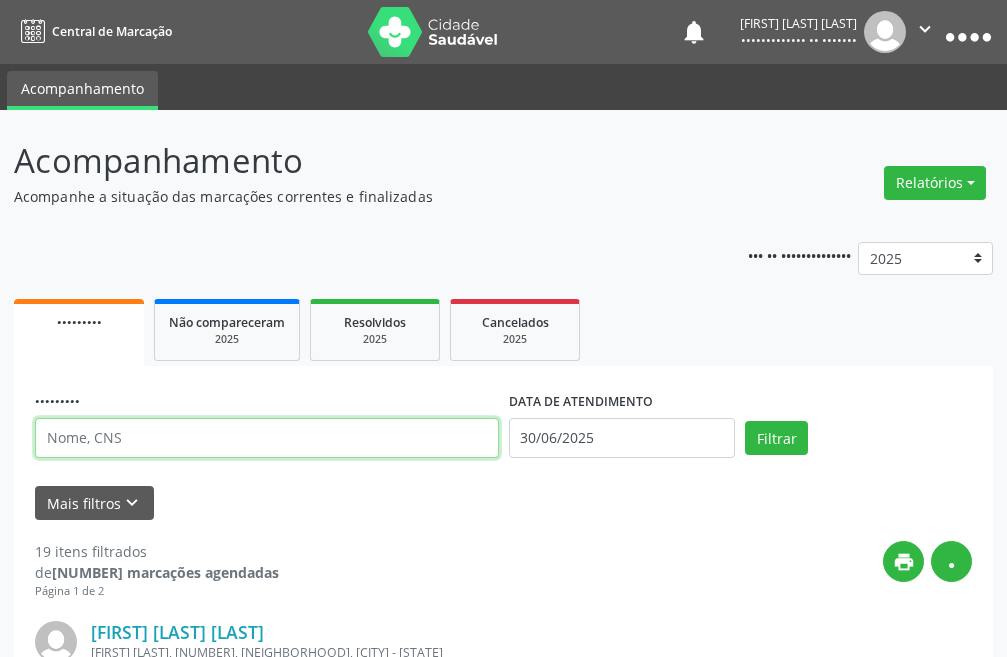 paste on "FRANCISCA ANDRADE BEZERRA" 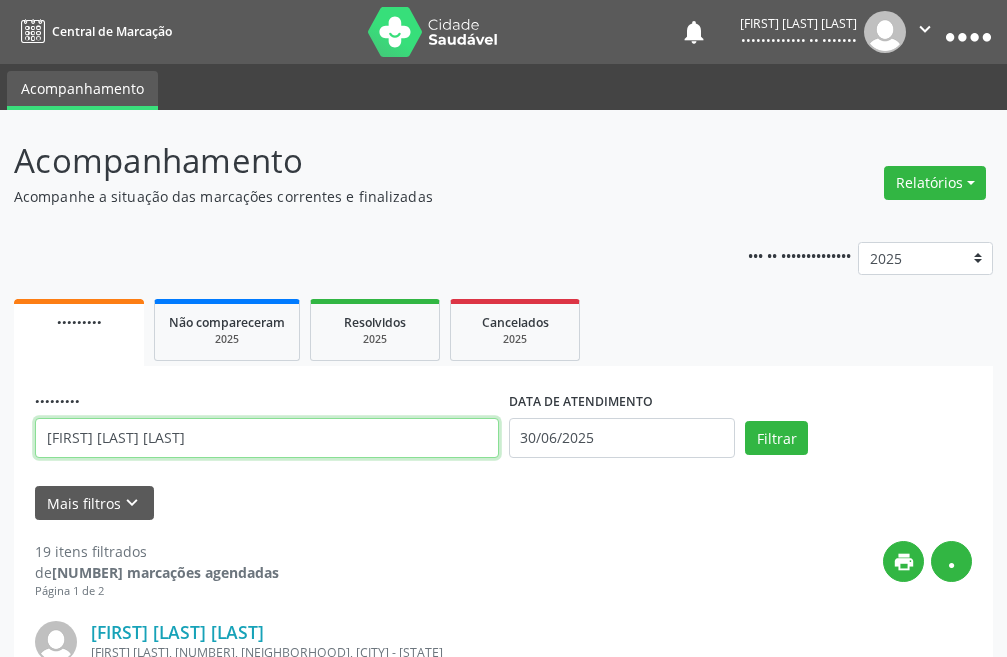 click on "FRANCISCA ANDRADE BEZERRA" at bounding box center [267, 438] 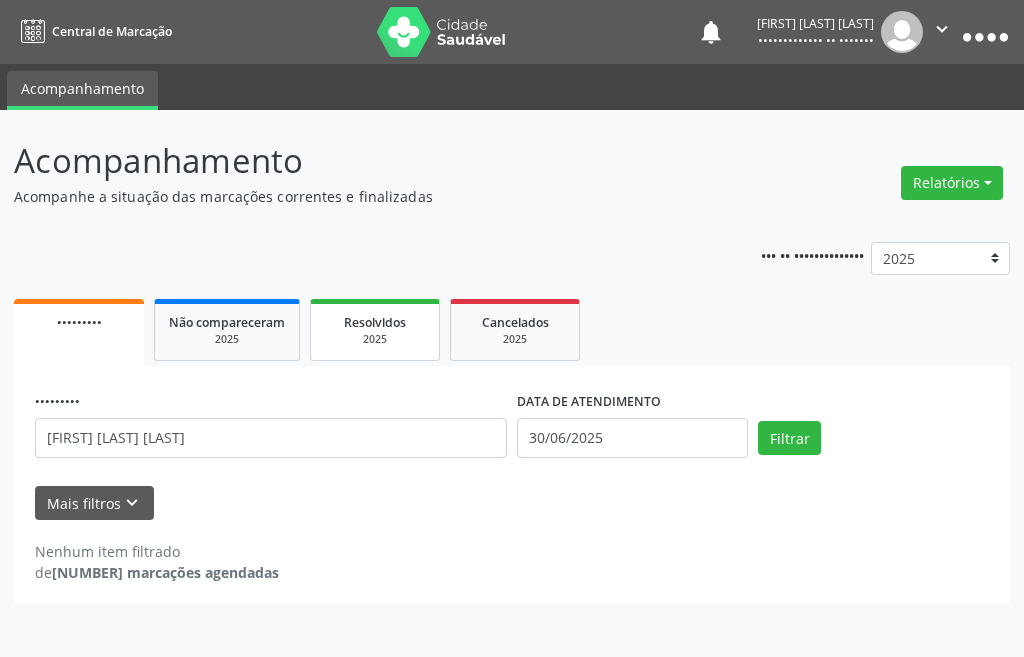 click on "Resolvidos" at bounding box center [375, 321] 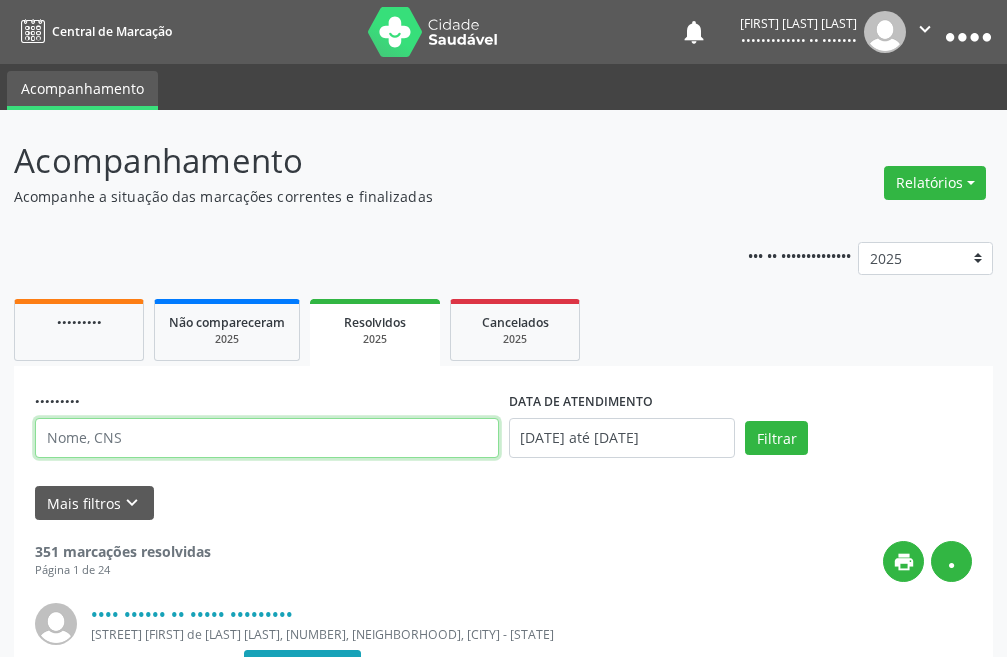 click at bounding box center (267, 438) 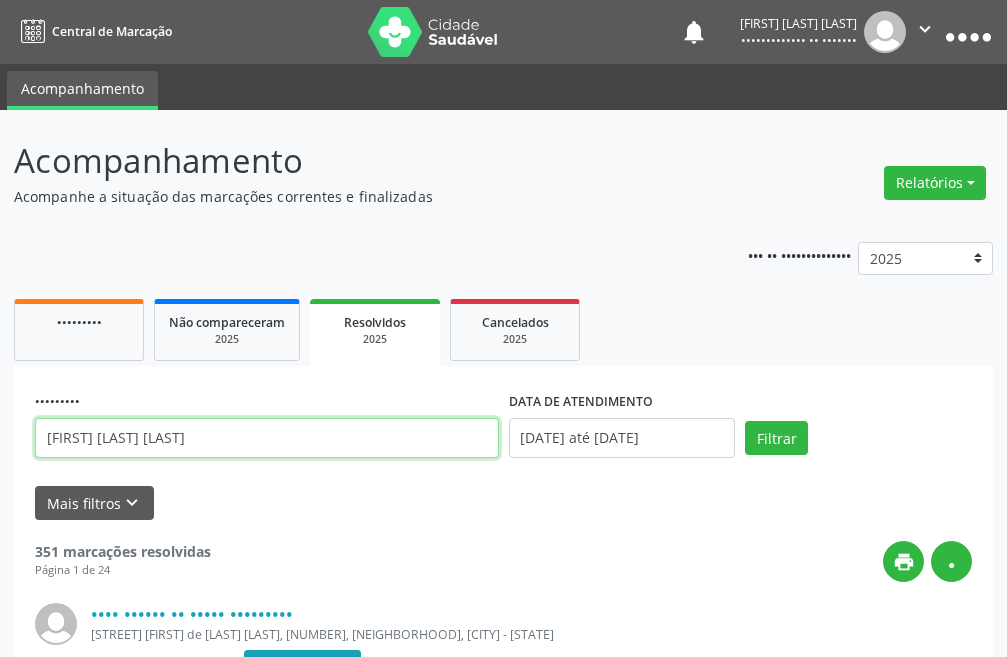 click on "Filtrar" at bounding box center (776, 438) 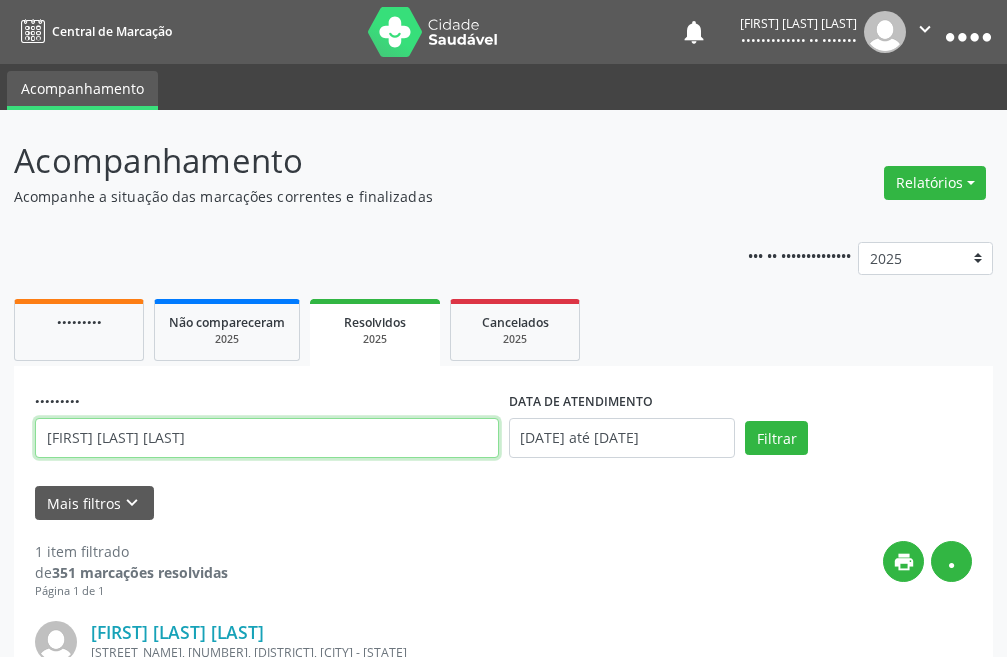 click on "FRANCISCA ANDRADE BEZERRA" at bounding box center (267, 438) 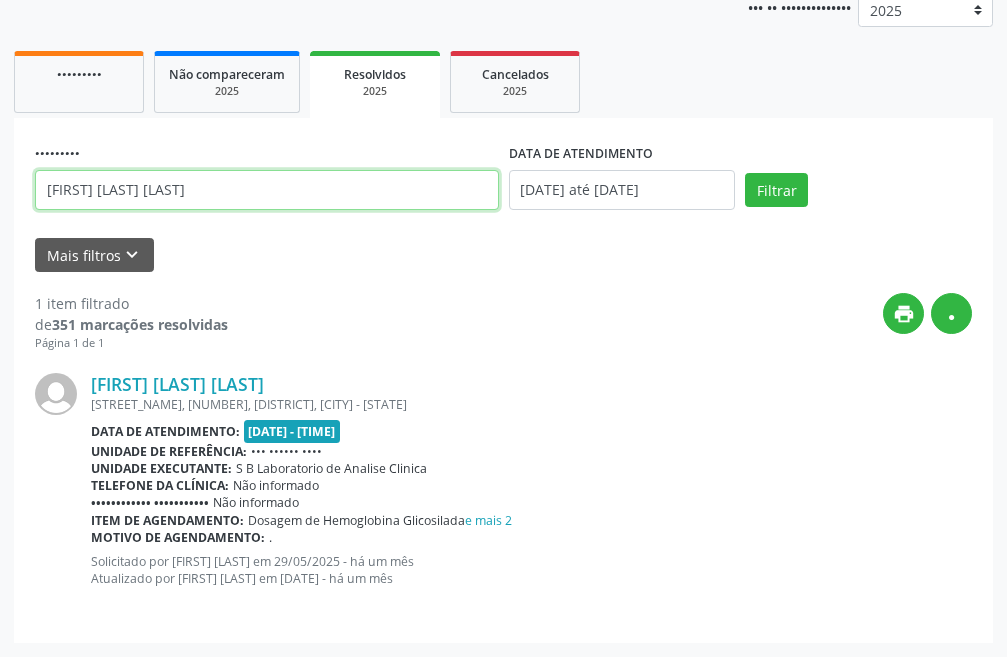 drag, startPoint x: 312, startPoint y: 194, endPoint x: 0, endPoint y: 212, distance: 312.5188 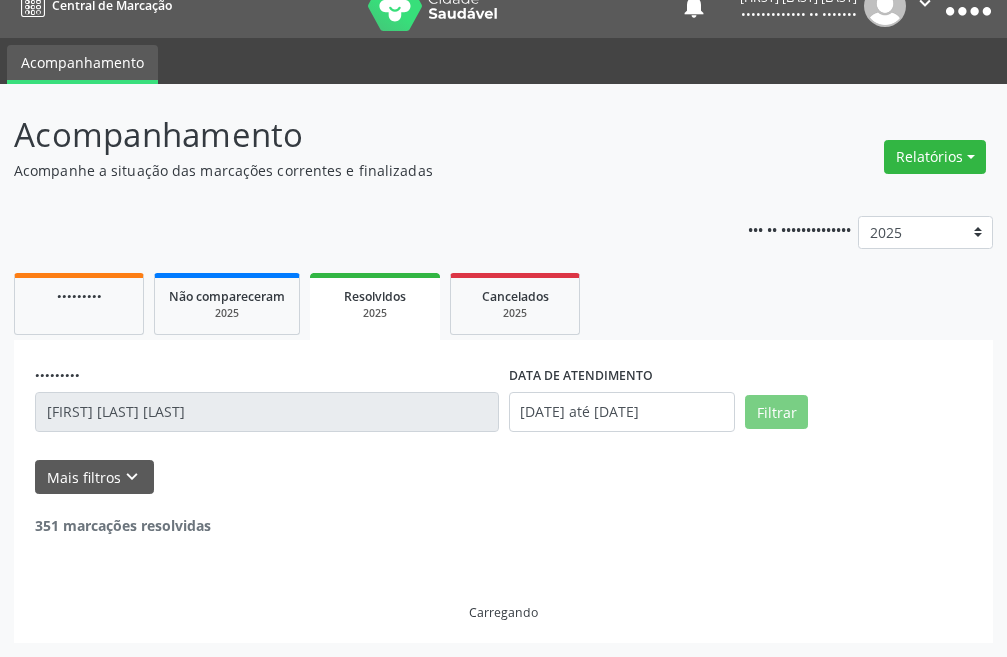 scroll, scrollTop: 248, scrollLeft: 0, axis: vertical 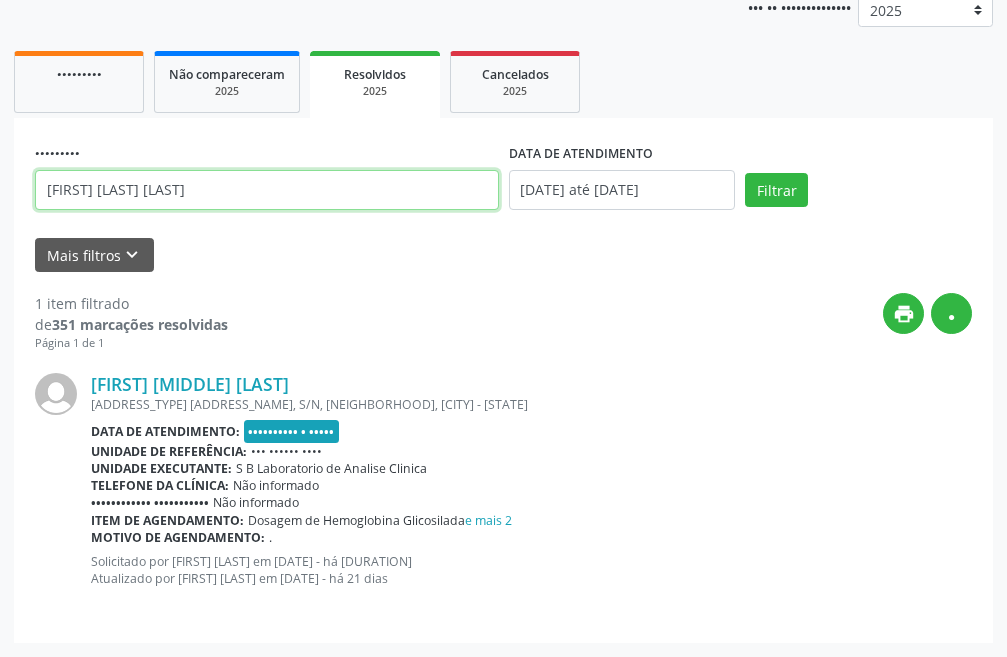 drag, startPoint x: 322, startPoint y: 186, endPoint x: 0, endPoint y: 206, distance: 322.6205 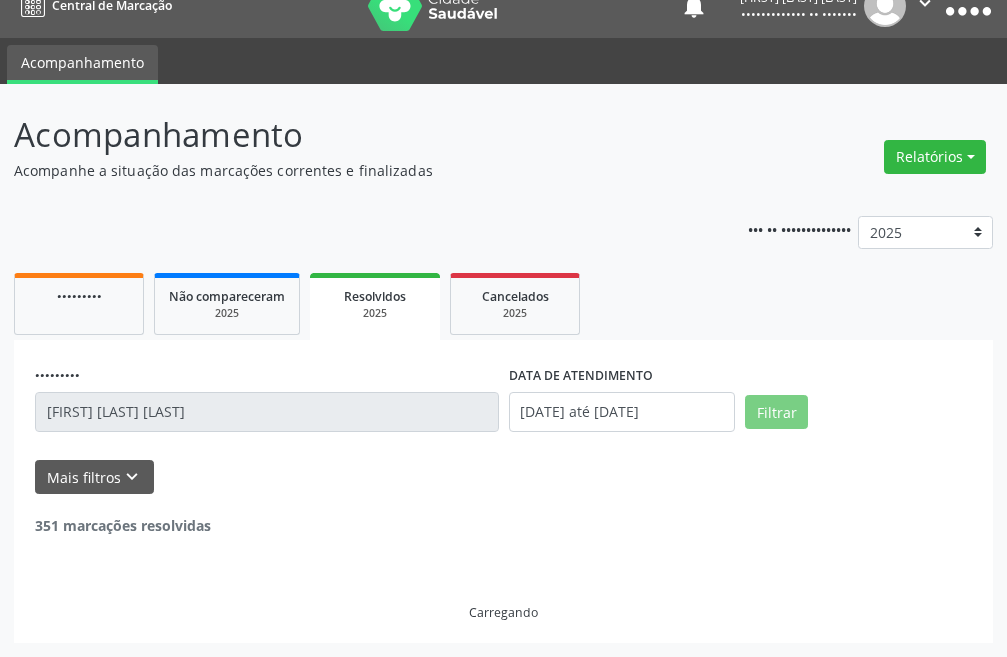 scroll, scrollTop: 248, scrollLeft: 0, axis: vertical 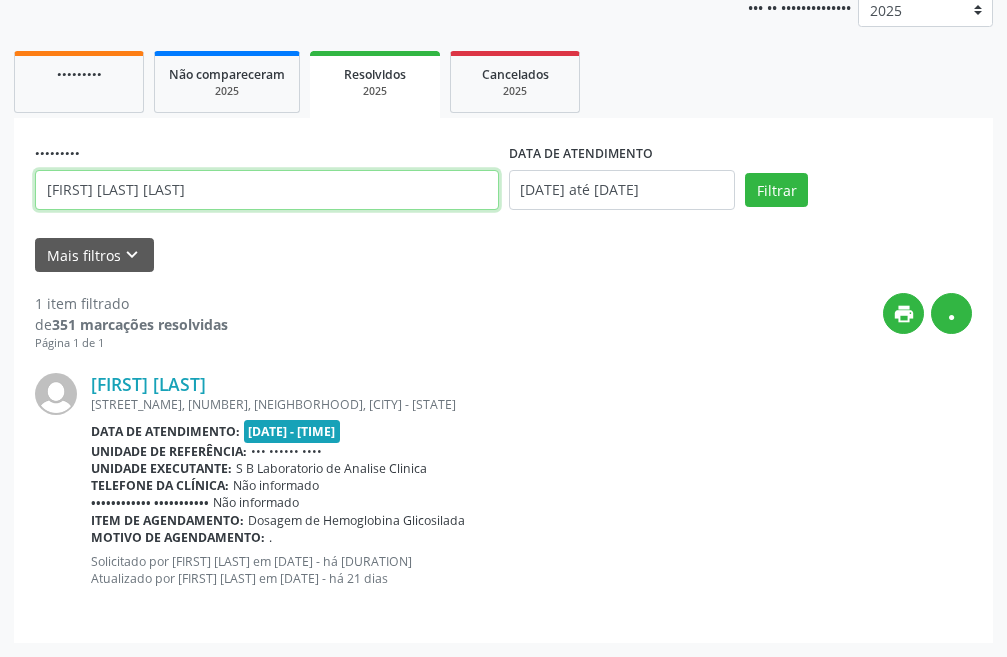 drag, startPoint x: 286, startPoint y: 186, endPoint x: 0, endPoint y: 232, distance: 289.6757 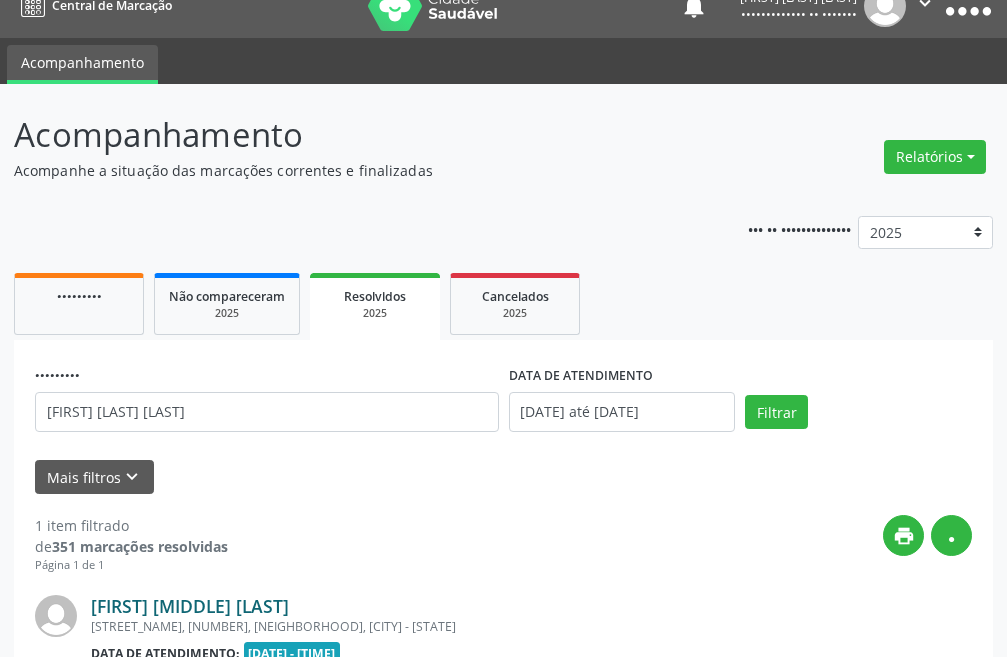 scroll, scrollTop: 248, scrollLeft: 0, axis: vertical 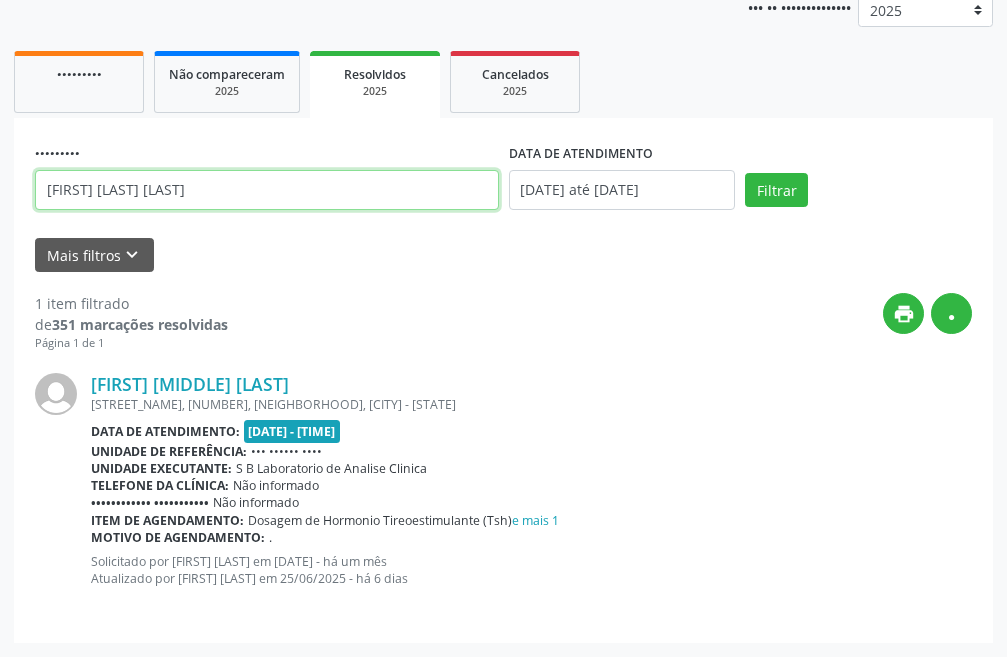 drag, startPoint x: 304, startPoint y: 197, endPoint x: 0, endPoint y: 166, distance: 305.5765 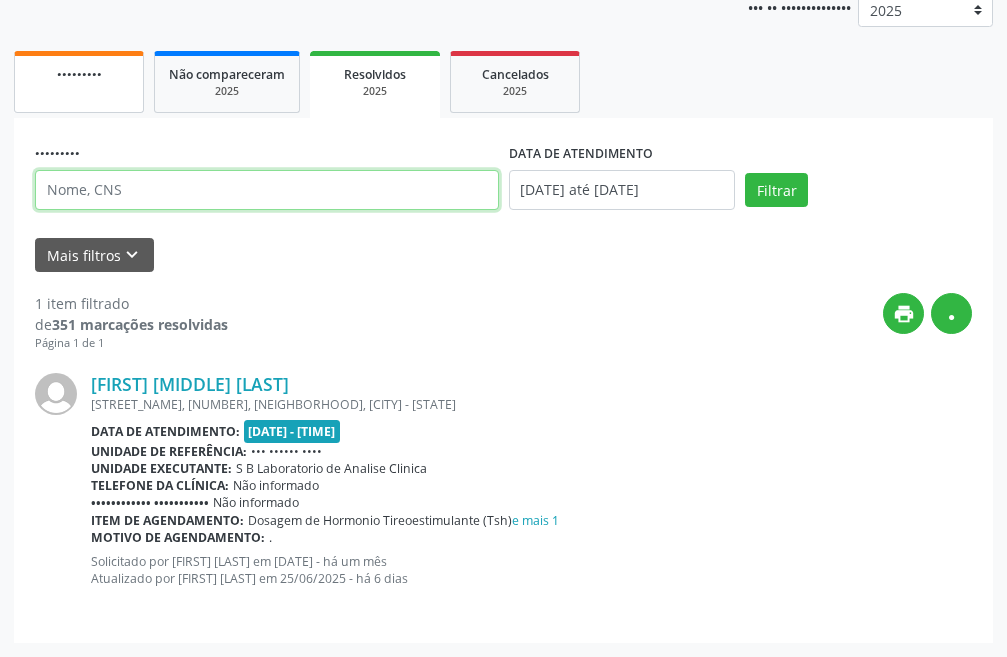 type 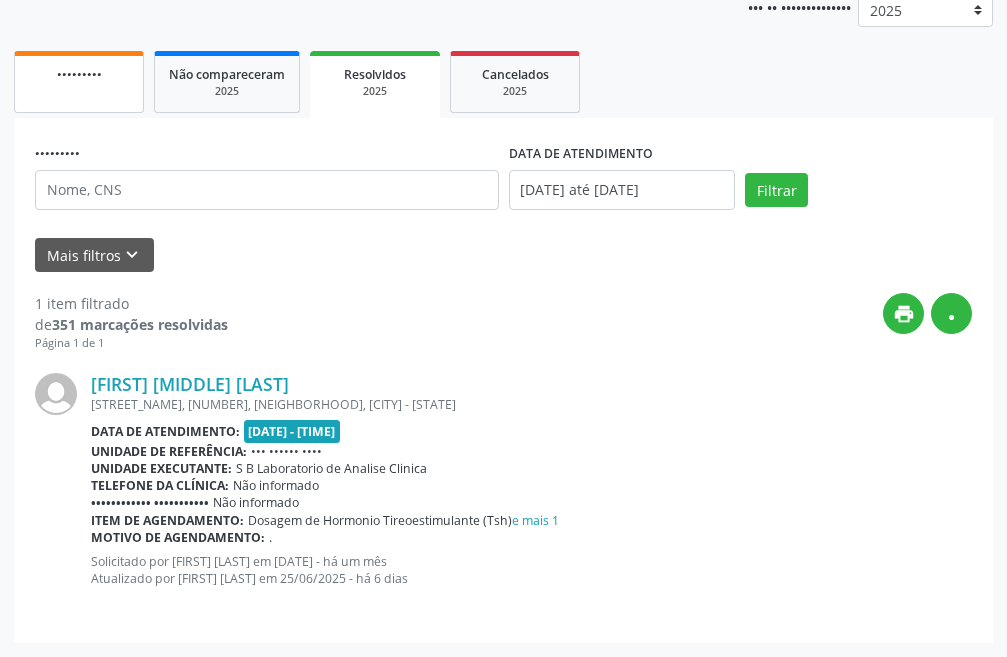 click on "Agendados" at bounding box center (79, 82) 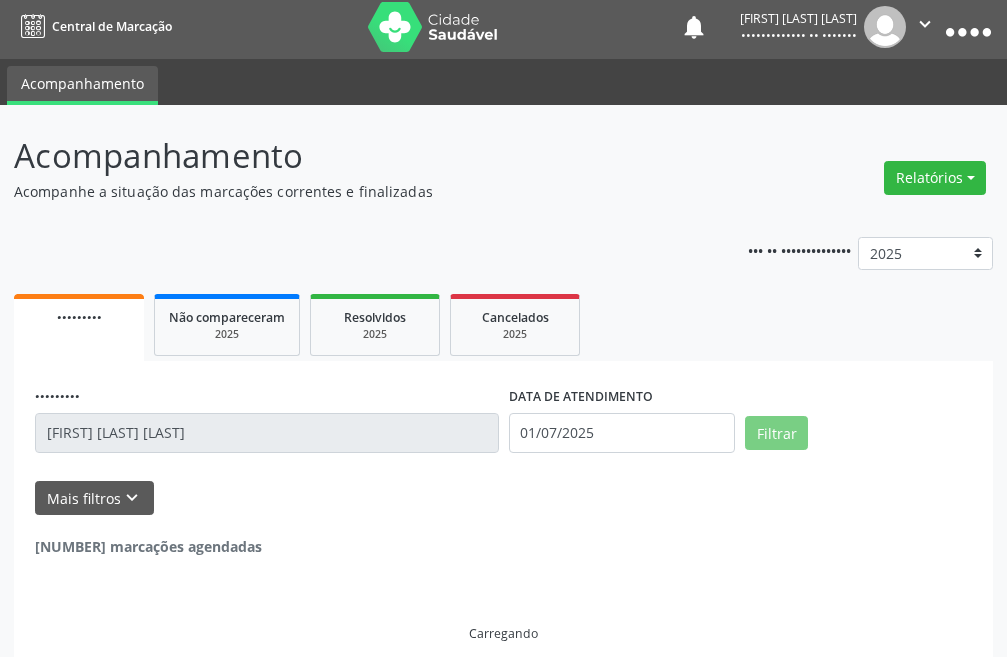 scroll, scrollTop: 26, scrollLeft: 0, axis: vertical 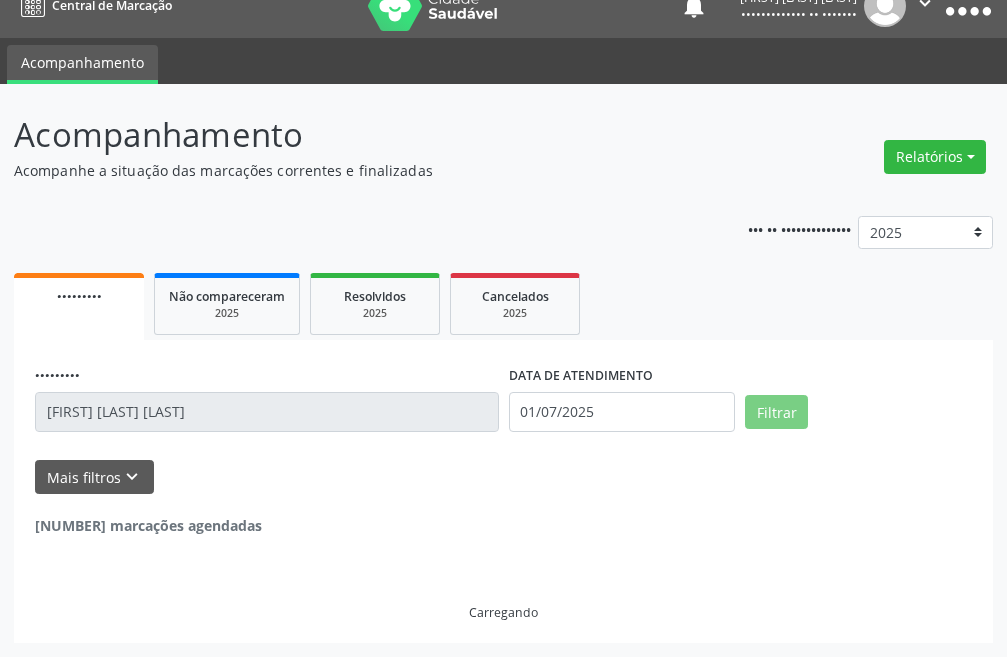 click on "Acompanhamento
Acompanhe a situação das marcações correntes e finalizadas
Relatórios
Agendamentos
Procedimentos realizados
Ano de acompanhamento
2025 2024   Agendados   Não compareceram
2025
Resolvidos
2025
Cancelados
2025
PESQUISAR
FRANCISCA ANDRADE BEZERRA
DATA DE ATENDIMENTO
01/07/2025
Filtrar
UNIDADE DE REFERÊNCIA
Selecione uma UBS
Todas as UBS   Usf do Mutirao   Usf Cohab   Usf Caicarinha da Penha Tauapiranga   Posto de Saude Bernardo Vieira   Usf Borborema   Usf Bom Jesus I   Usf Ipsep   Usf Sao Cristovao   Usf Santa Rita Bernardo Vieira   Usf Cagep   Usf Caxixola   Usf Bom Jesus II   Usf Malhada Cortada   Usf Alto da Conceicao   Usf Varzea Aabb   Usf Ipsep II   Usf Cohab II   Usf Varzinha   Usf Ipa Faz Nova   Usf Centro I   Usf Vila Bela   Usf Centro II   Usf Luanda Jardim" at bounding box center (503, 376) 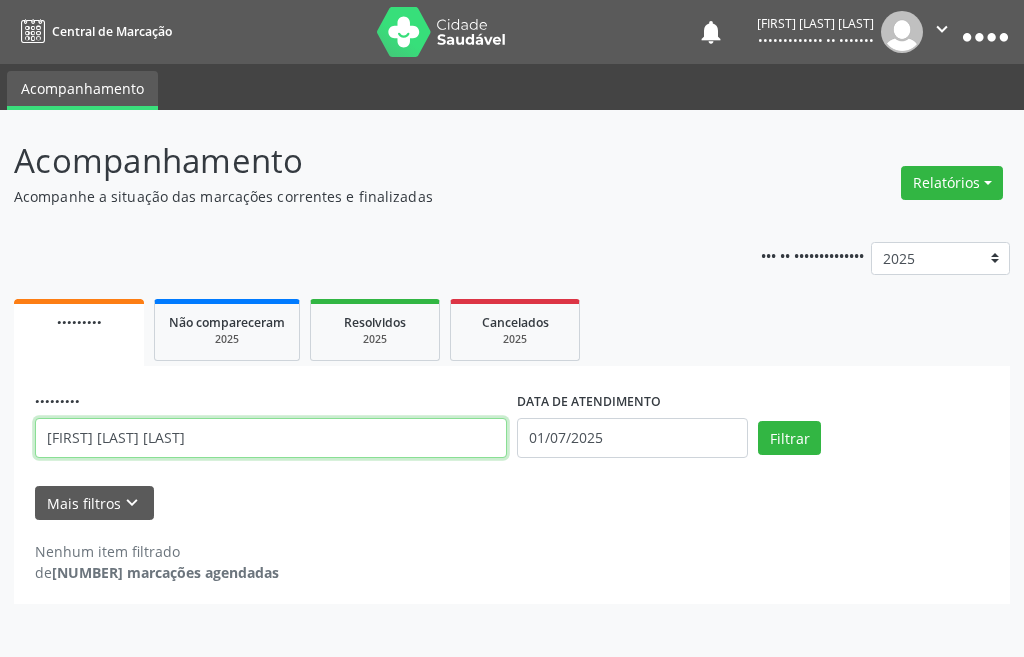 drag, startPoint x: 287, startPoint y: 442, endPoint x: 0, endPoint y: 438, distance: 287.02786 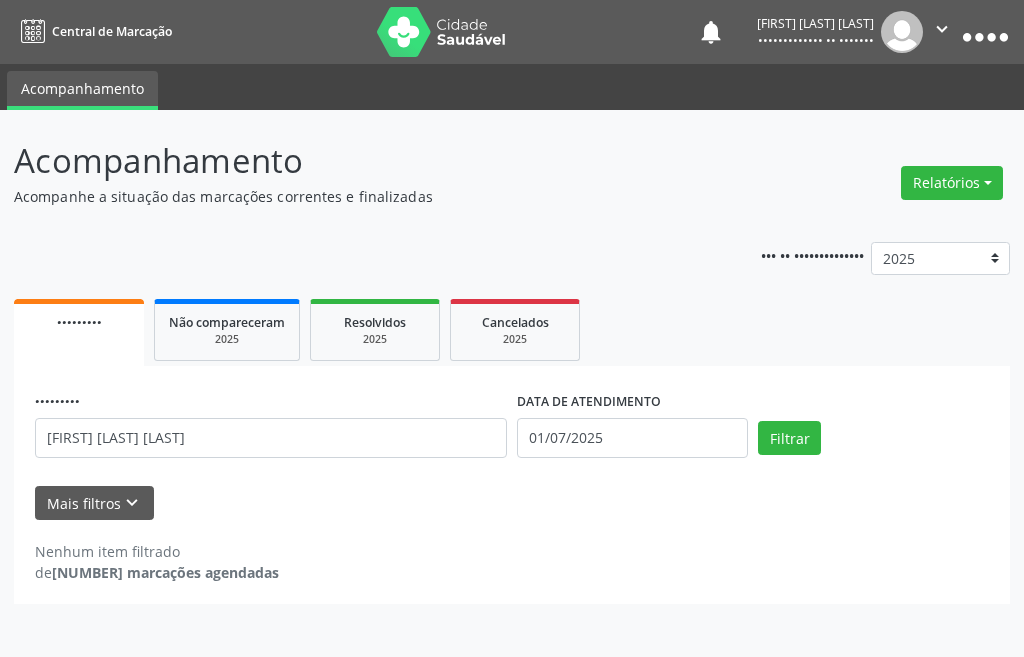 drag, startPoint x: 380, startPoint y: 352, endPoint x: 347, endPoint y: 24, distance: 329.65588 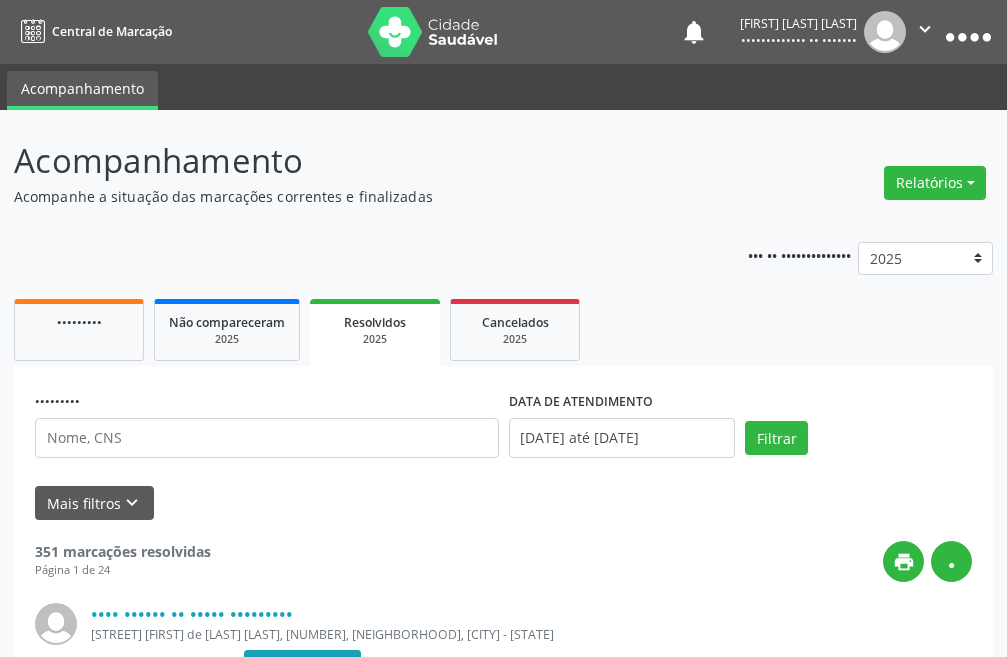 click on "••••" at bounding box center [375, 339] 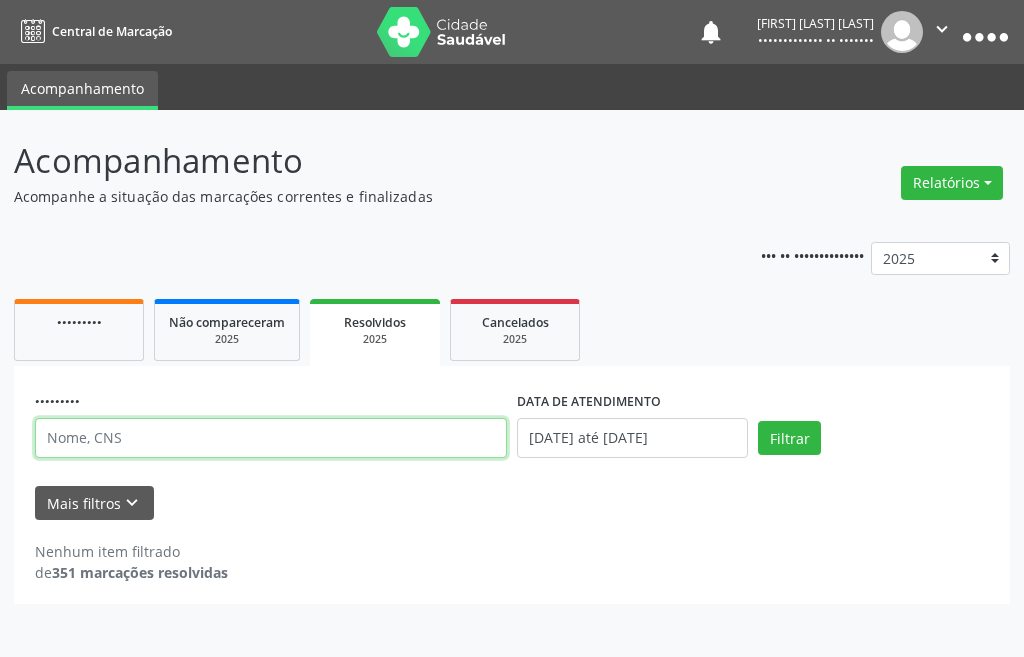click at bounding box center [271, 438] 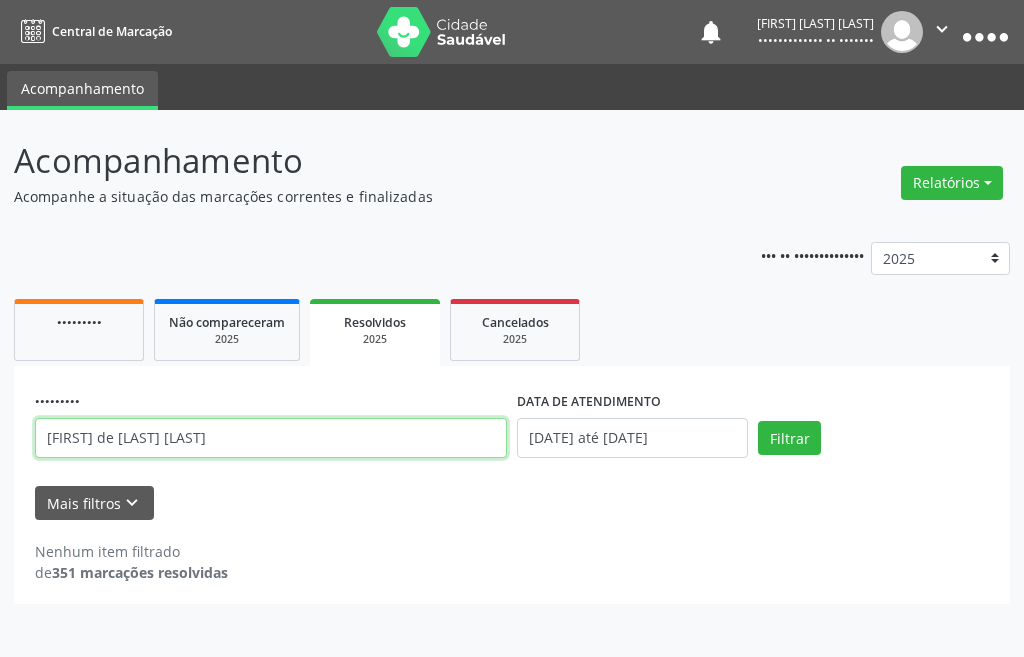 click on "Filtrar" at bounding box center (789, 438) 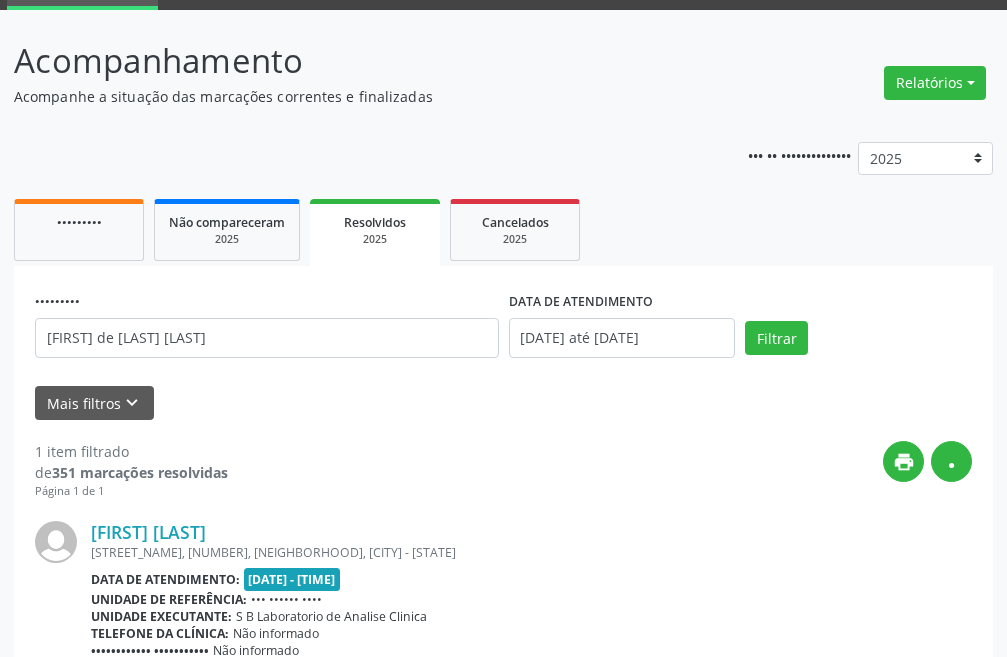 scroll, scrollTop: 200, scrollLeft: 0, axis: vertical 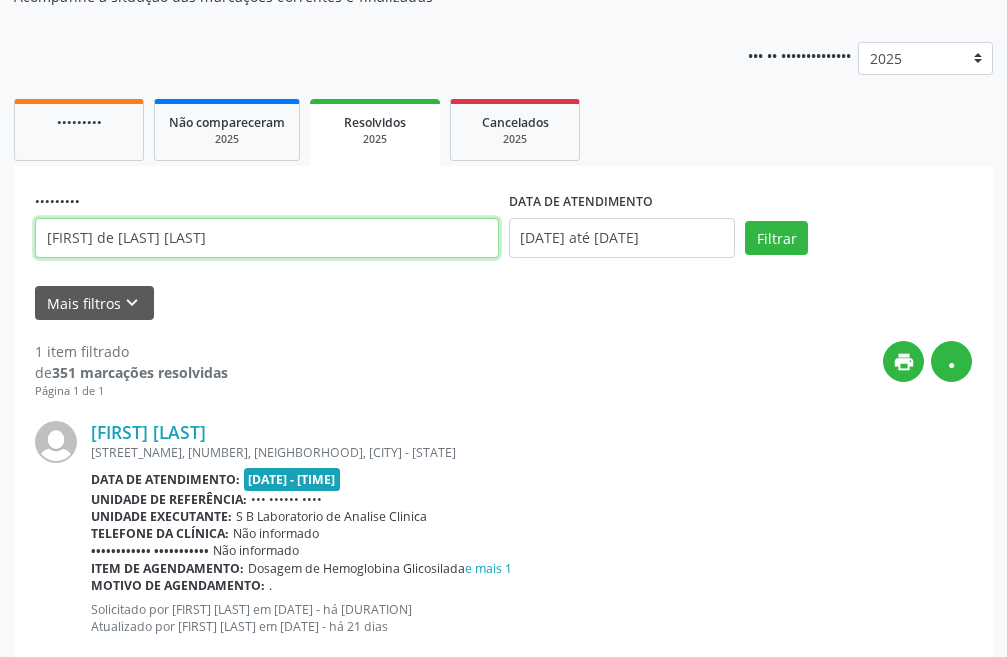 drag, startPoint x: 337, startPoint y: 227, endPoint x: 0, endPoint y: 248, distance: 337.65366 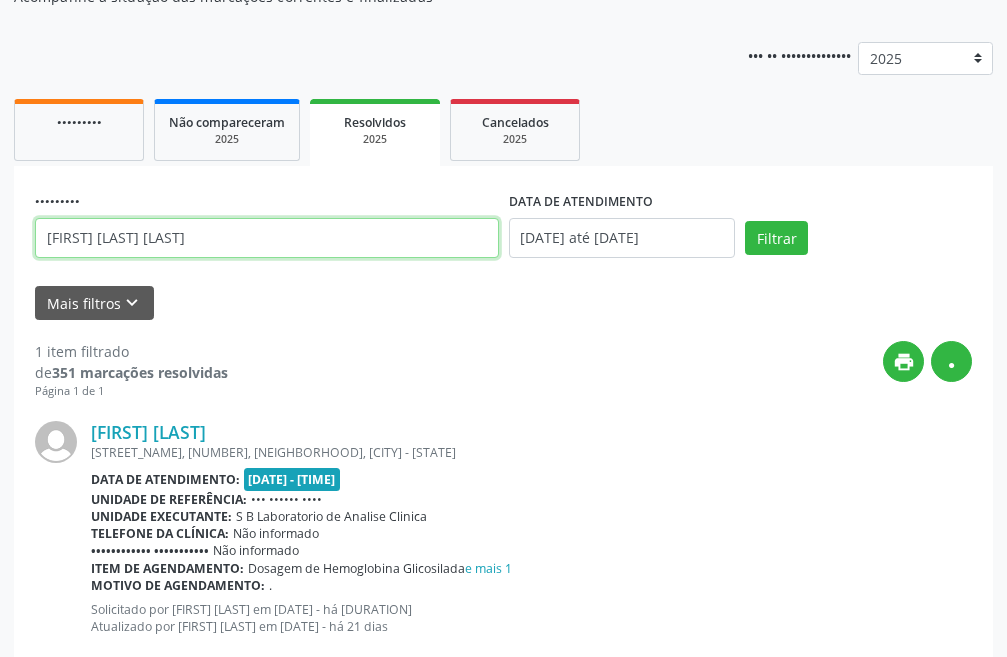 click on "Filtrar" at bounding box center [776, 238] 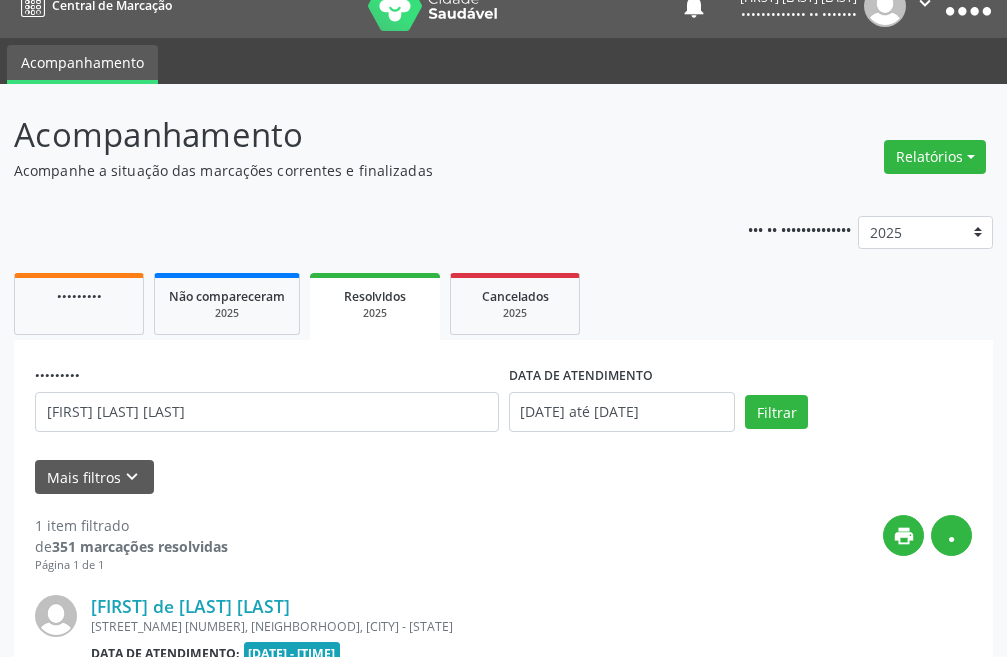 scroll, scrollTop: 200, scrollLeft: 0, axis: vertical 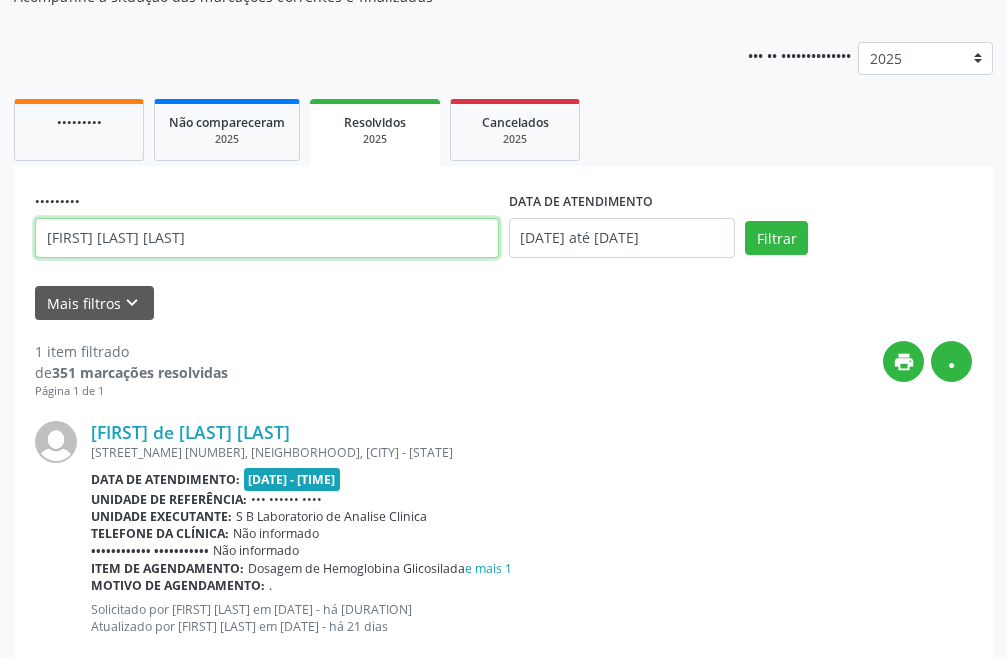 drag, startPoint x: 390, startPoint y: 236, endPoint x: 0, endPoint y: 240, distance: 390.0205 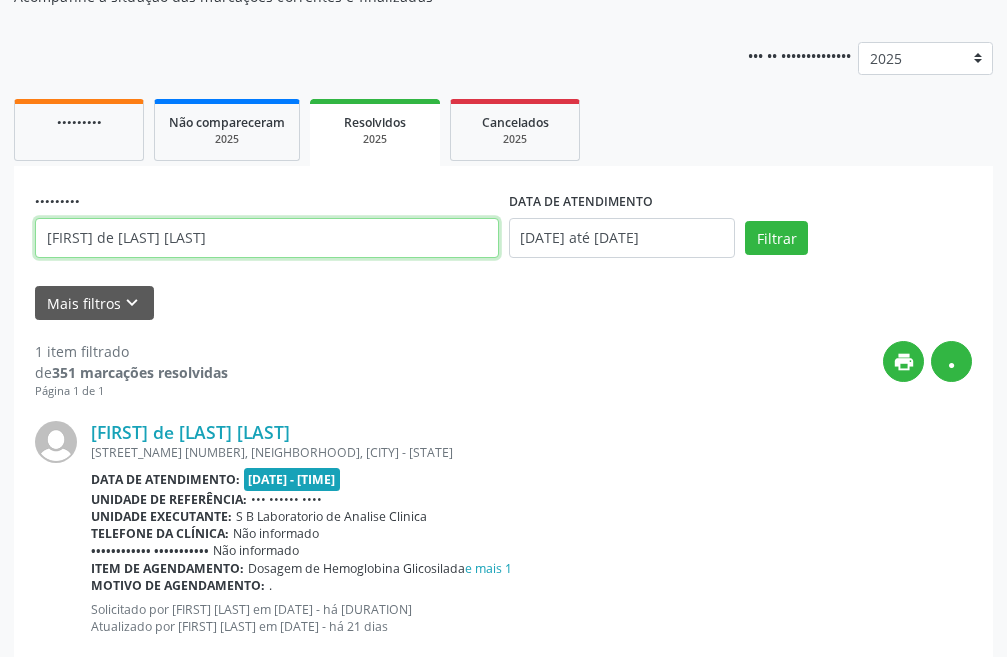 click on "Filtrar" at bounding box center (776, 238) 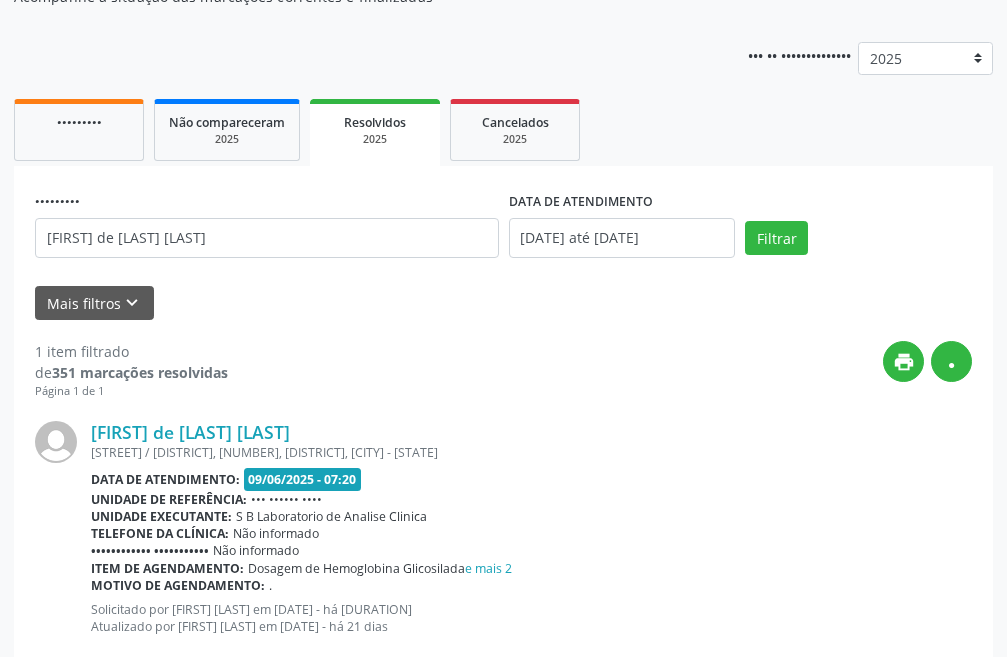 scroll, scrollTop: 248, scrollLeft: 0, axis: vertical 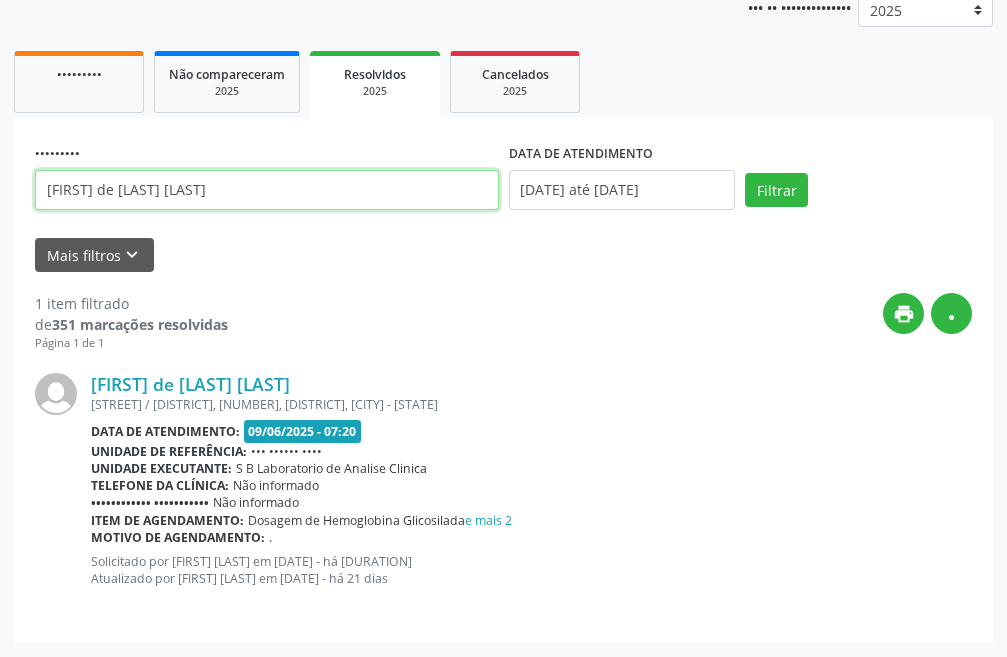 drag, startPoint x: 369, startPoint y: 174, endPoint x: 1, endPoint y: 178, distance: 368.02173 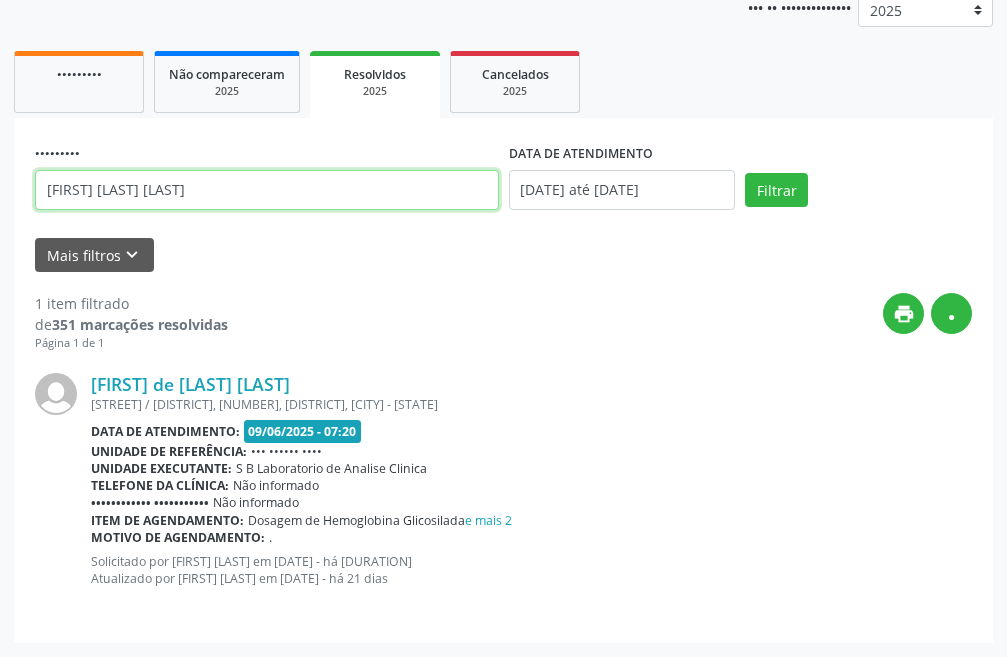 click on "Filtrar" at bounding box center (776, 190) 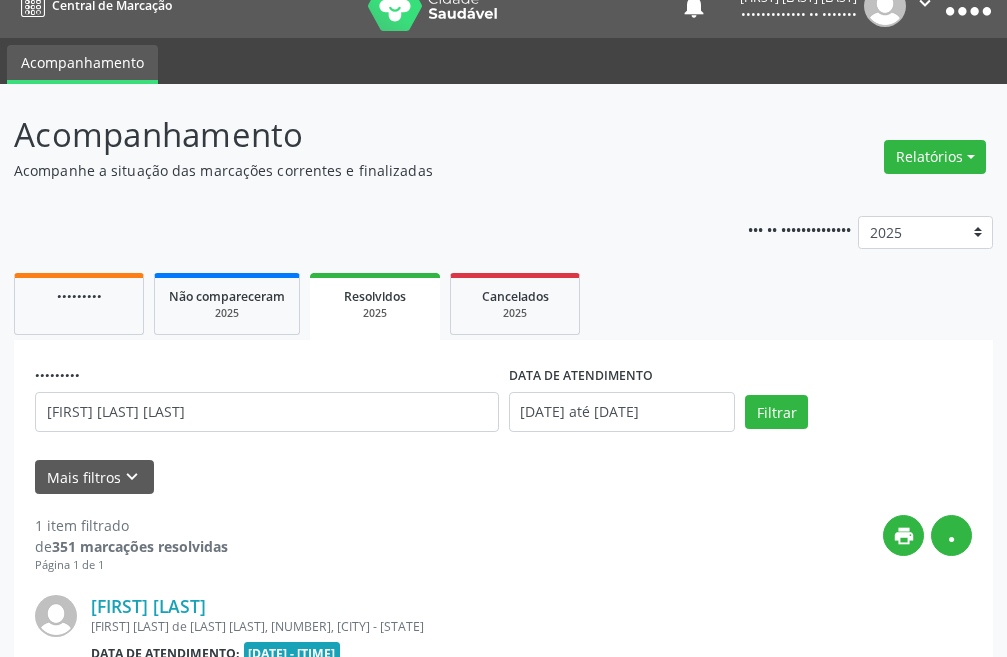 scroll, scrollTop: 248, scrollLeft: 0, axis: vertical 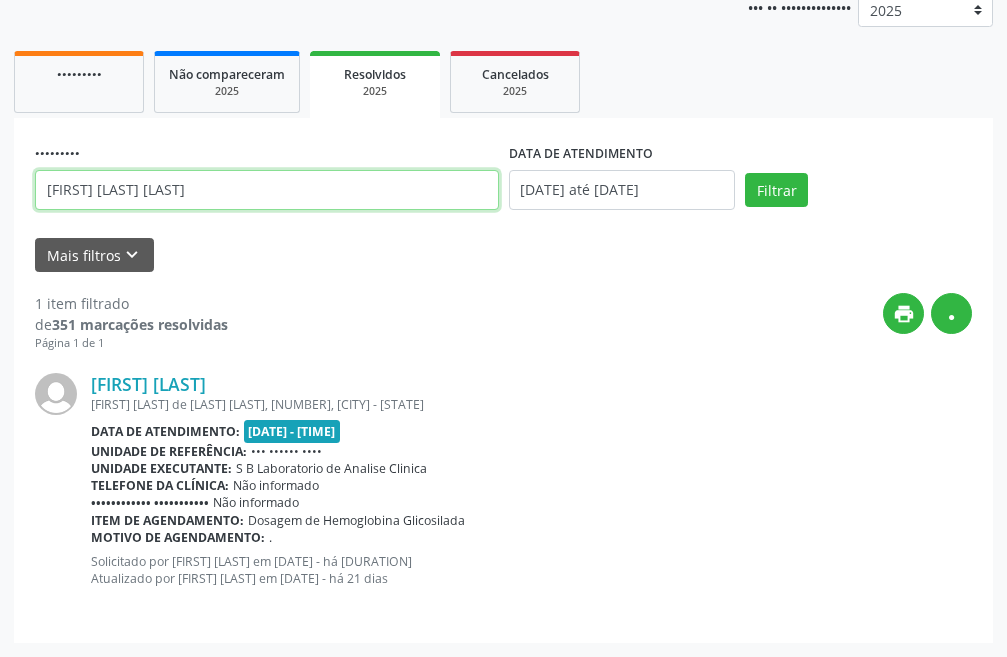 click on "NARA PATRICIA GOMES DE SOUZA" at bounding box center [267, 190] 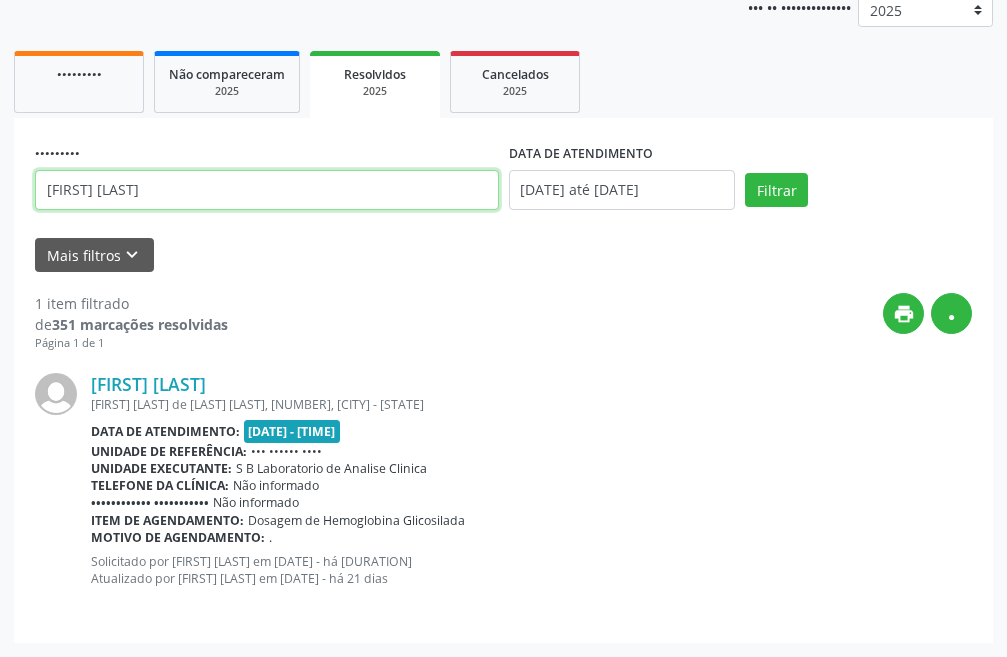 click on "Filtrar" at bounding box center (776, 190) 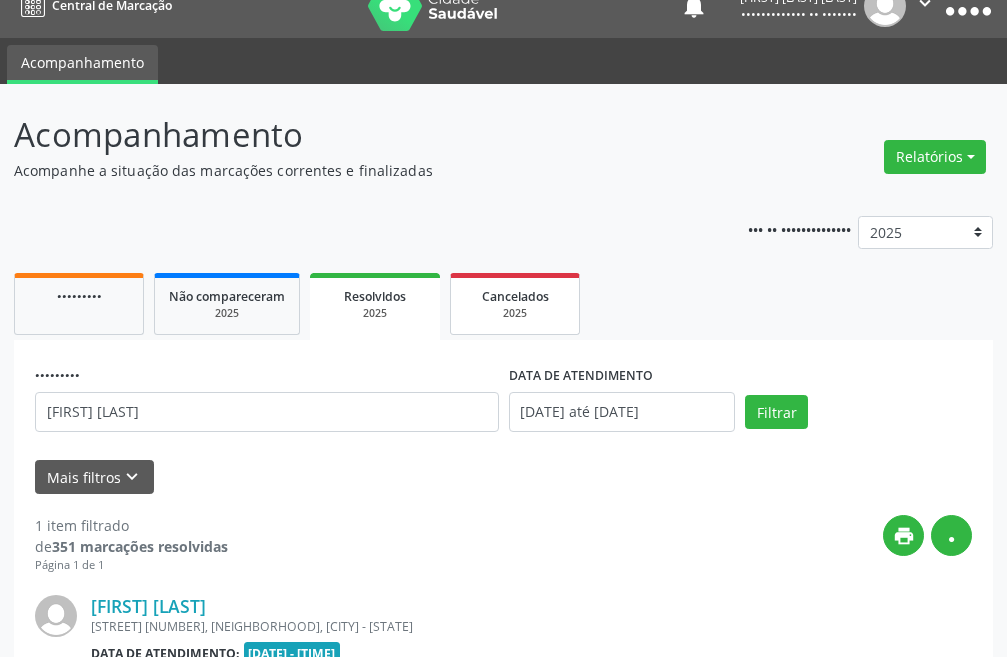 scroll, scrollTop: 248, scrollLeft: 0, axis: vertical 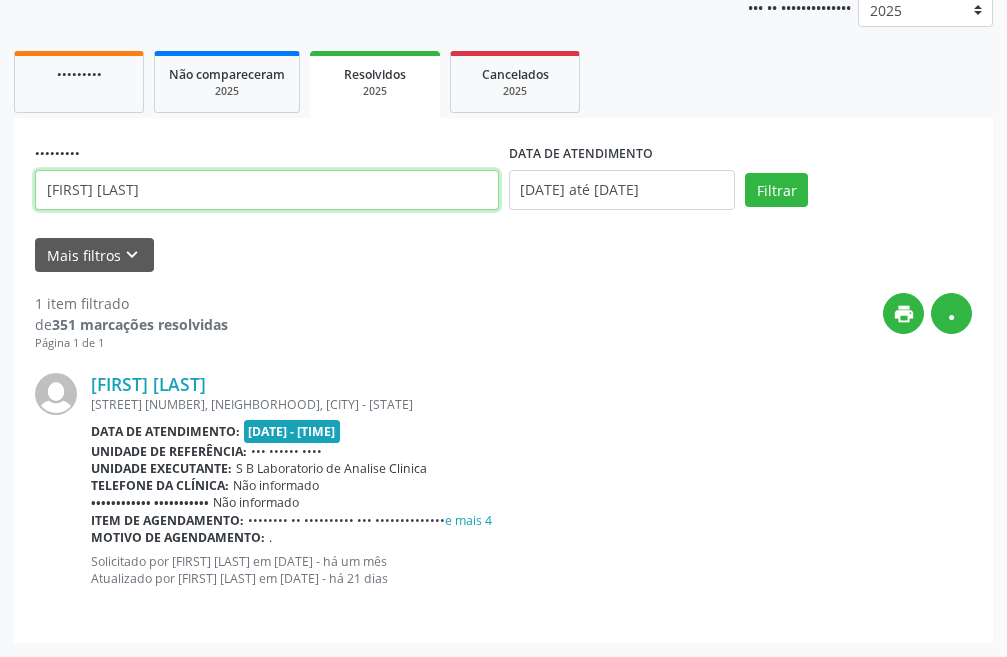 drag, startPoint x: 344, startPoint y: 195, endPoint x: 0, endPoint y: 263, distance: 350.65652 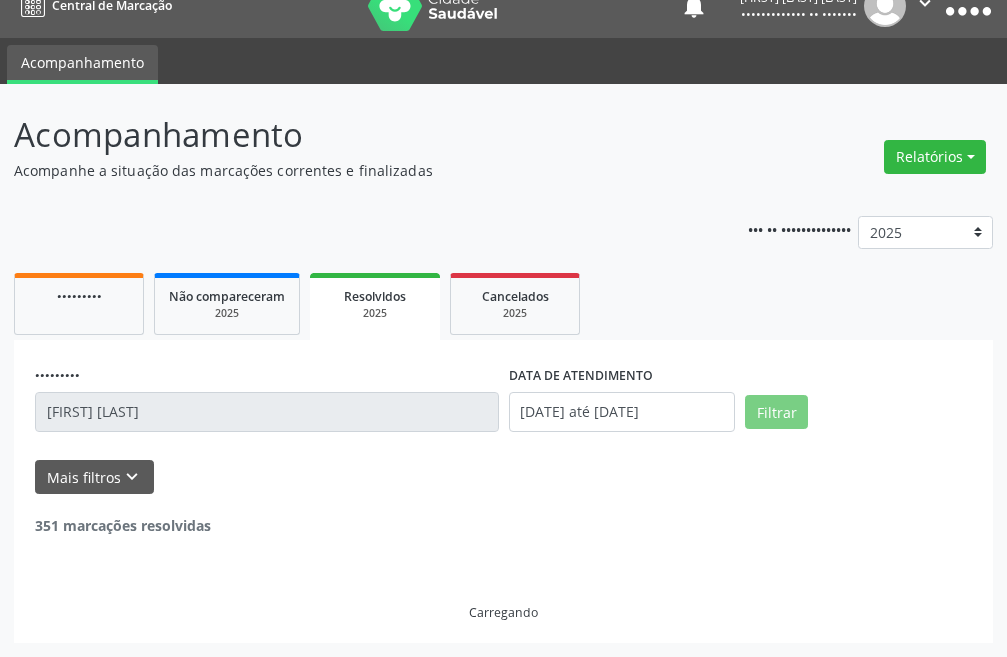 scroll, scrollTop: 248, scrollLeft: 0, axis: vertical 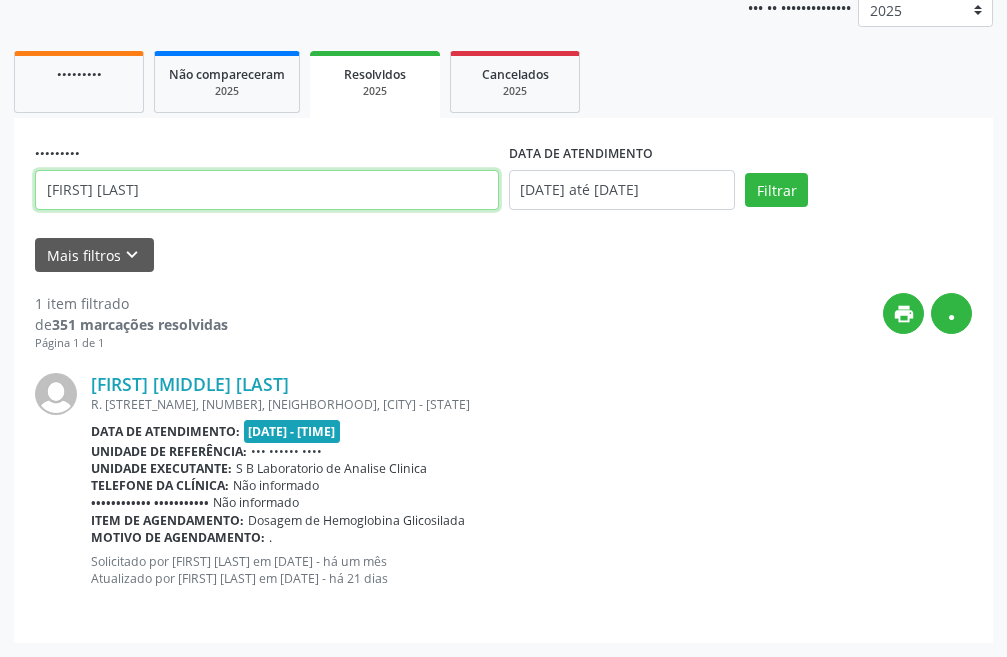 click on "VICTOR WAGNER ARAUJO PEREIRA" at bounding box center [267, 190] 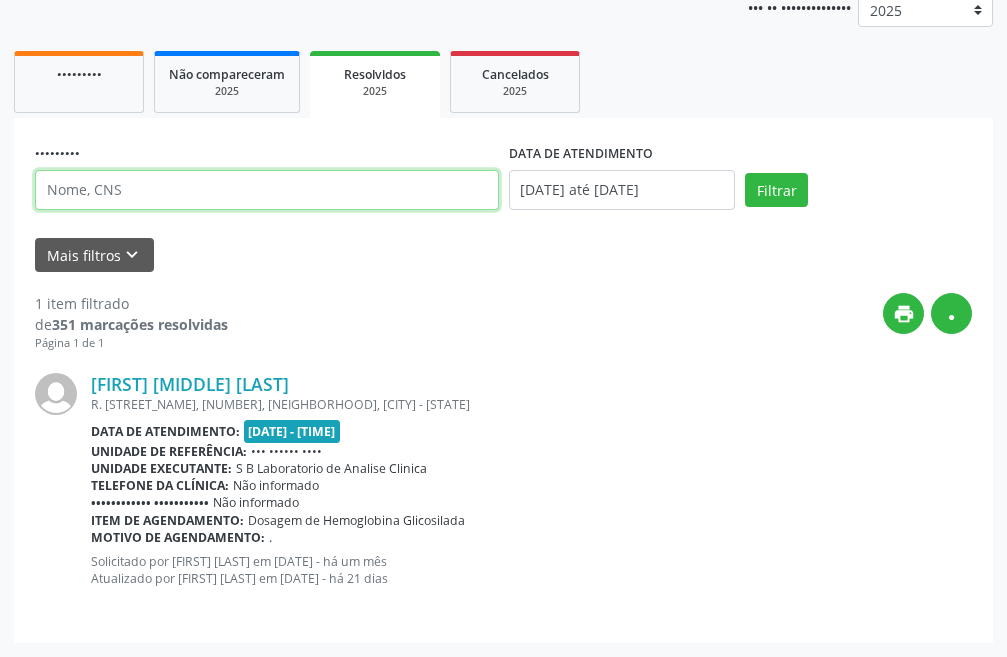 click at bounding box center [267, 190] 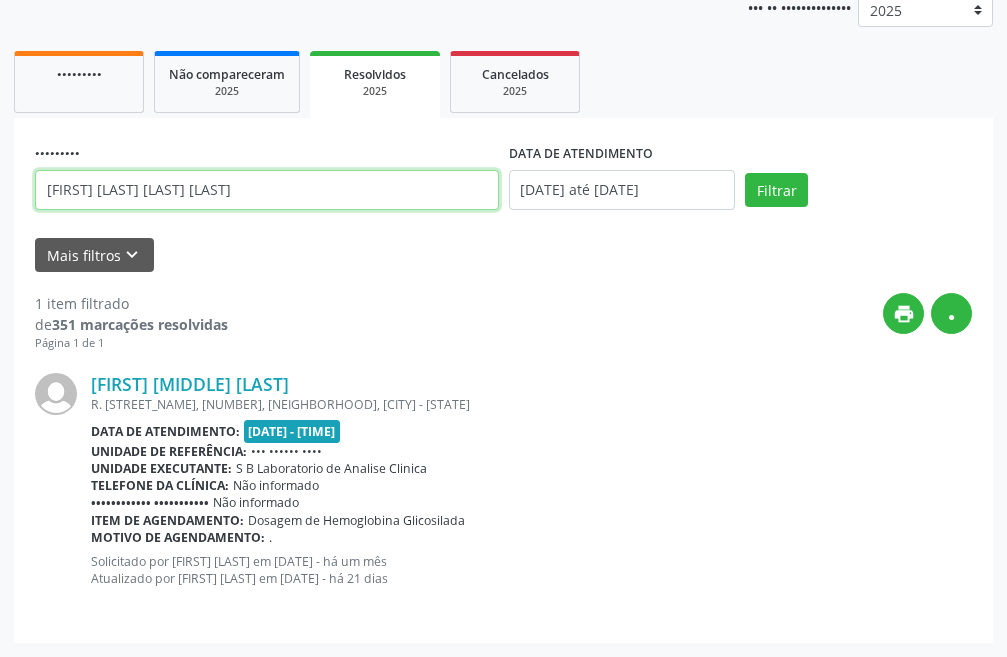 type on "AMANDA BEATRIZ TENORIO PEREIRA" 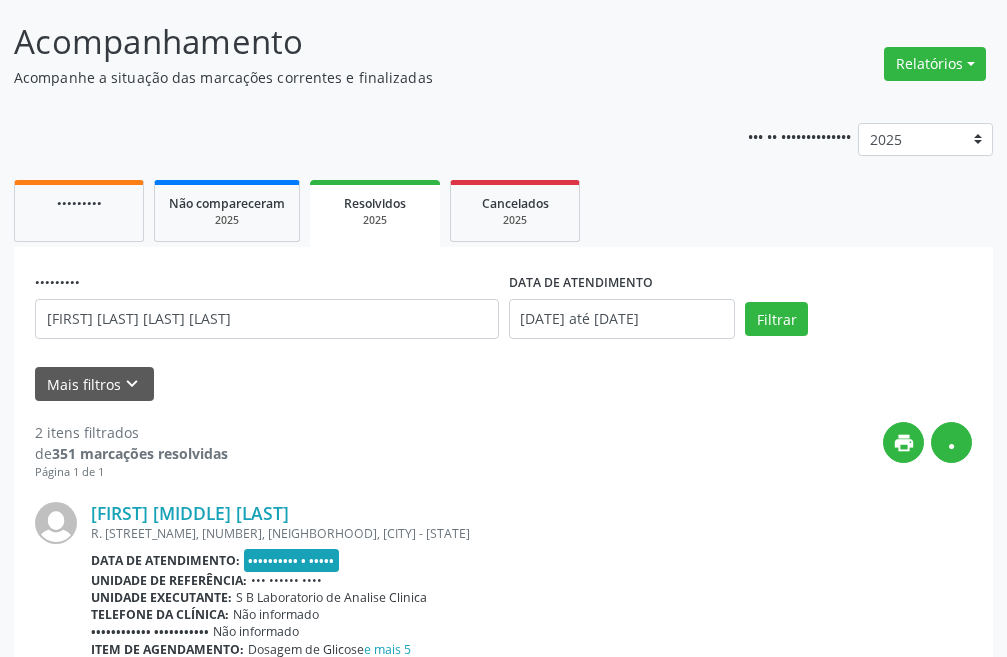 scroll, scrollTop: 19, scrollLeft: 0, axis: vertical 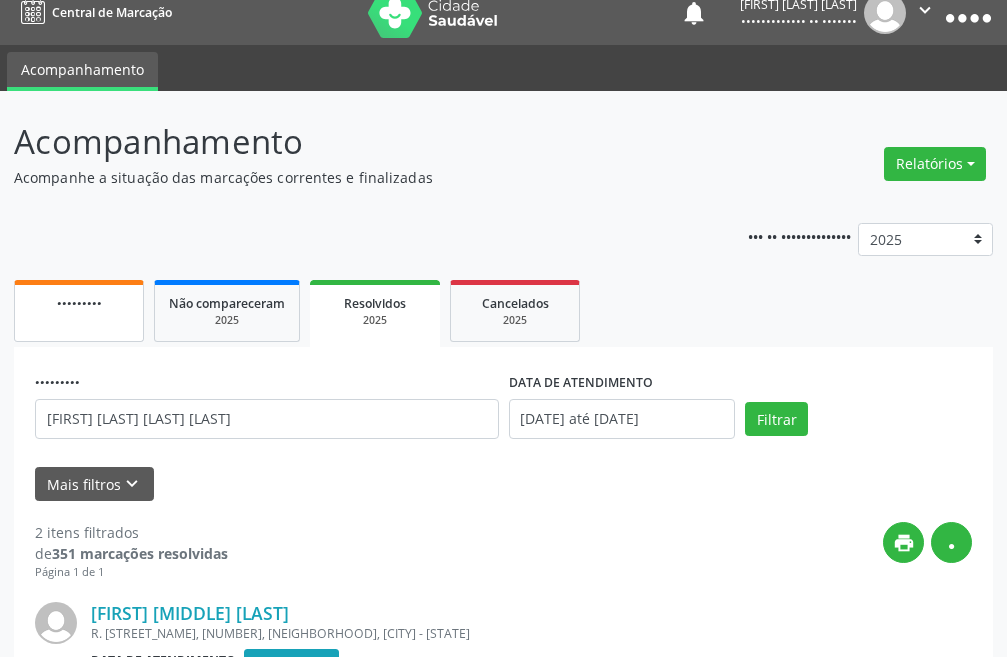 click on "Agendados" at bounding box center (79, 311) 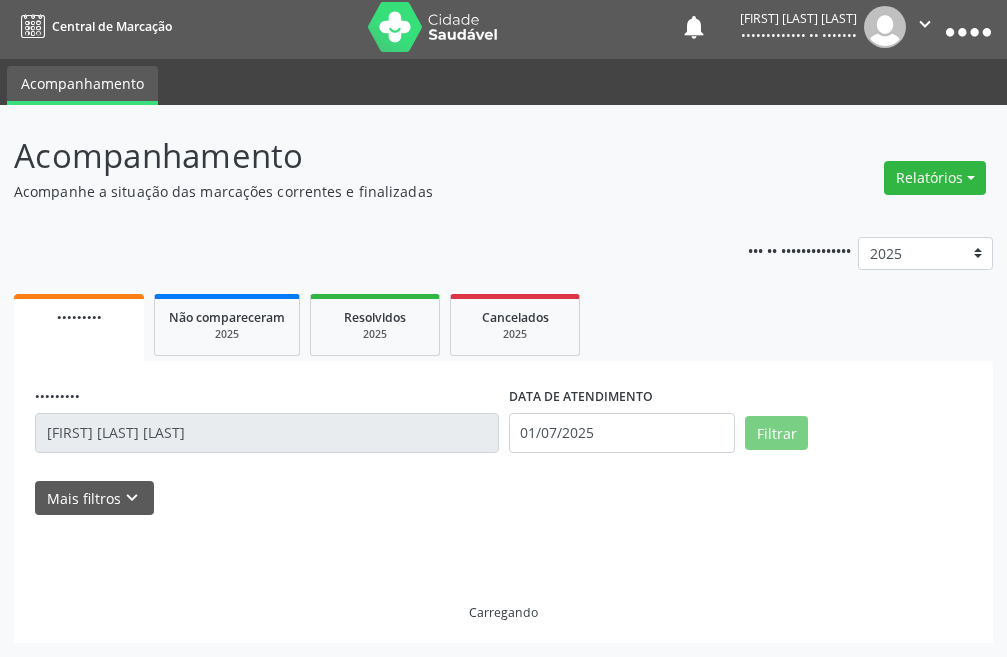 scroll, scrollTop: 5, scrollLeft: 0, axis: vertical 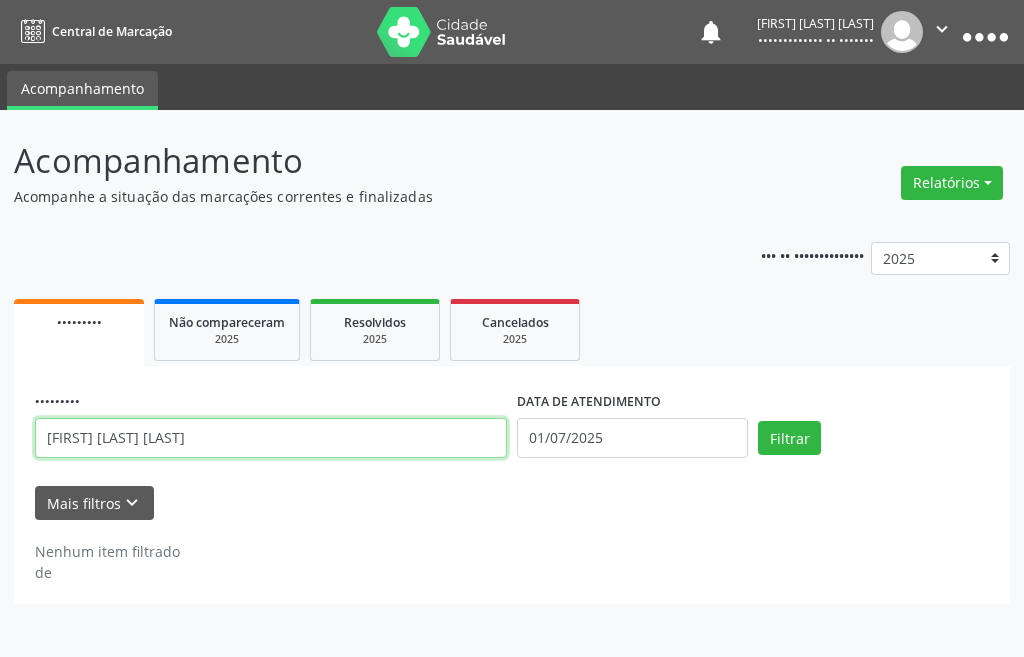 click on "JOAO PEDRO ALMEIDA MACHADO" at bounding box center [271, 438] 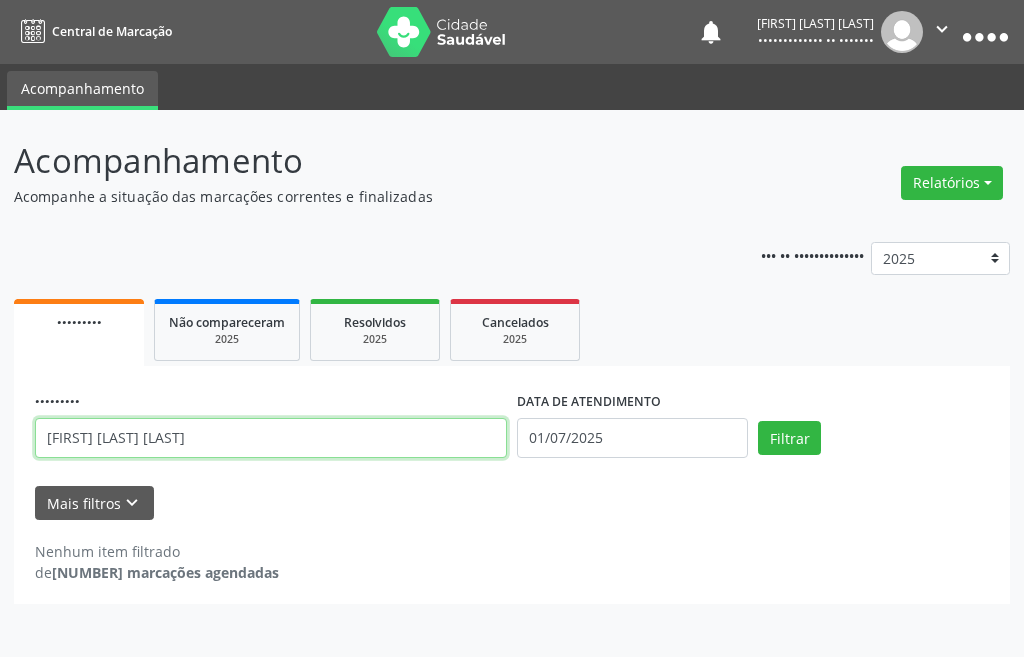 drag, startPoint x: 337, startPoint y: 431, endPoint x: 0, endPoint y: 458, distance: 338.07986 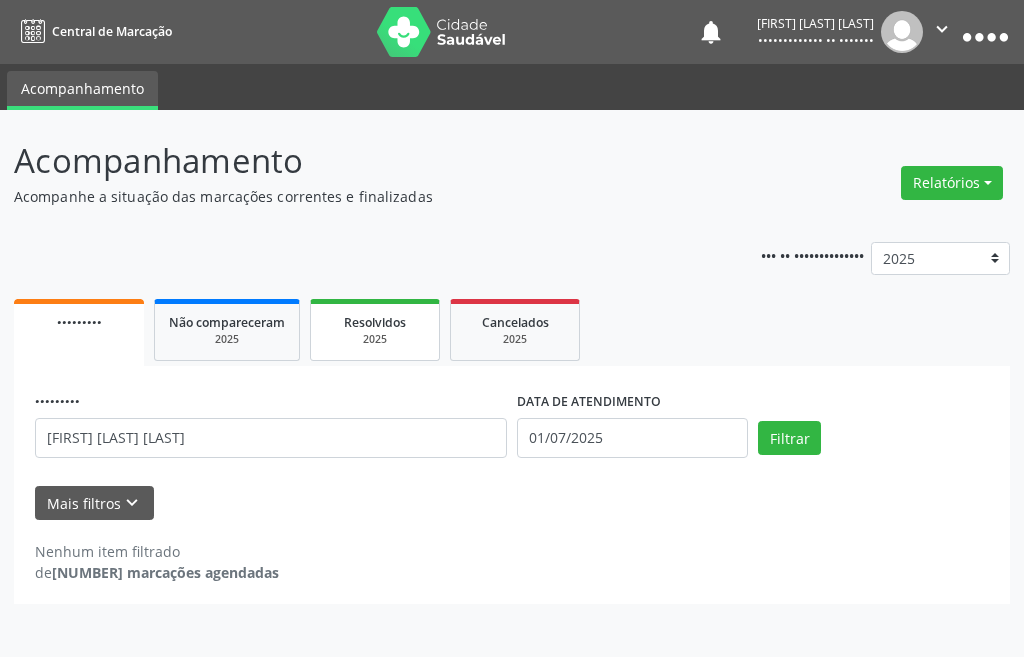 click on "••••" at bounding box center (375, 339) 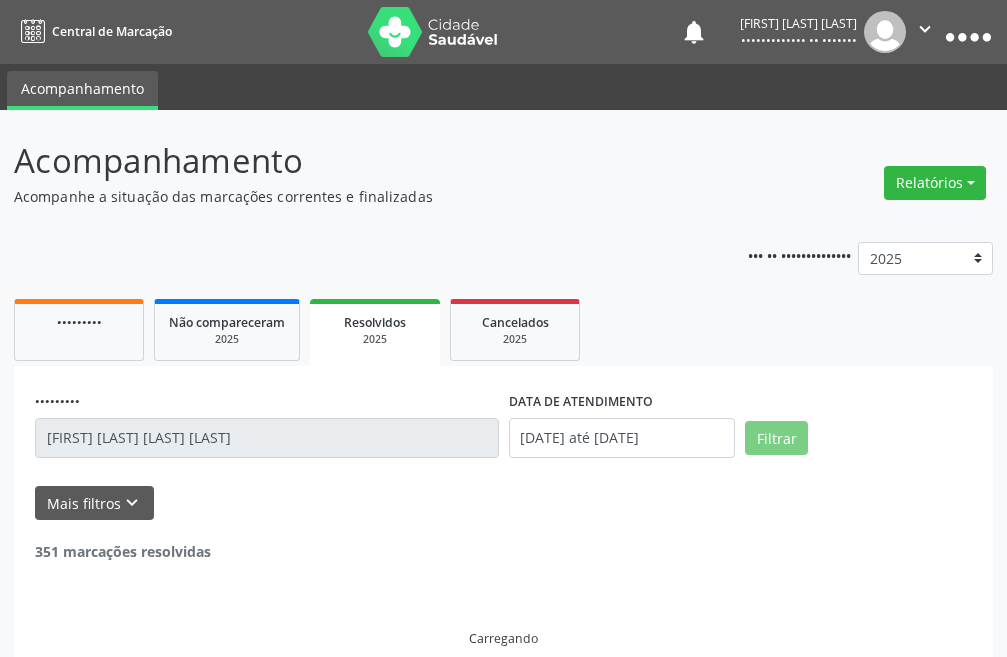 click on "AMANDA BEATRIZ TENORIO PEREIRA" at bounding box center (267, 438) 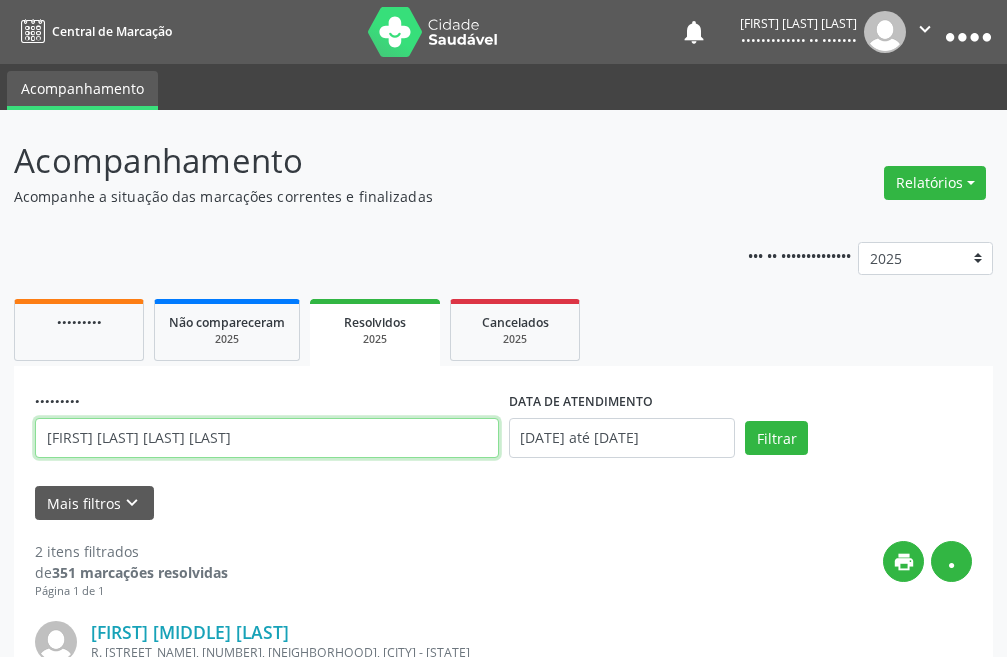 click on "AMANDA BEATRIZ TENORIO PEREIRA" at bounding box center (267, 438) 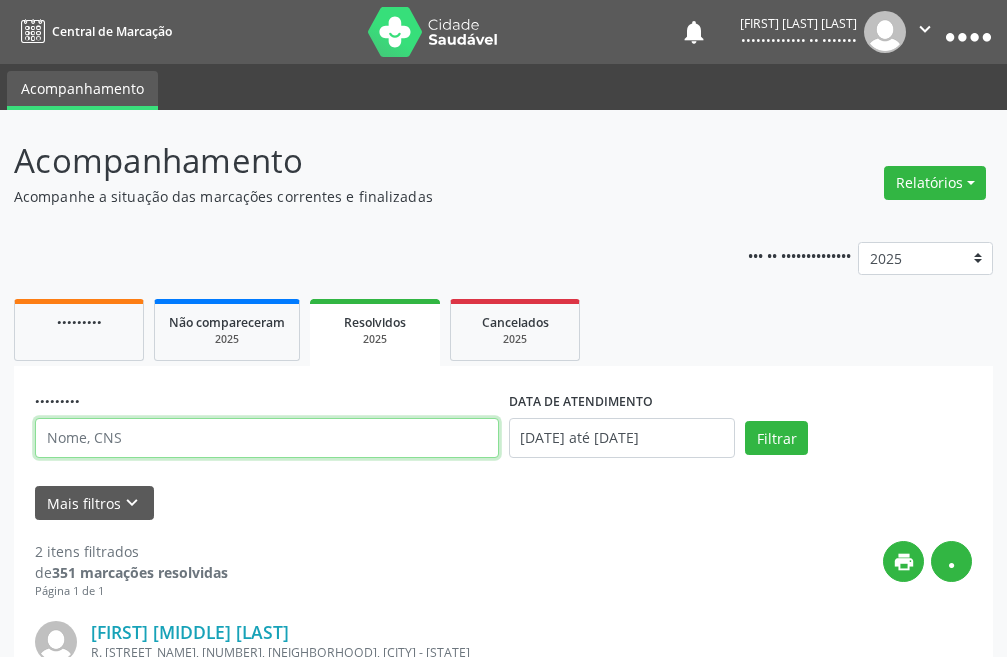 paste on "MARCOS ANTONIO DE MELO SANTOS" 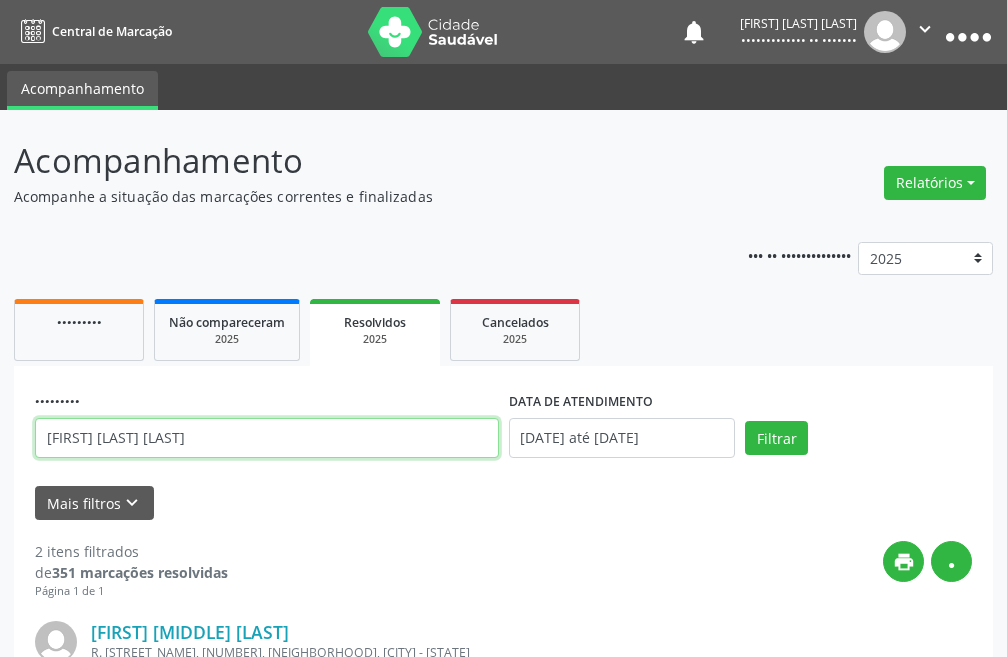 type on "MARCOS ANTONIO DE MELO SANTOS" 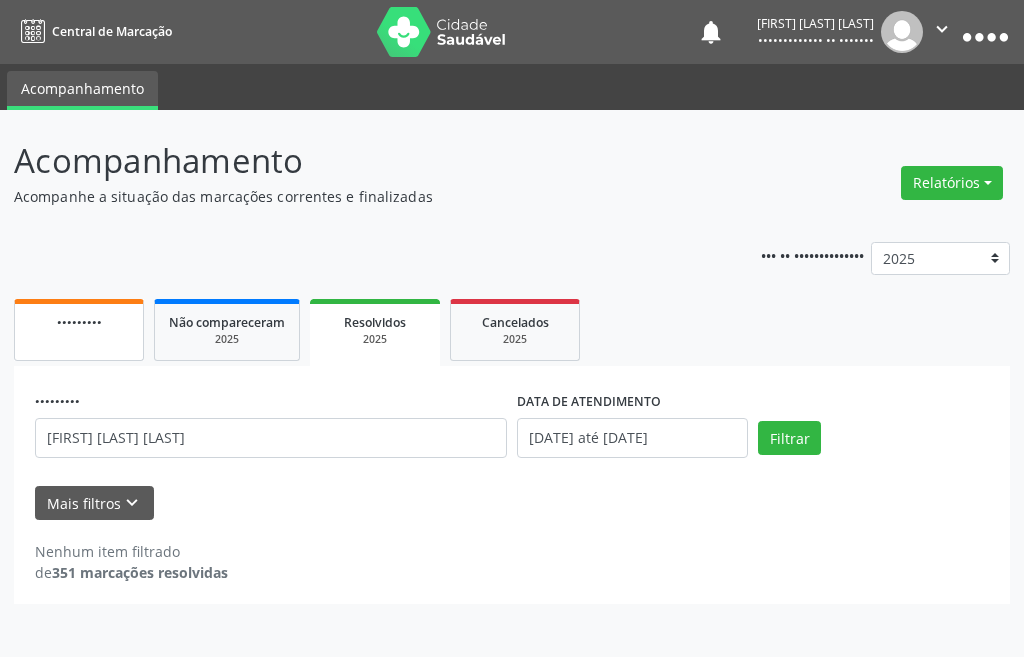 click on "Agendados" at bounding box center [79, 322] 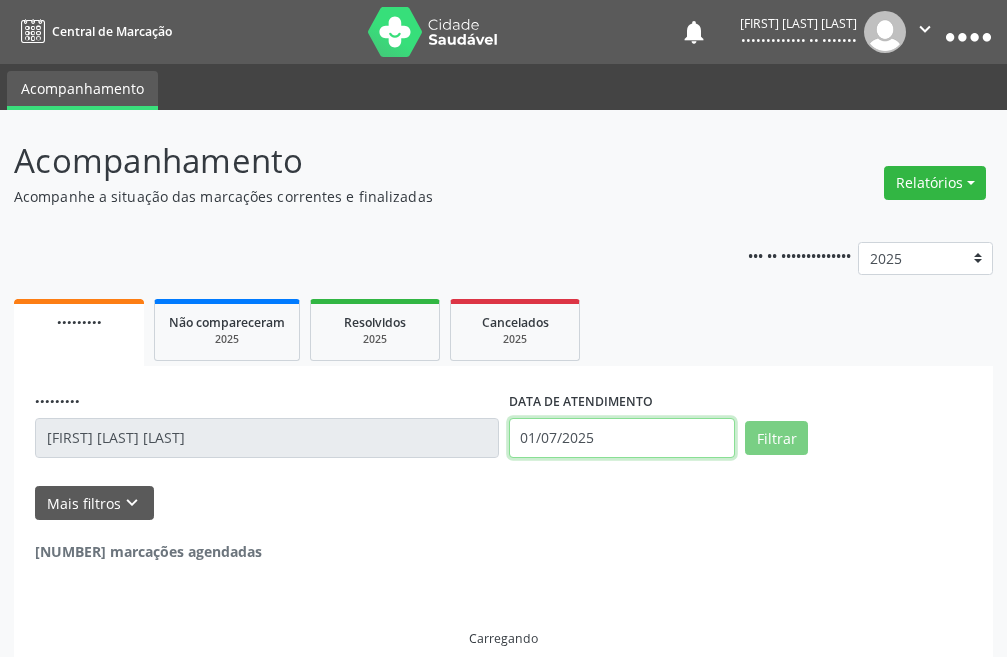 click on "[DATE]" at bounding box center [622, 438] 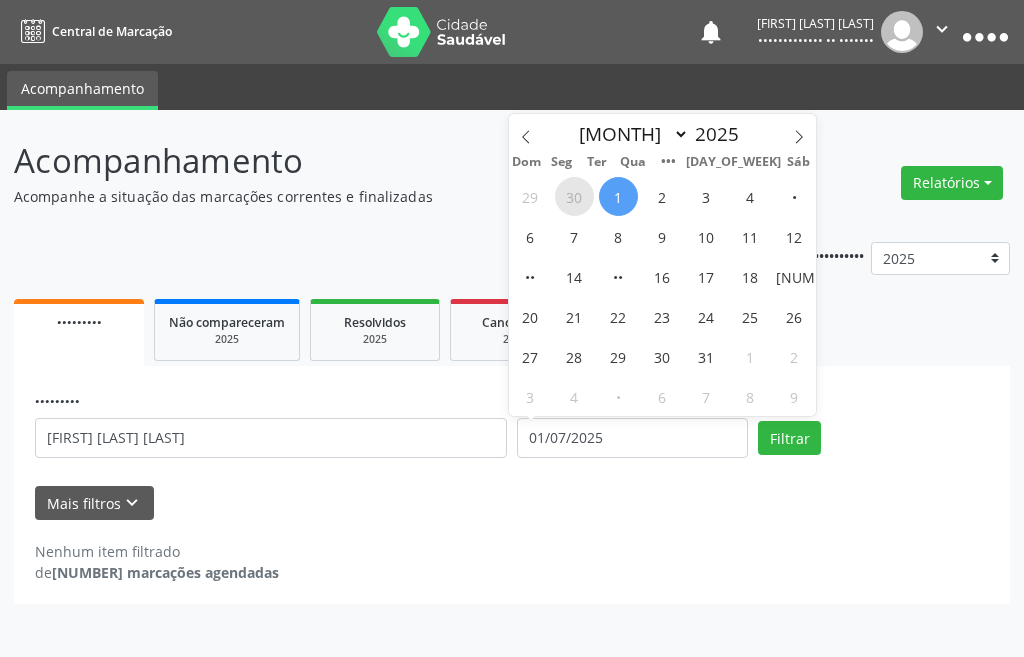 click on "30" at bounding box center [574, 196] 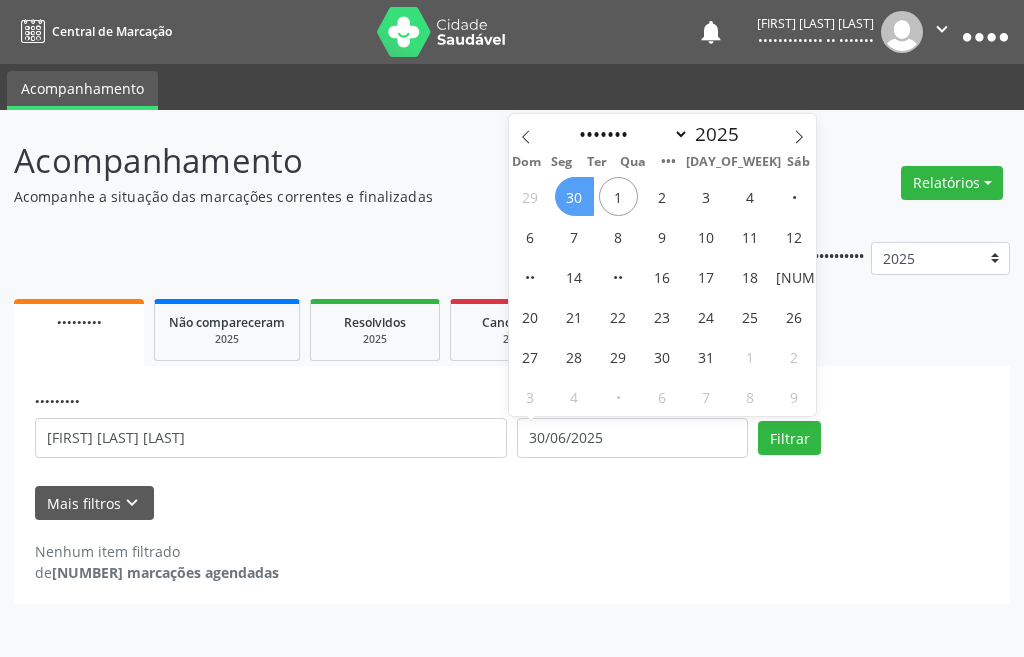 click on "30" at bounding box center (574, 196) 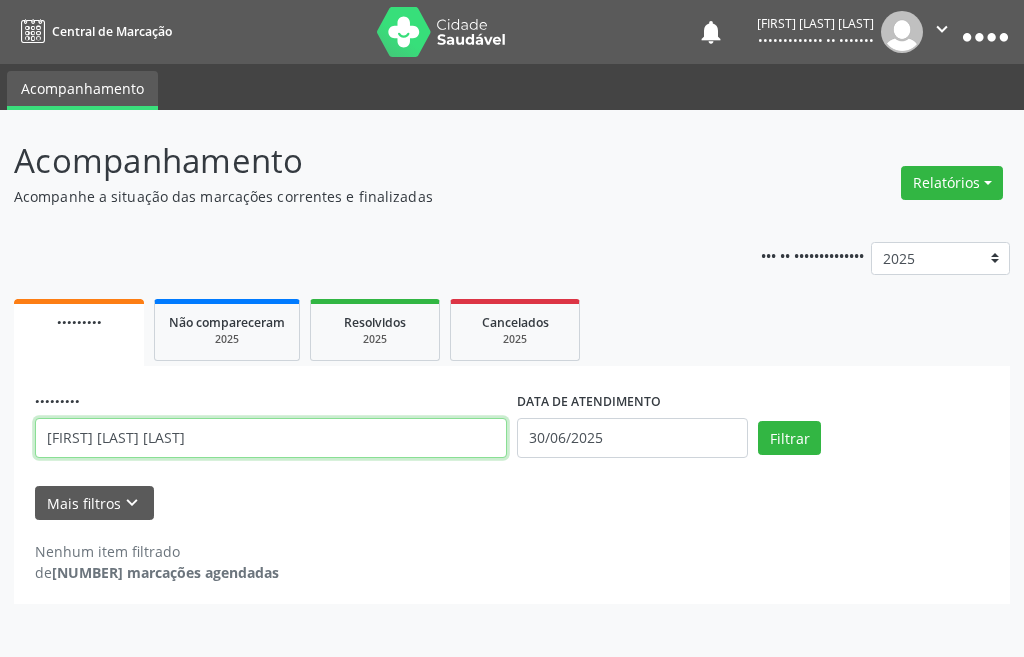 click on "MARCOS ANTONIO DE MELO SANTOS" at bounding box center (271, 438) 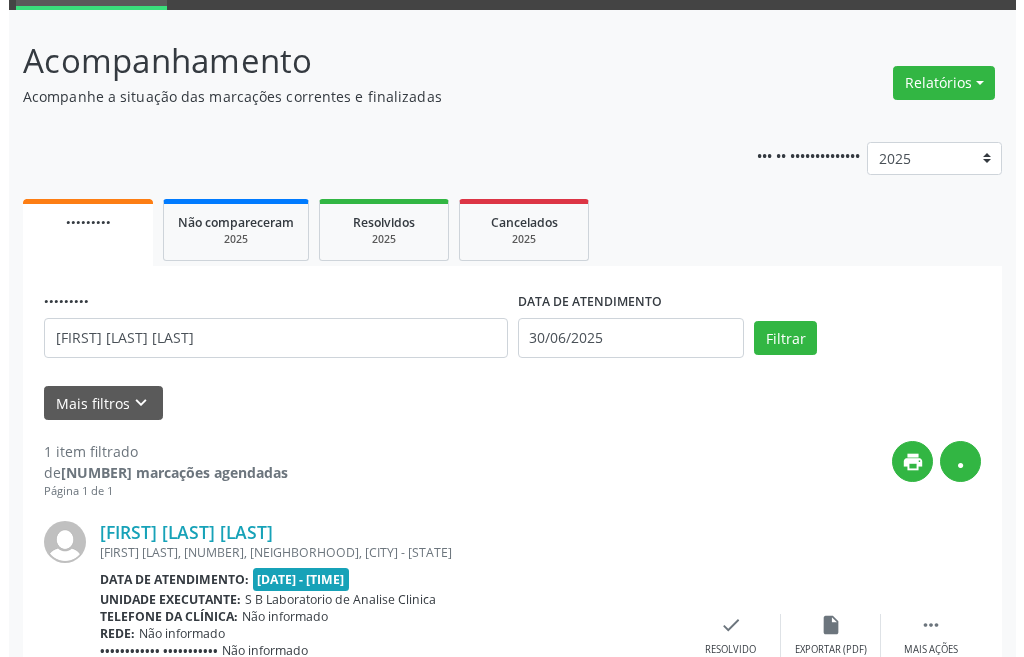 scroll, scrollTop: 248, scrollLeft: 0, axis: vertical 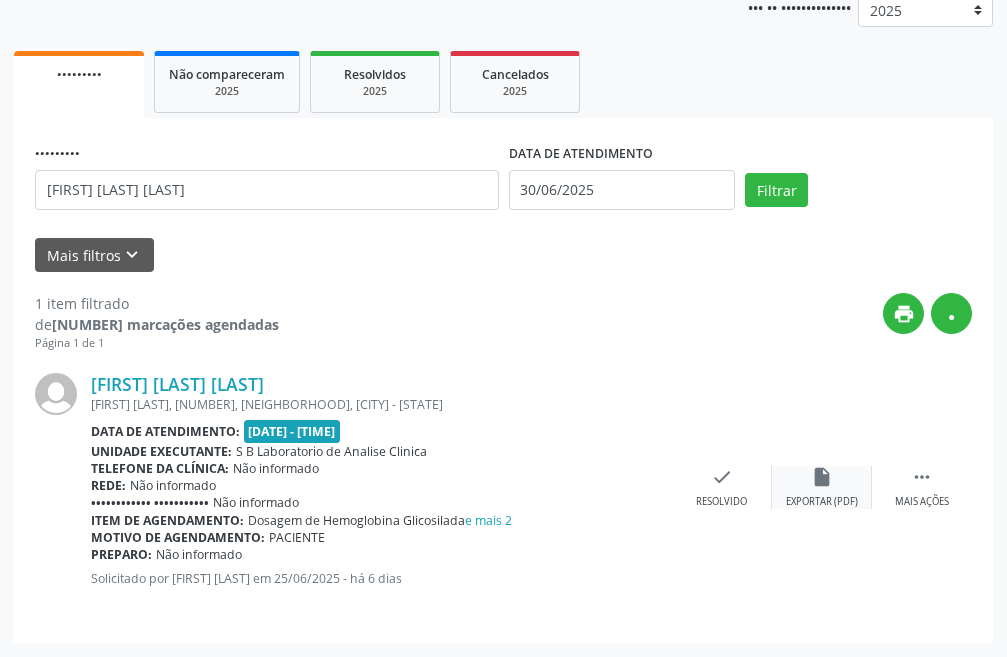 click on "insert_drive_file" at bounding box center (822, 477) 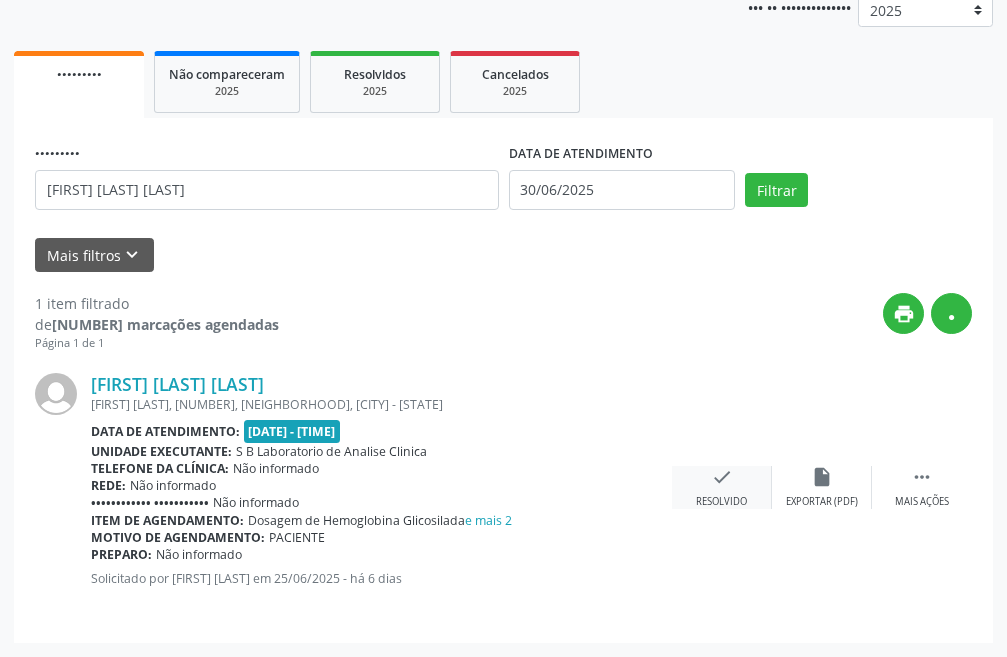 click on "•••••
•••••••••" at bounding box center (722, 487) 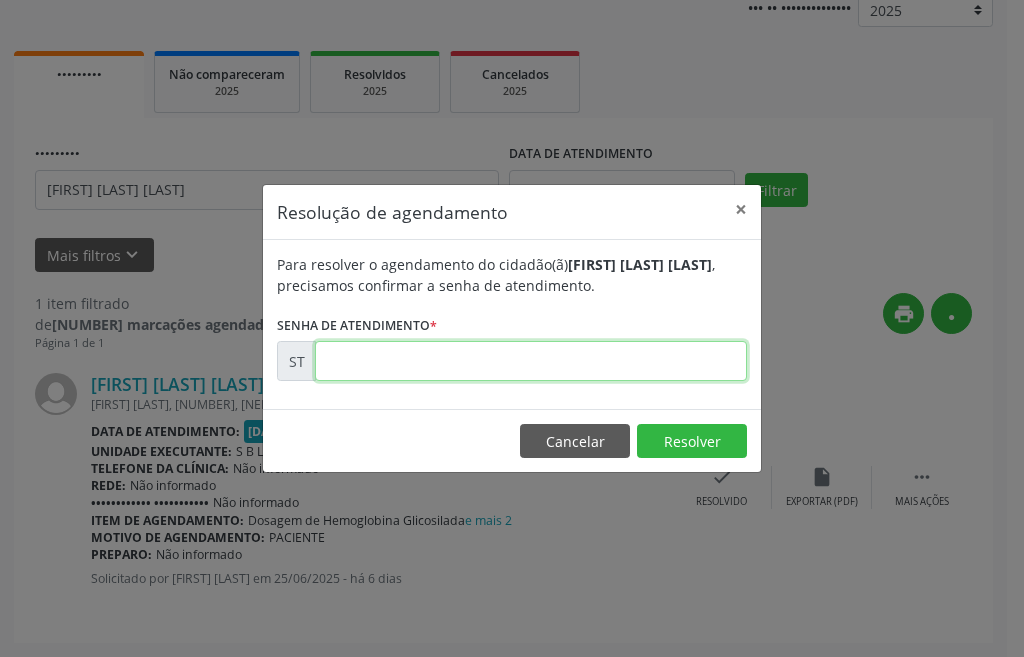 click at bounding box center [531, 361] 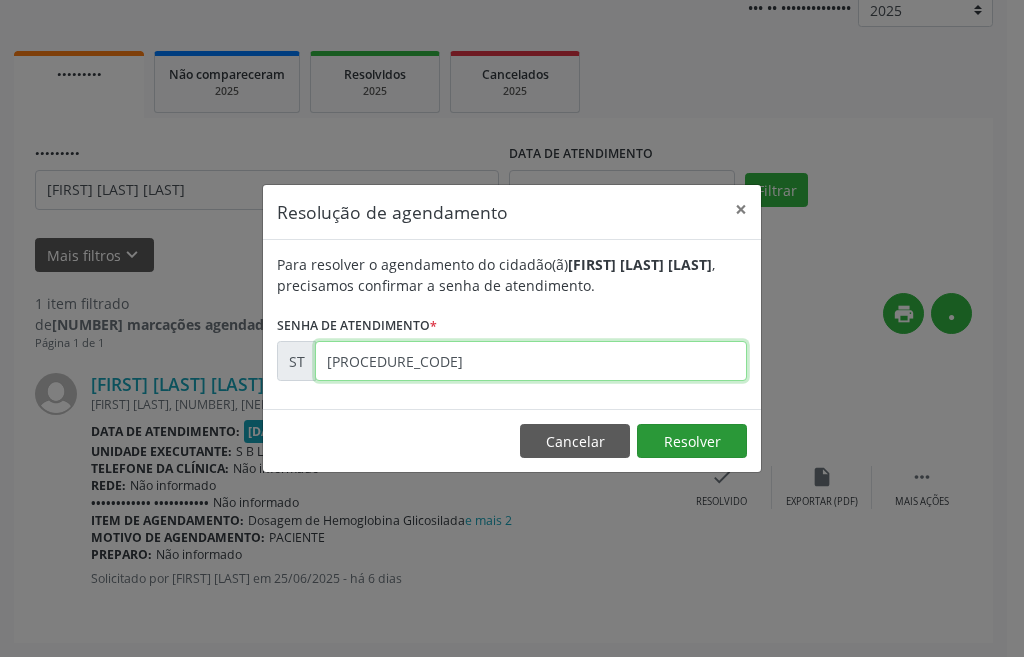 type on "00005178" 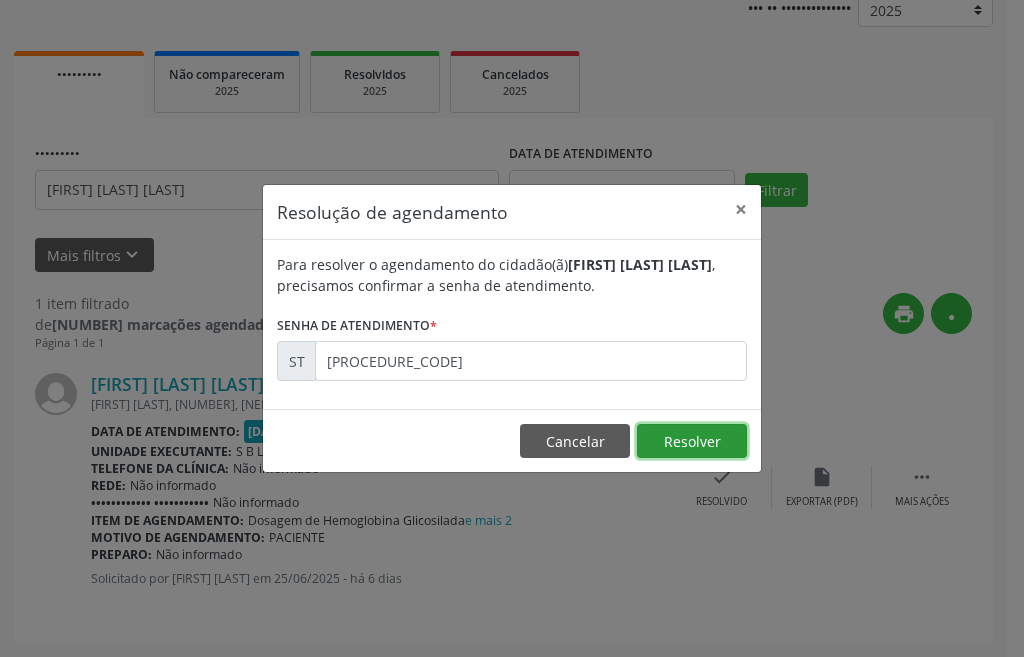 click on "••••••••" at bounding box center (692, 441) 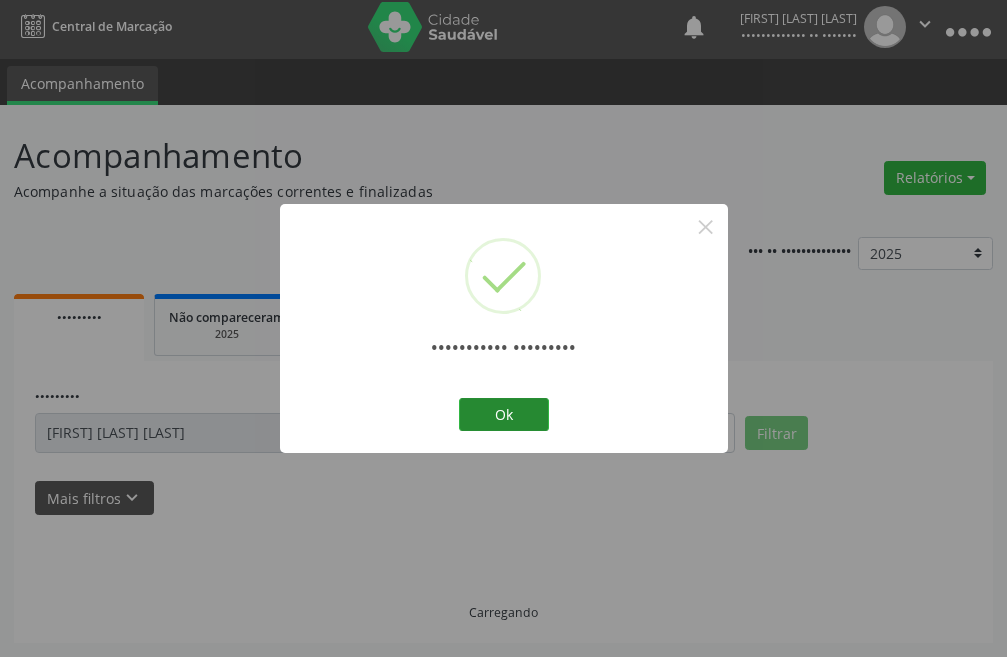 scroll, scrollTop: 26, scrollLeft: 0, axis: vertical 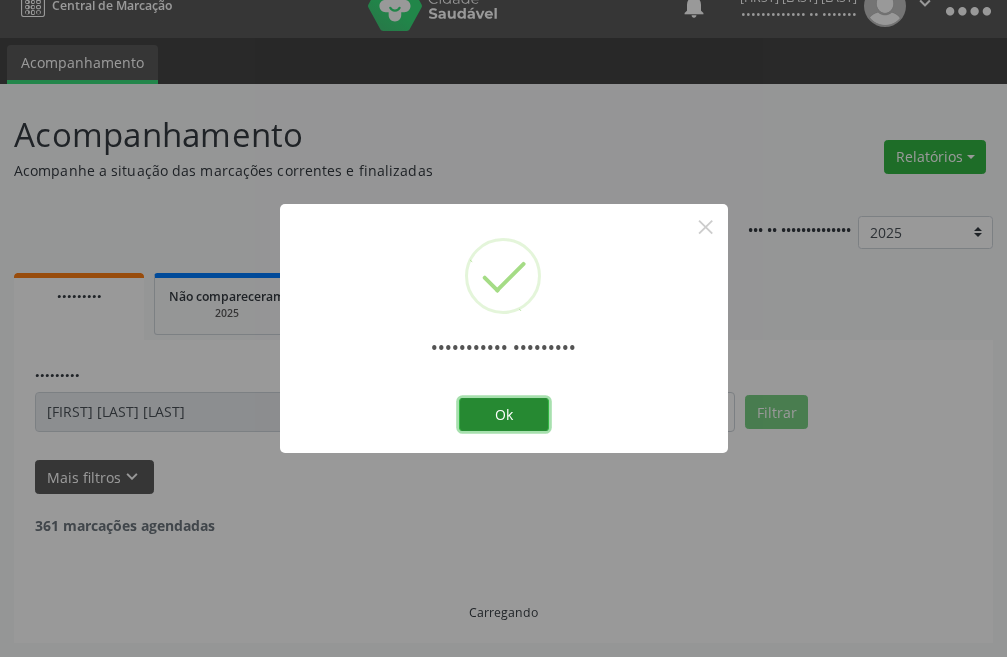 click on "Ok" at bounding box center [504, 415] 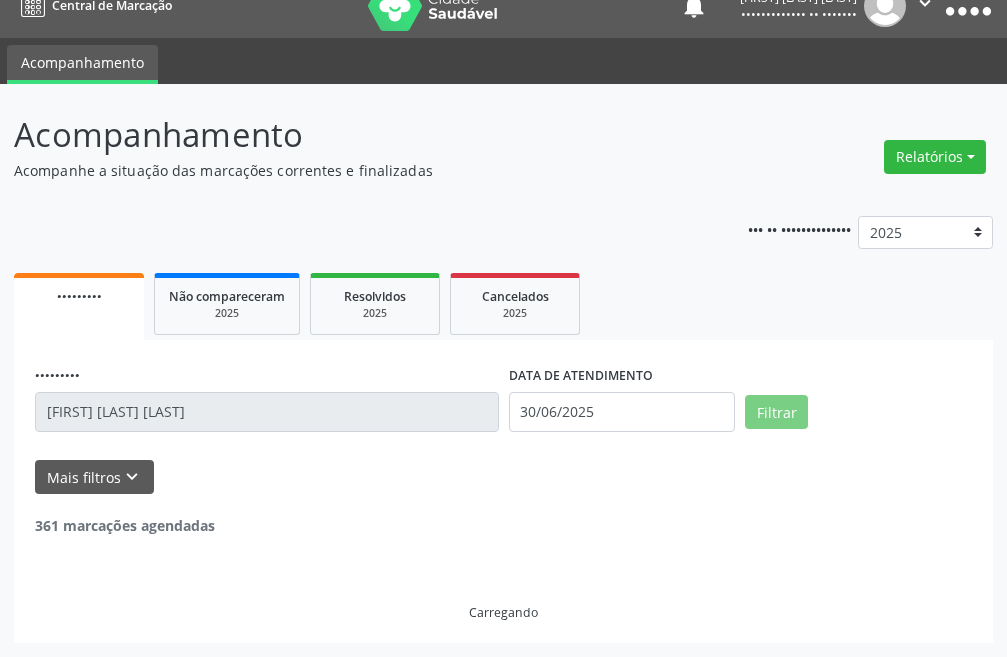 scroll, scrollTop: 0, scrollLeft: 0, axis: both 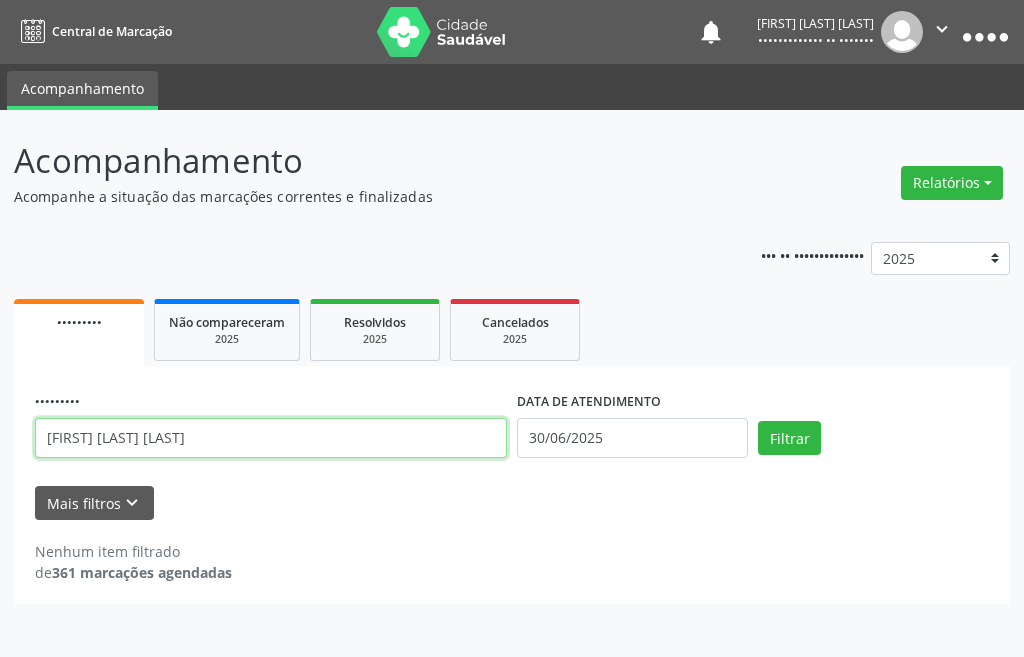 drag, startPoint x: 347, startPoint y: 433, endPoint x: 0, endPoint y: 435, distance: 347.00577 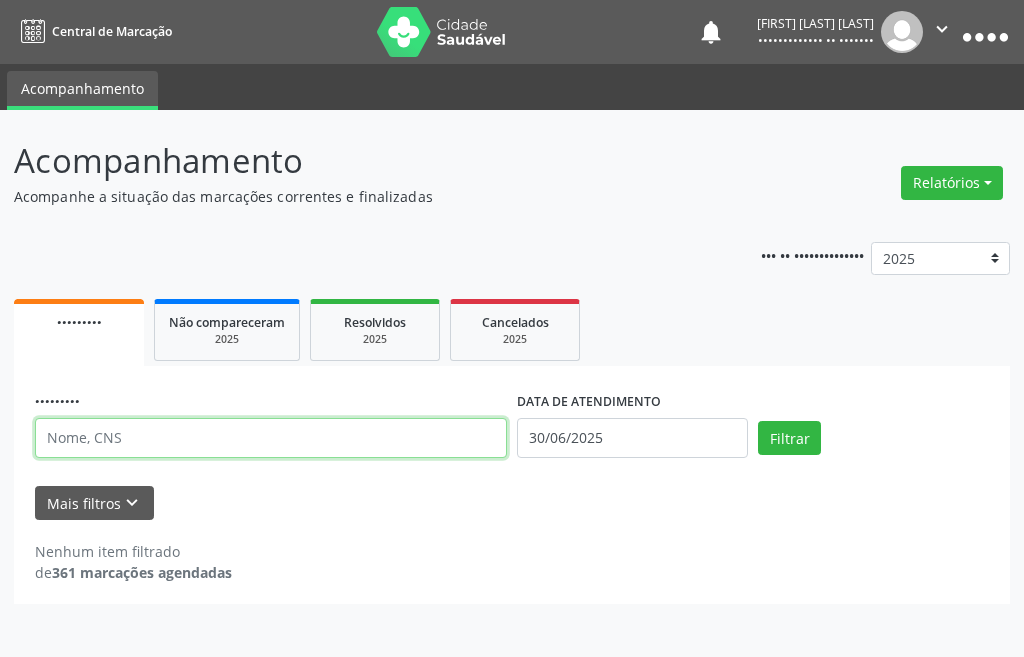 click at bounding box center [271, 438] 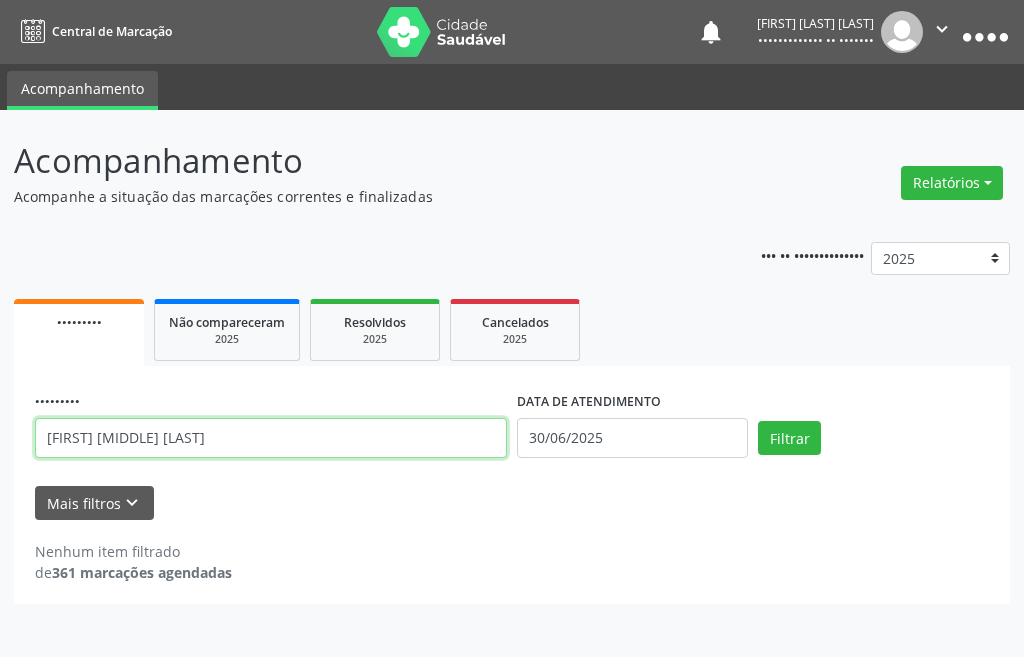 type on "EMDRICK ALMEIDA SOUZA" 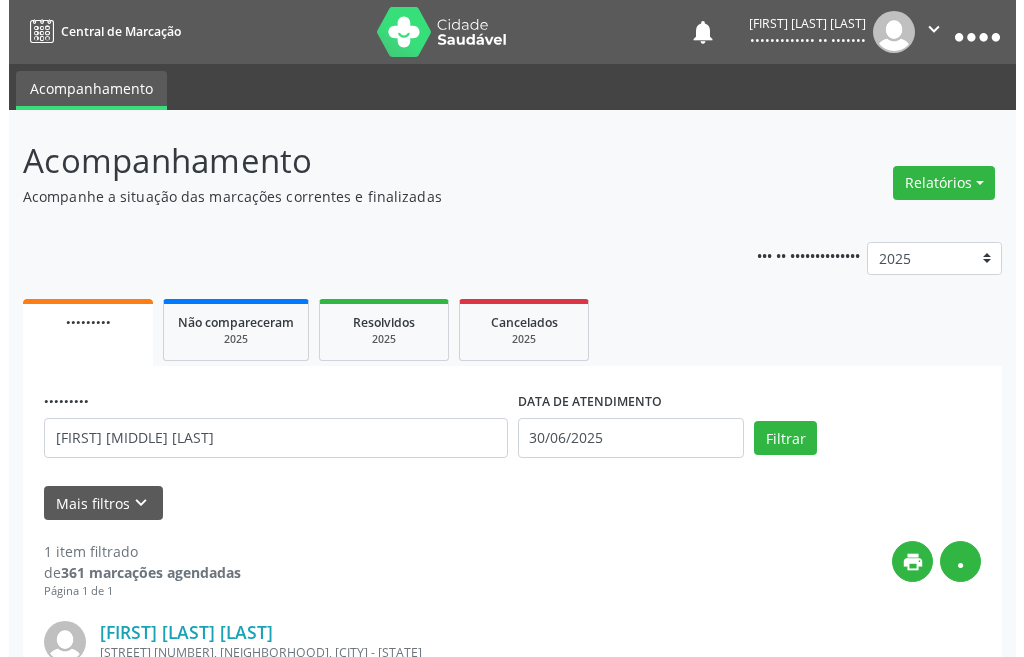 scroll, scrollTop: 248, scrollLeft: 0, axis: vertical 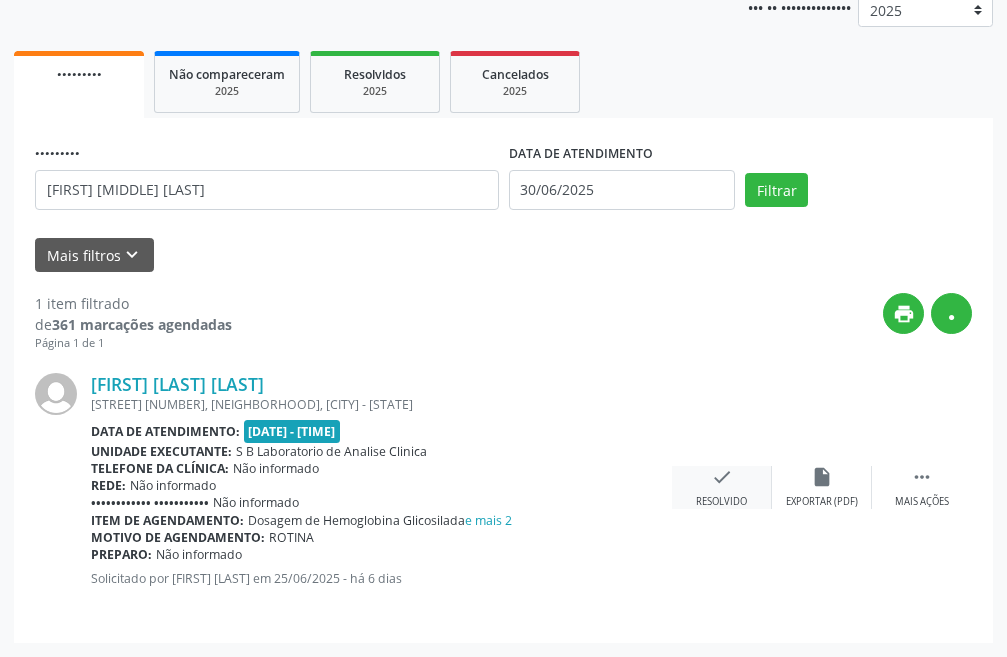 click on "•••••
•••••••••" at bounding box center [722, 487] 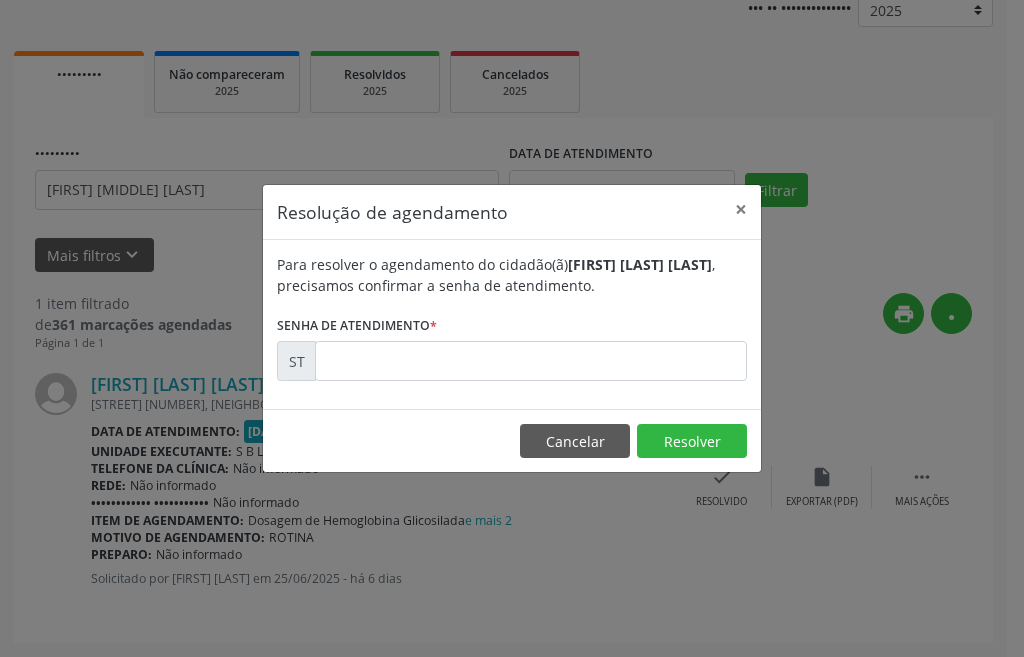 click on "Resolução de agendamento ×
Para resolver o agendamento do cidadão(ã)  Emdrick Almeida Souza ,
precisamos confirmar a senha de atendimento.
Senha de atendimento
*
ST     Cancelar Resolver" at bounding box center [512, 328] 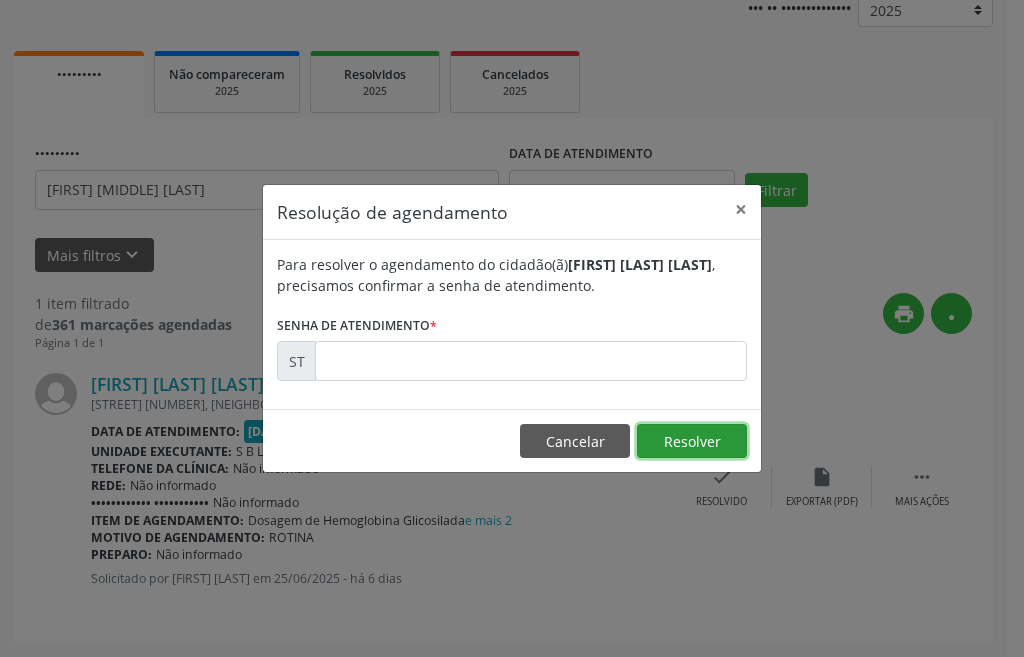 click on "••••••••" at bounding box center (692, 441) 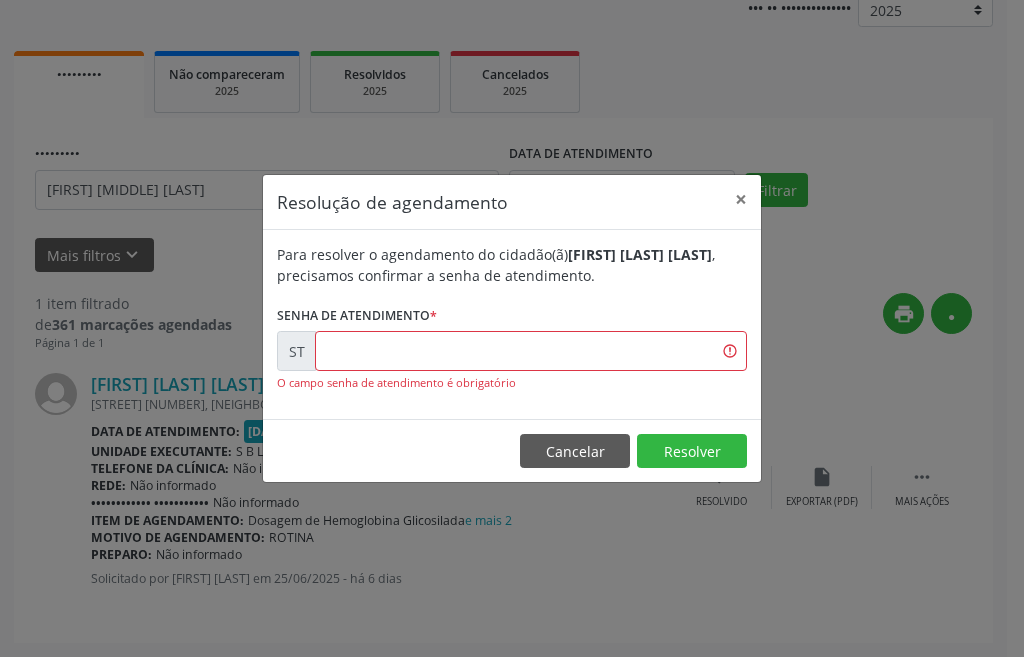 drag, startPoint x: 785, startPoint y: 466, endPoint x: 762, endPoint y: 468, distance: 23.086792 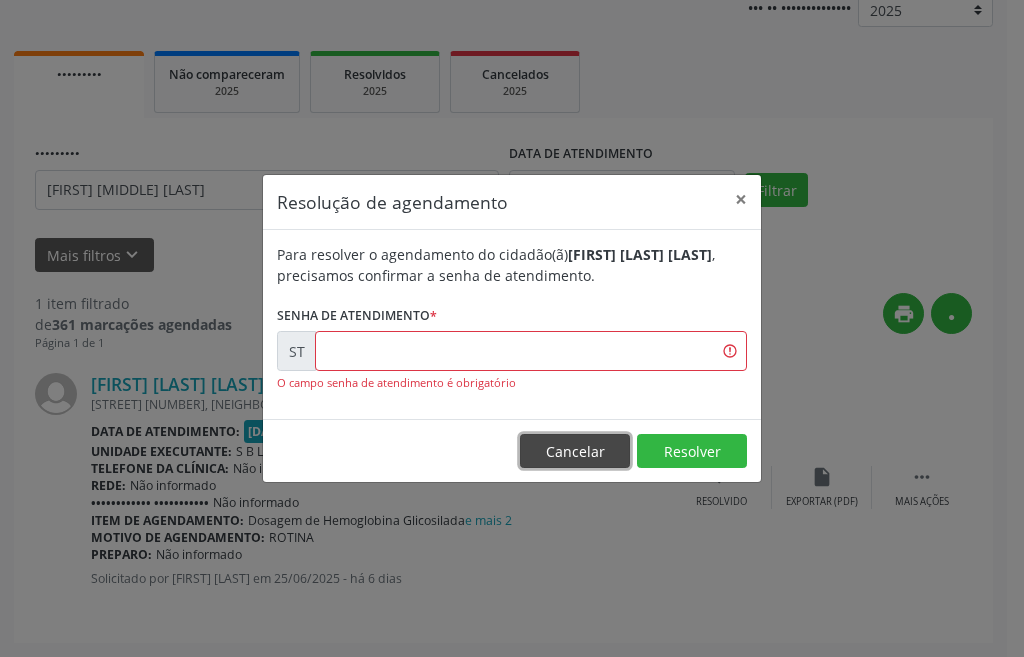 click on "••••••••" at bounding box center (575, 451) 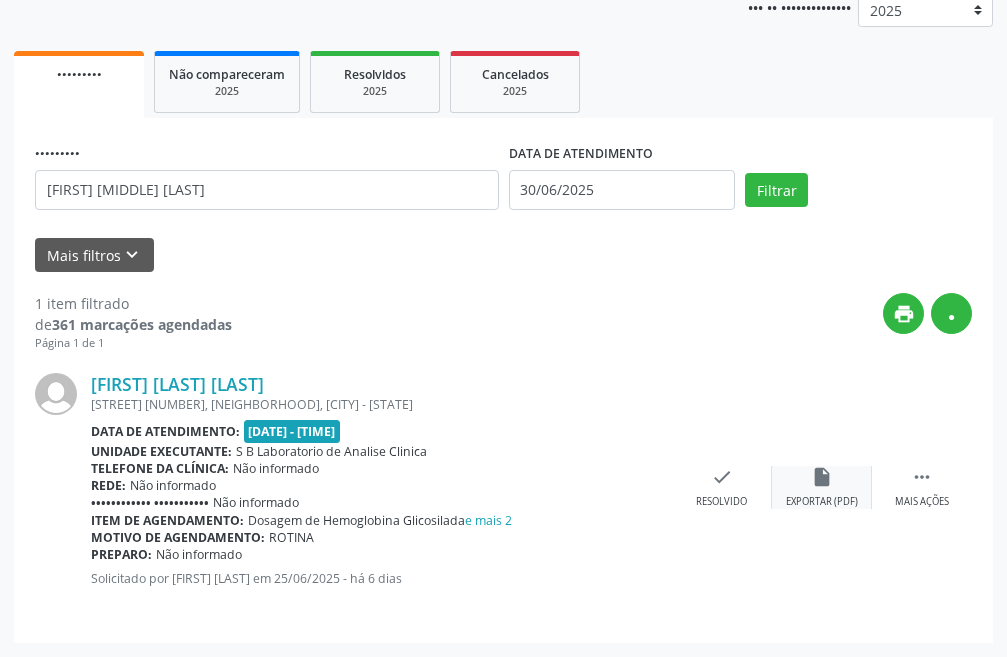 click on "•••••••••••••••••
•••••••• •••••" at bounding box center [822, 487] 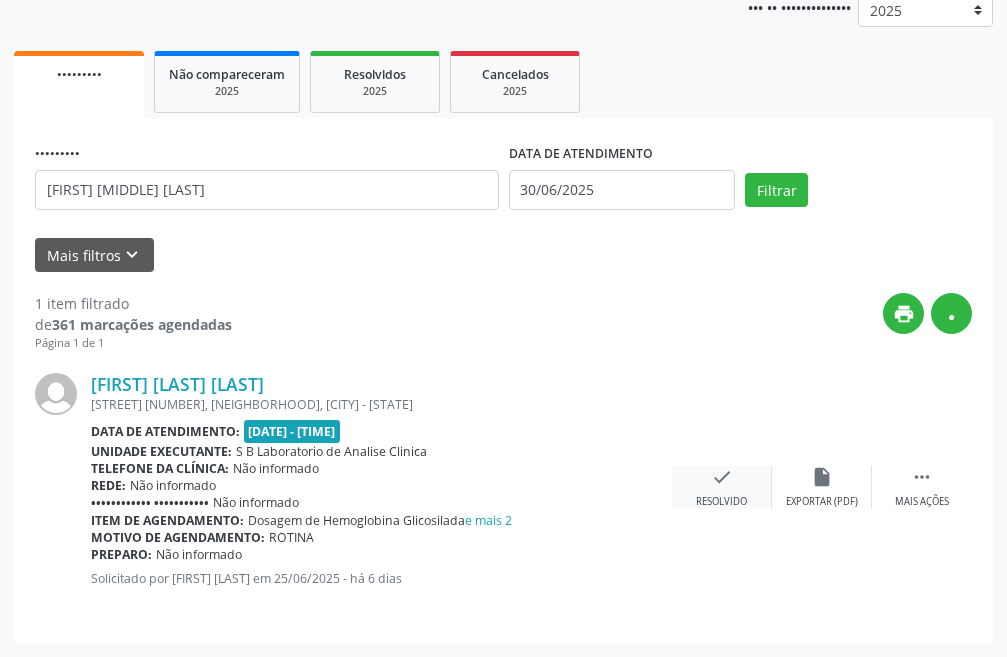 click on "•••••
•••••••••" at bounding box center (722, 487) 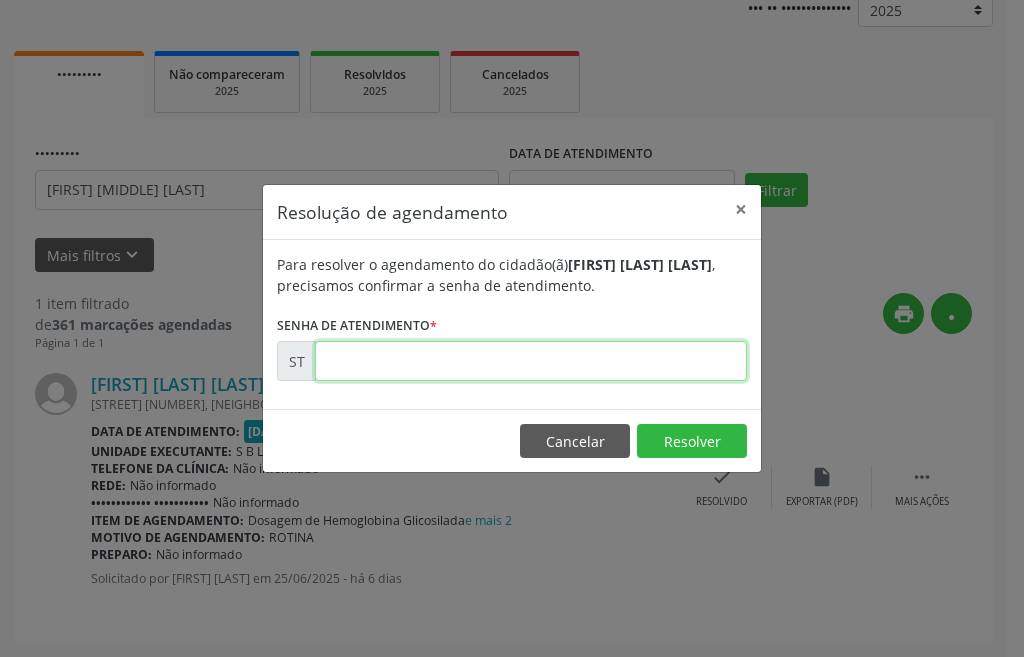 click at bounding box center (531, 361) 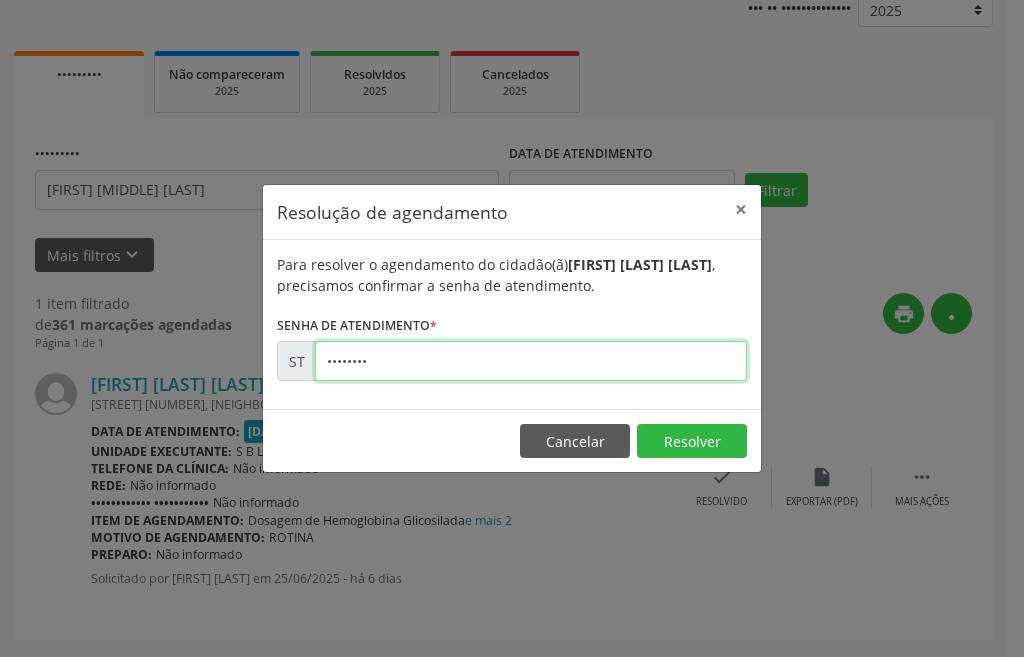 type on "00005200" 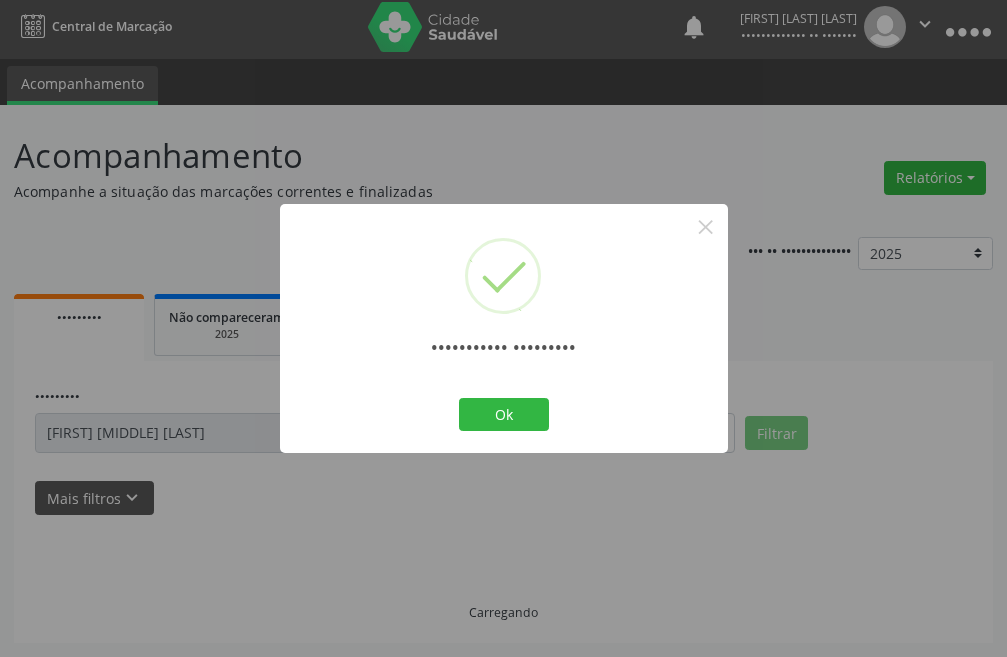 scroll, scrollTop: 26, scrollLeft: 0, axis: vertical 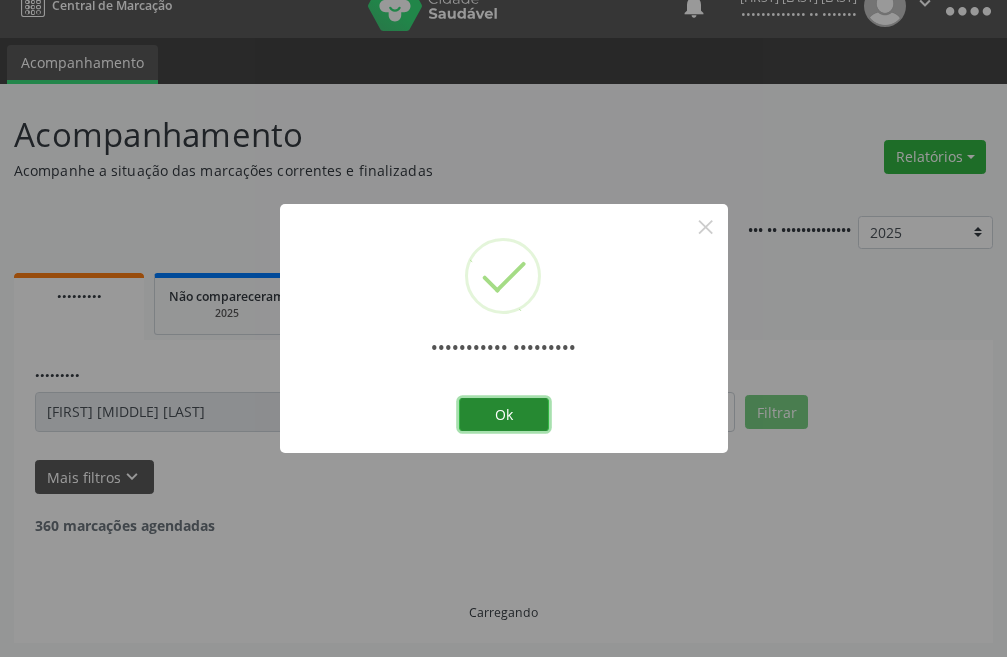 click on "Ok" at bounding box center (504, 415) 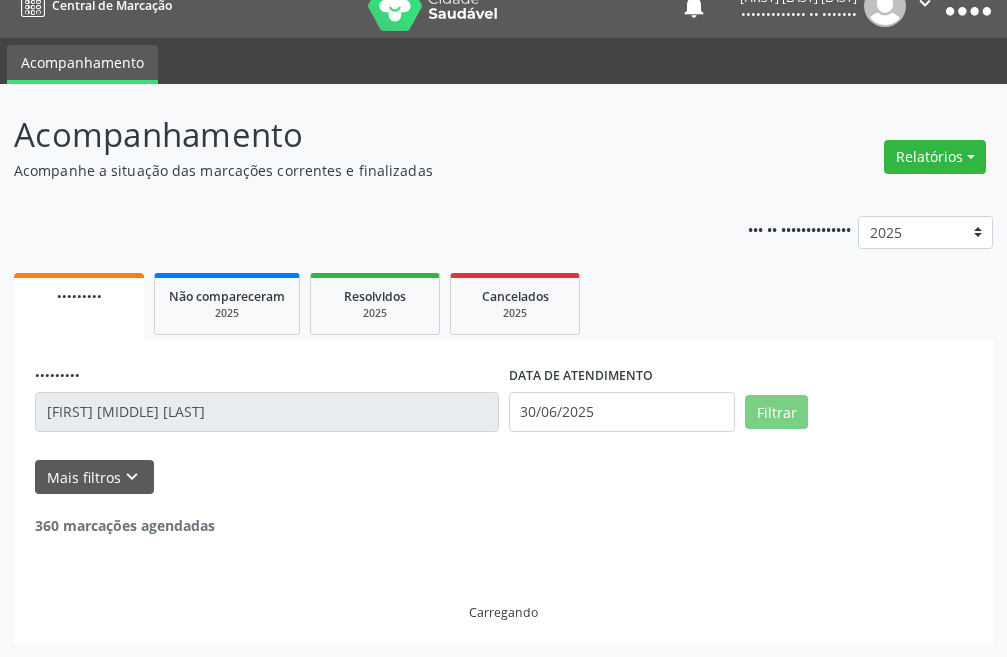 scroll, scrollTop: 0, scrollLeft: 0, axis: both 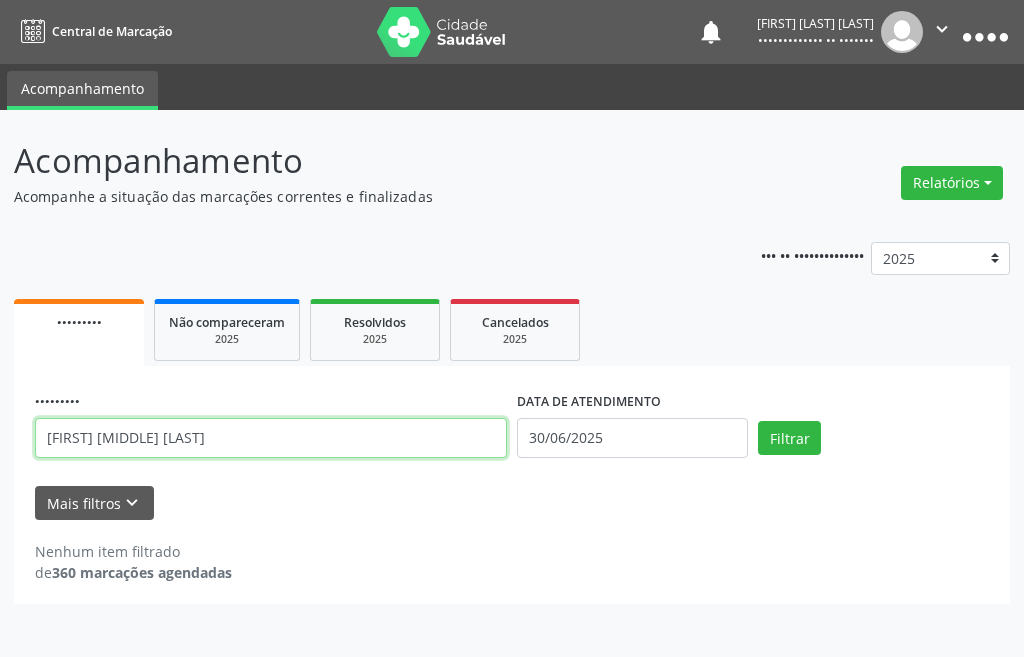 drag, startPoint x: 286, startPoint y: 456, endPoint x: 0, endPoint y: 442, distance: 286.34244 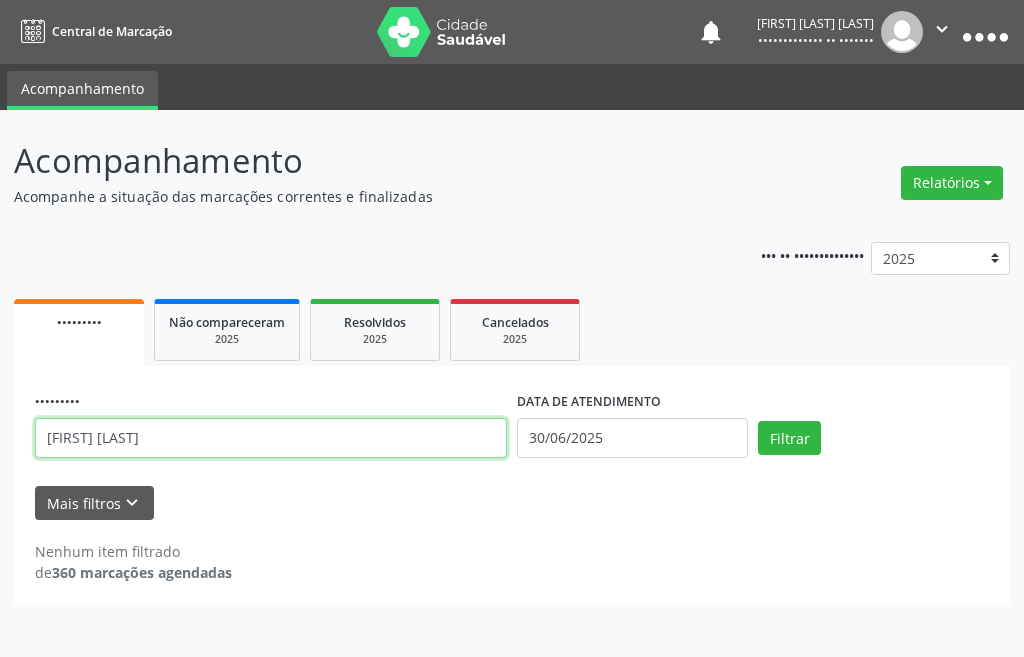 type on "LUCIANA OLIVEIRA DA SILVA" 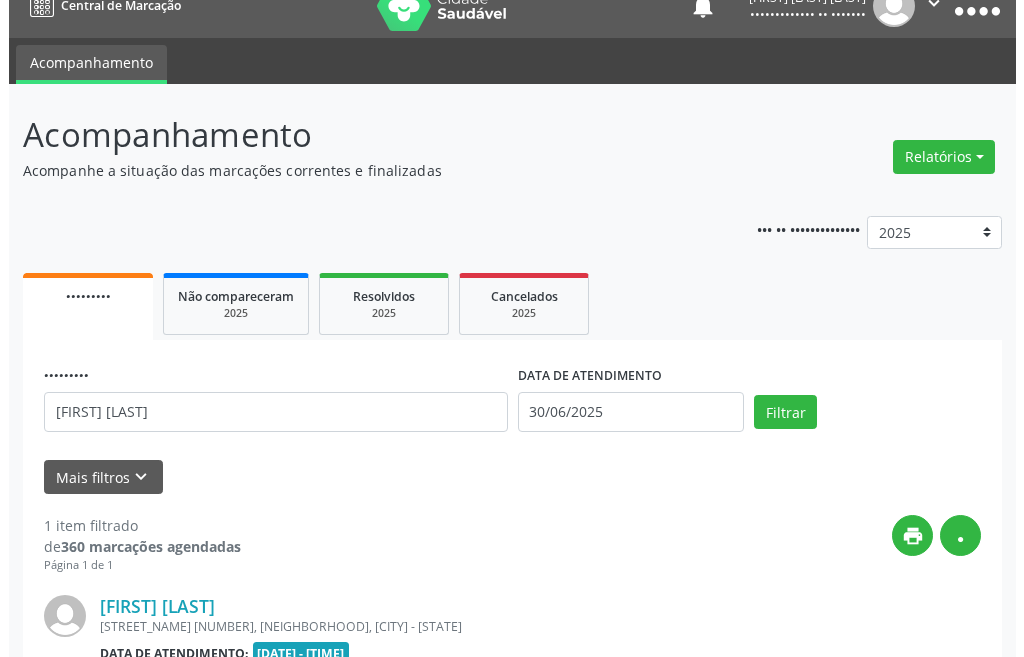 scroll, scrollTop: 265, scrollLeft: 0, axis: vertical 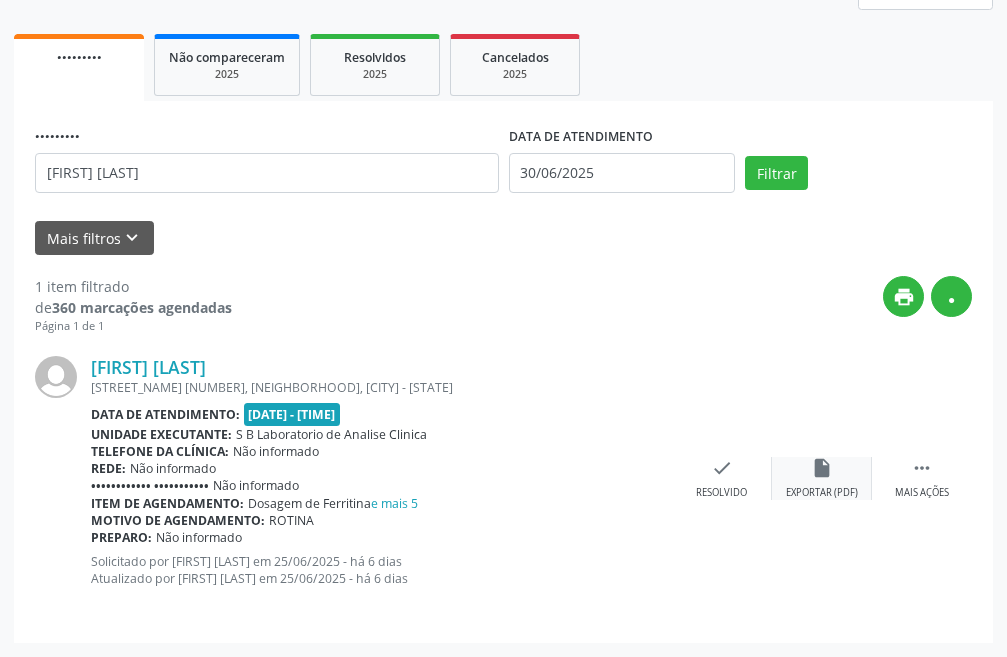 click on "insert_drive_file" at bounding box center (822, 468) 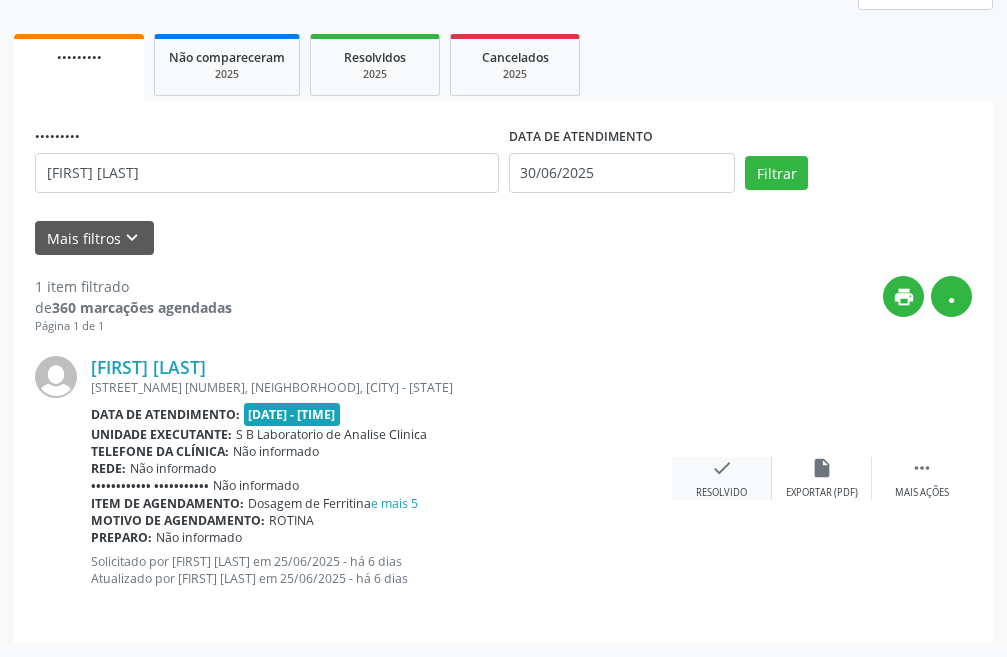 click on "Resolvido" at bounding box center (822, 493) 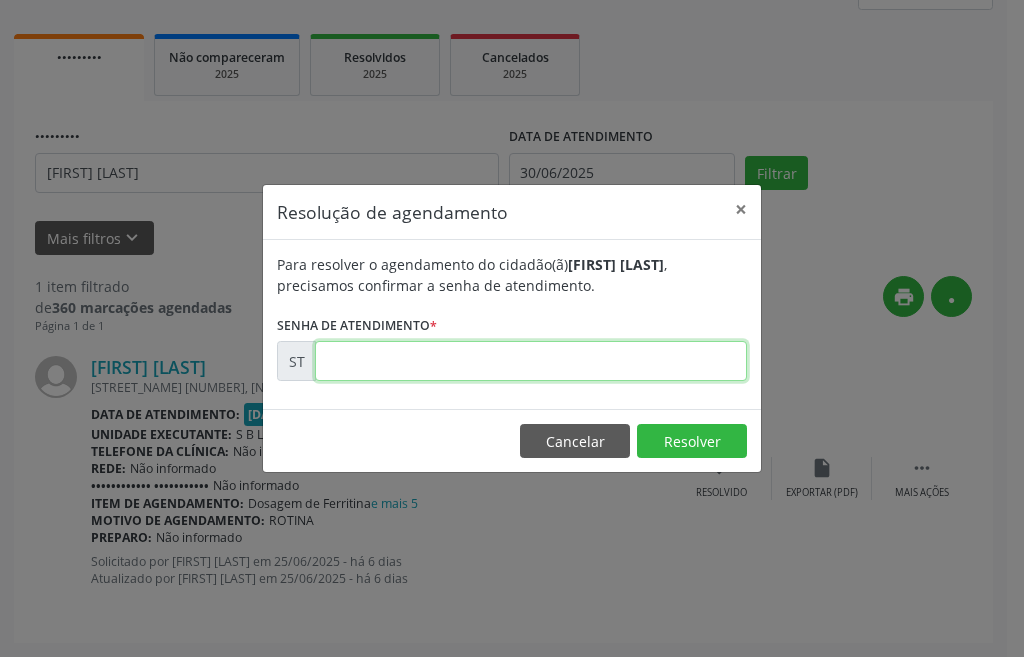 click at bounding box center [531, 361] 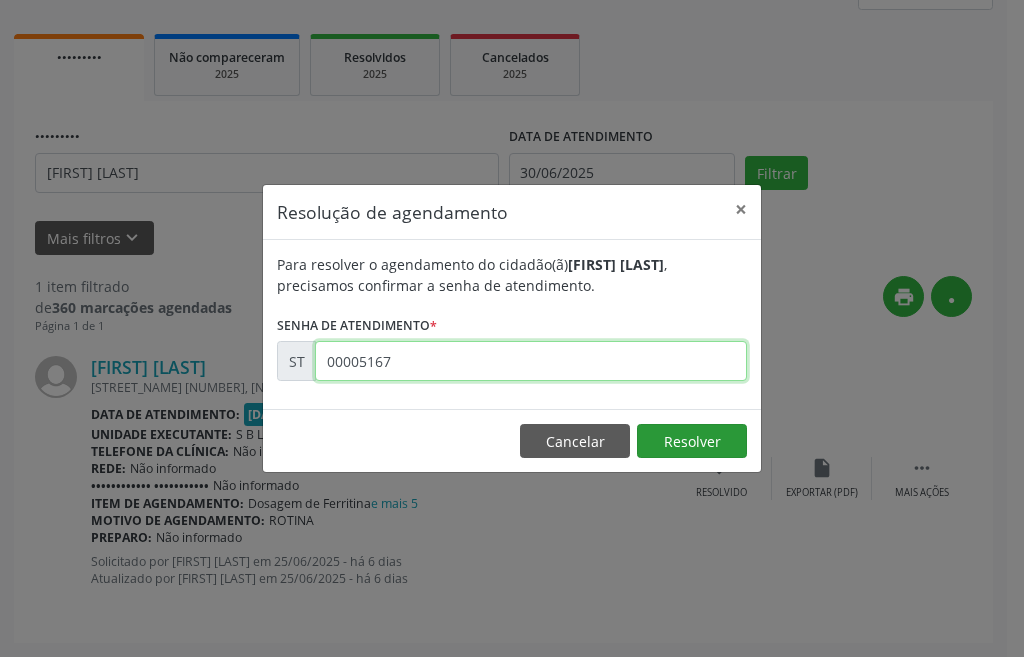 type on "00005167" 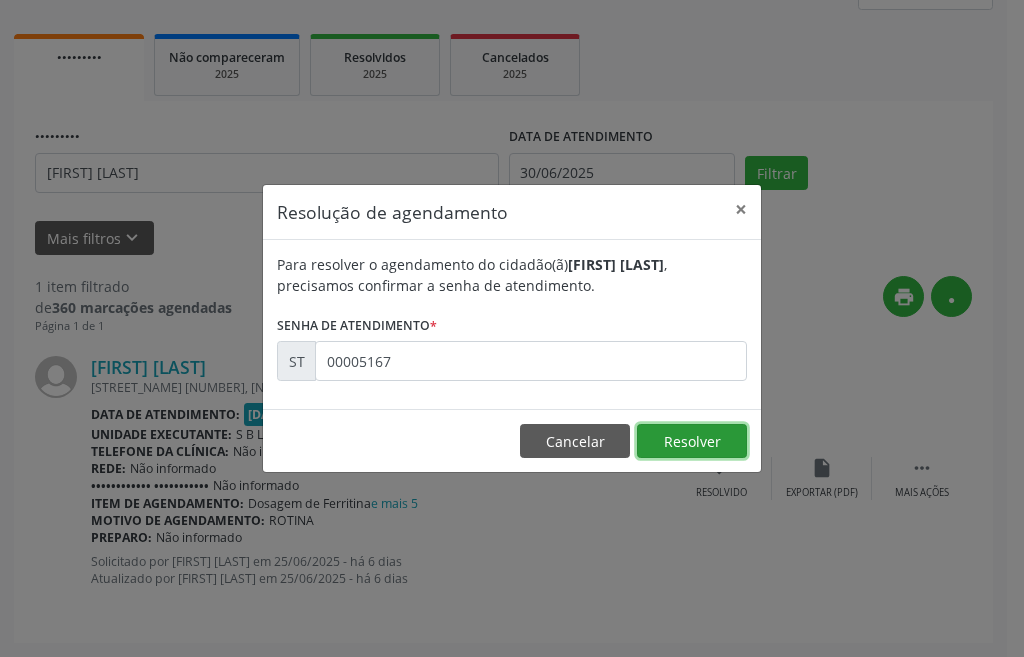 click on "••••••••" at bounding box center (692, 441) 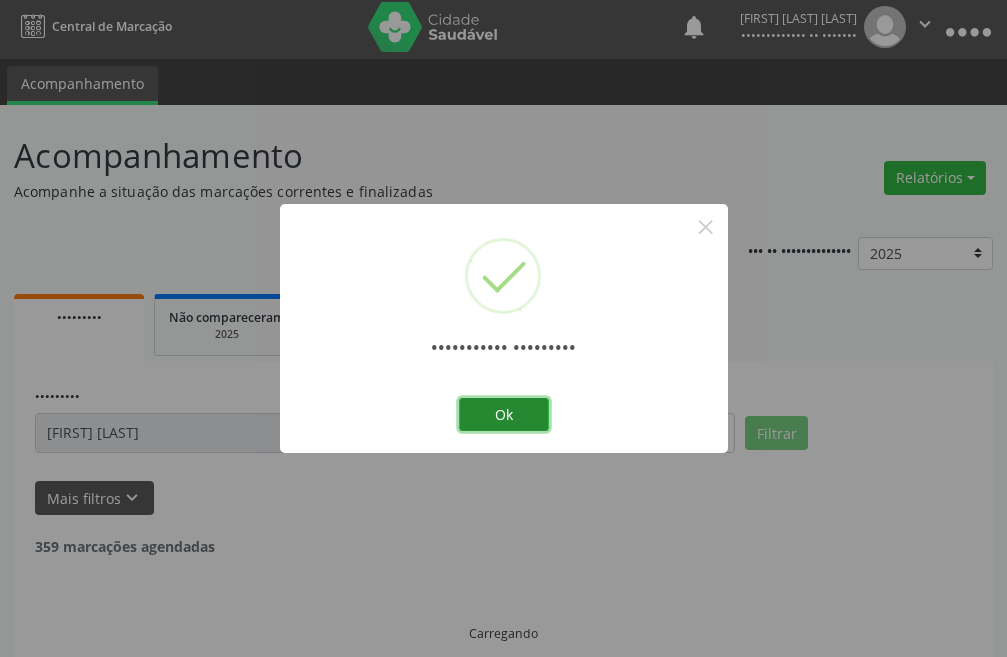 scroll, scrollTop: 26, scrollLeft: 0, axis: vertical 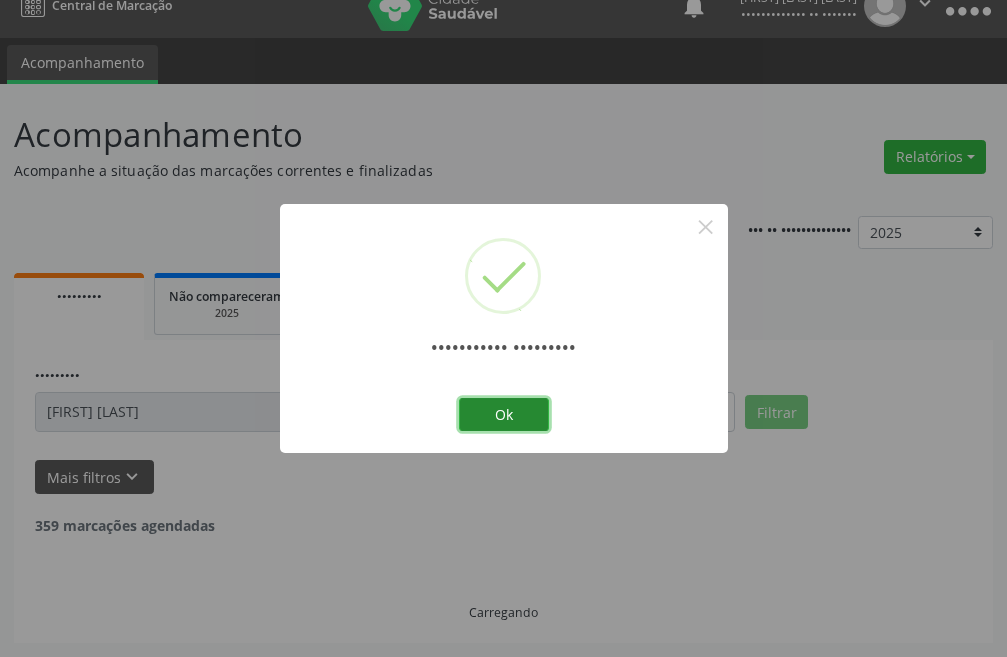 click on "Ok" at bounding box center (504, 415) 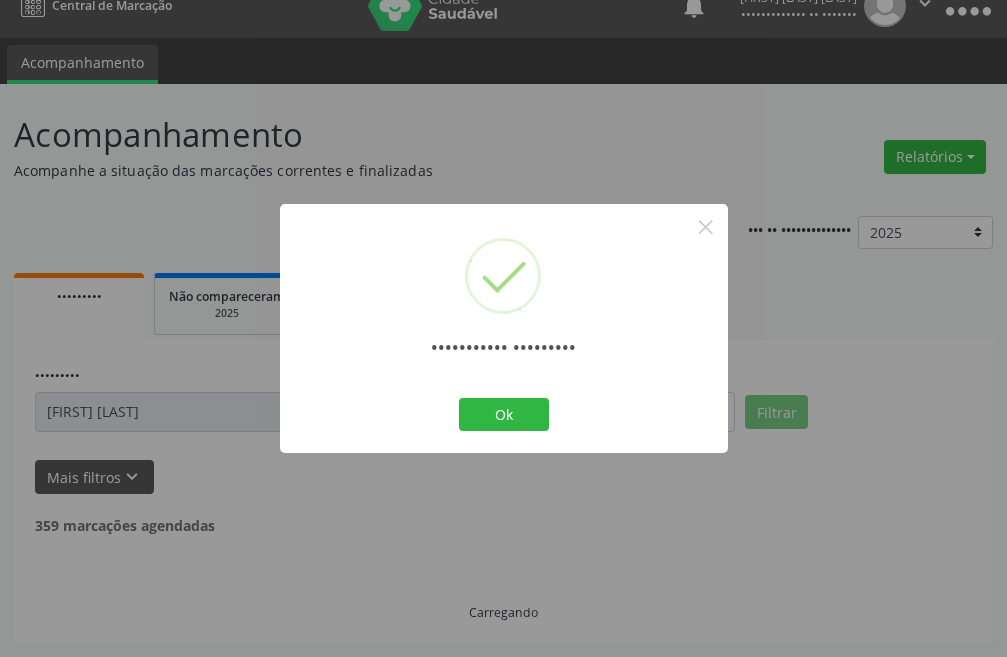 scroll, scrollTop: 0, scrollLeft: 0, axis: both 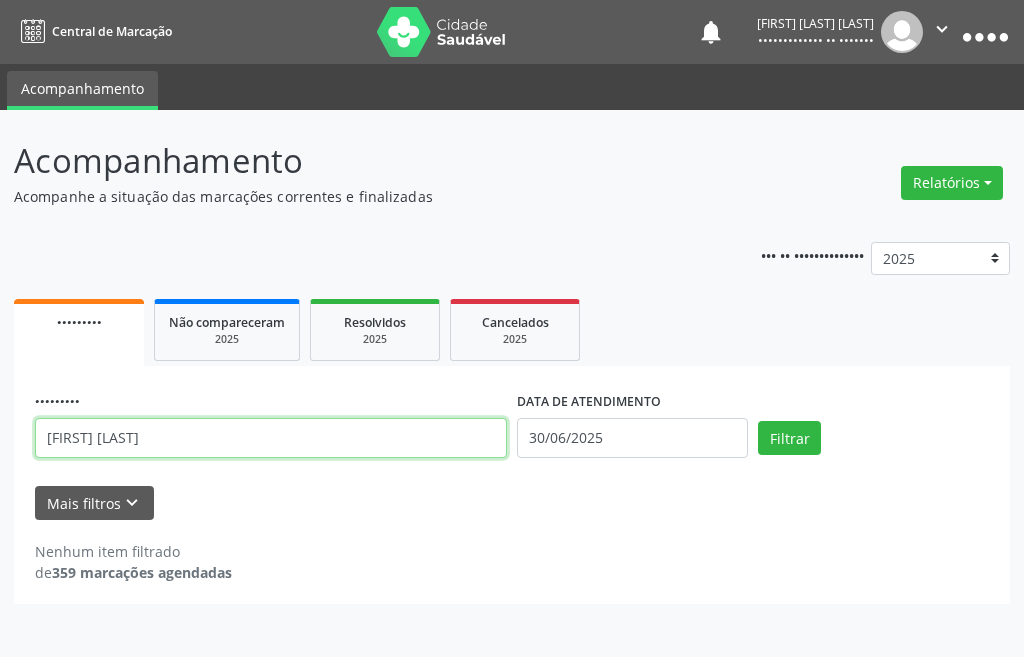 drag, startPoint x: 236, startPoint y: 434, endPoint x: 0, endPoint y: 440, distance: 236.07626 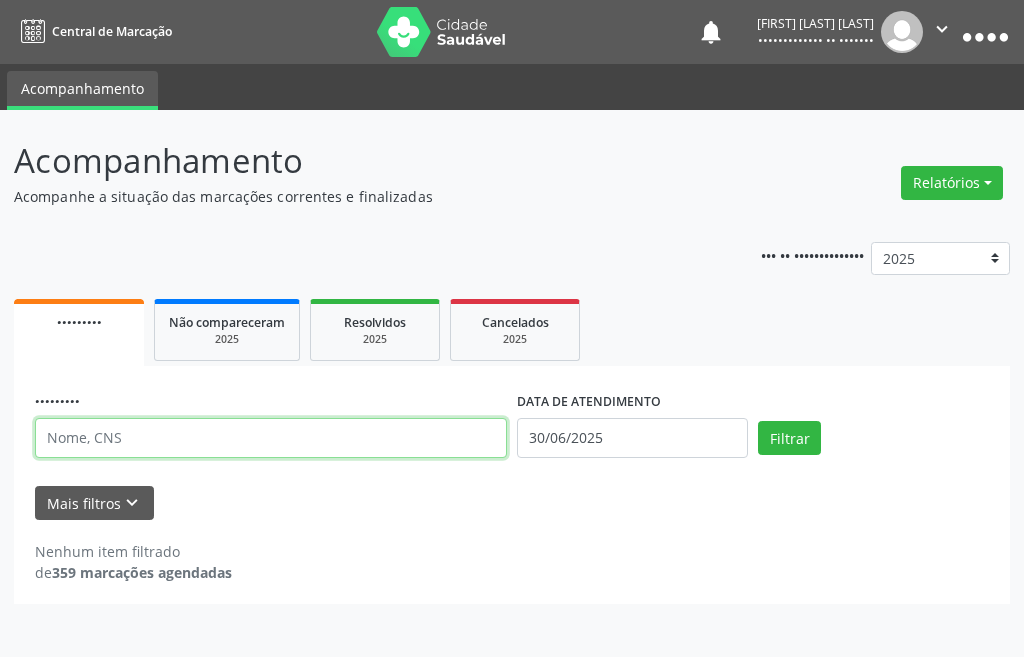 click at bounding box center [271, 438] 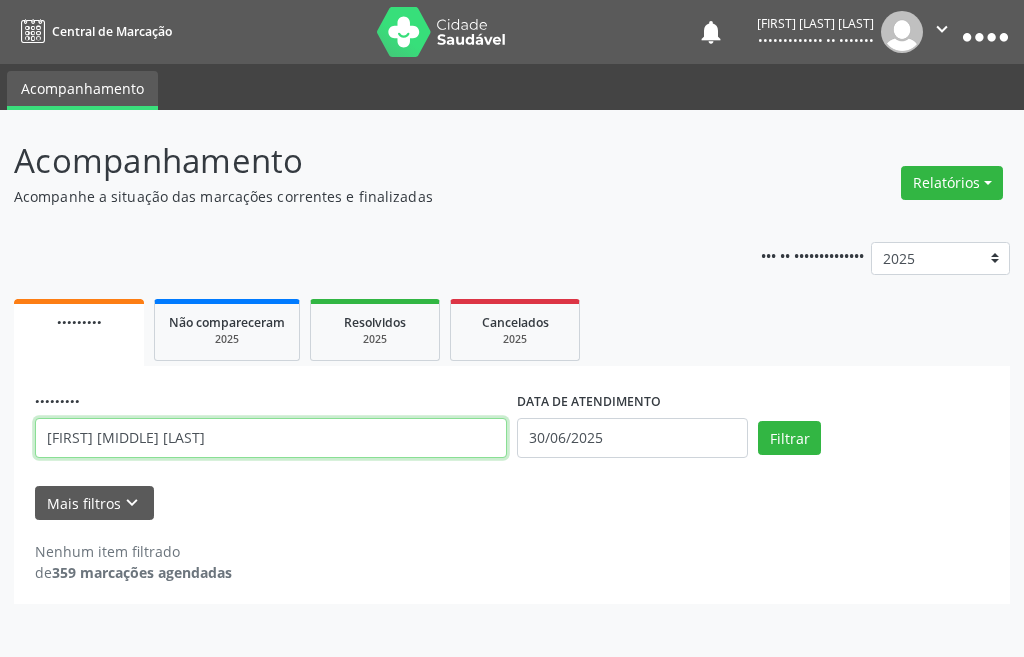 type on "FRANCISCO DE ASSIS PEREIRA DOS SANTOS" 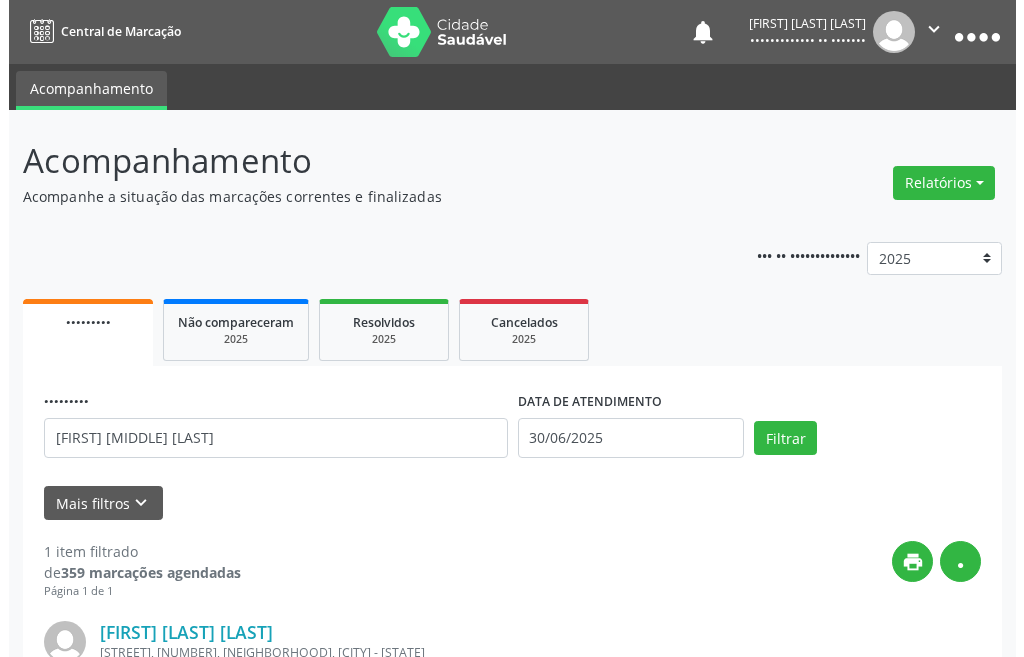 scroll, scrollTop: 265, scrollLeft: 0, axis: vertical 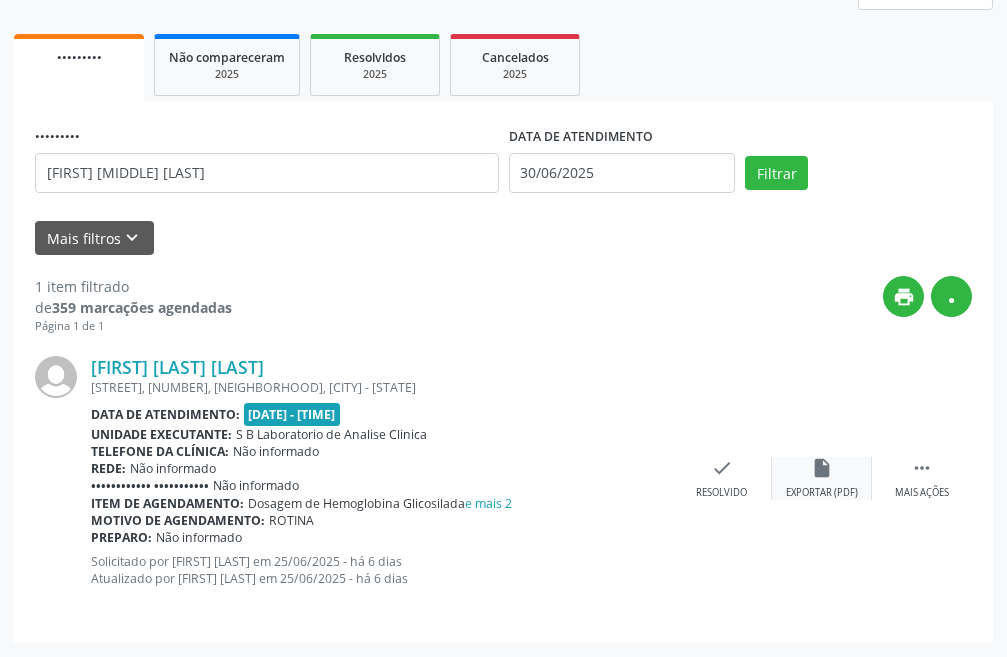 click on "•••••••••••••••••
•••••••• •••••" at bounding box center (822, 478) 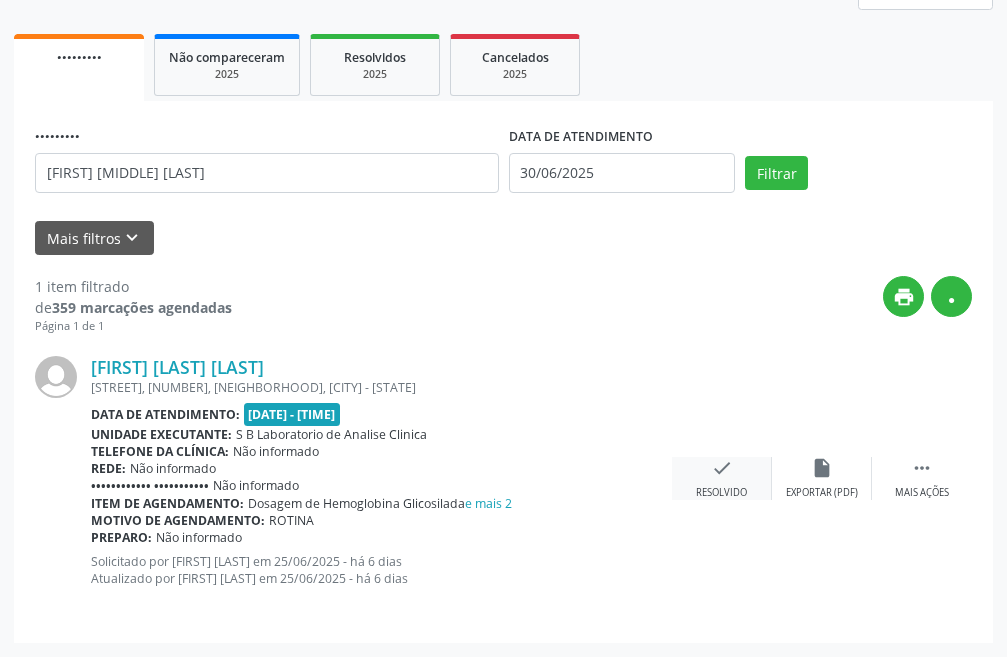 click on "Resolvido" at bounding box center (822, 493) 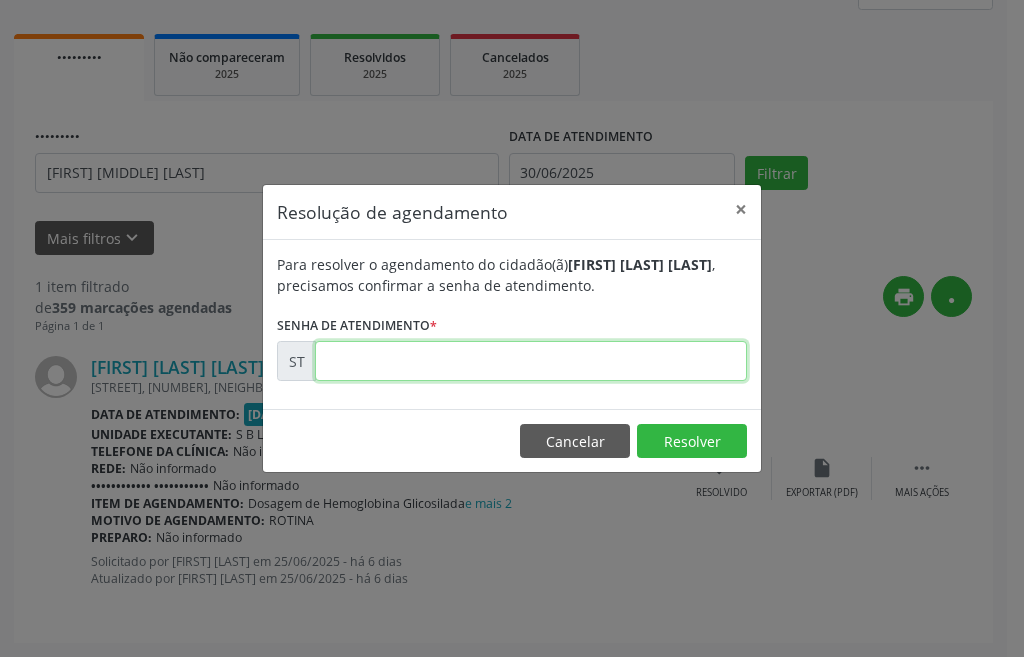 click at bounding box center [531, 361] 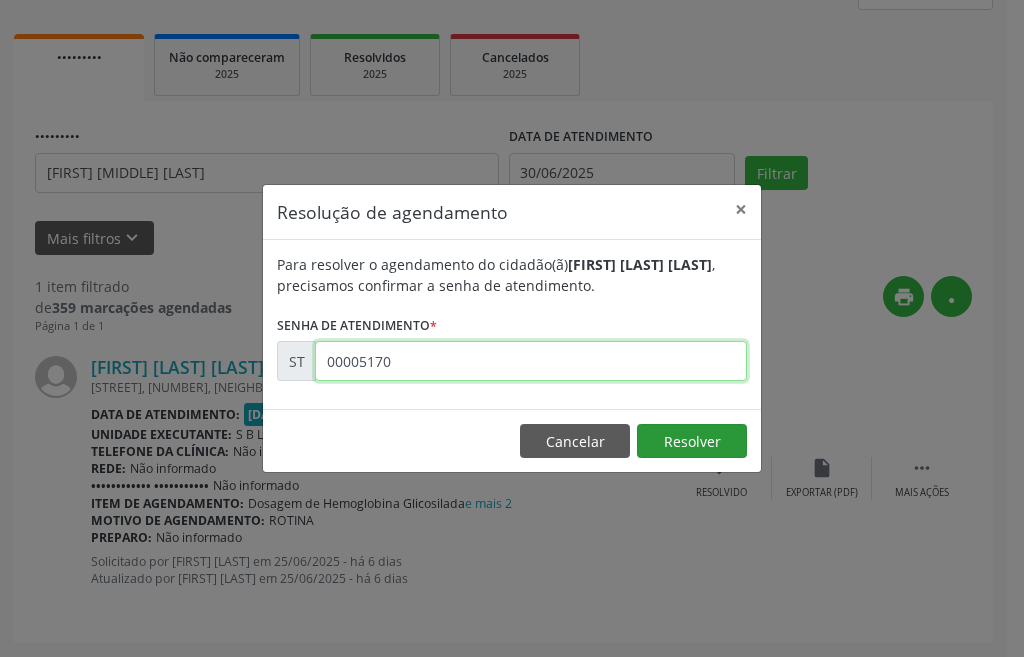 type on "00005170" 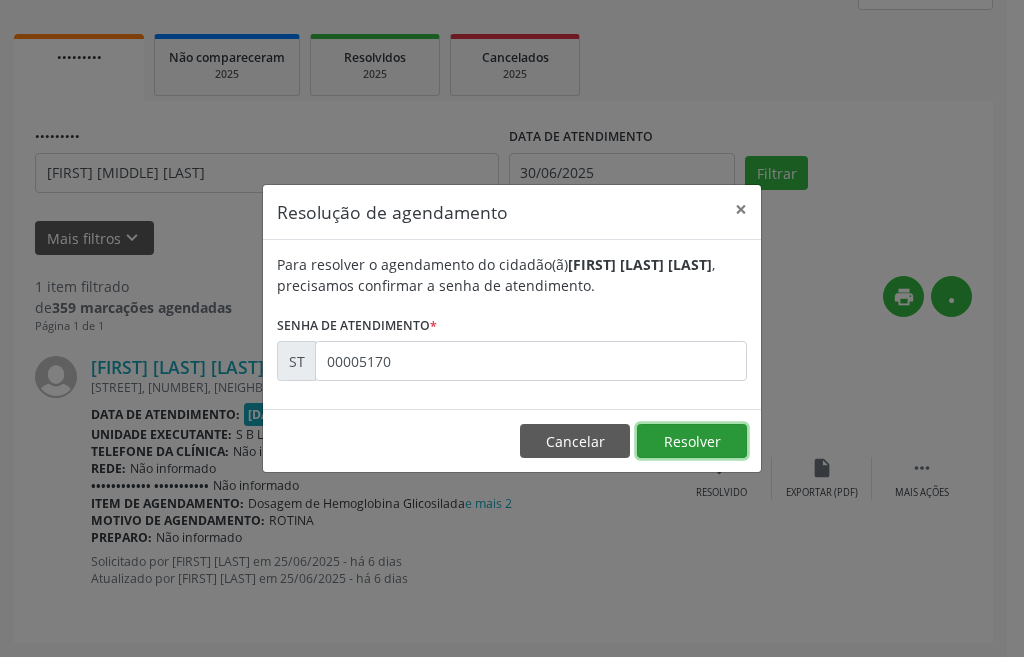 click on "••••••••" at bounding box center (692, 441) 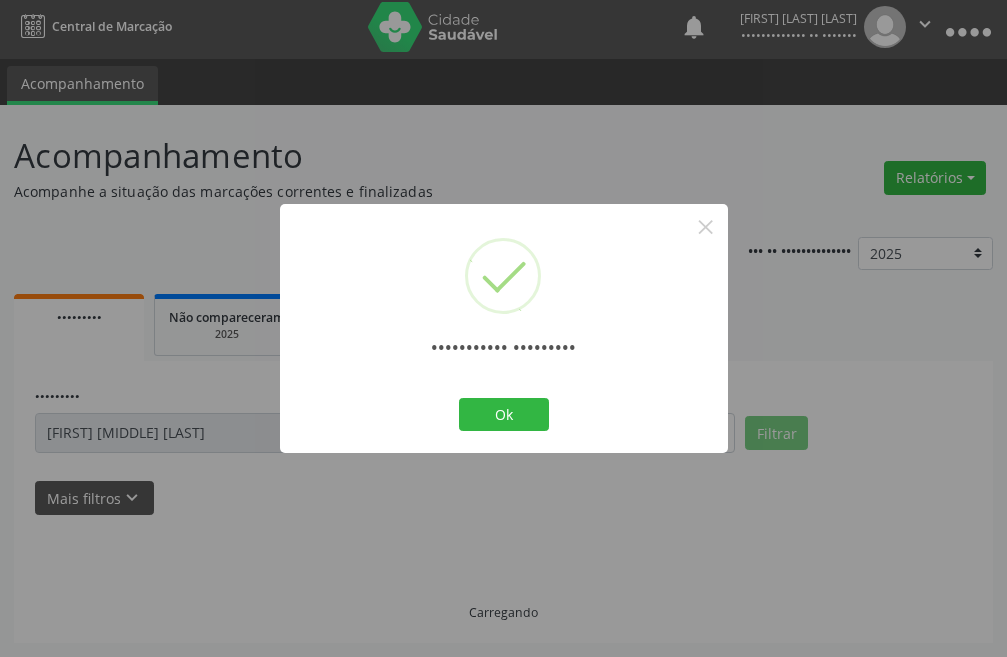 scroll, scrollTop: 26, scrollLeft: 0, axis: vertical 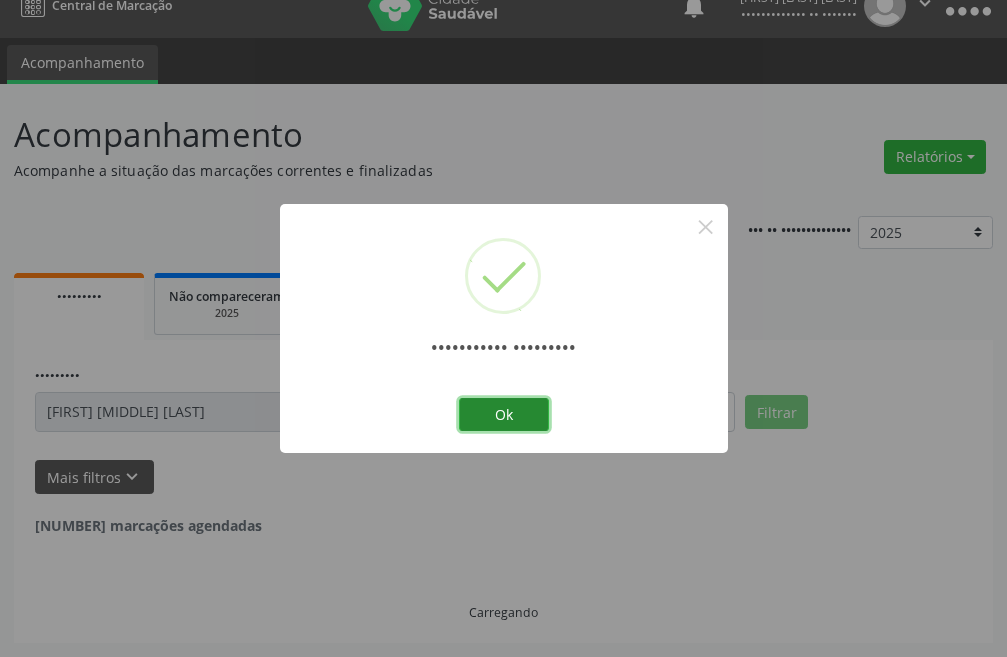click on "Ok" at bounding box center (504, 415) 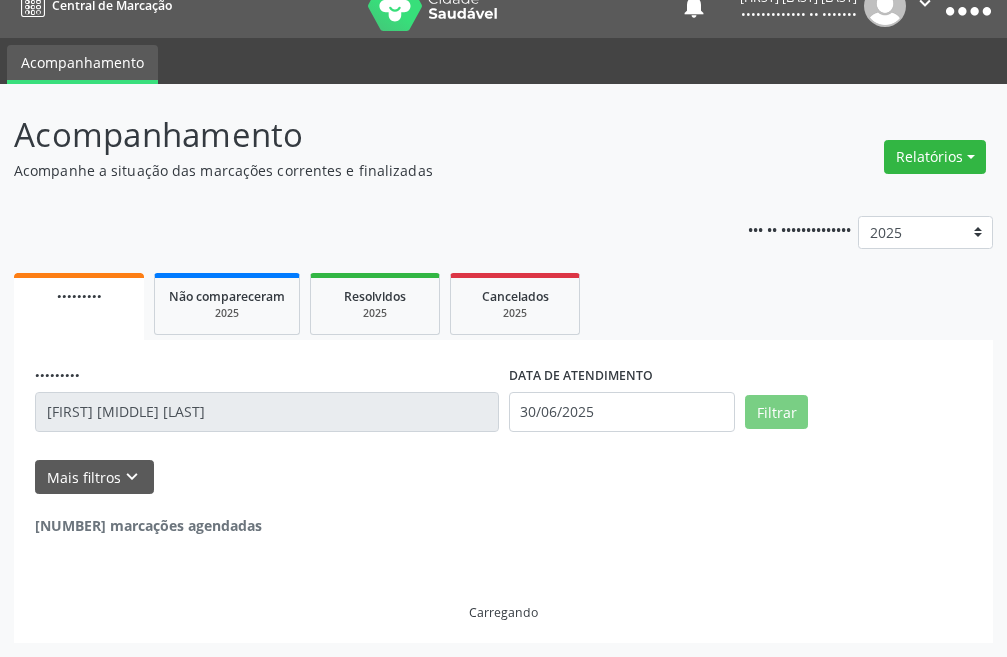 scroll, scrollTop: 0, scrollLeft: 0, axis: both 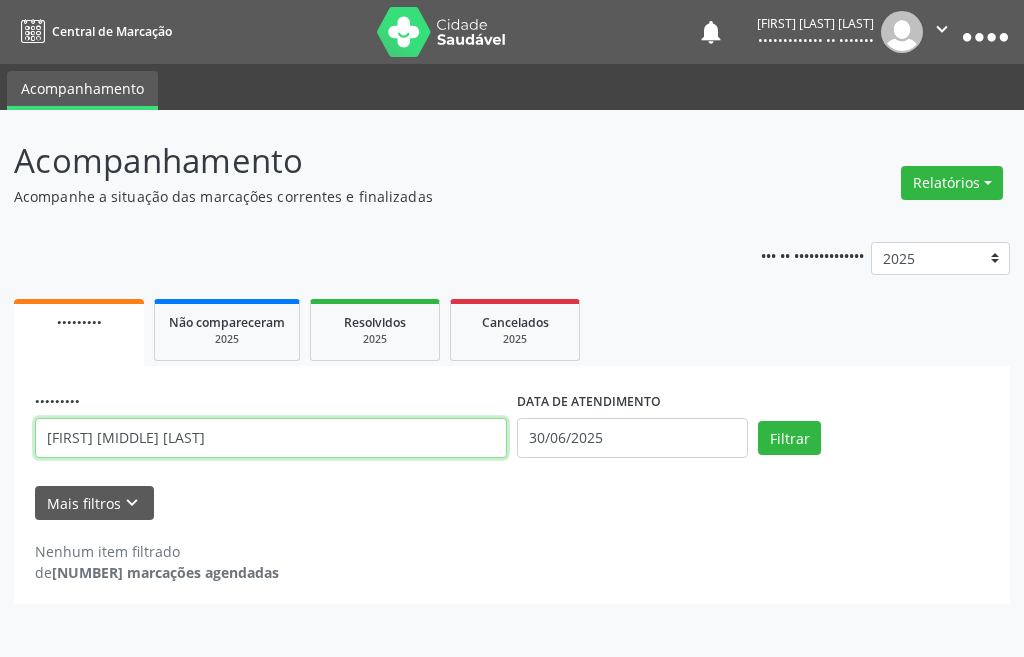 drag, startPoint x: 371, startPoint y: 423, endPoint x: 0, endPoint y: 485, distance: 376.14493 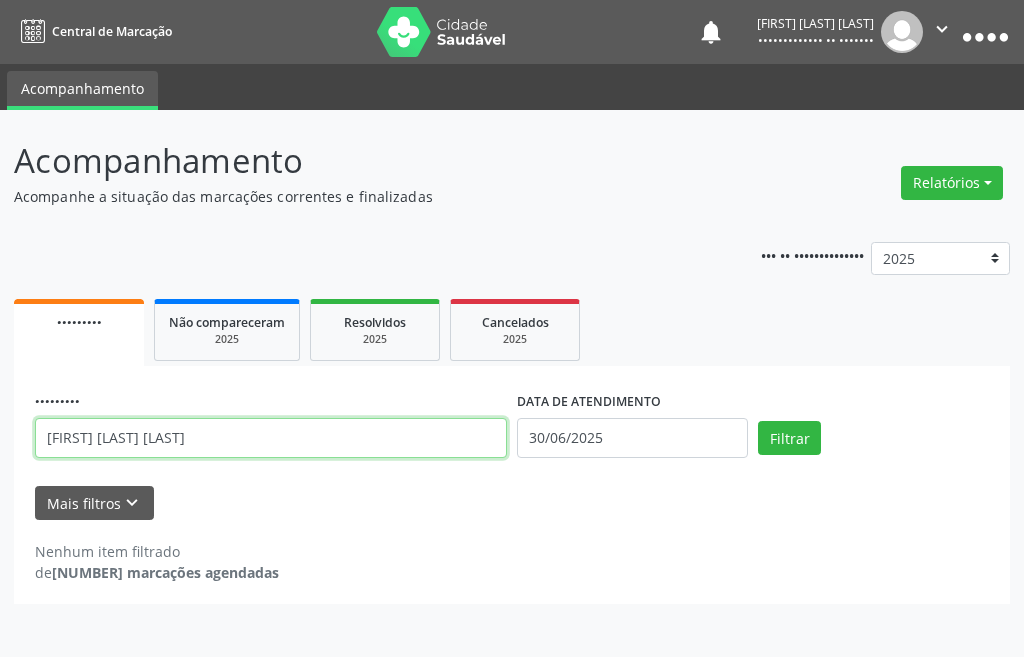 type on "ANNA CLARA BARBOSA MOURATO" 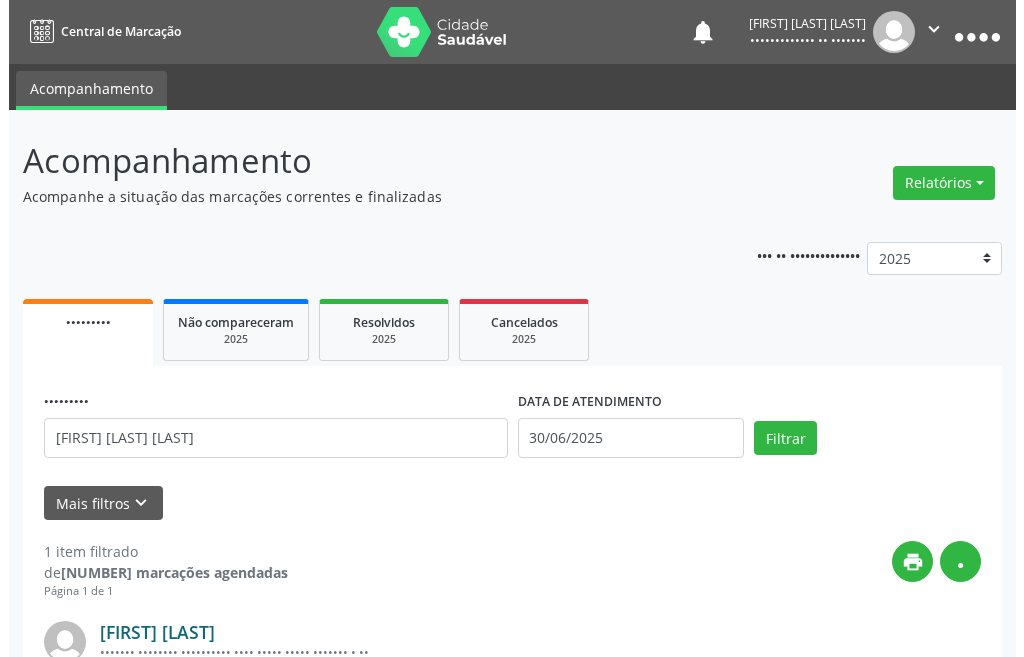 scroll, scrollTop: 248, scrollLeft: 0, axis: vertical 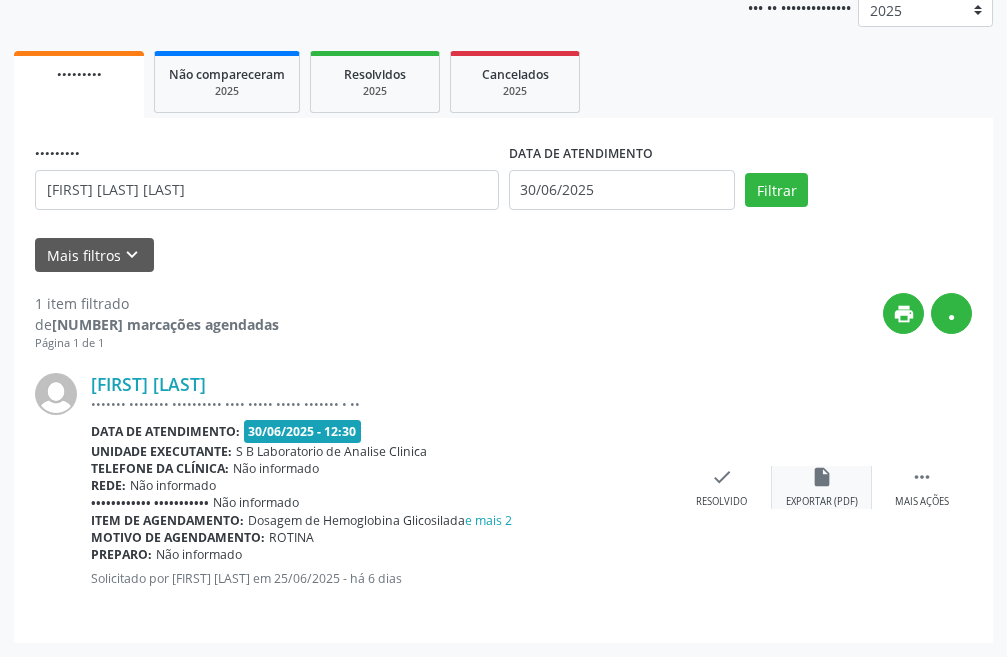 click on "insert_drive_file" at bounding box center [822, 477] 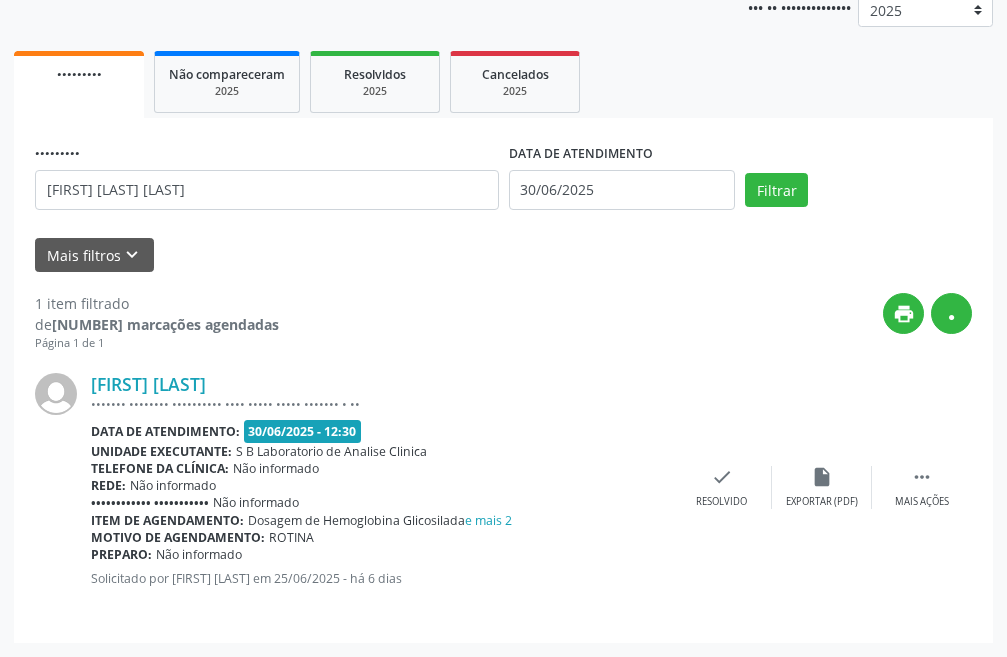 click on "Anna Clara Barbosa Mourato
Quirino Cordeiro Magalhães, 554, Aabb, Serra Talhada - PE
Data de atendimento:
30/06/2025 - 12:30
Unidade executante:
S B Laboratorio de Analise Clinica
Telefone da clínica:
Não informado
Rede:
Não informado
Profissional executante:
Não informado
Item de agendamento:
Dosagem de Hemoglobina Glicosilada
e mais 2
Motivo de agendamento:
ROTINA
Preparo:
Não informado
Solicitado por Ericka Evelliny Ferraz Ferreira em 25/06/2025 - há 6 dias

Mais ações
insert_drive_file
Exportar (PDF)
check
Resolvido" at bounding box center [503, 487] 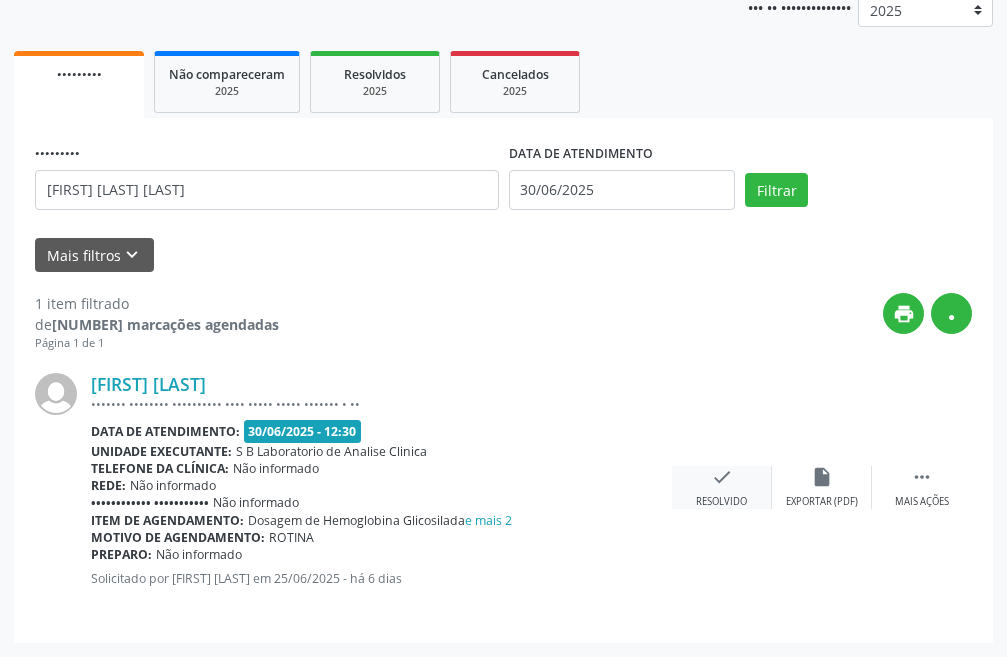 click on "Resolvido" at bounding box center (822, 502) 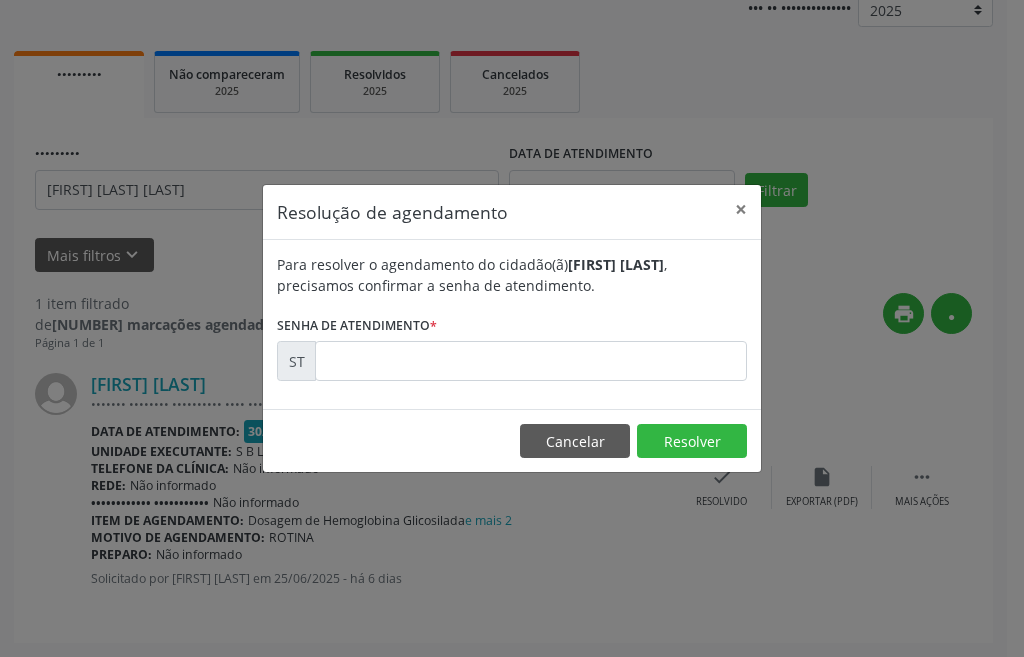 click on "Para resolver o agendamento do cidadão(ã)  Anna Clara Barbosa Mourato ,
precisamos confirmar a senha de atendimento.
Senha de atendimento
*
ST" at bounding box center [512, 324] 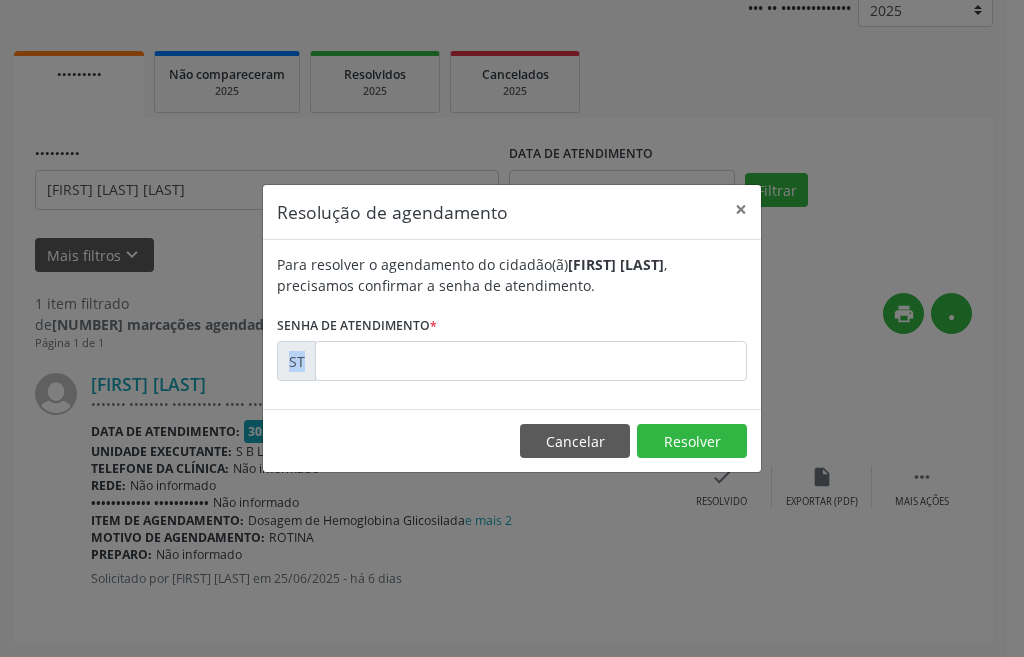 click at bounding box center [531, 361] 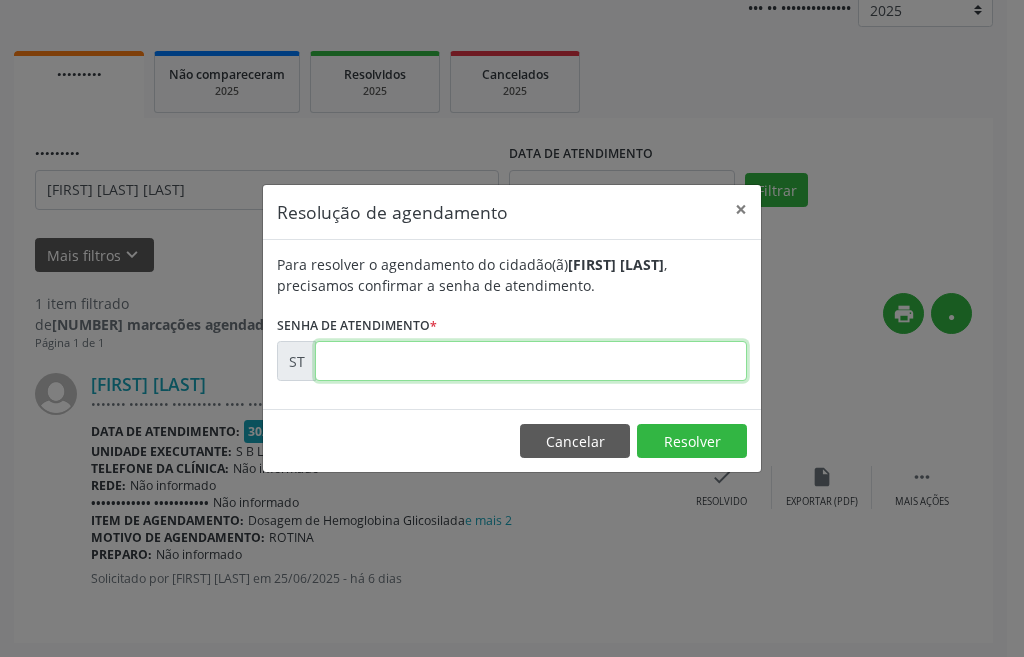 paste on "00005193" 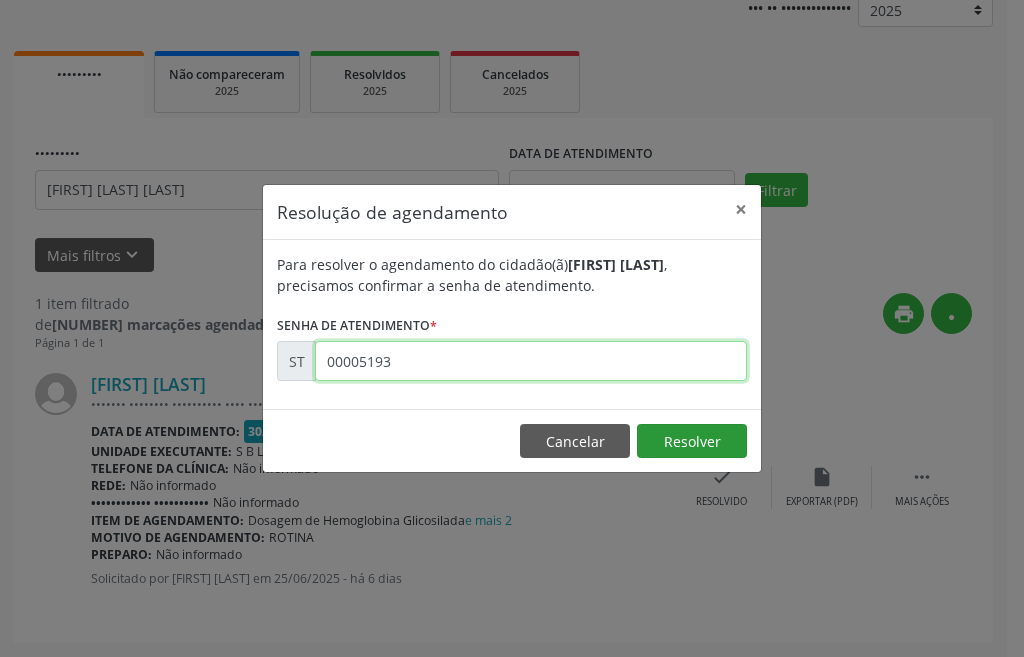 type on "00005193" 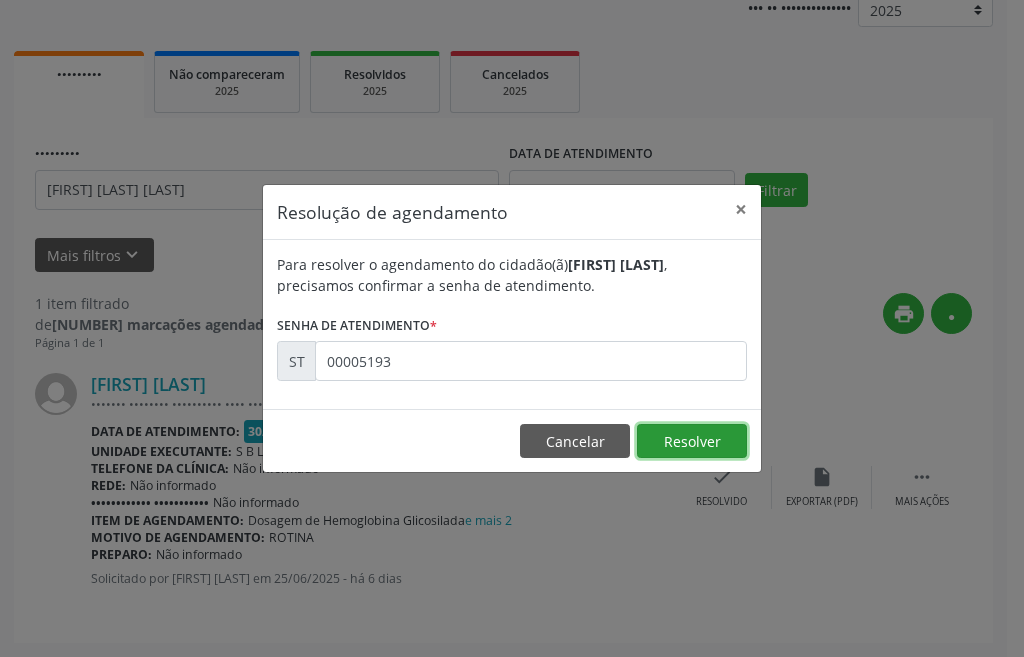 click on "••••••••" at bounding box center (692, 441) 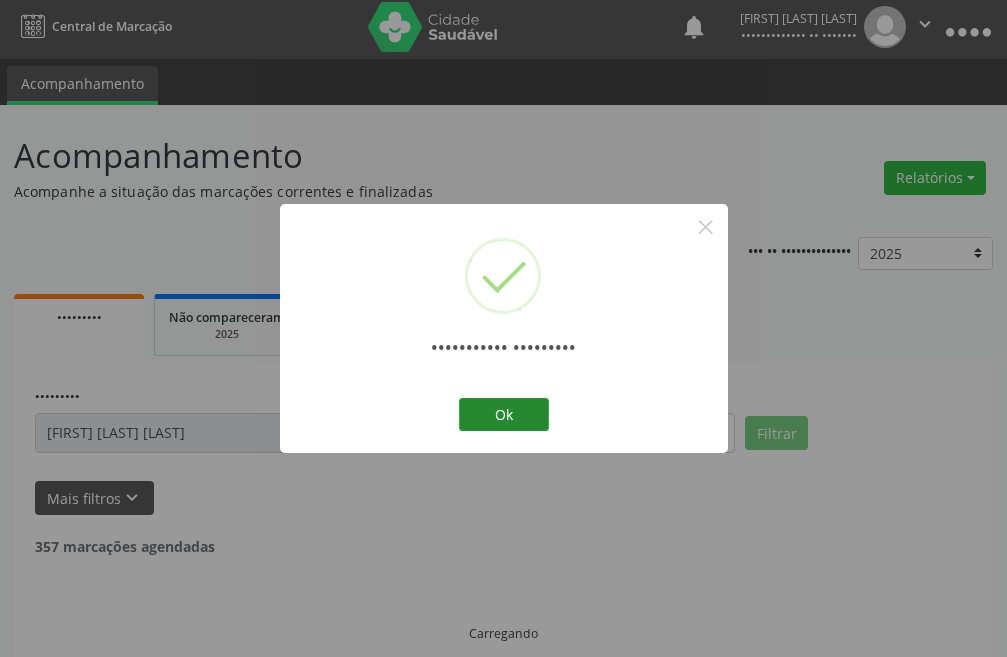 scroll, scrollTop: 26, scrollLeft: 0, axis: vertical 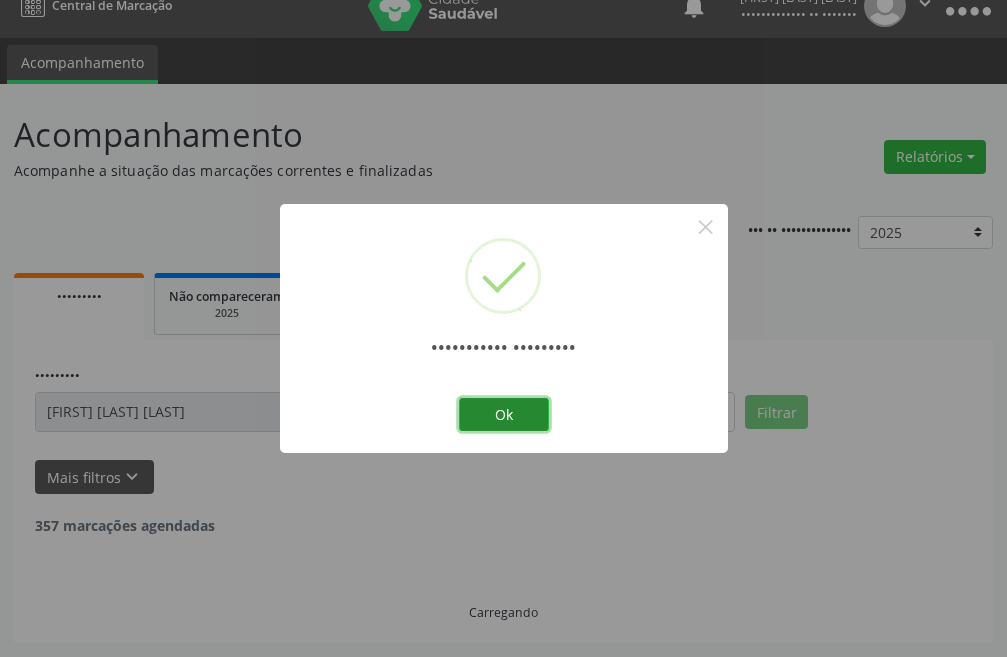 click on "Ok" at bounding box center [504, 415] 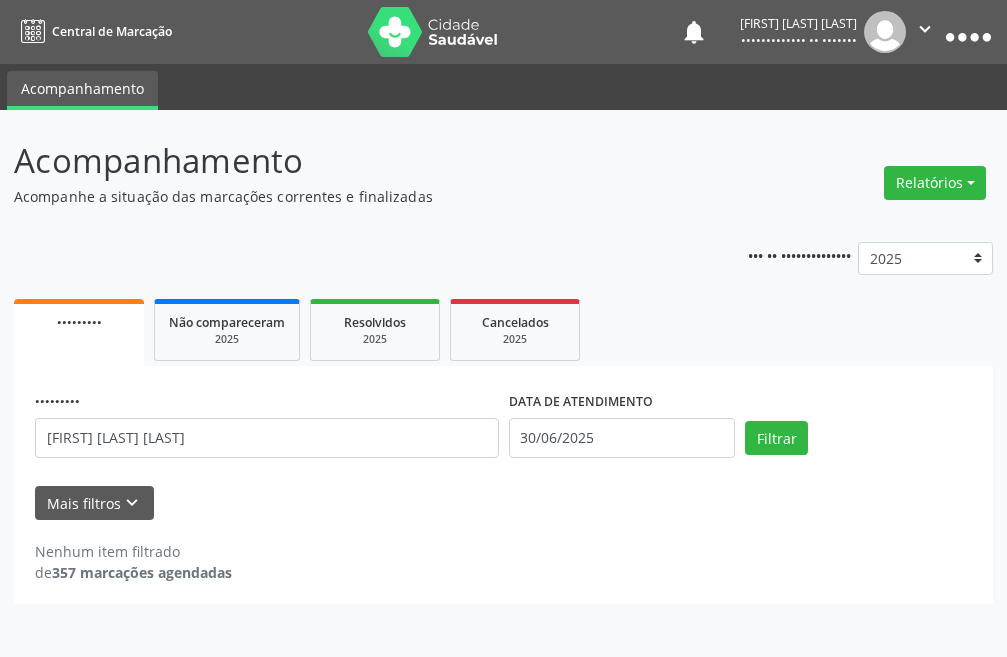 scroll, scrollTop: 0, scrollLeft: 0, axis: both 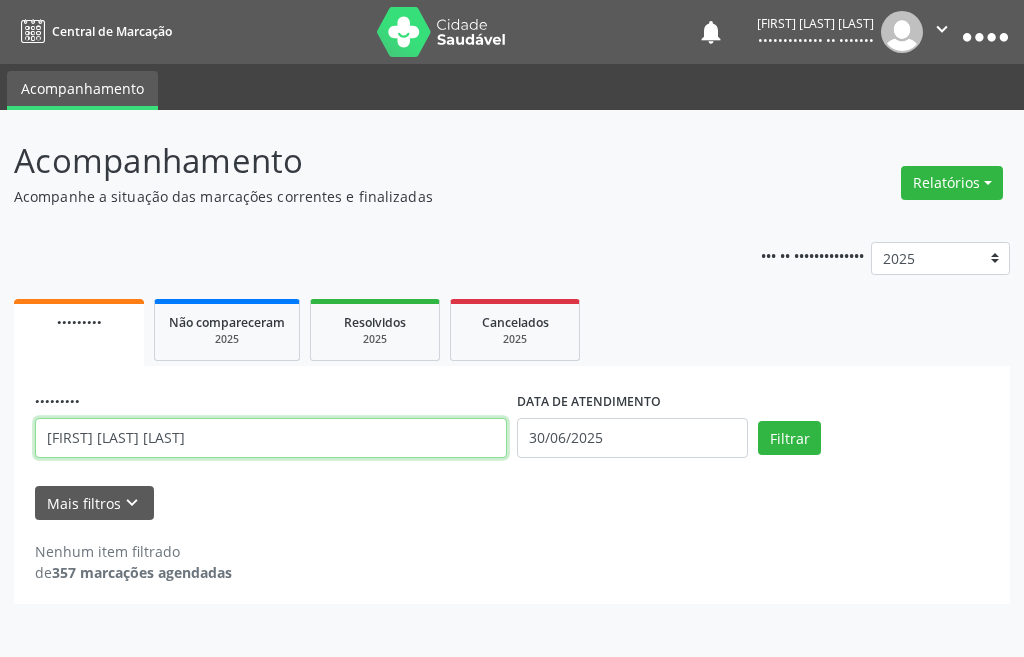 drag, startPoint x: 329, startPoint y: 447, endPoint x: 0, endPoint y: 472, distance: 329.9485 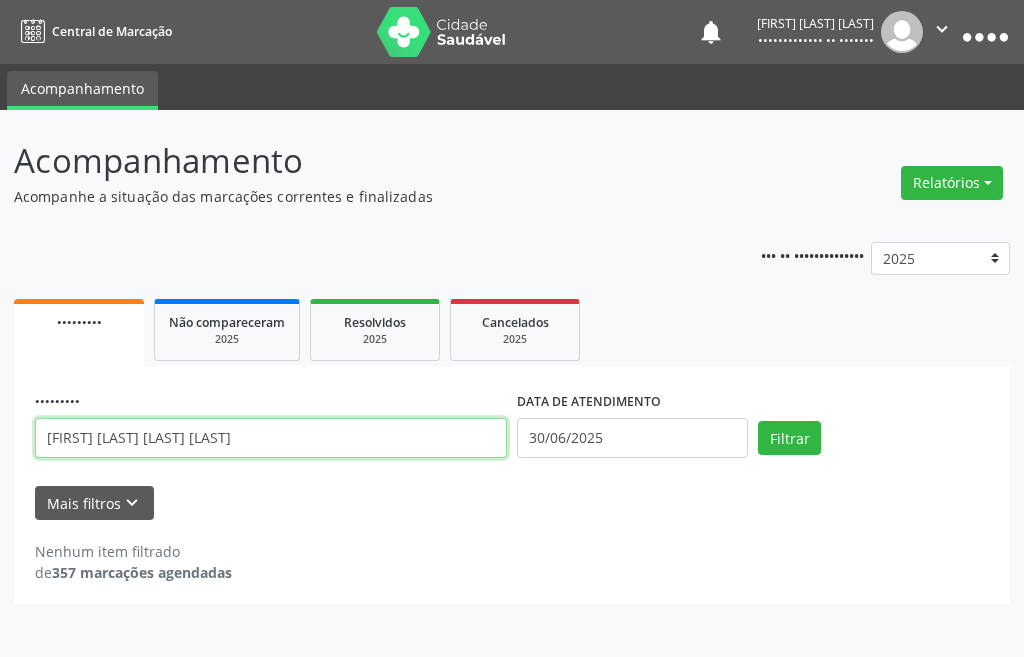 type on "AMANDA BEATRIZ TENORIO PEREIRA" 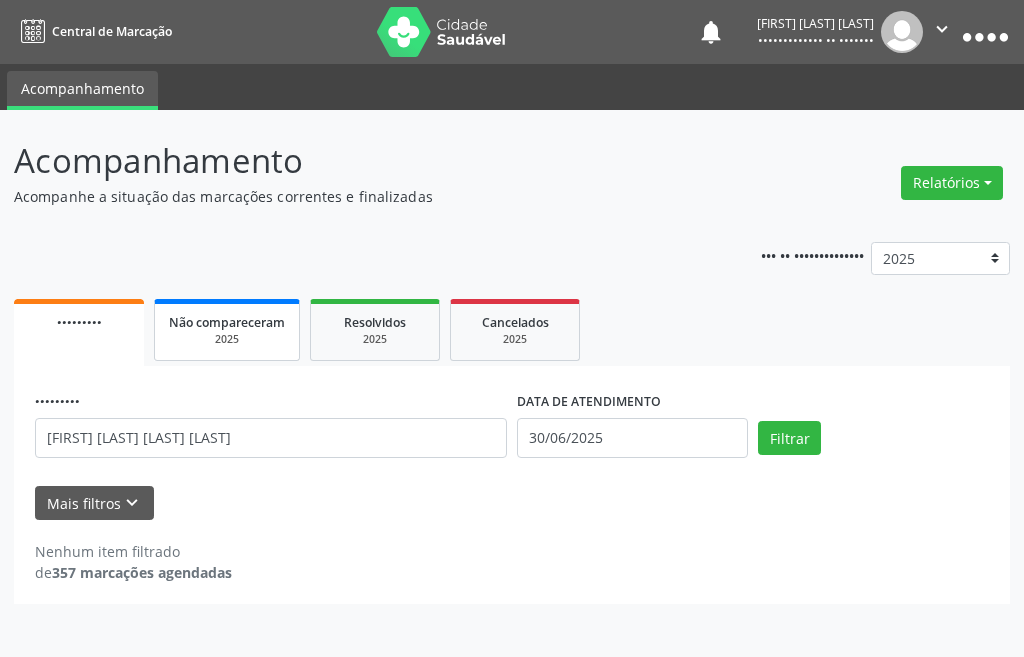 click on "••••" at bounding box center [227, 339] 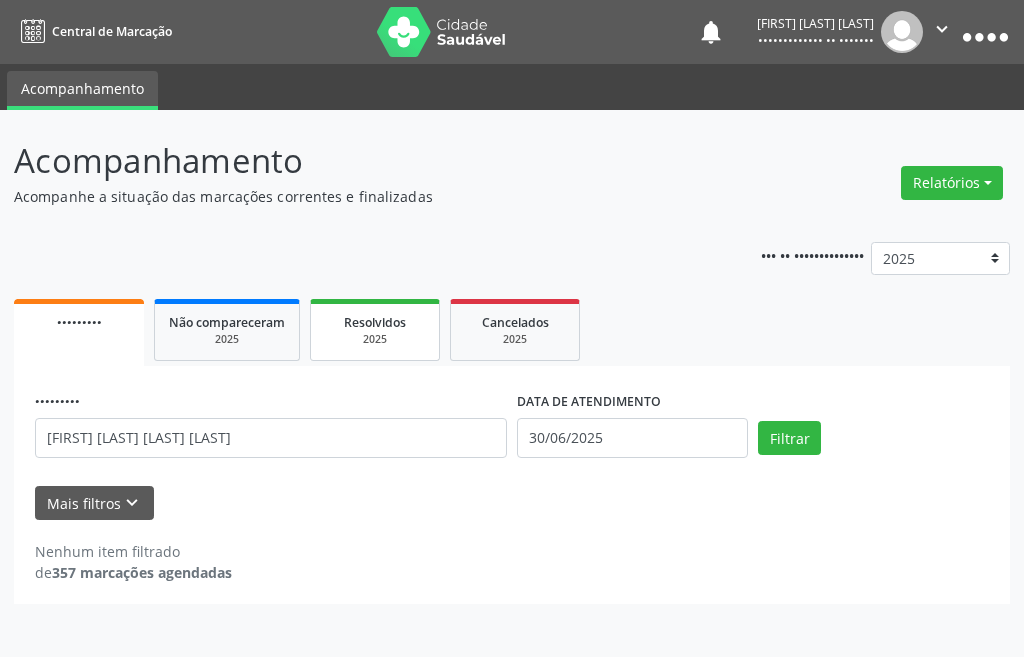 click on "••••" at bounding box center (375, 339) 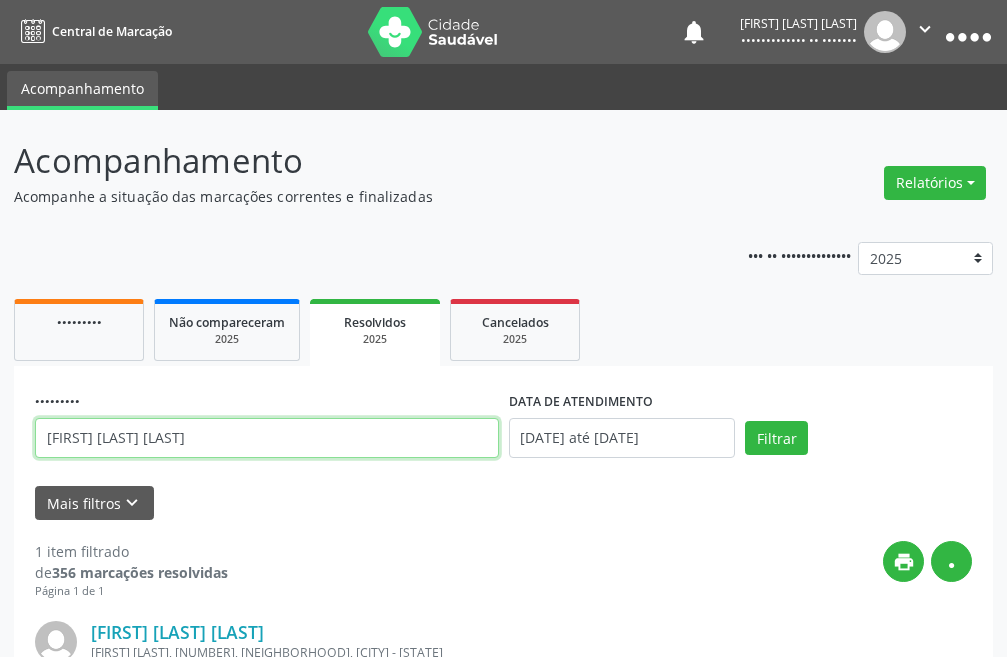 drag, startPoint x: 355, startPoint y: 435, endPoint x: 0, endPoint y: 464, distance: 356.18253 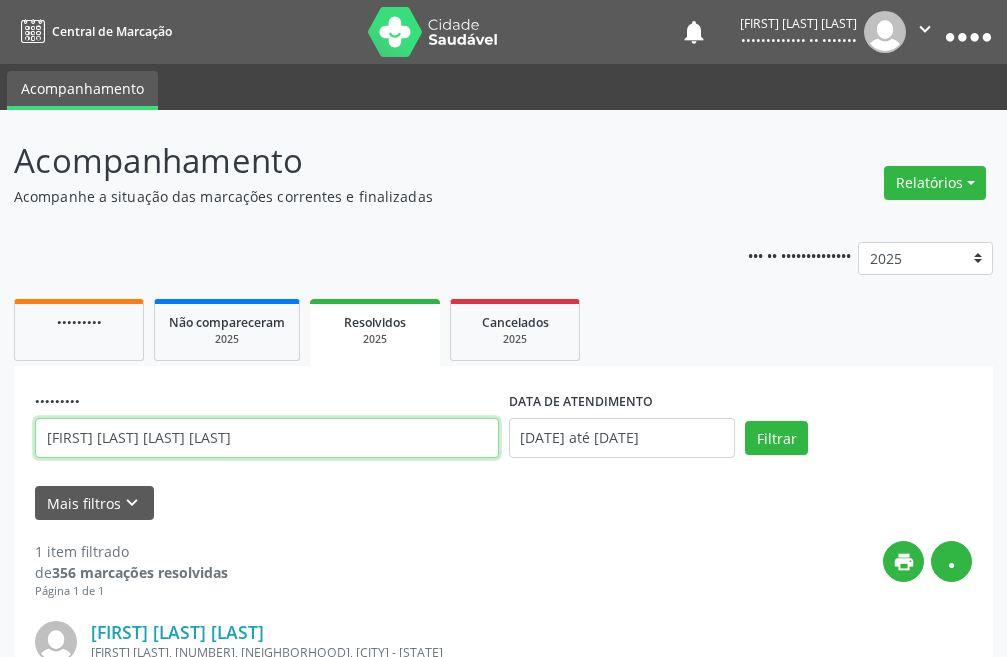 type on "AMANDA BEATRIZ TENORIO PEREIRA" 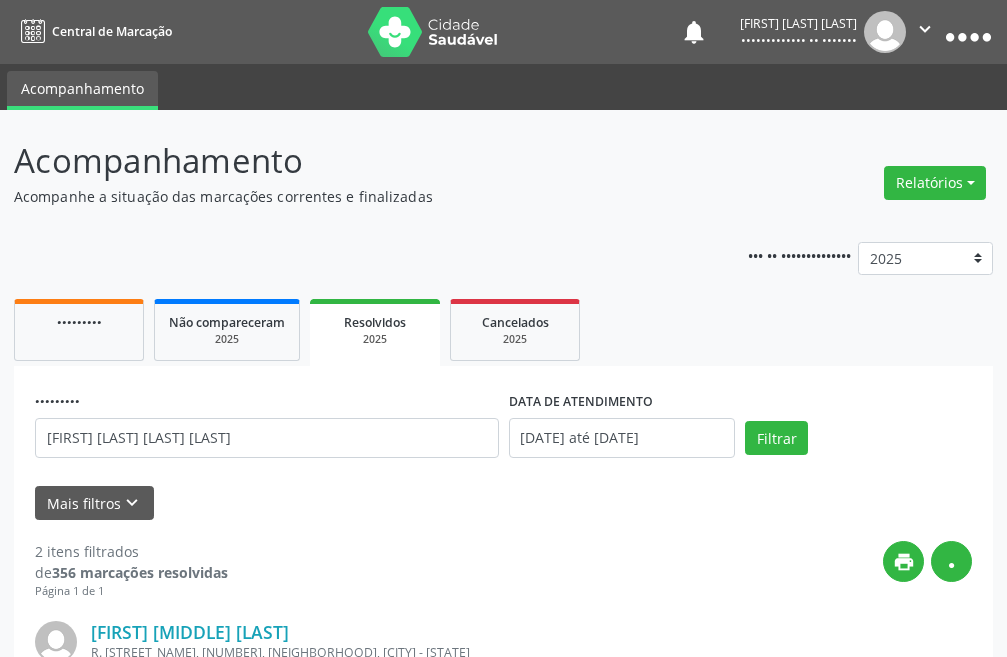 click at bounding box center [433, 32] 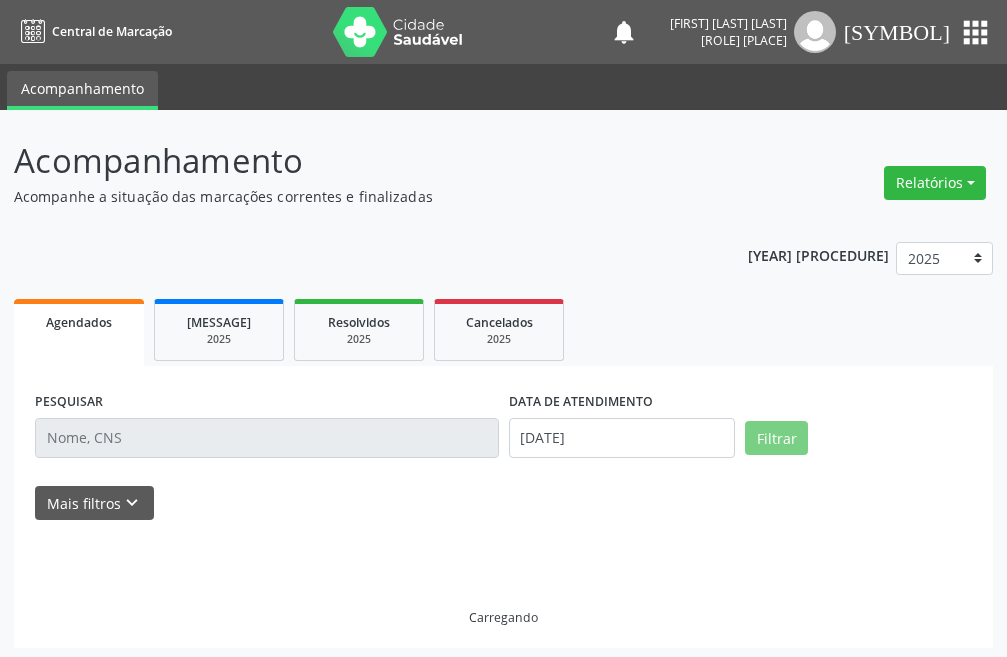 scroll, scrollTop: 0, scrollLeft: 0, axis: both 